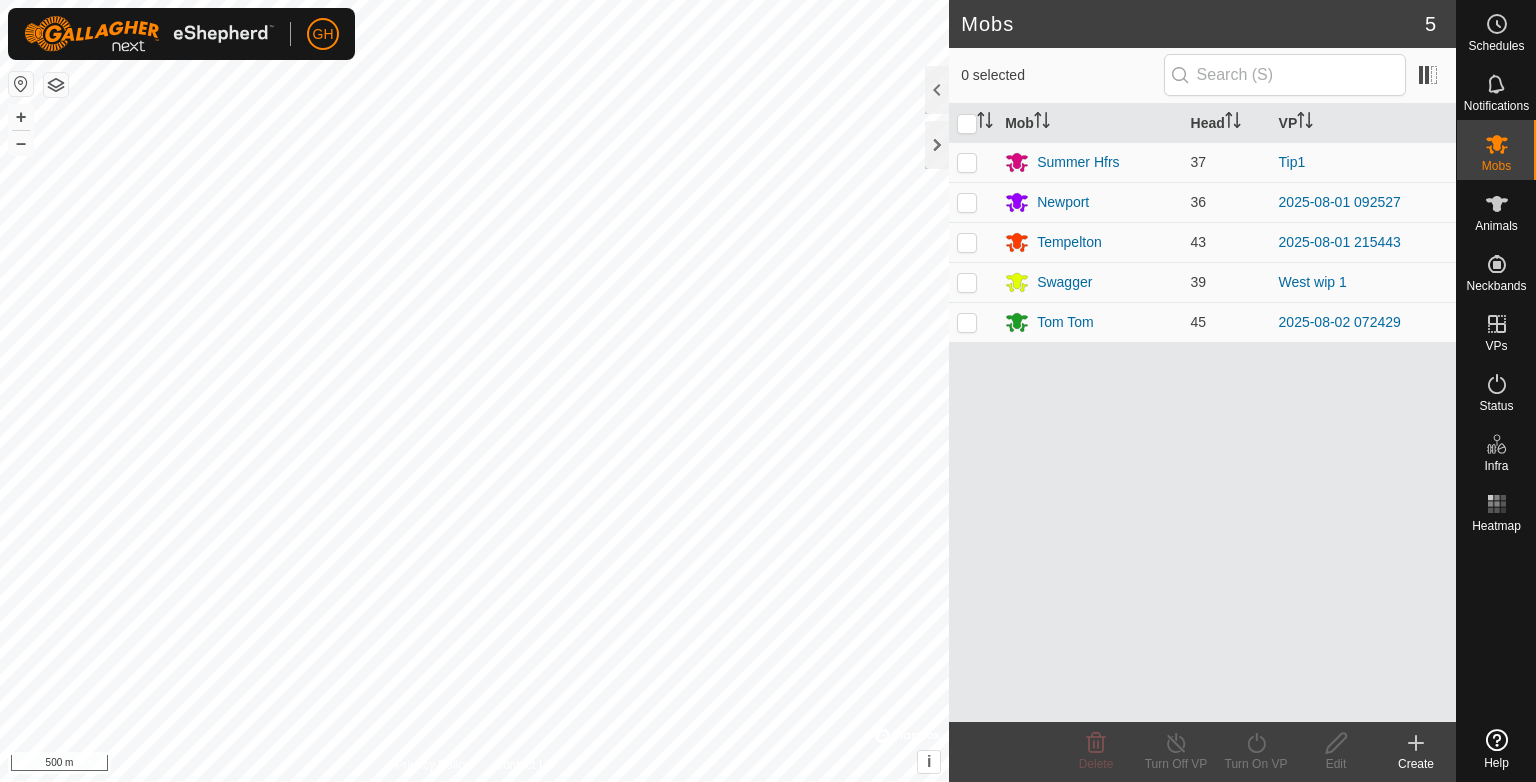 scroll, scrollTop: 0, scrollLeft: 0, axis: both 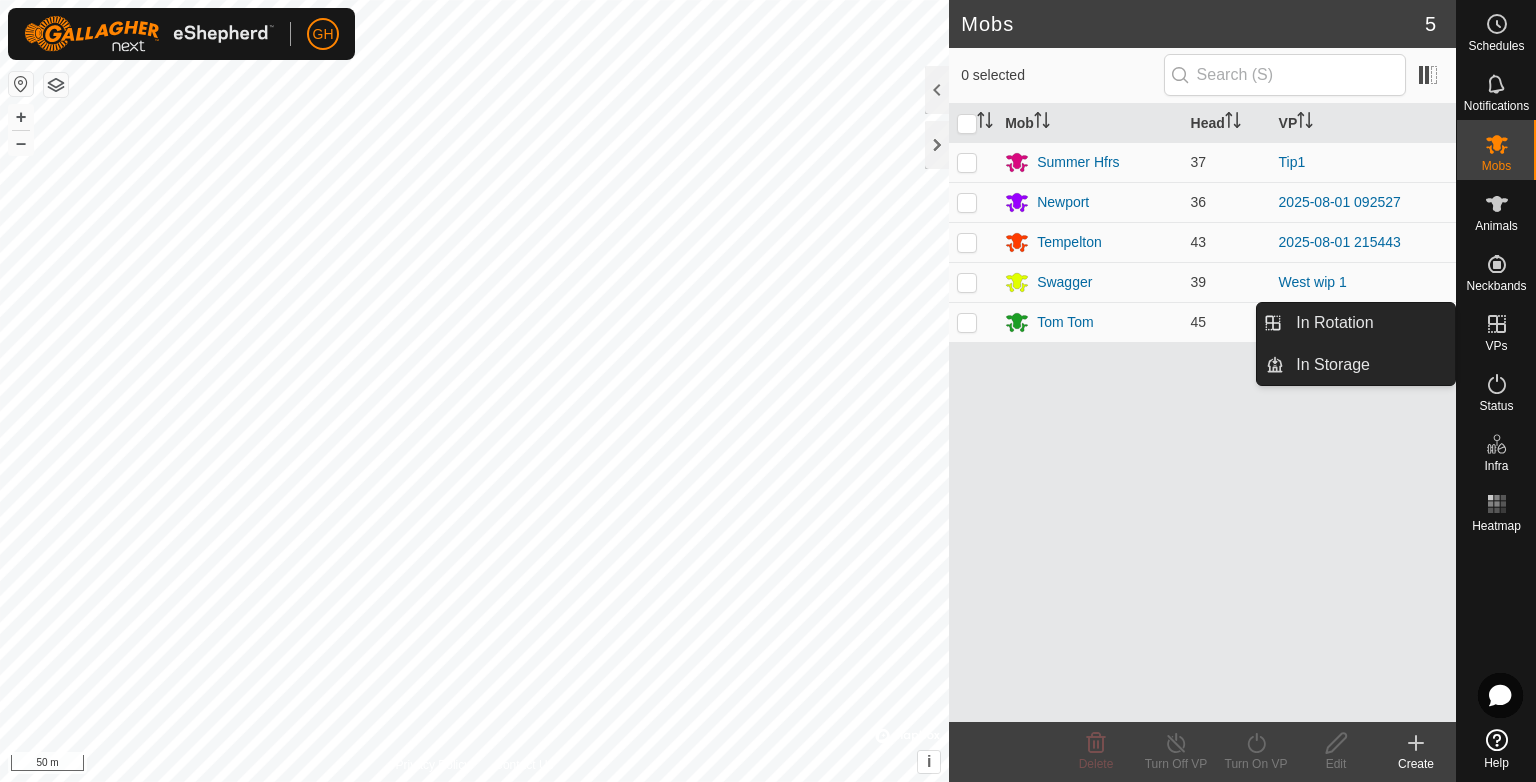 click 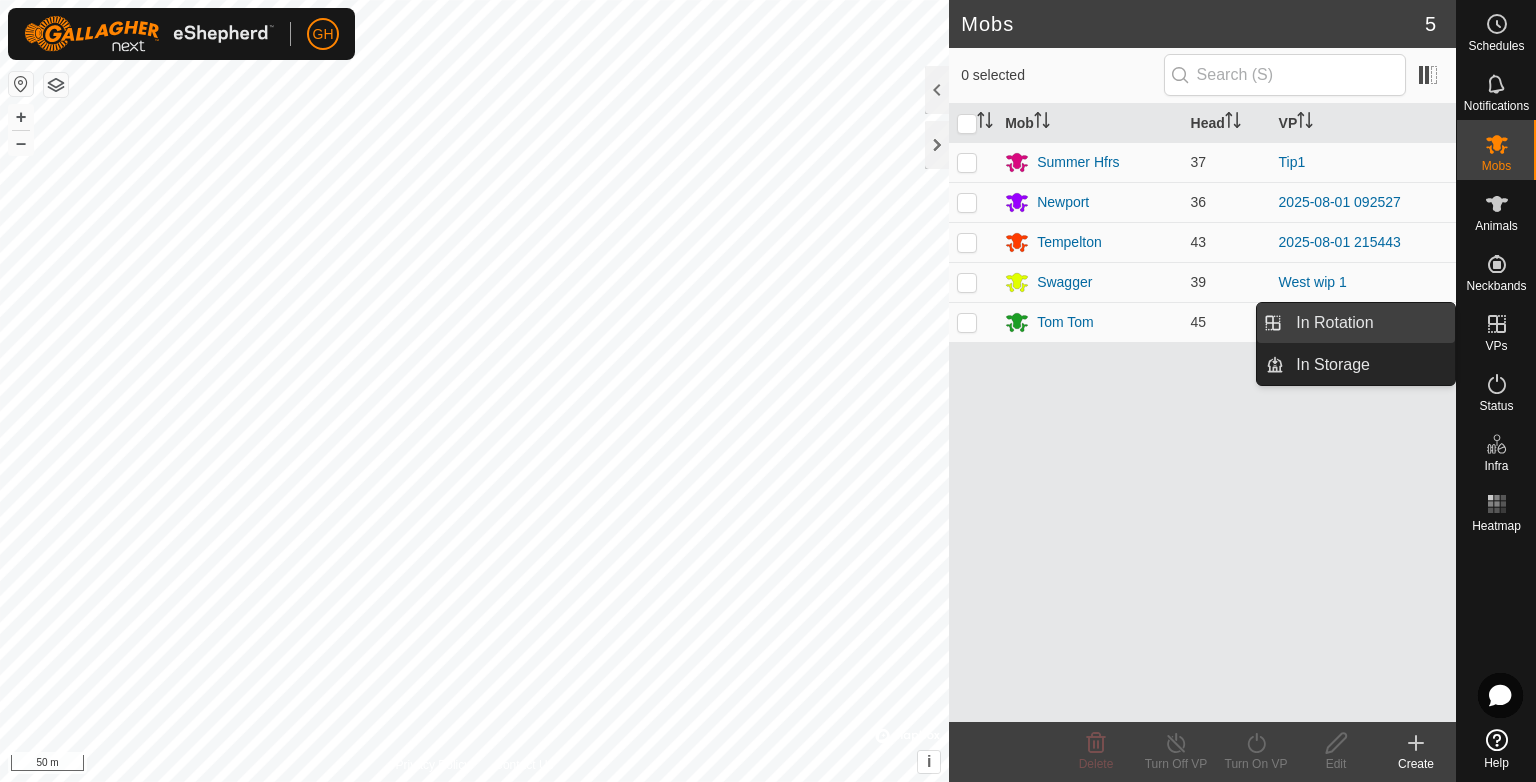 click on "In Rotation" at bounding box center [1369, 323] 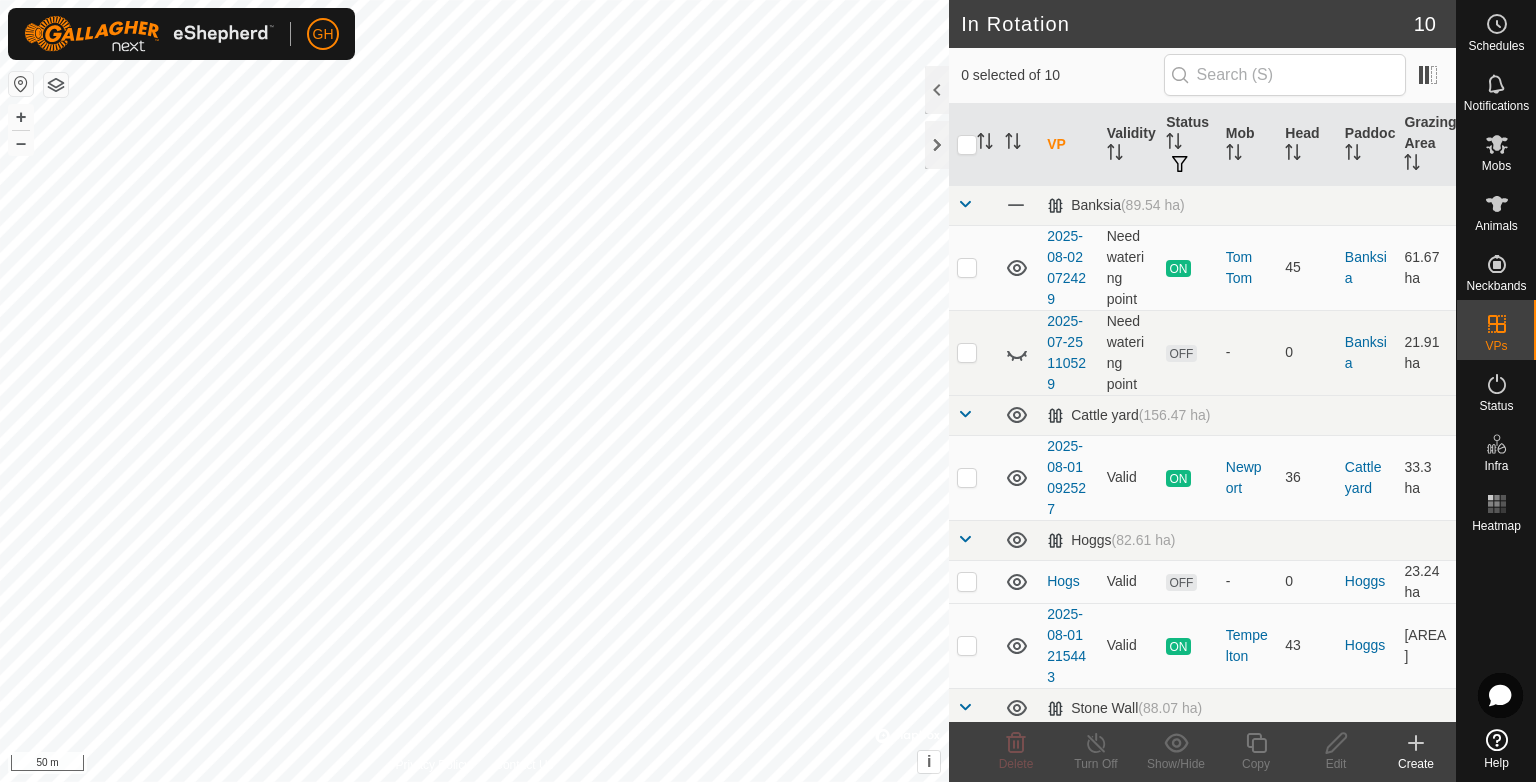 click 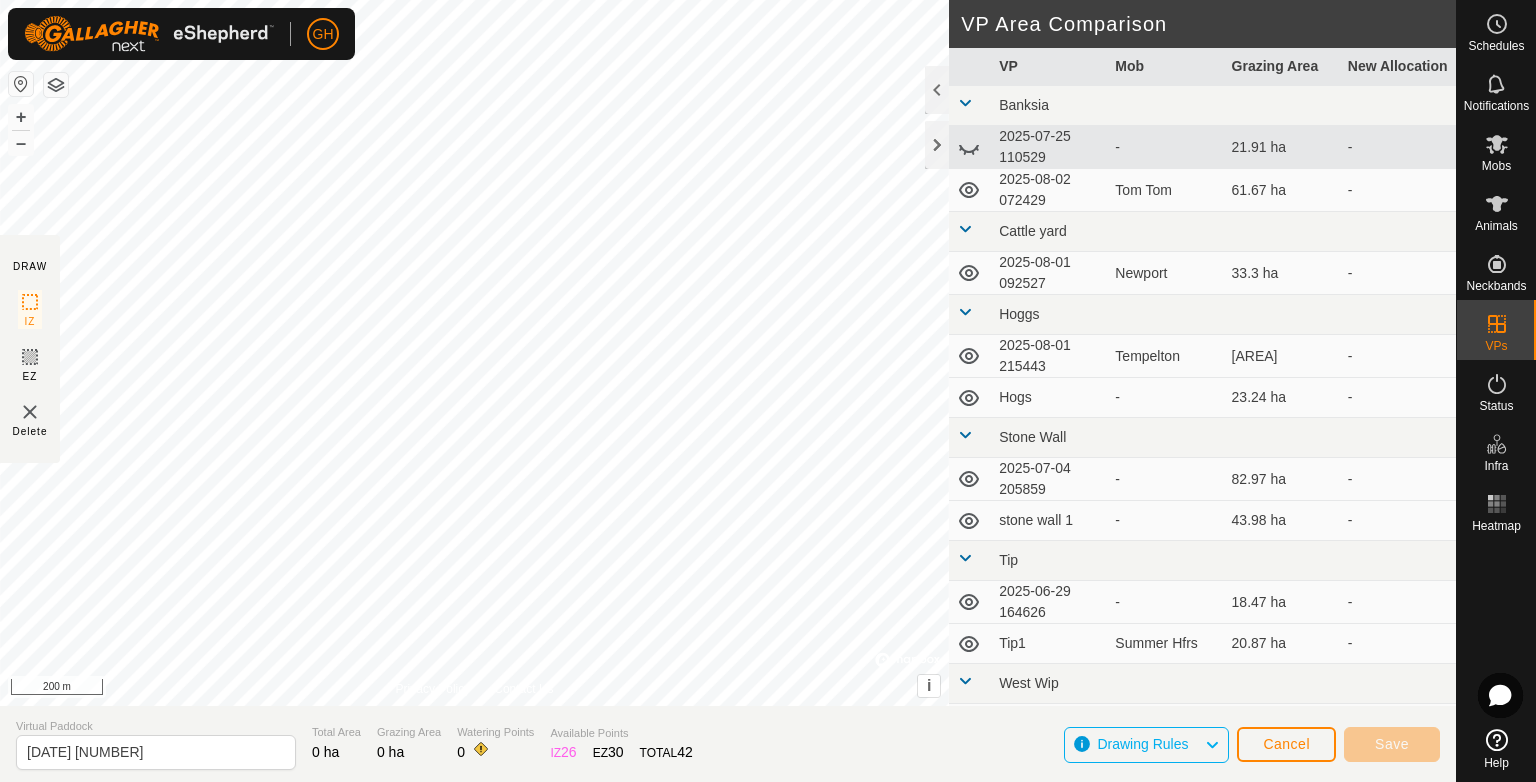 click 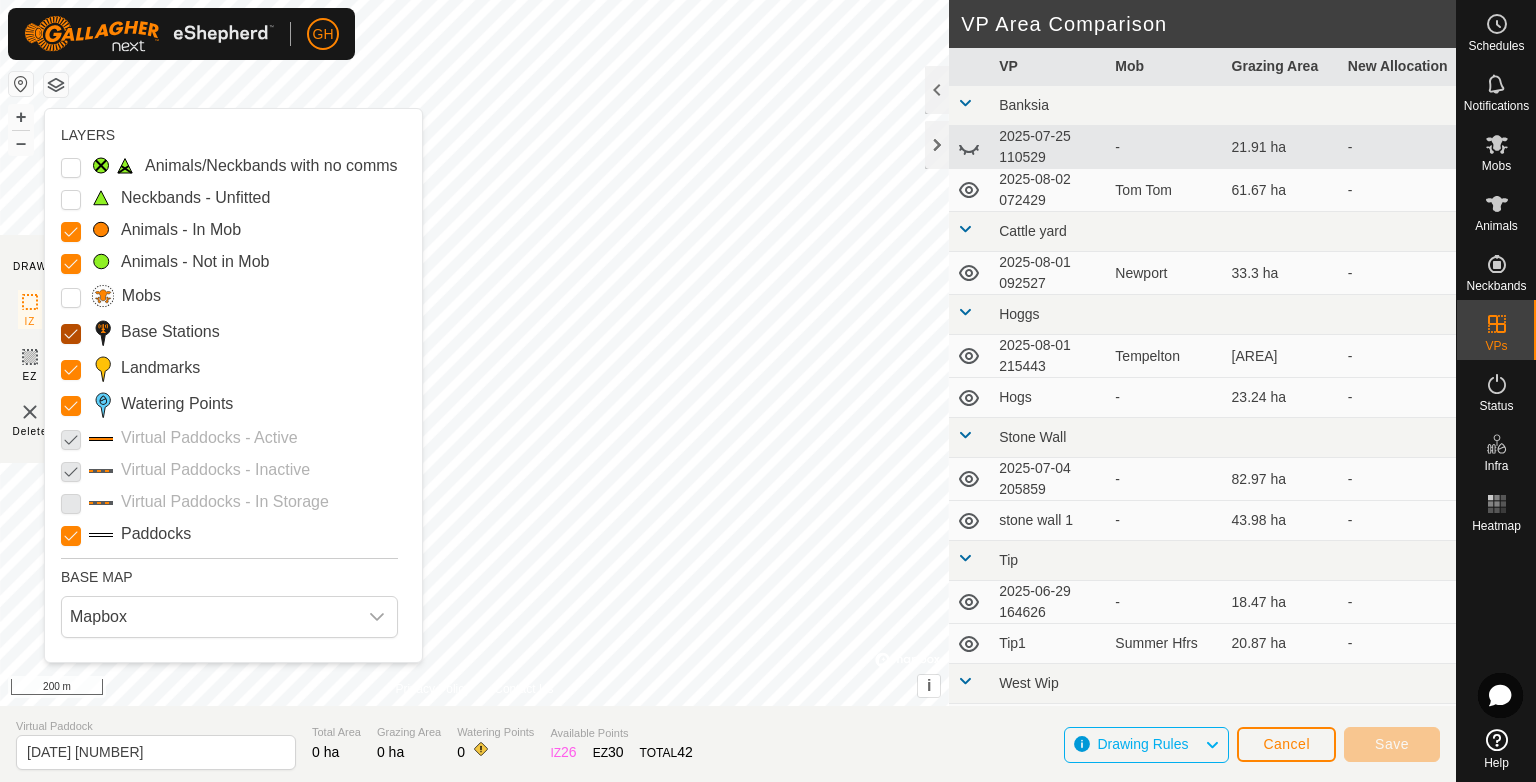 click on "Base Stations" at bounding box center (71, 334) 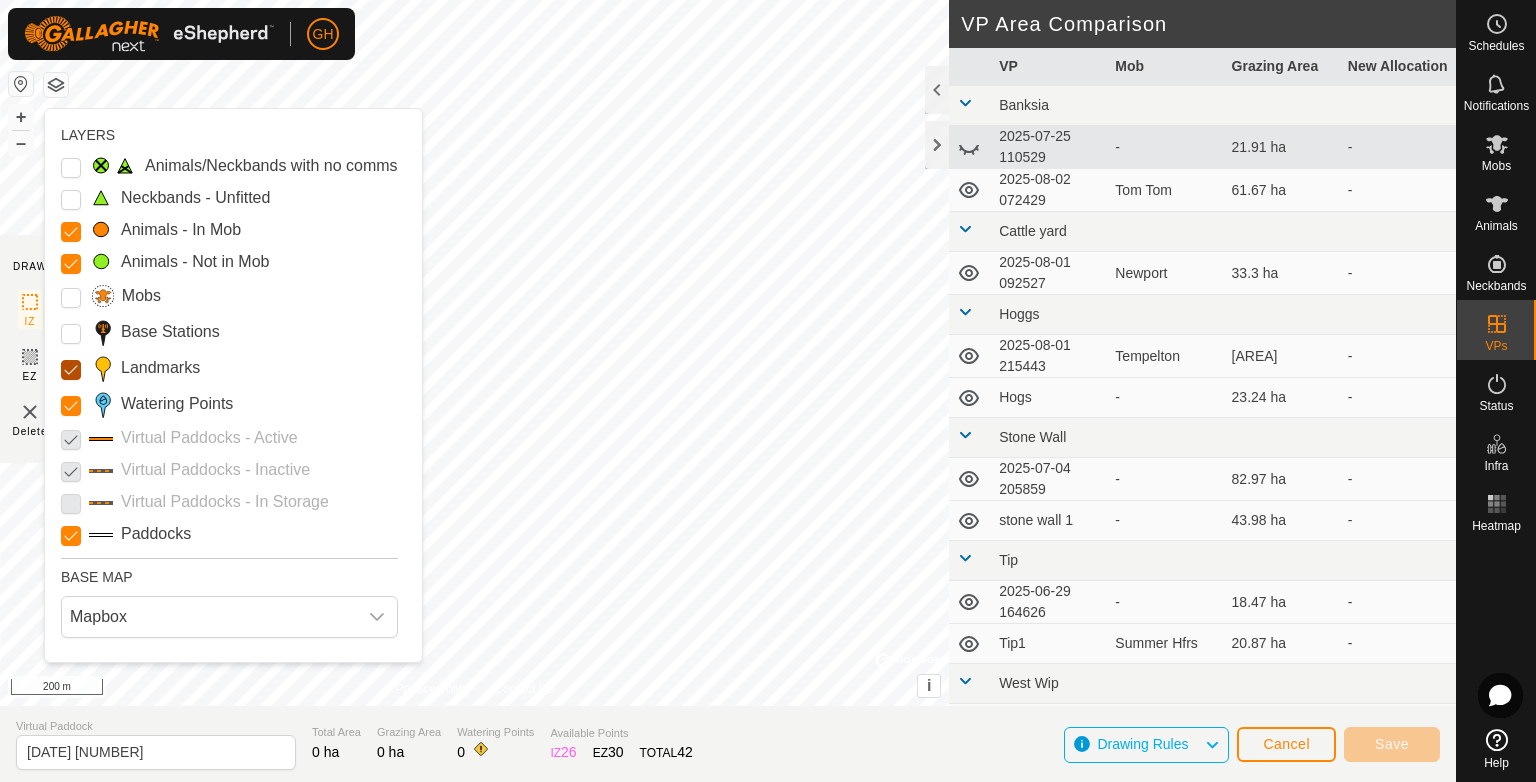 click on "Landmarks" at bounding box center (71, 370) 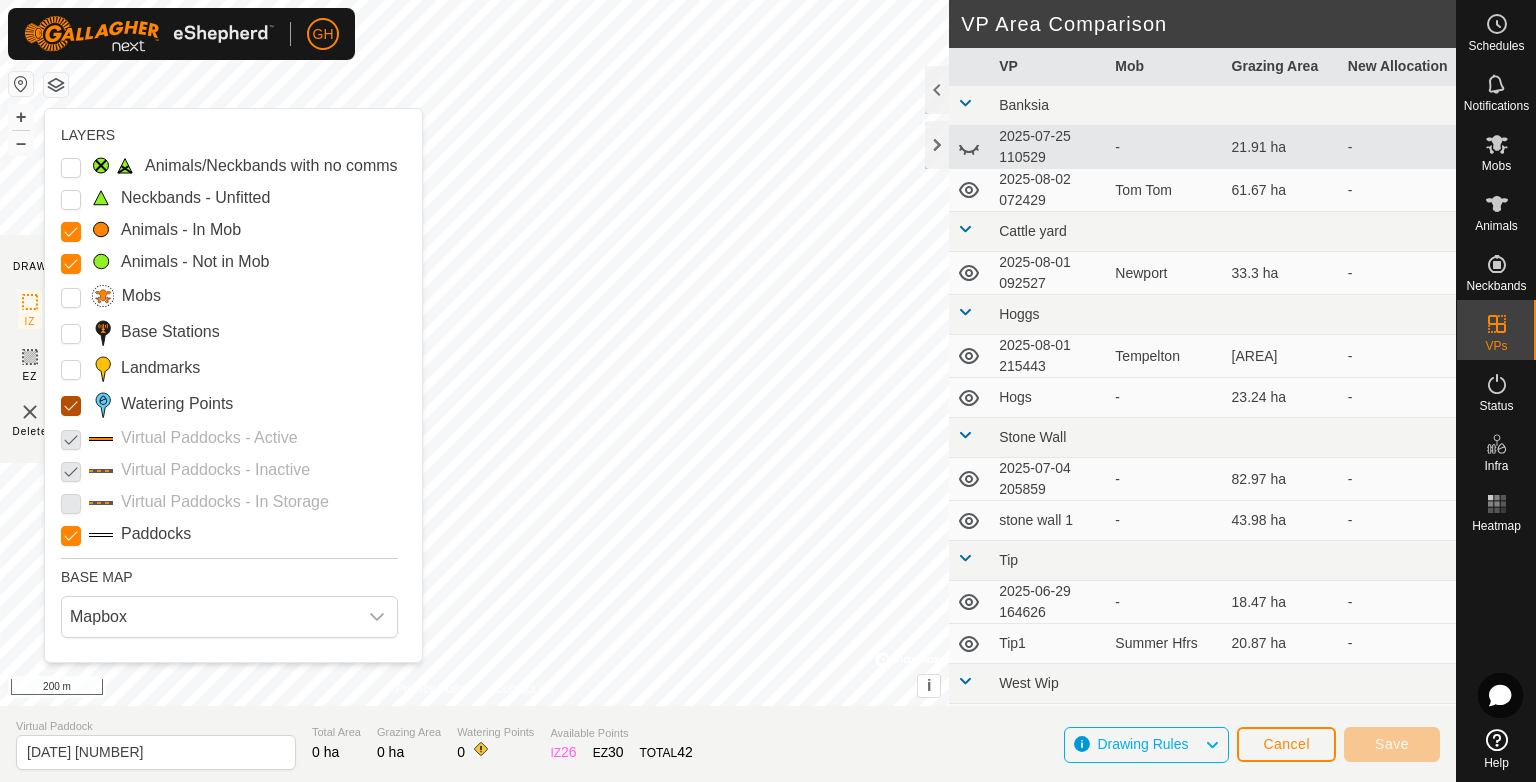 click on "Watering Points" at bounding box center (71, 406) 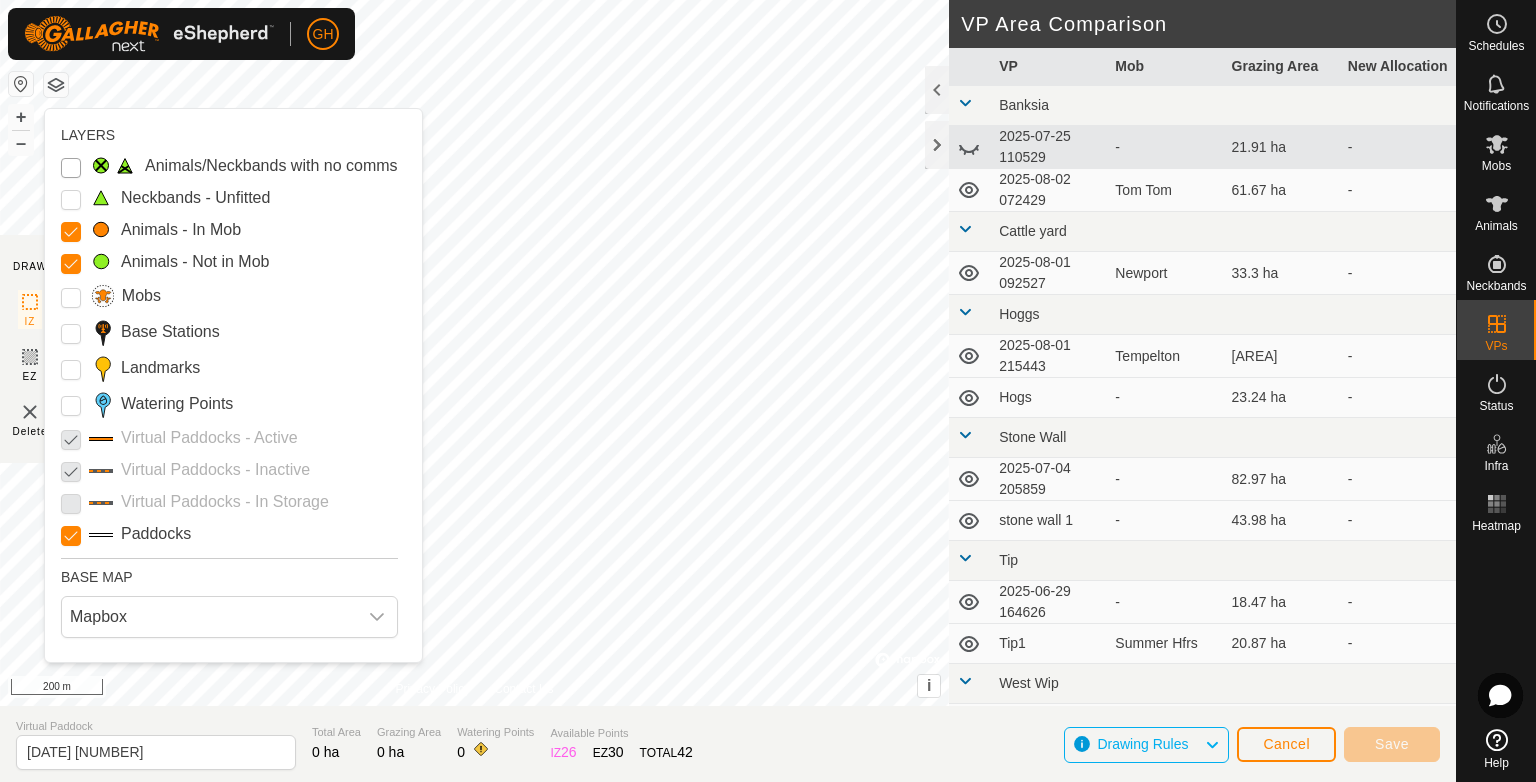 click on "Animals/Neckbands with no comms" at bounding box center [71, 168] 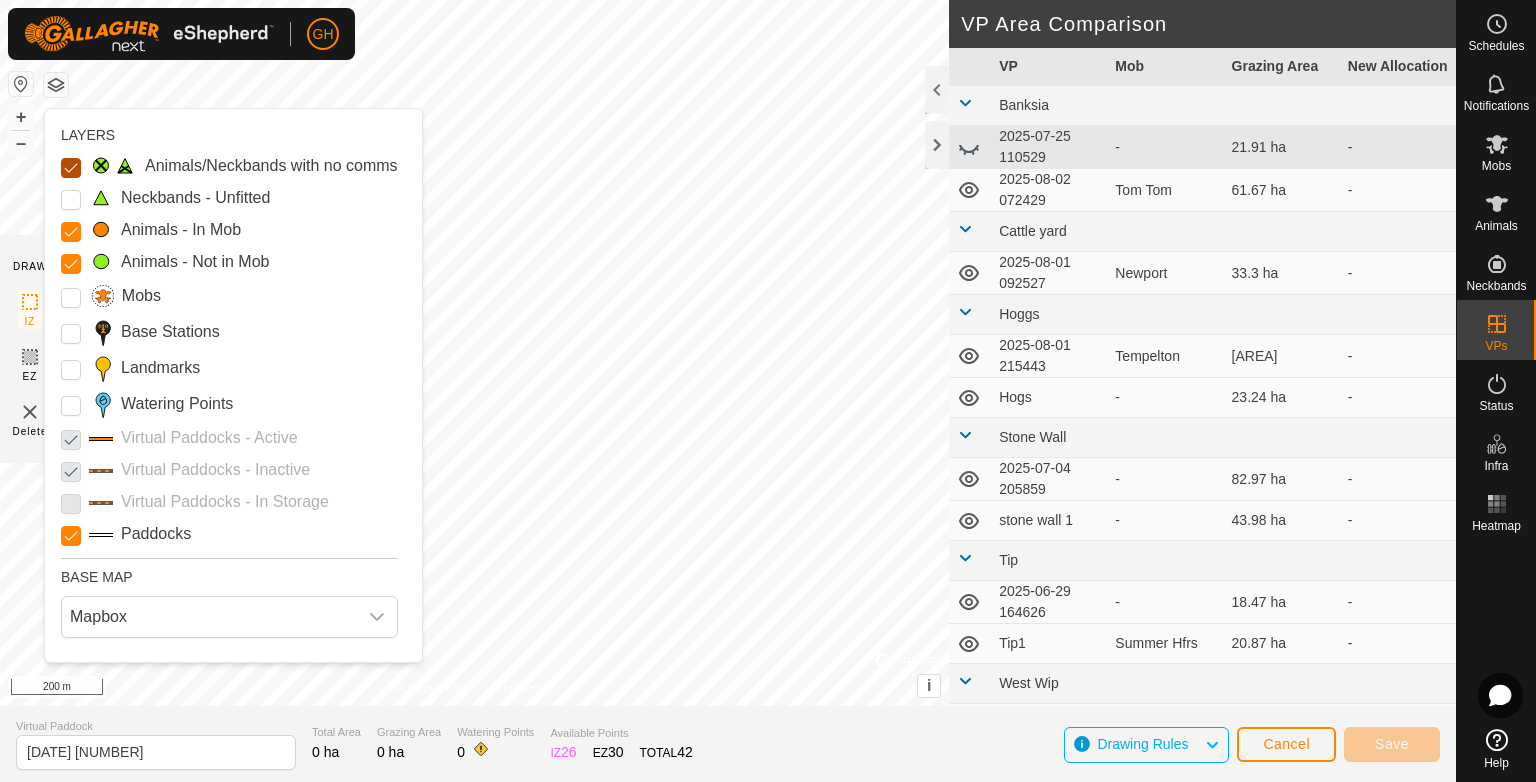 click on "Animals/Neckbands with no comms" at bounding box center (71, 168) 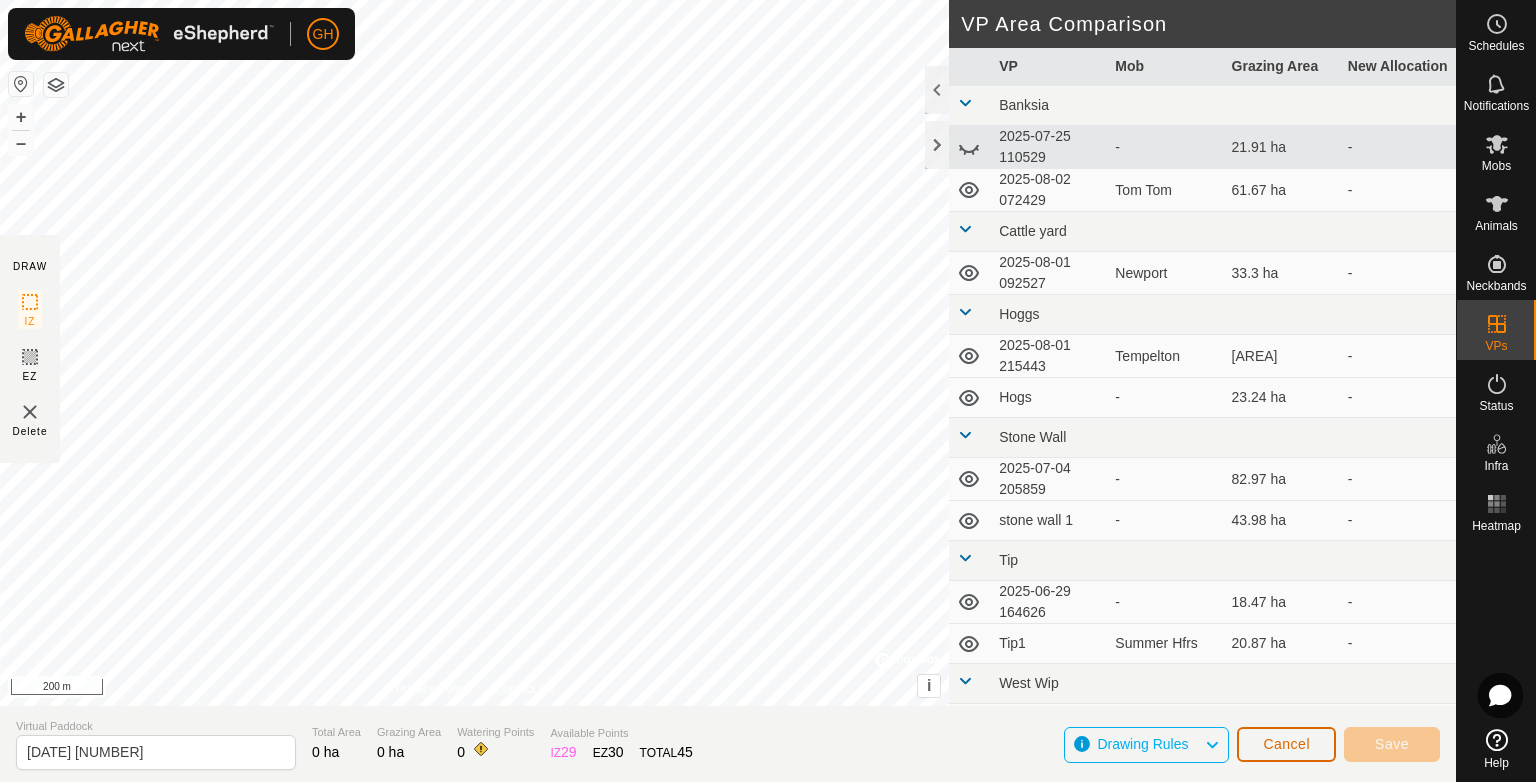 click on "Cancel" 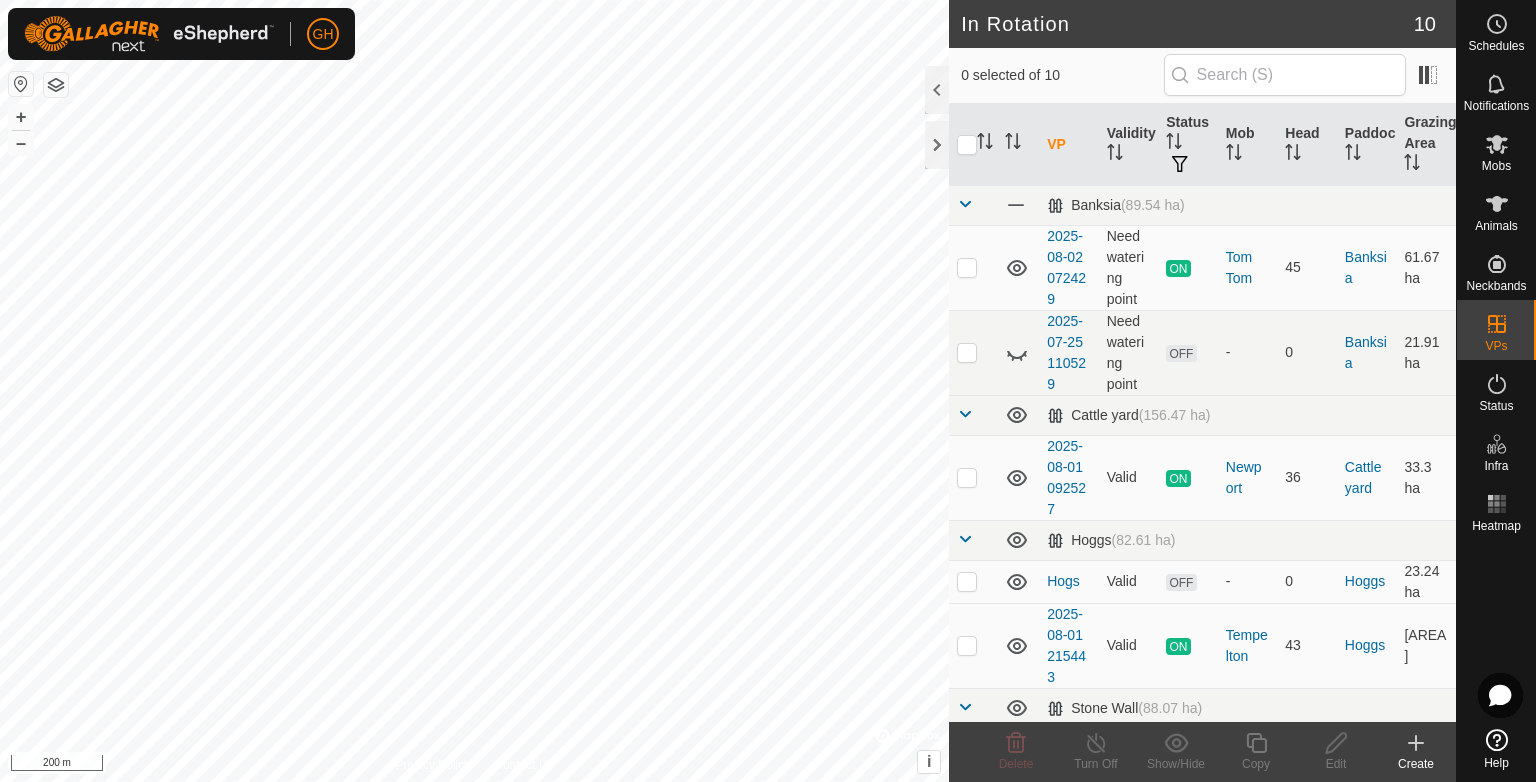 click 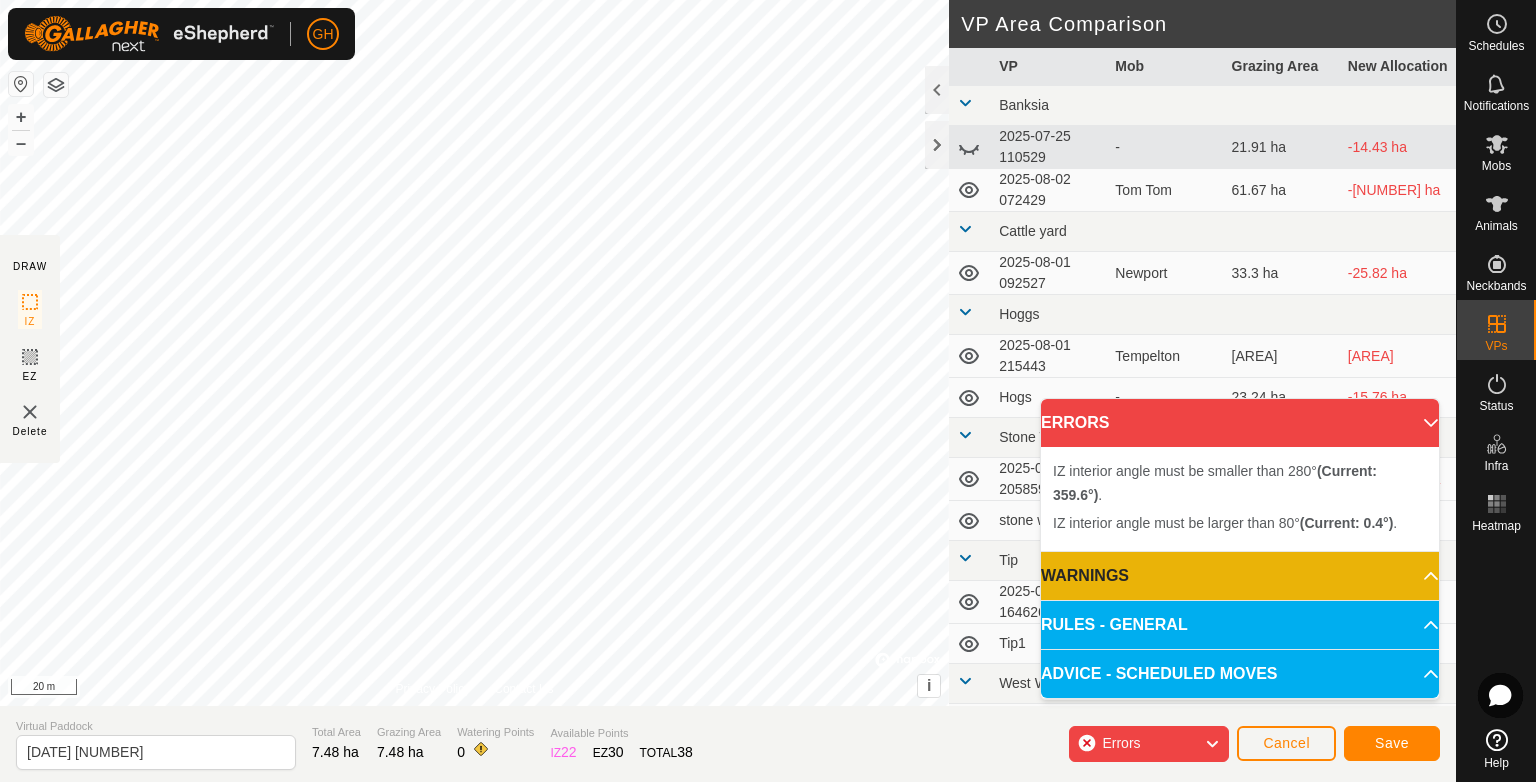 click on "IZ interior angle must be smaller than 280°  (Current: 359.6°) ." at bounding box center [857, 121] 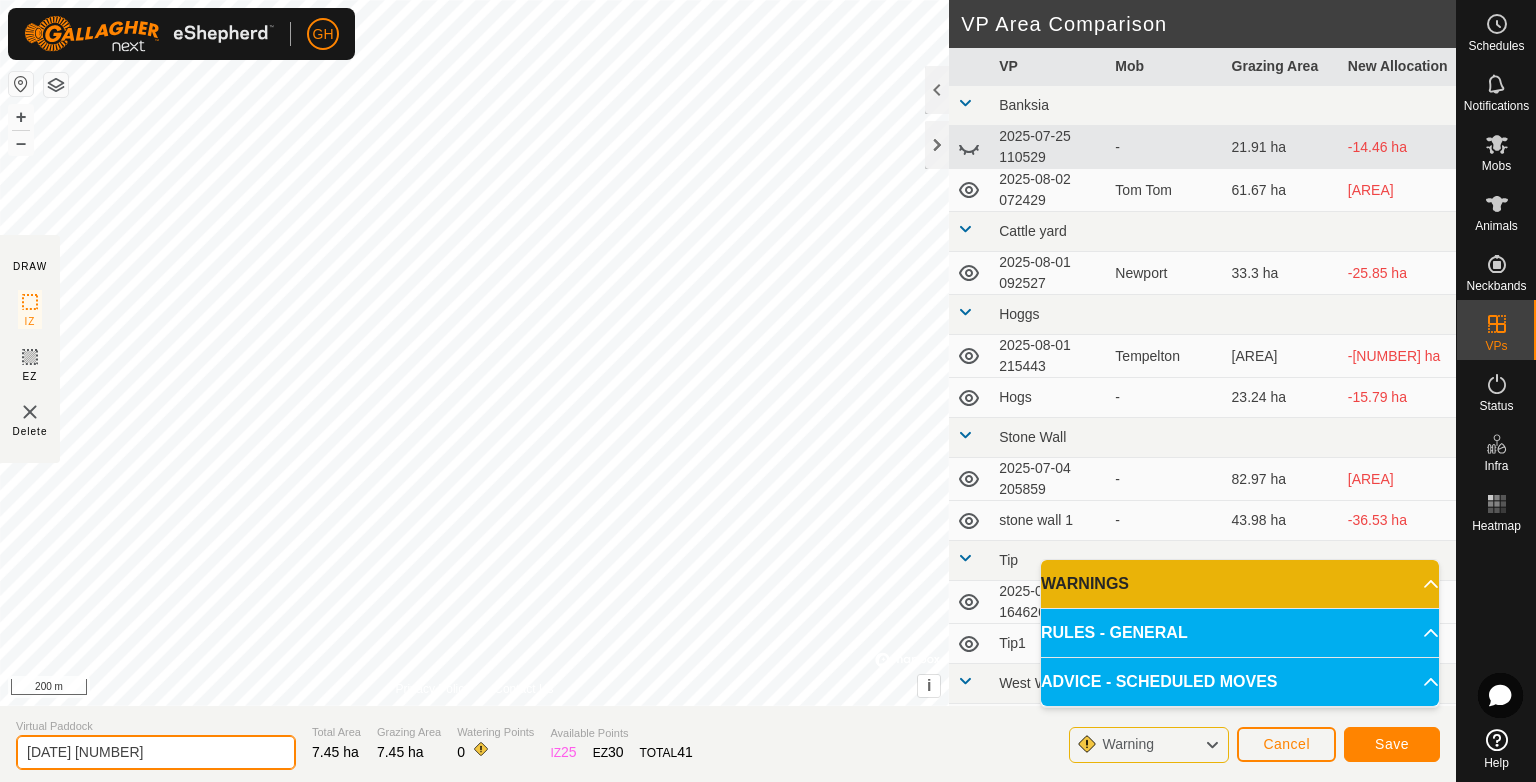 drag, startPoint x: 24, startPoint y: 756, endPoint x: 272, endPoint y: 722, distance: 250.3198 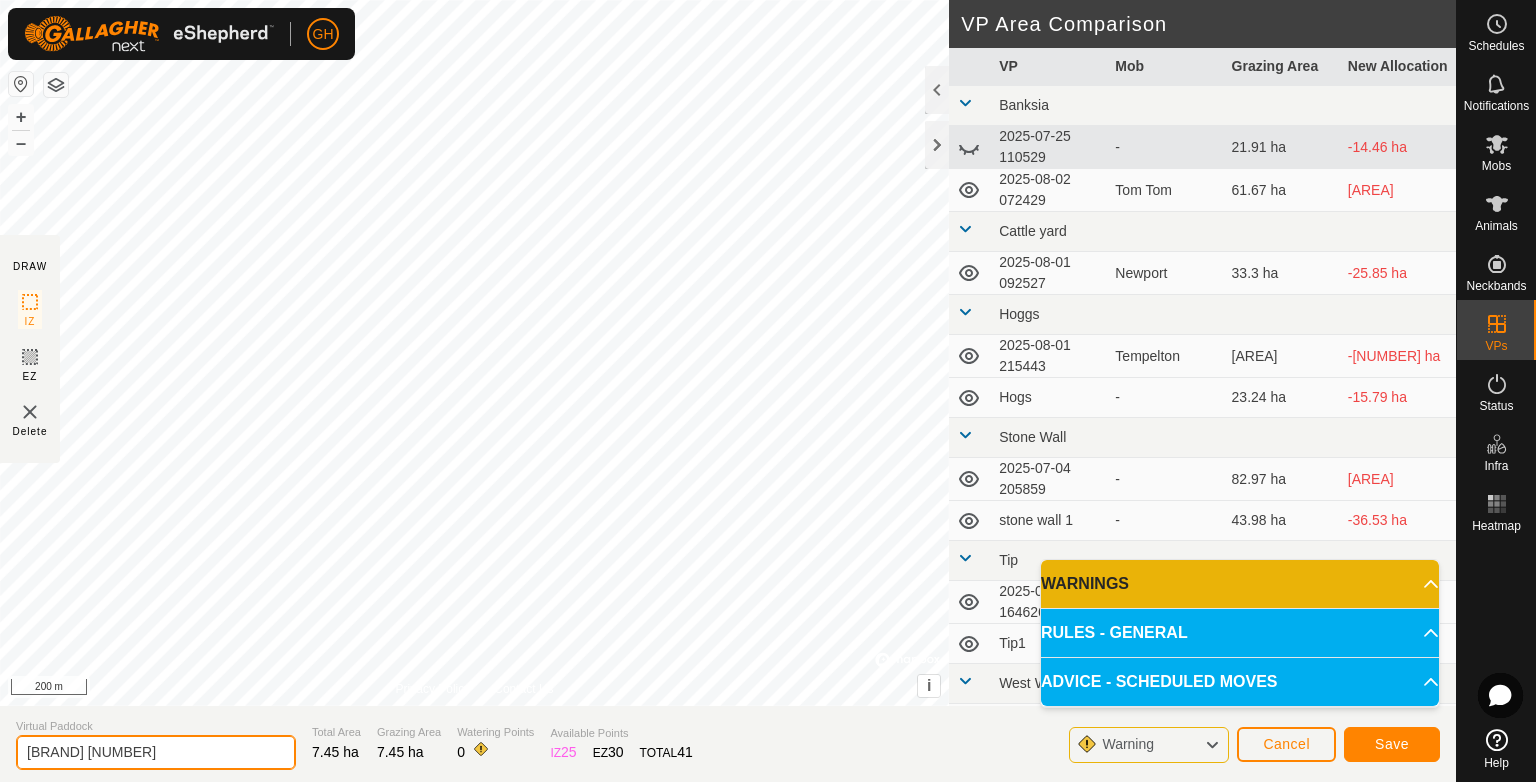 type on "banksia 1" 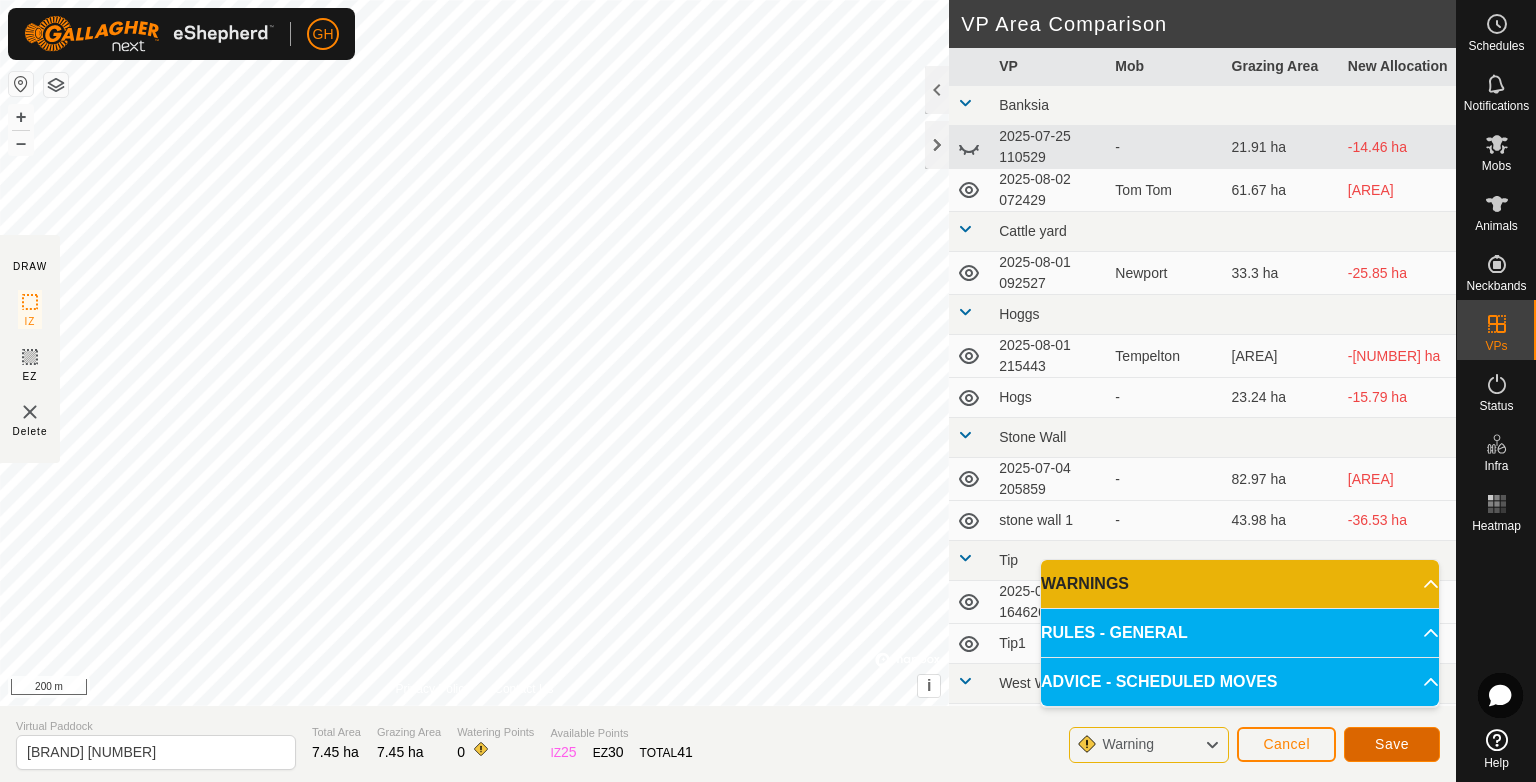 click on "Save" 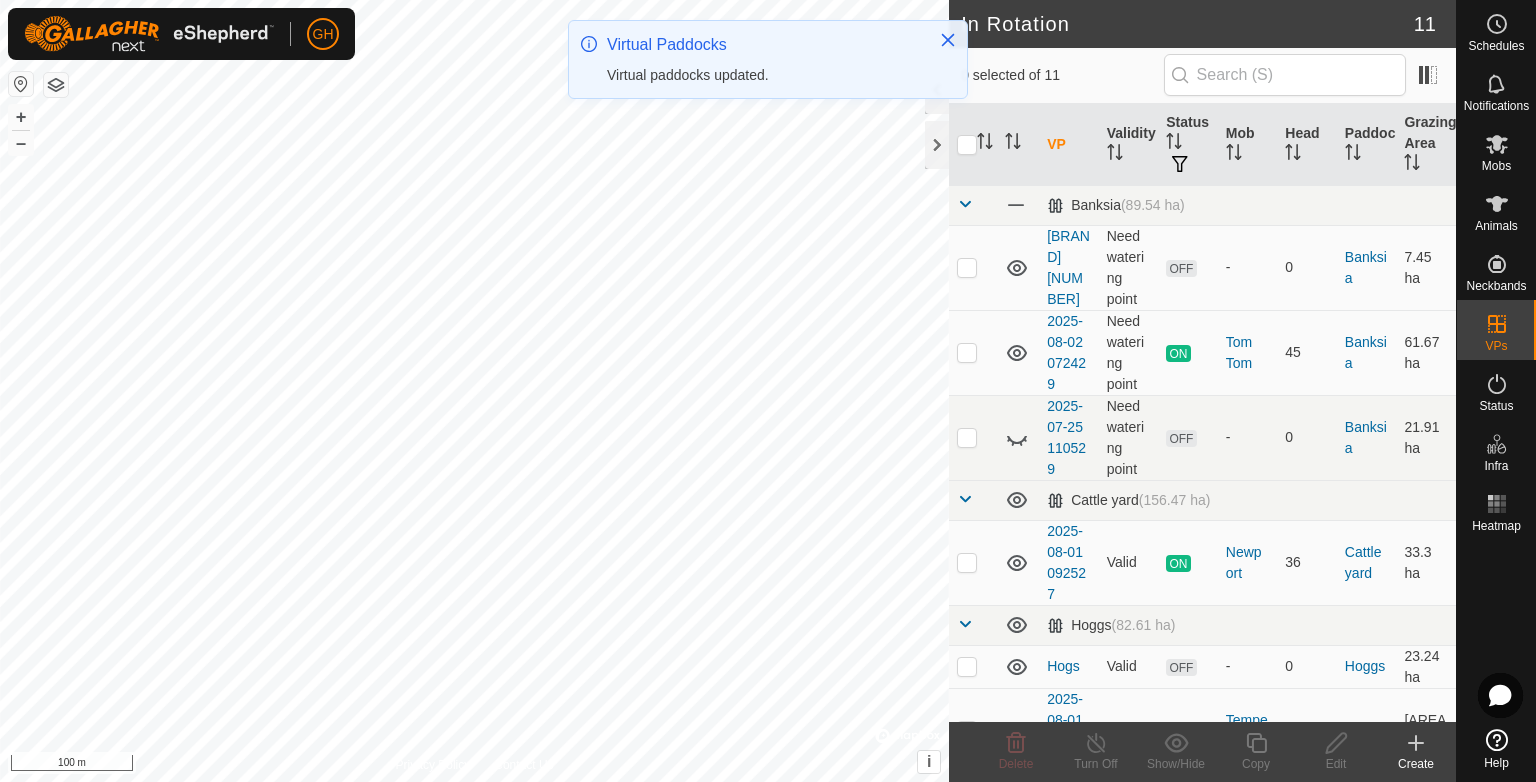 click 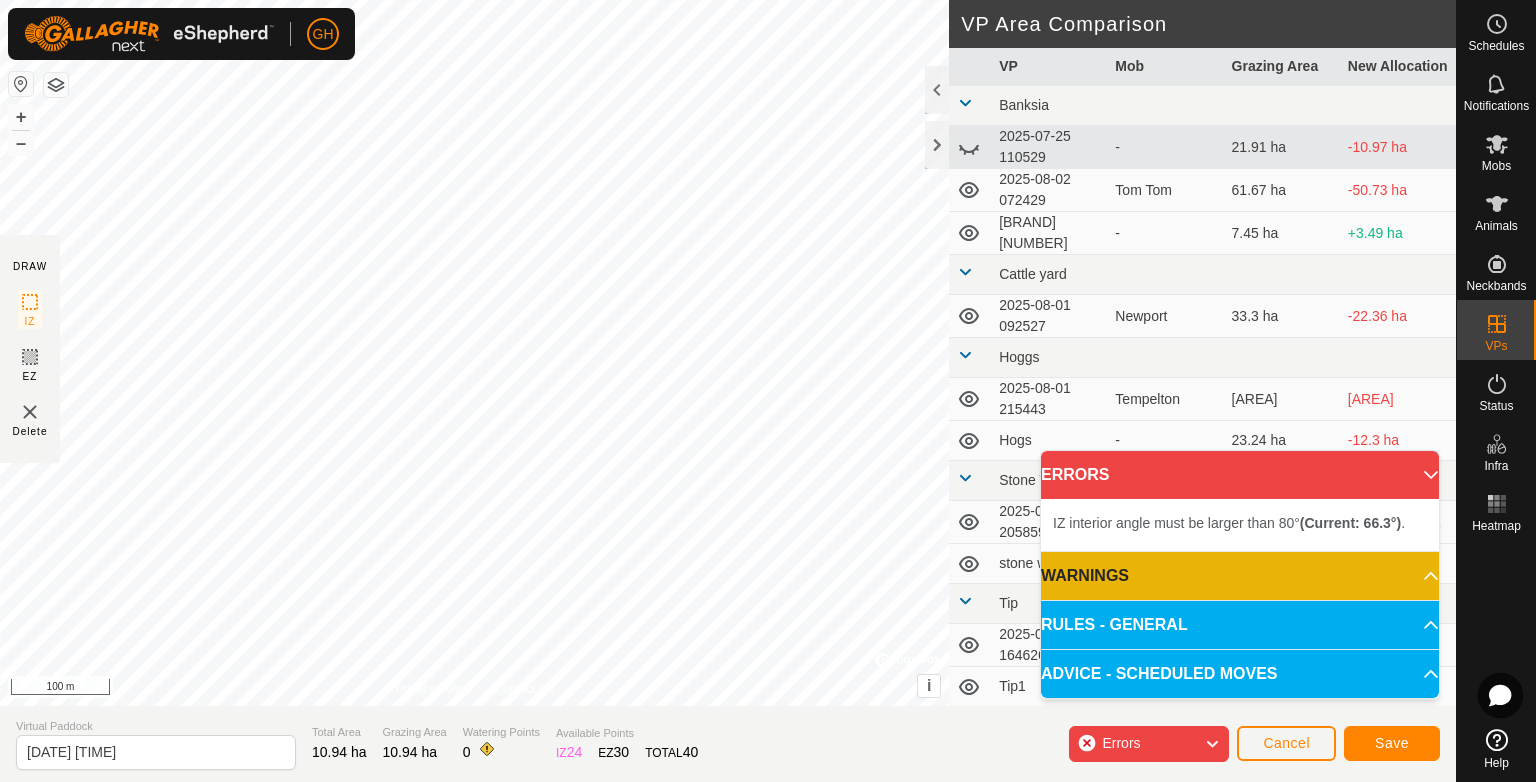 click on "IZ interior angle must be larger than 80°  (Current: 66.3°) . + – ⇧ i ©  Mapbox , ©  OpenStreetMap ,  Improve this map 100 m" at bounding box center (474, 353) 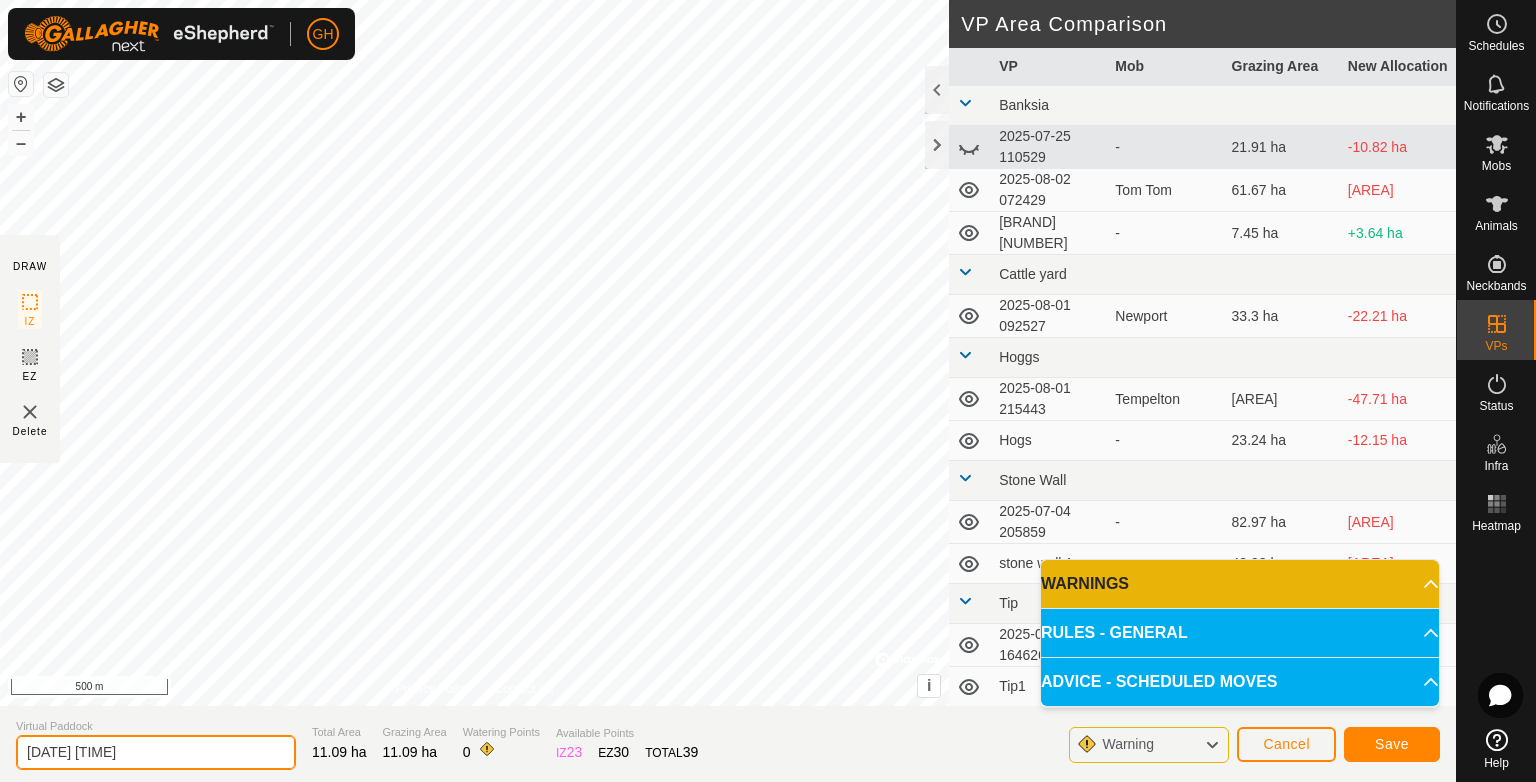 drag, startPoint x: 205, startPoint y: 760, endPoint x: 0, endPoint y: 750, distance: 205.24376 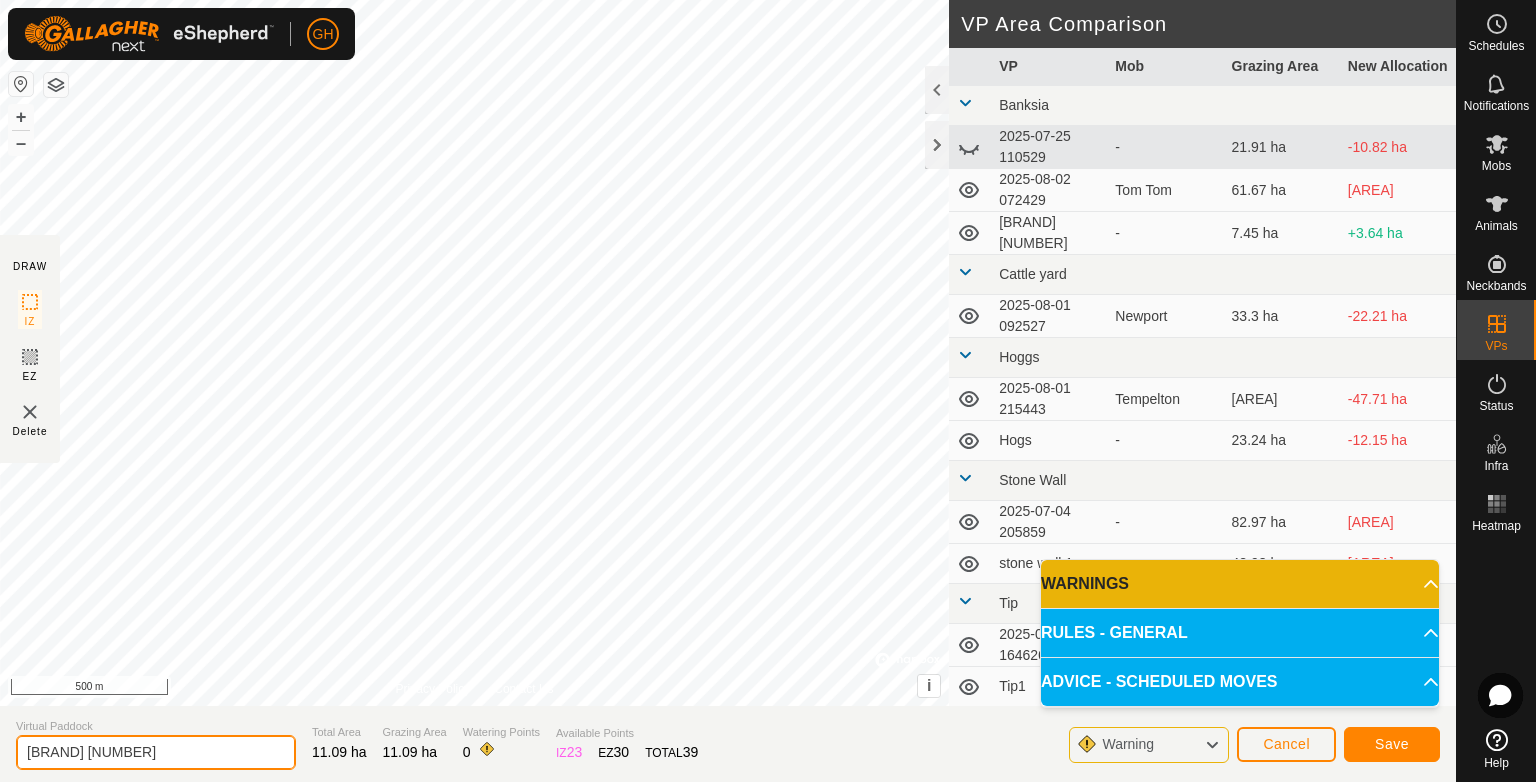 type on "banksia 2" 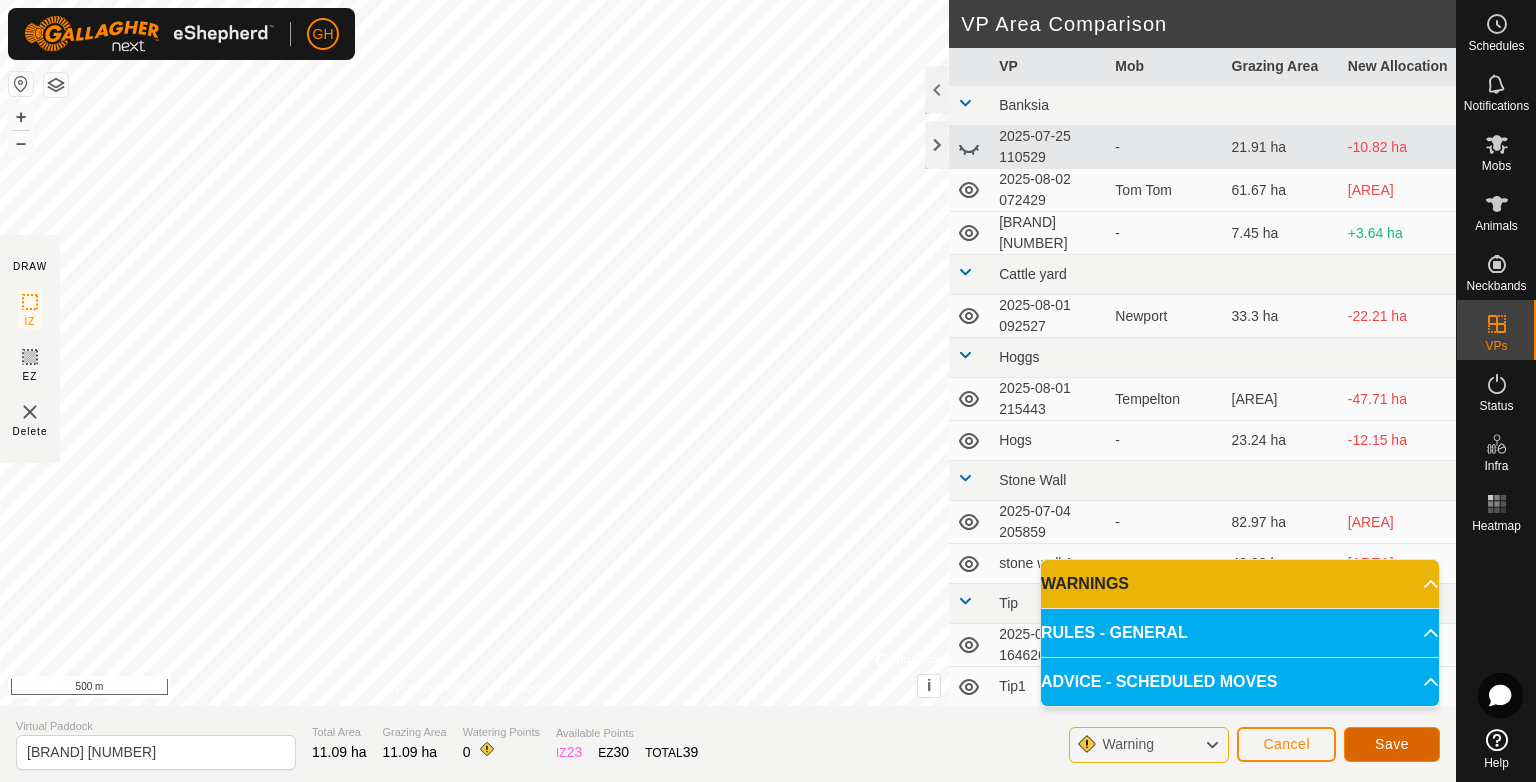 click on "Save" 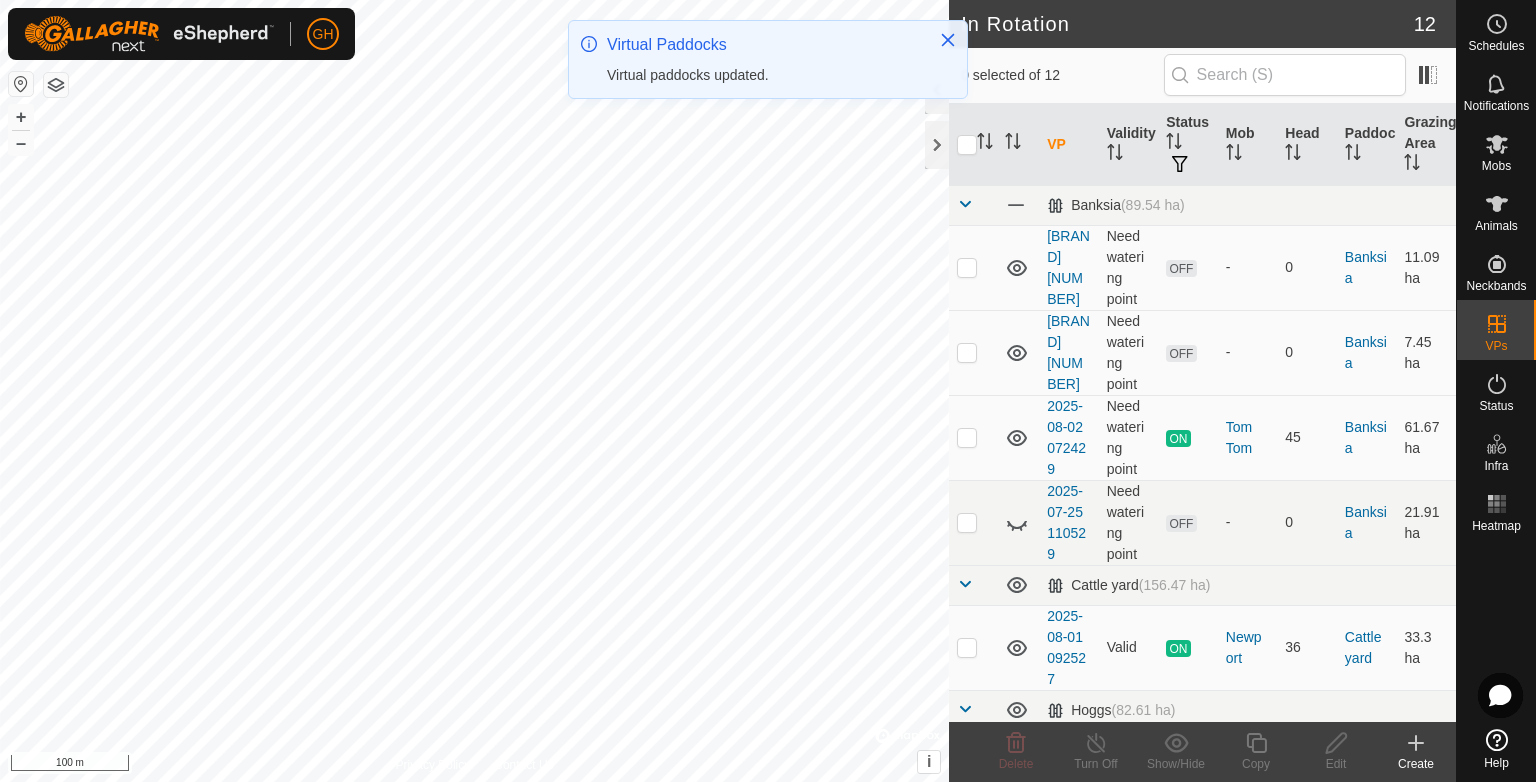 click 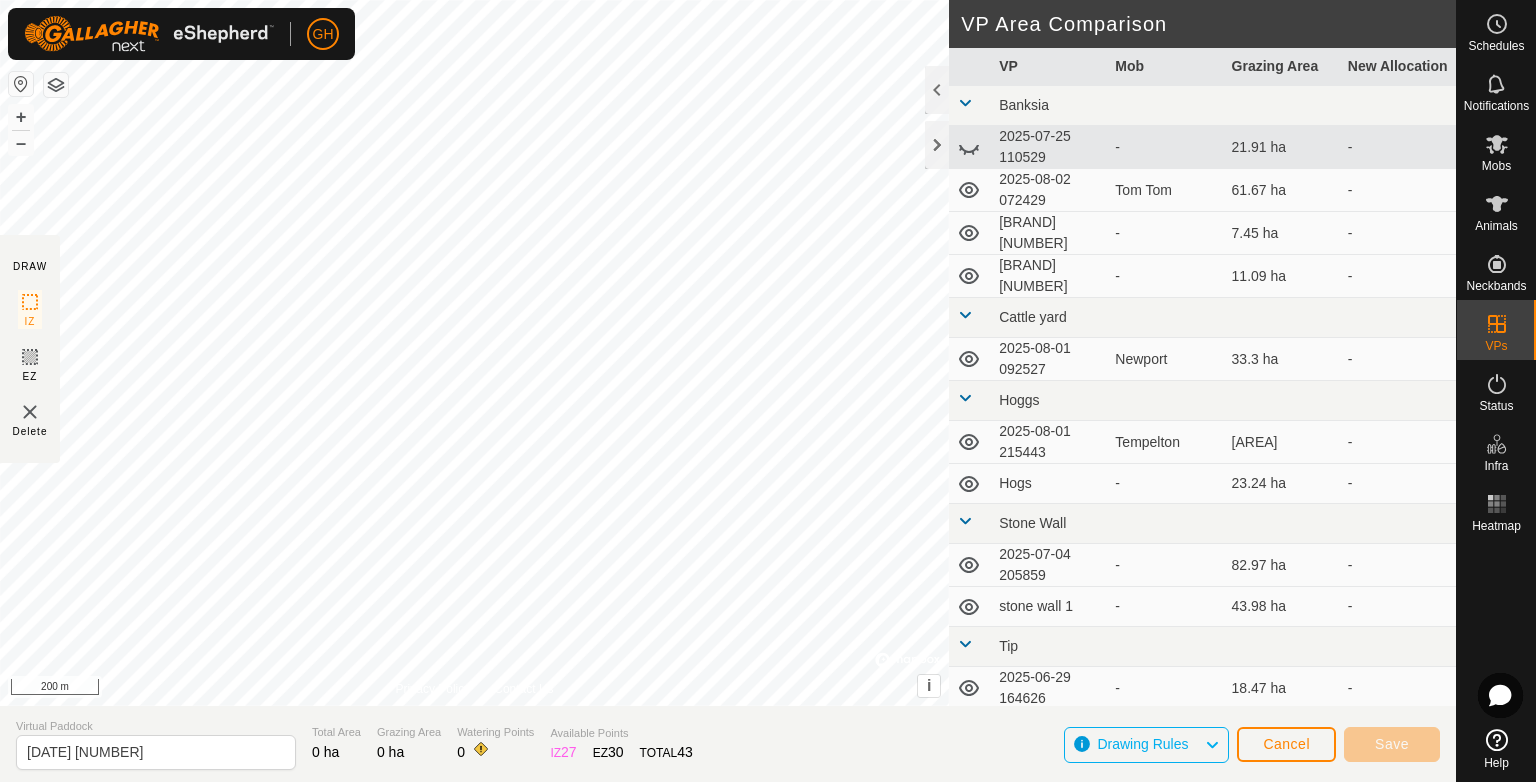 click on "GH Schedules Notifications Mobs Animals Neckbands VPs Status Infra Heatmap Help DRAW IZ EZ Delete Privacy Policy Contact Us + – ⇧ i ©  Mapbox , ©  OpenStreetMap ,  Improve this map 200 m VP Area Comparison     VP   Mob   Grazing Area   New Allocation  Banksia  2025-07-25 110529  -  21.91 ha   -   2025-08-02 072429   Tom Tom   61.67 ha   -   banksia 1  -  7.45 ha   -   banksia 2  -  11.09 ha   -  Cattle yard  2025-08-01 092527   Newport   33.3 ha   -  Hoggs  2025-08-01 215443   Tempelton    58.8 ha   -   Hogs  -  23.24 ha   -  Stone Wall  2025-07-04 205859  -  82.97 ha   -   stone wall 1  -  43.98 ha   -  Tip  2025-06-29 164626  -  18.47 ha   -   Tip1   Summer Hfrs   20.87 ha   -  West Wip  West wip 1   Swagger   16.52 ha   -  Virtual Paddock 2025-08-04 192244 Total Area 0 ha Grazing Area 0 ha Watering Points 0 Available Points  IZ   27  EZ  30  TOTAL   43 Drawing Rules Cancel Save" at bounding box center [768, 391] 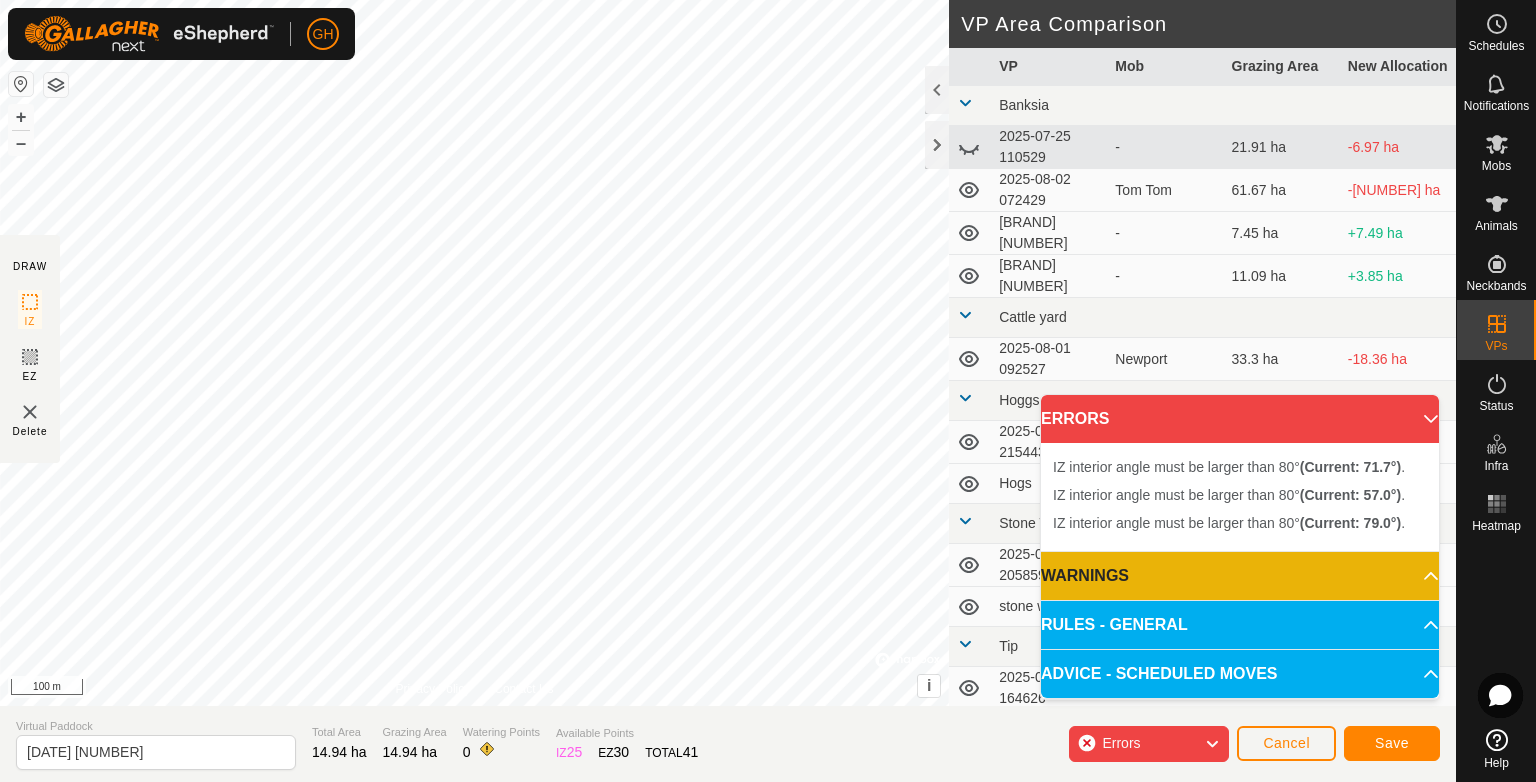 click on "IZ interior angle must be larger than 80°  (Current: 79.0°) . + – ⇧ i ©  Mapbox , ©  OpenStreetMap ,  Improve this map 100 m" at bounding box center (474, 353) 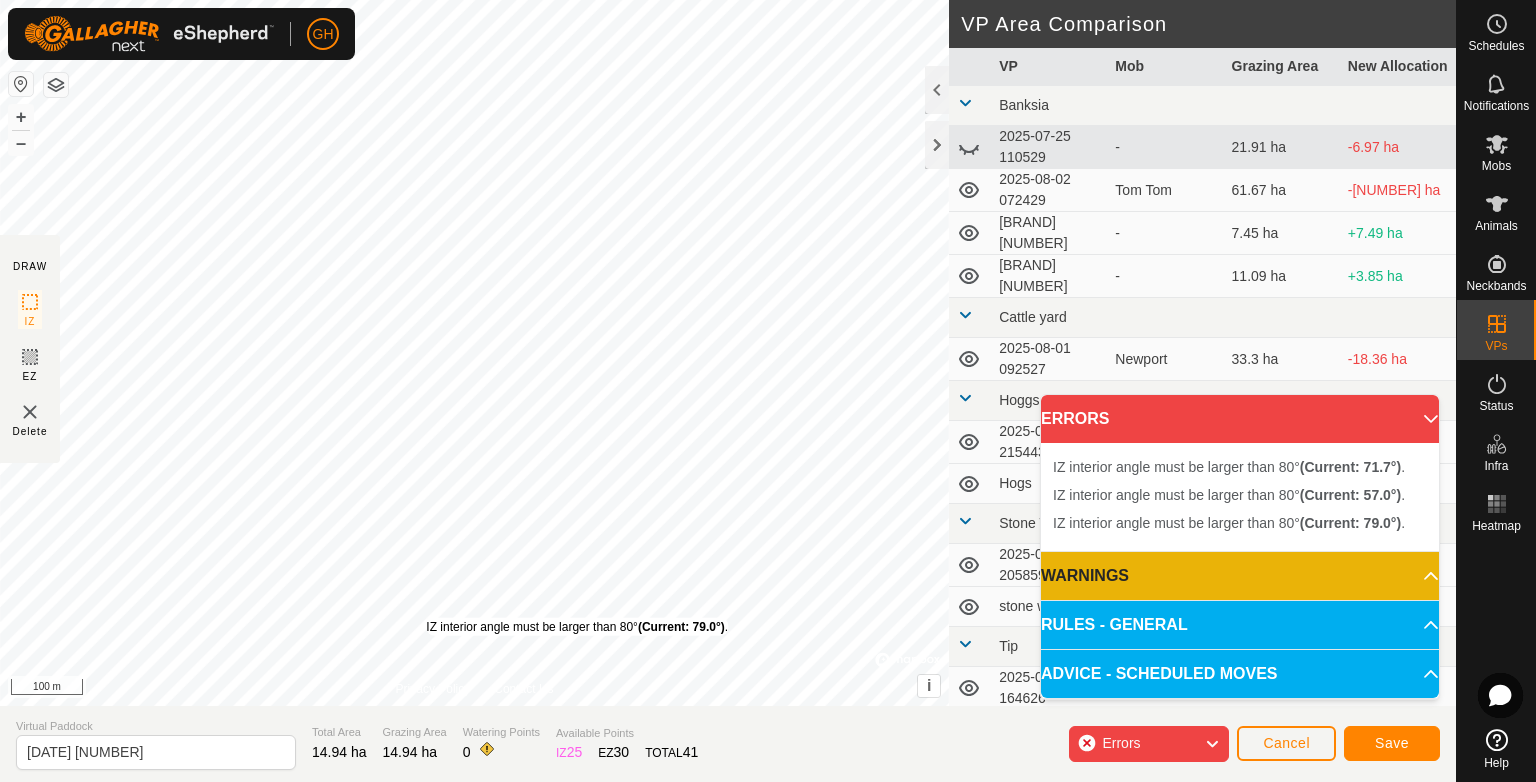 click on "IZ interior angle must be larger than 80°  (Current: 79.0°) ." at bounding box center [577, 627] 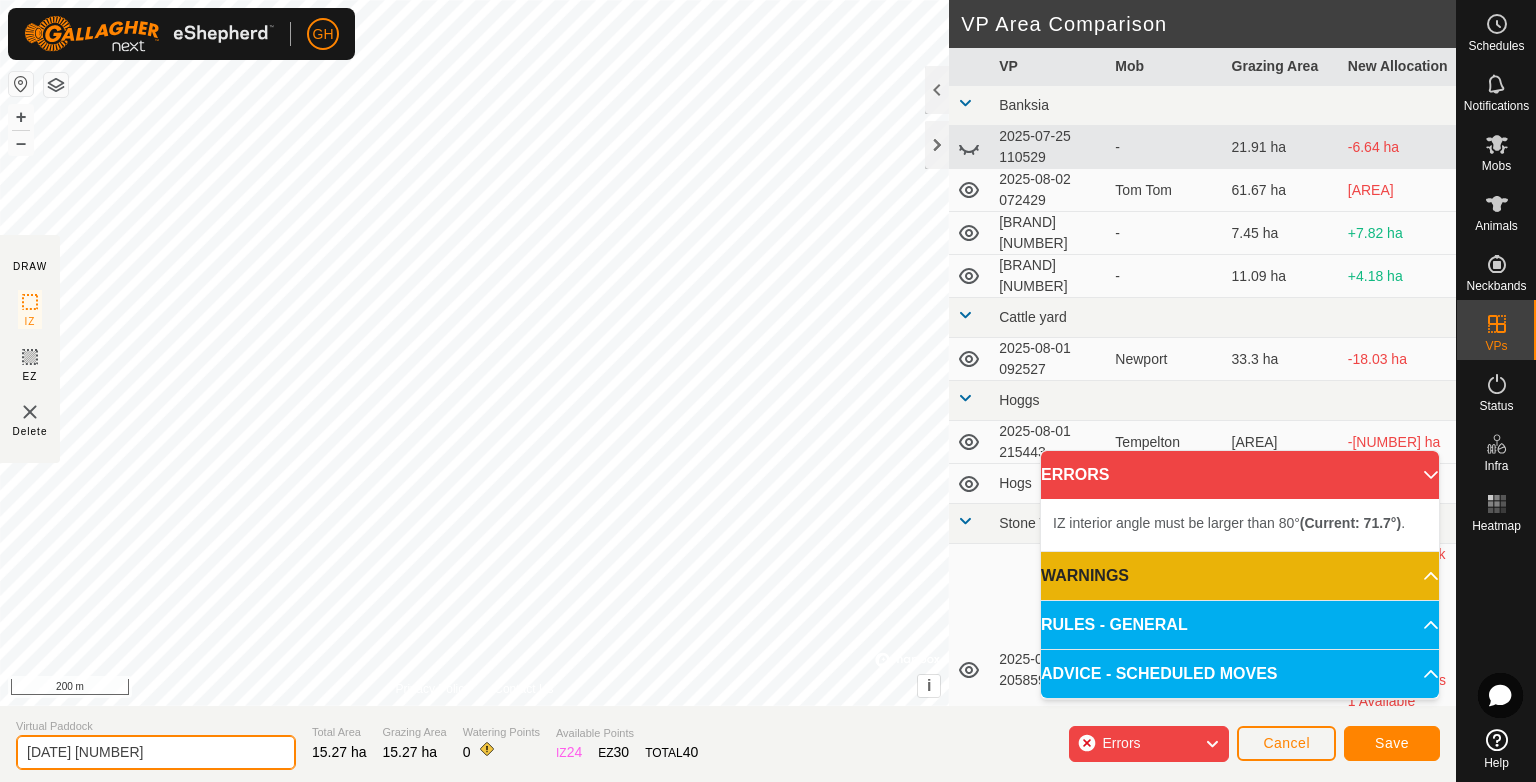 drag, startPoint x: 170, startPoint y: 756, endPoint x: 3, endPoint y: 769, distance: 167.50522 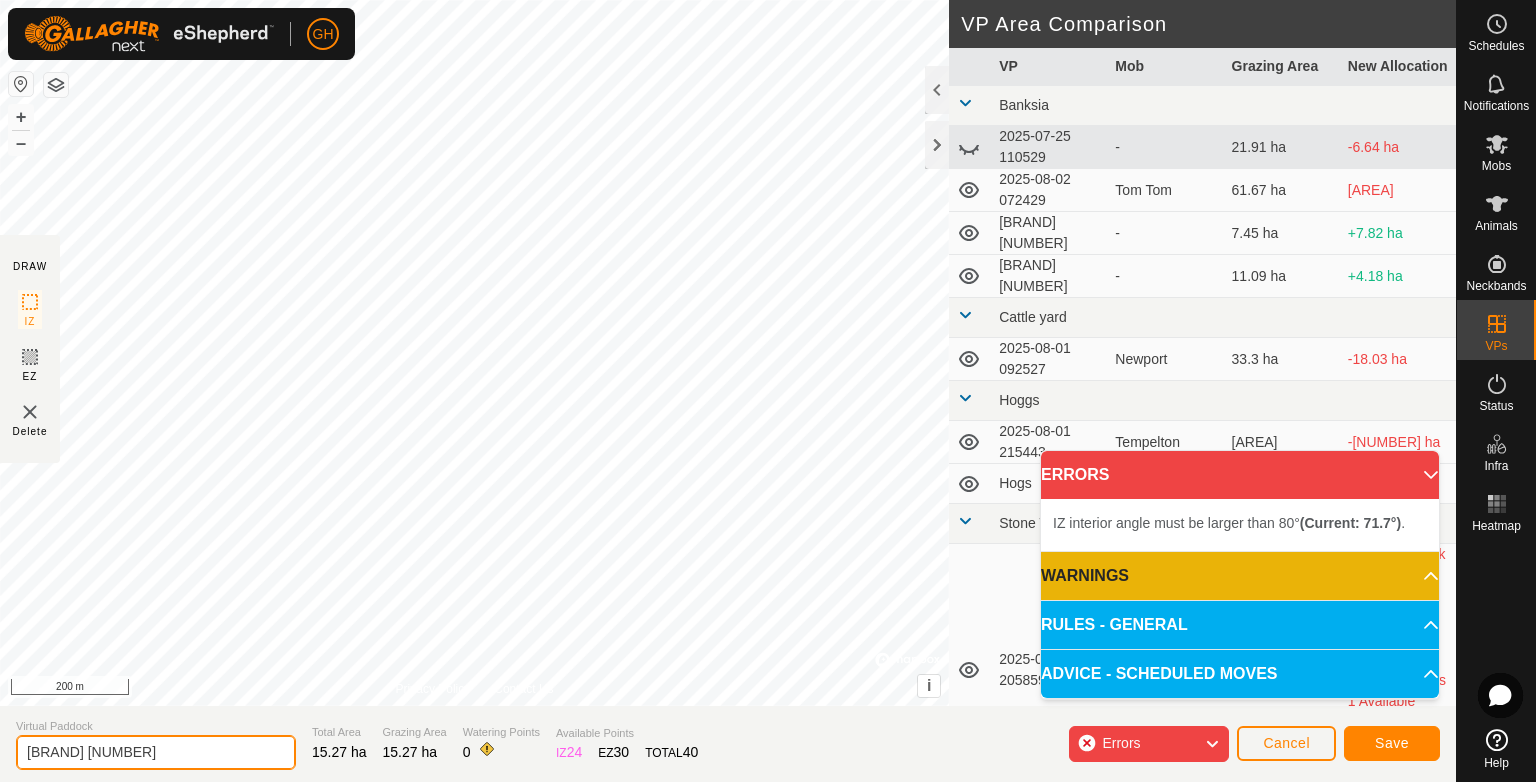 type on "banksia 3" 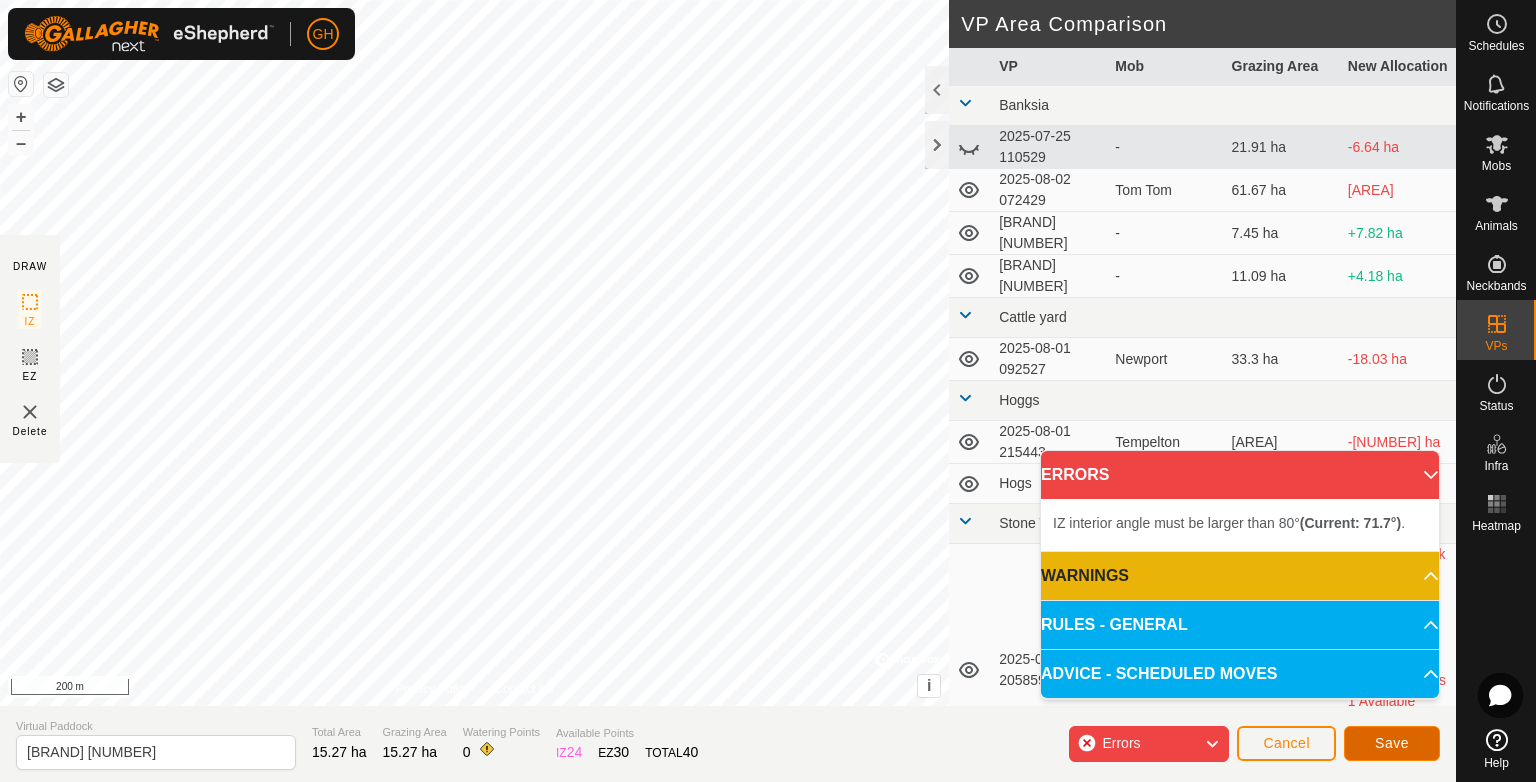 click on "Save" 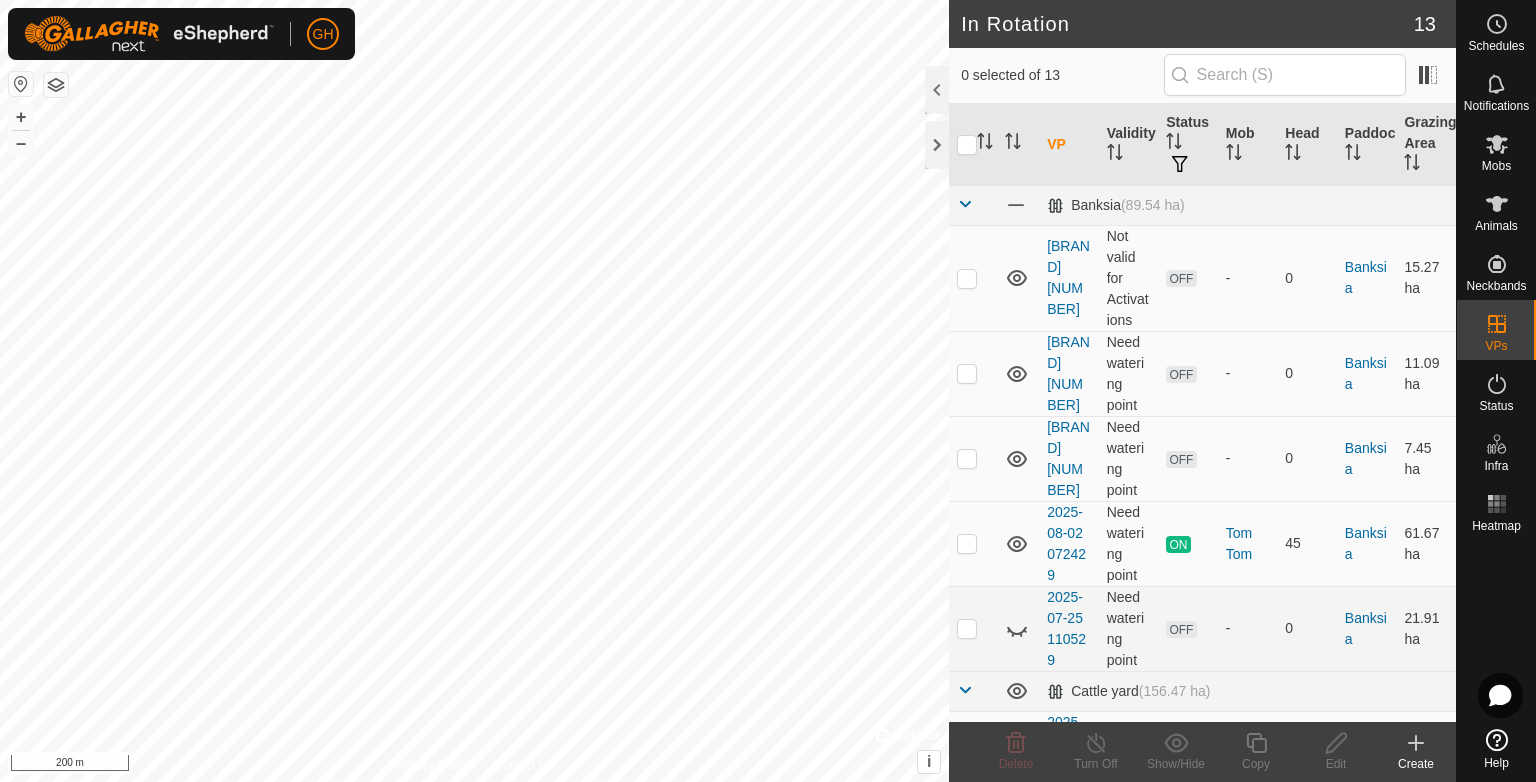 click 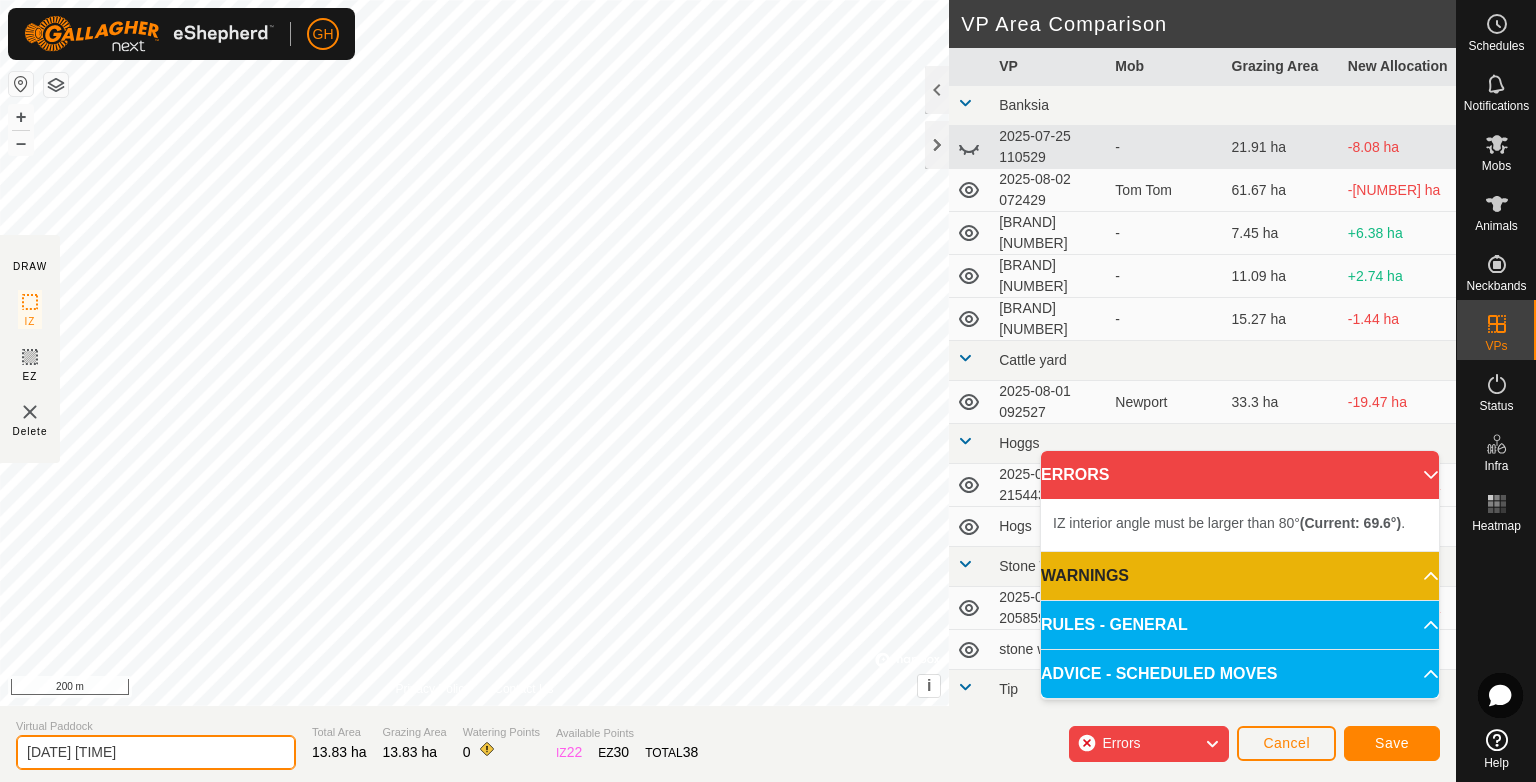 drag, startPoint x: 188, startPoint y: 754, endPoint x: 22, endPoint y: 757, distance: 166.0271 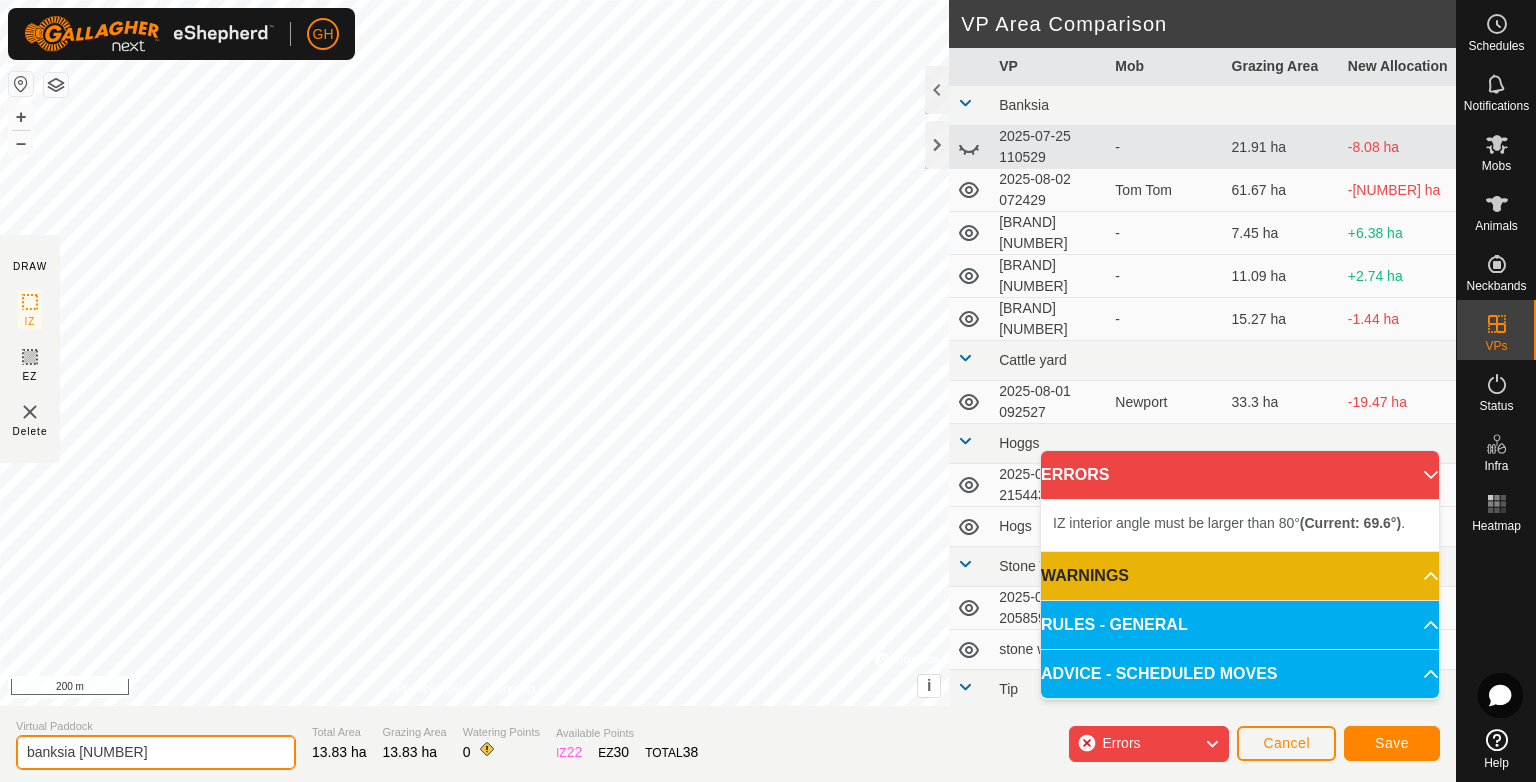 type on "banksia 4" 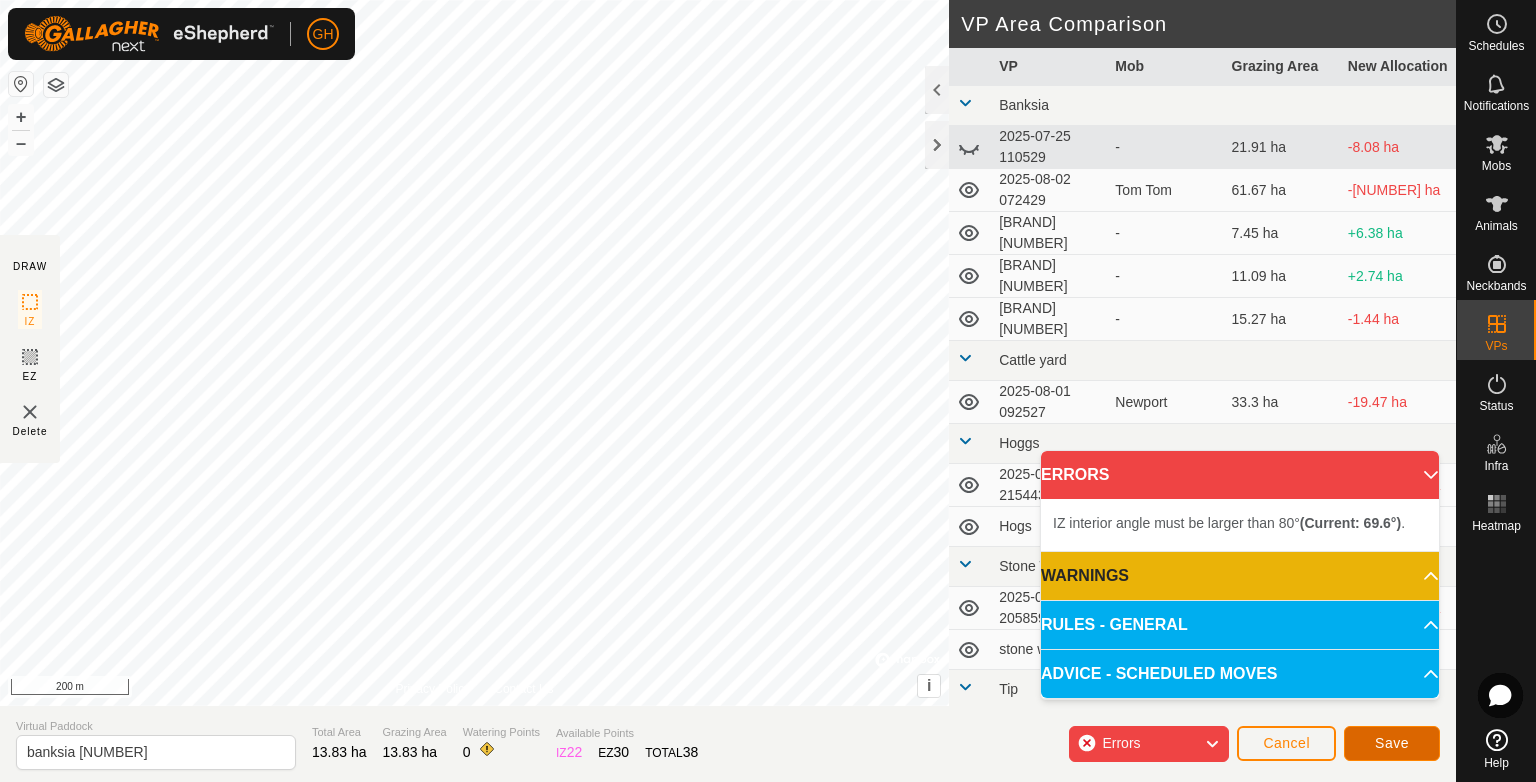 click on "Save" 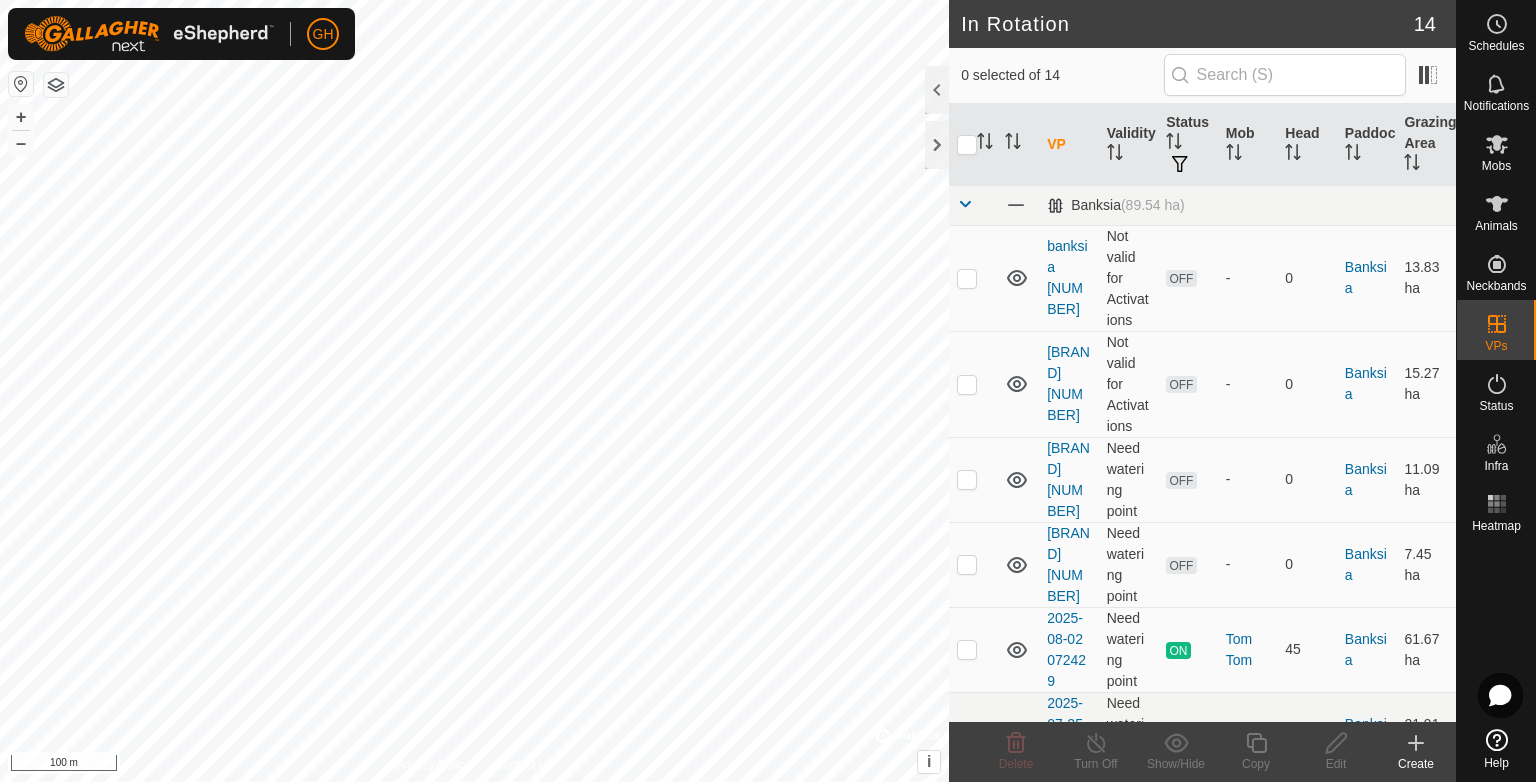 checkbox on "true" 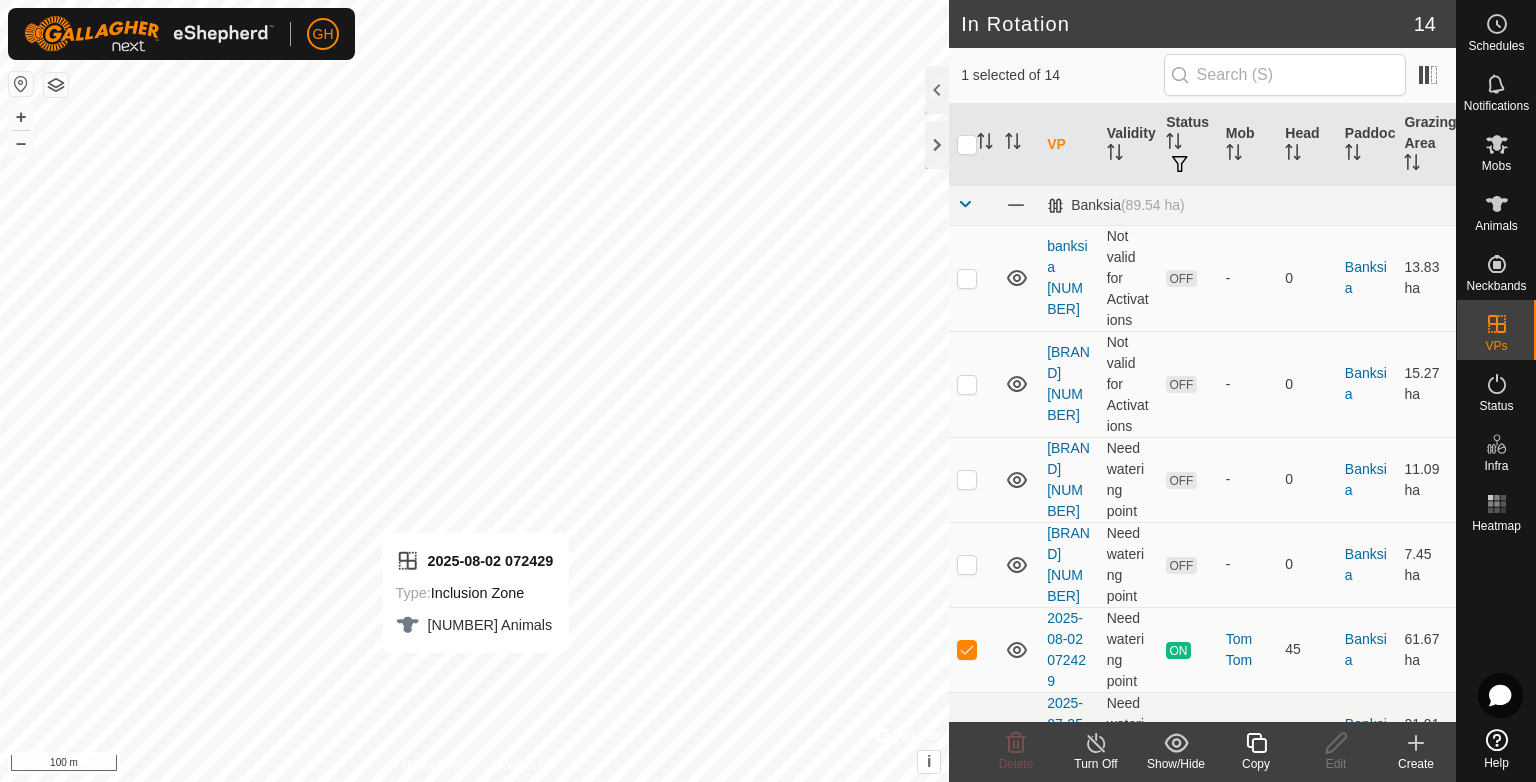 checkbox on "true" 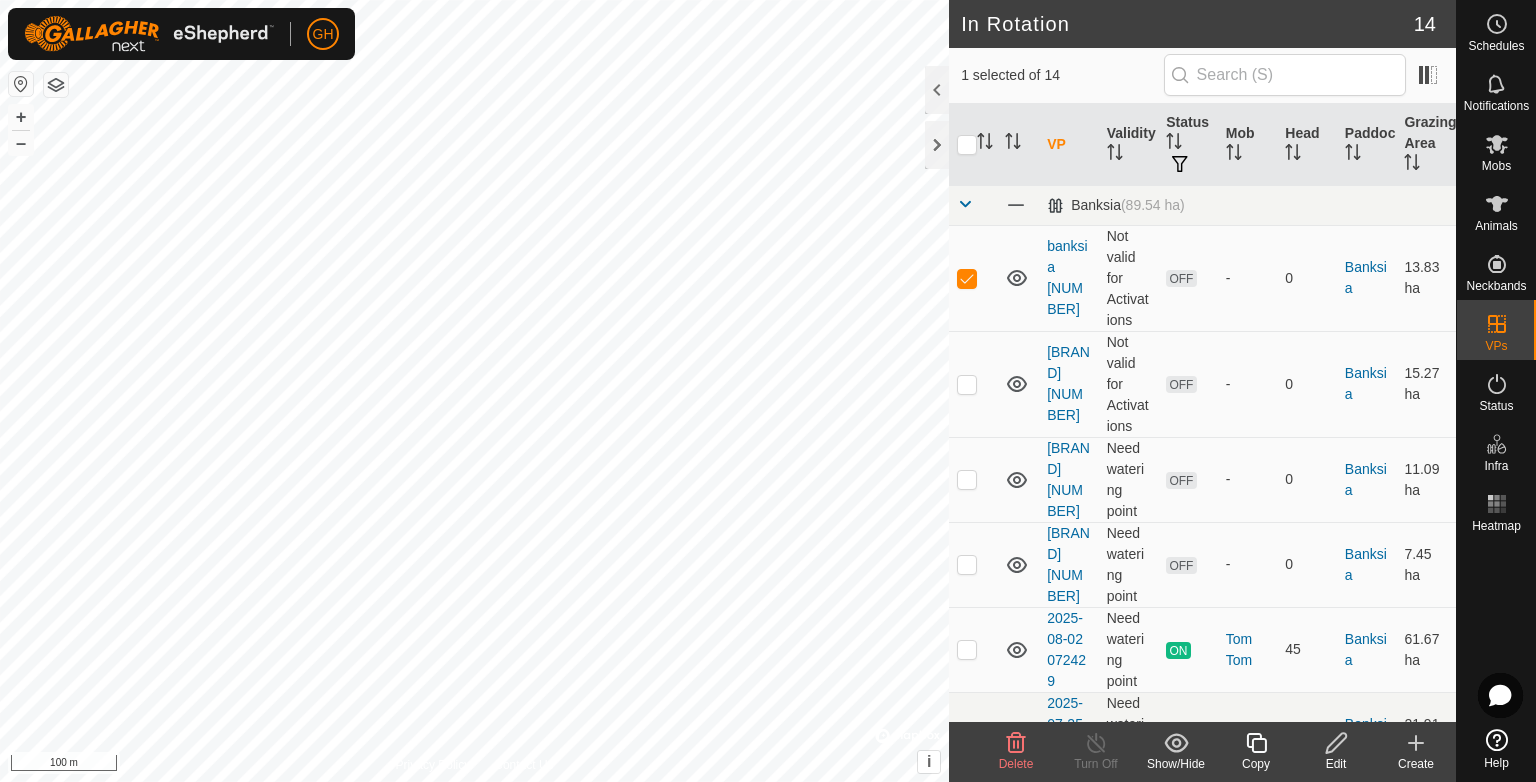 click 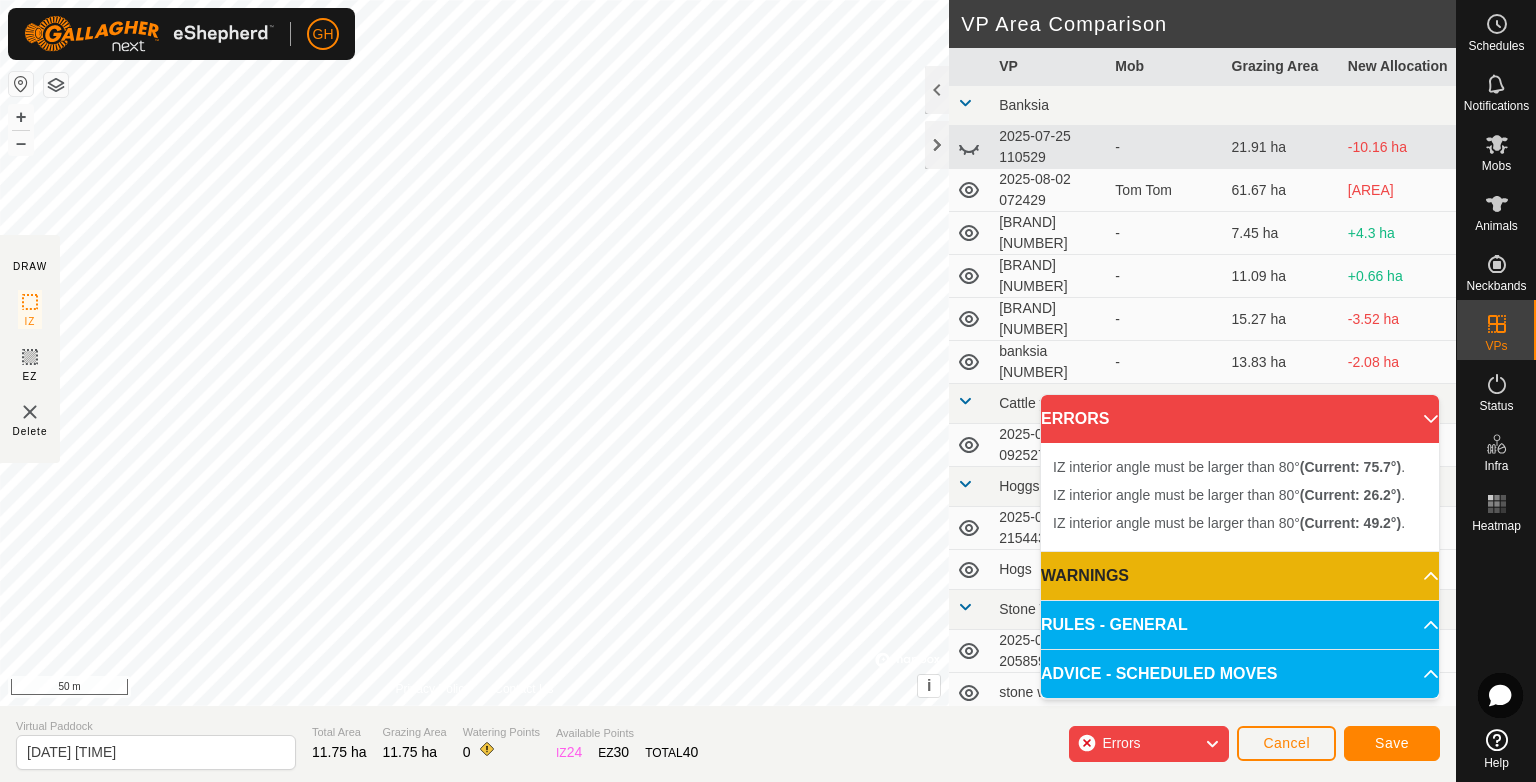 click on "IZ interior angle must be larger than 80°  (Current: 75.7°) . + – ⇧ i ©  Mapbox , ©  OpenStreetMap ,  Improve this map 50 m" at bounding box center (474, 353) 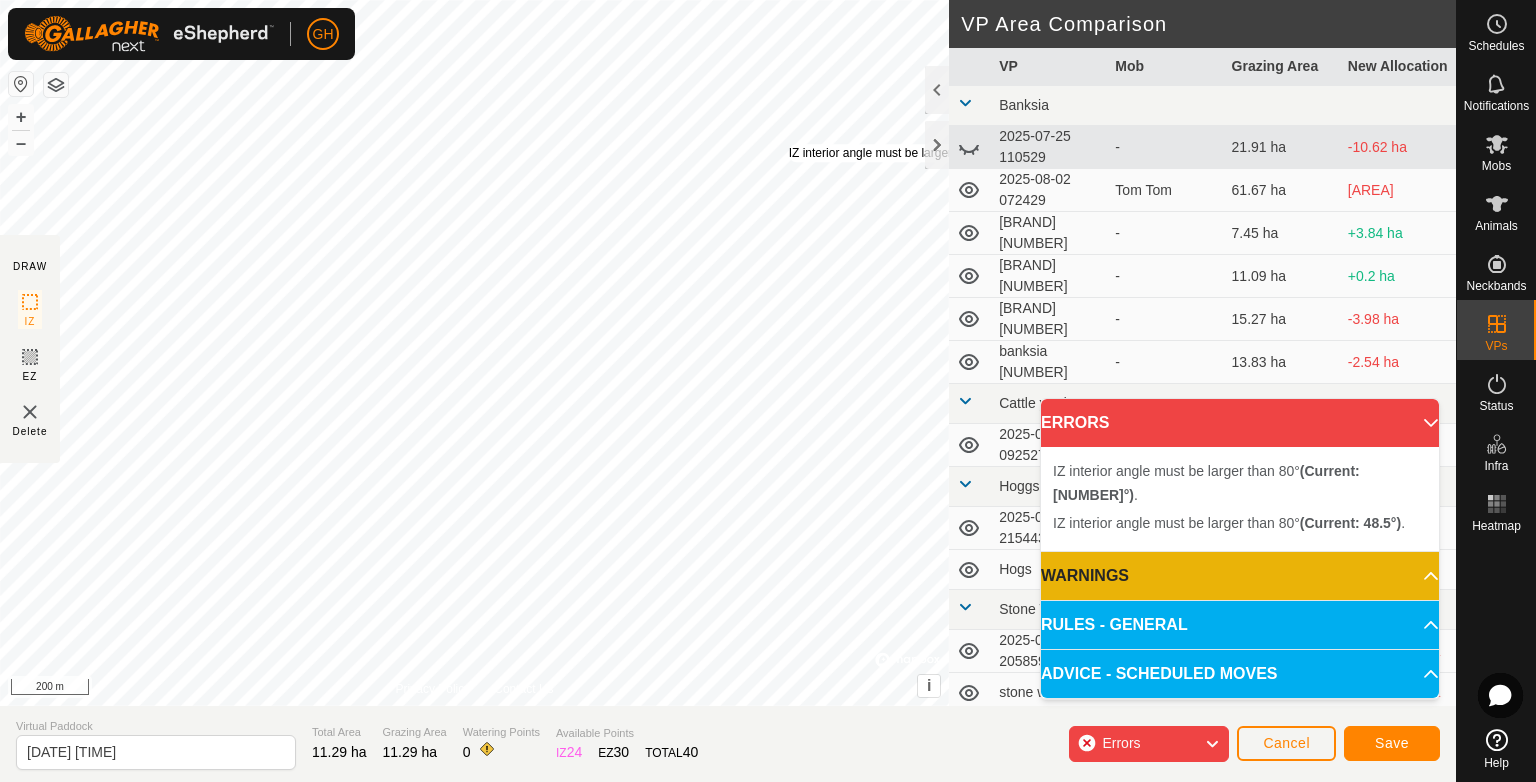 drag, startPoint x: 504, startPoint y: 270, endPoint x: 783, endPoint y: 148, distance: 304.5078 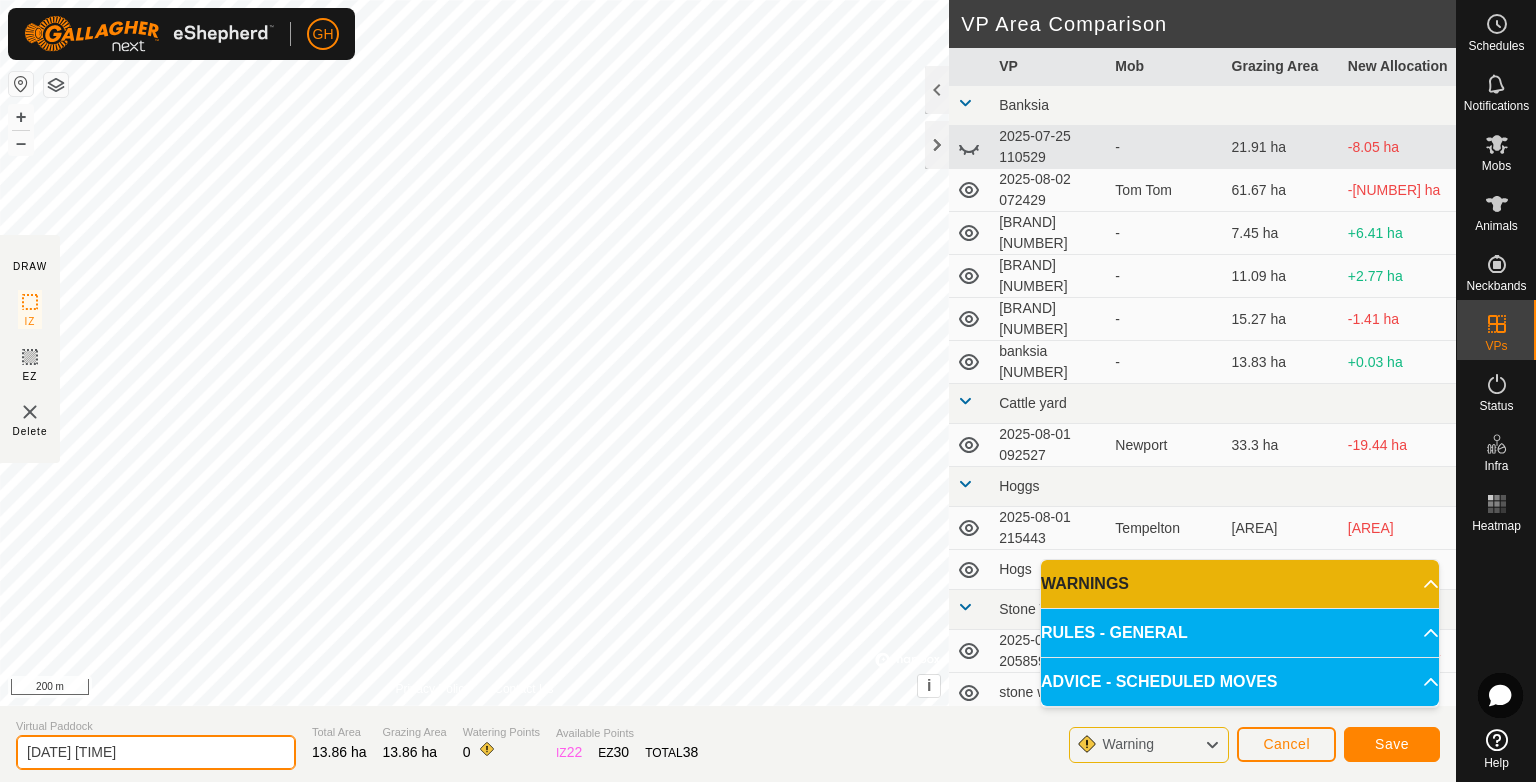 drag, startPoint x: 164, startPoint y: 758, endPoint x: 1, endPoint y: 776, distance: 163.99086 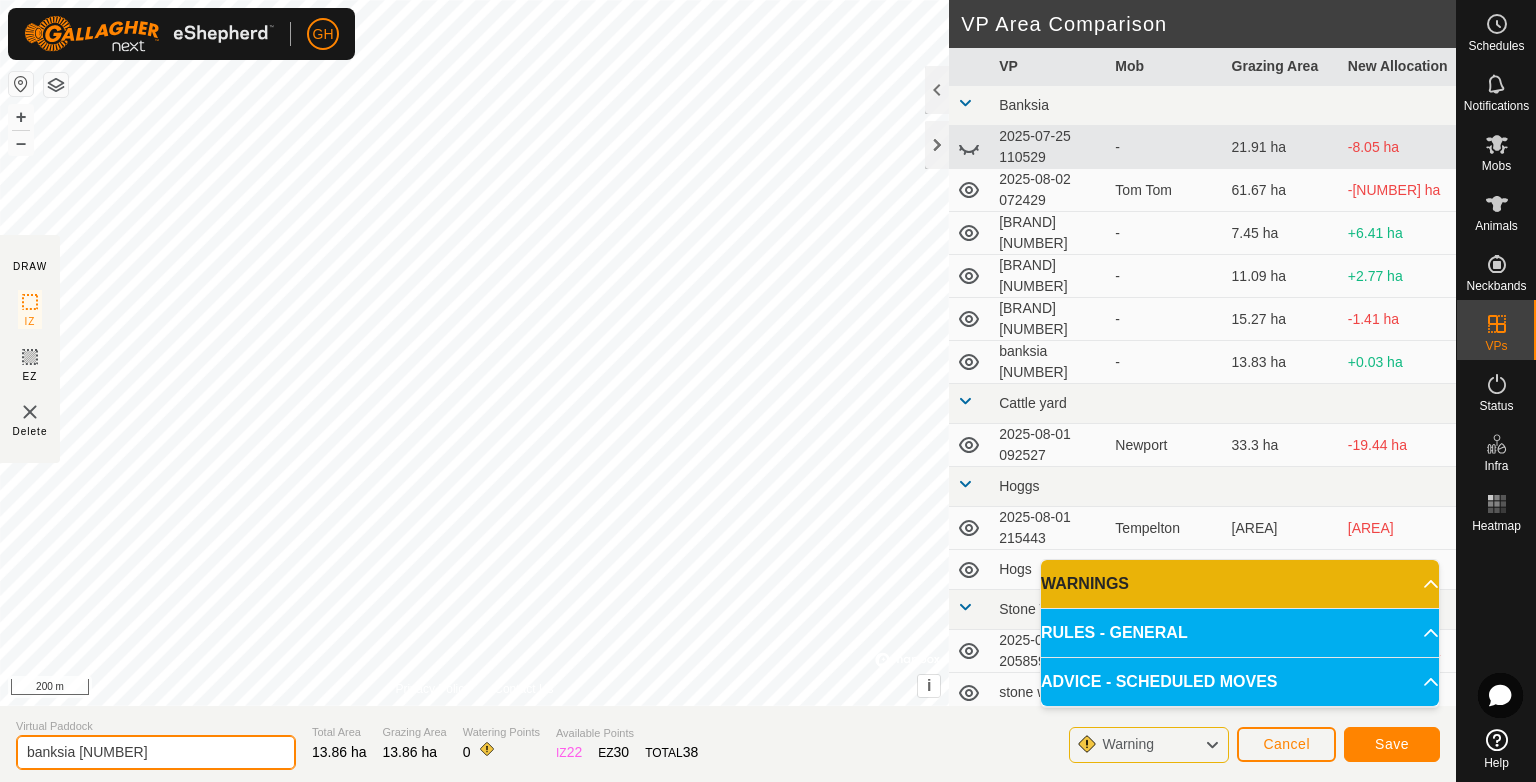 type on "banksia 5" 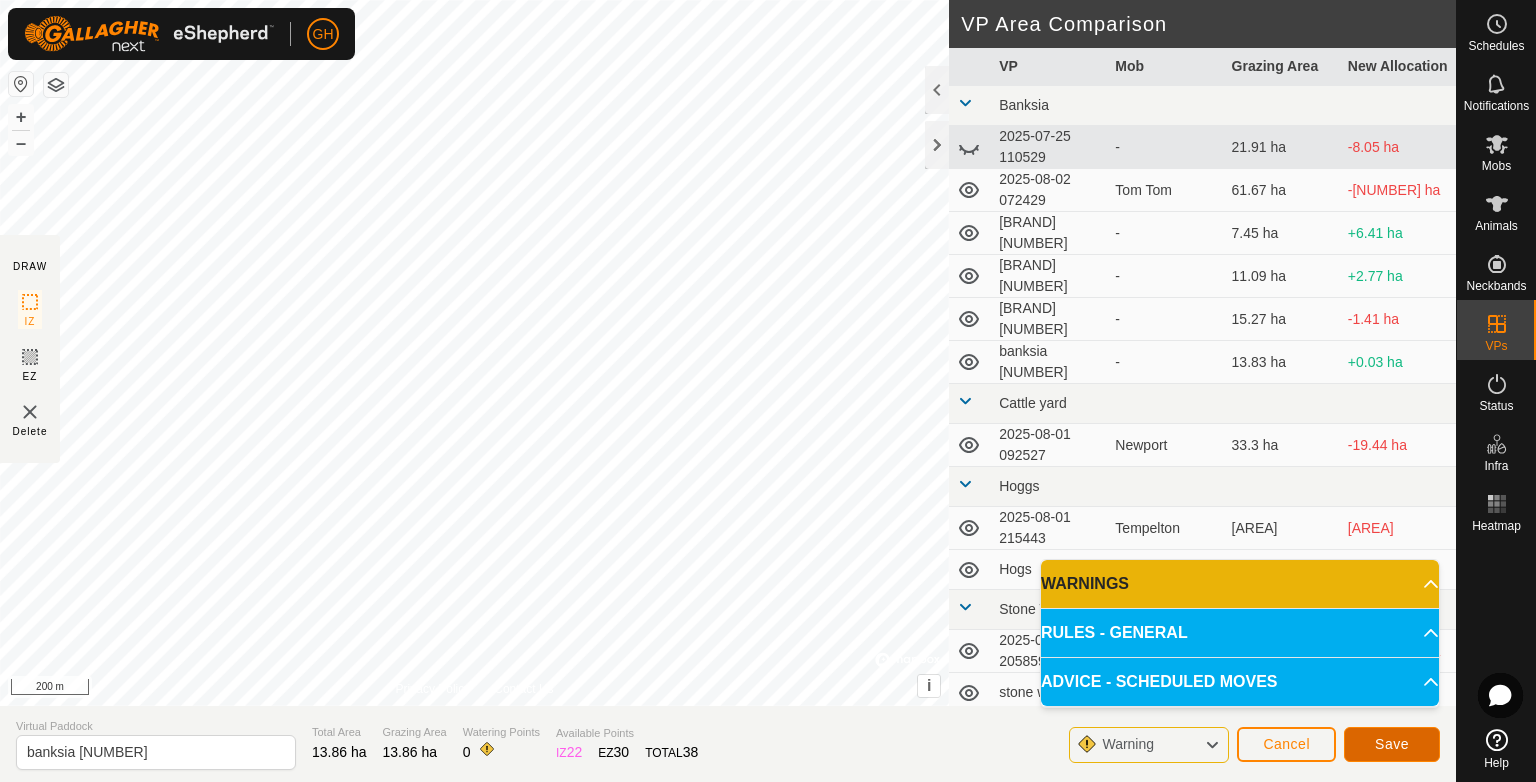 click on "Save" 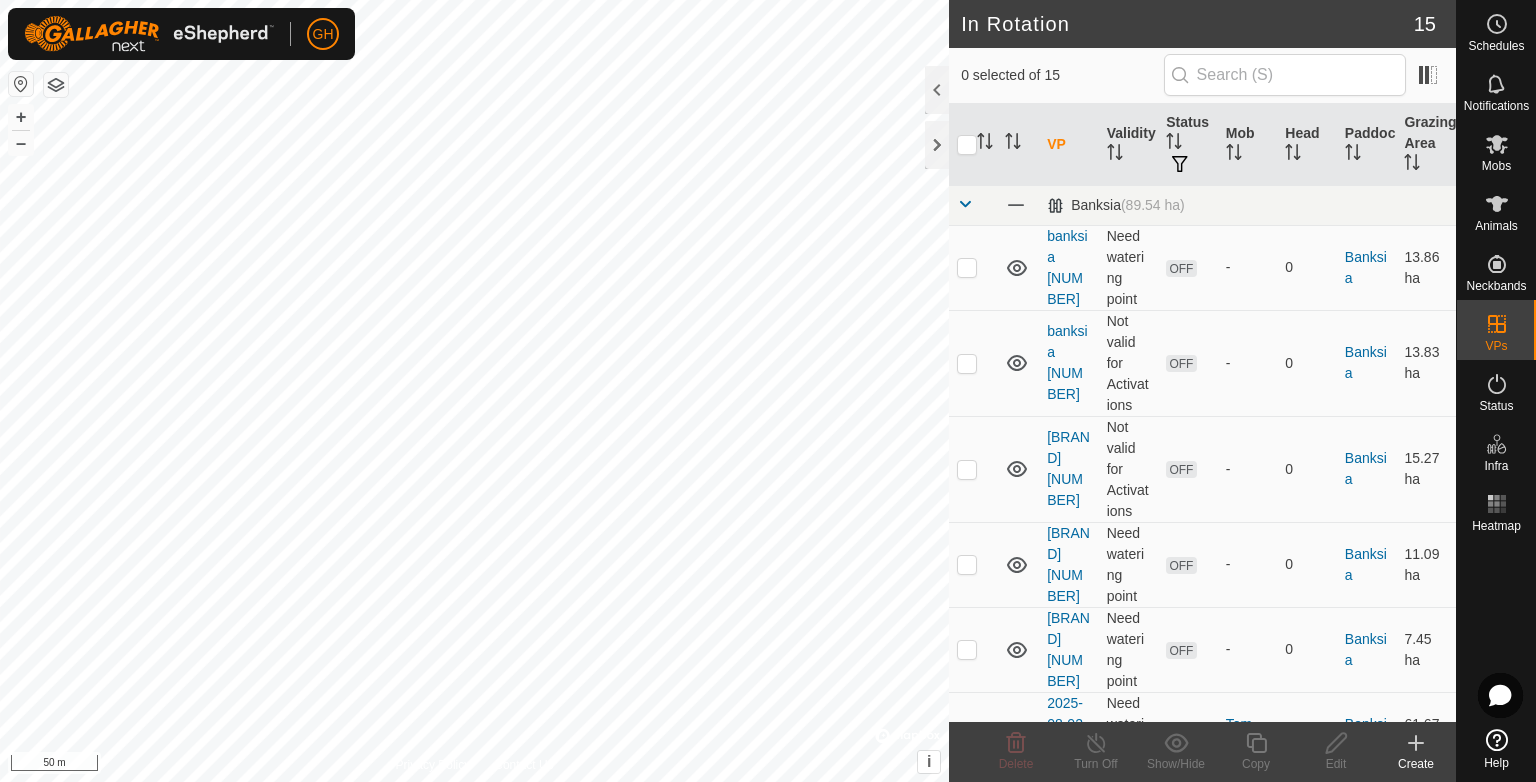 checkbox on "true" 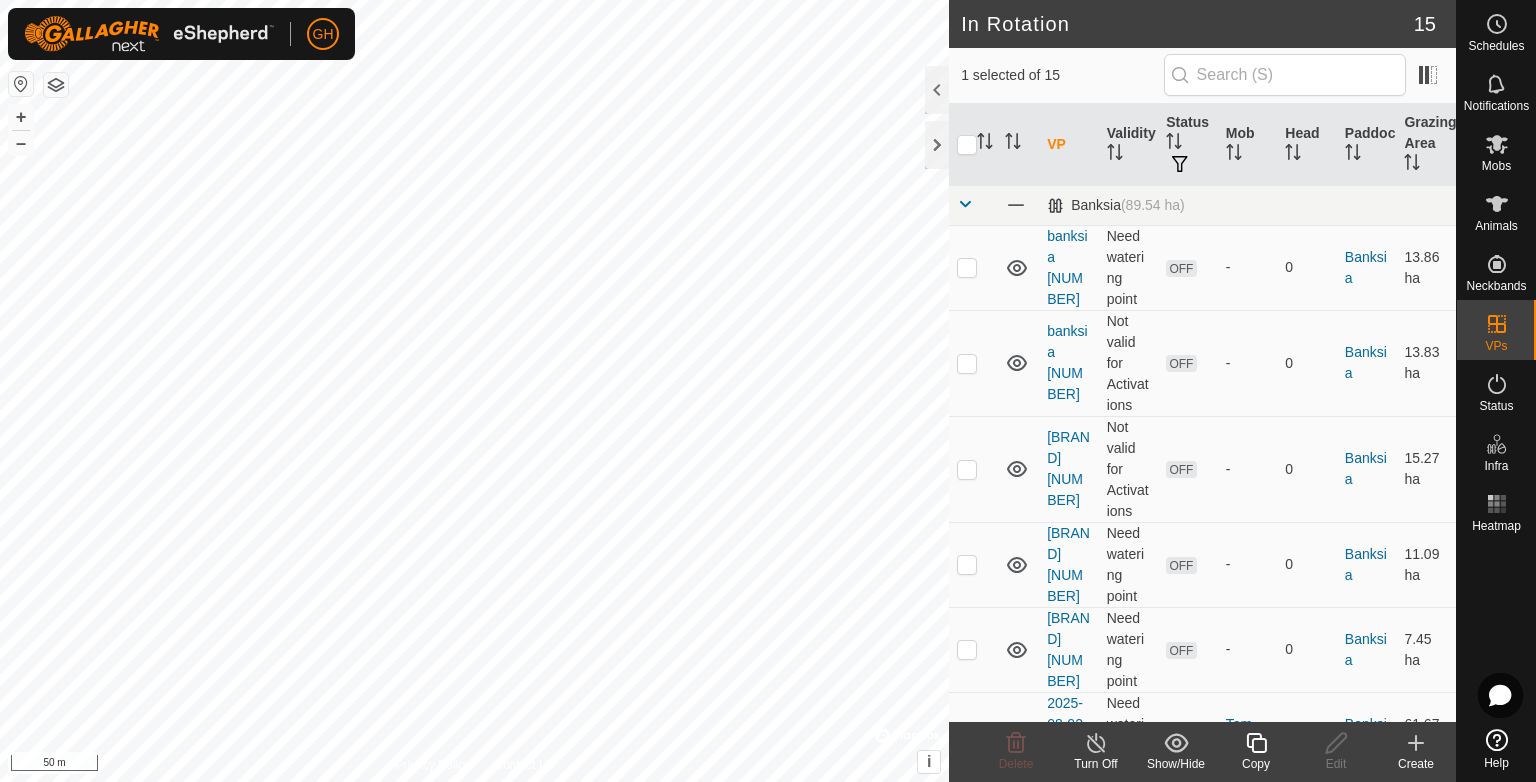 checkbox on "true" 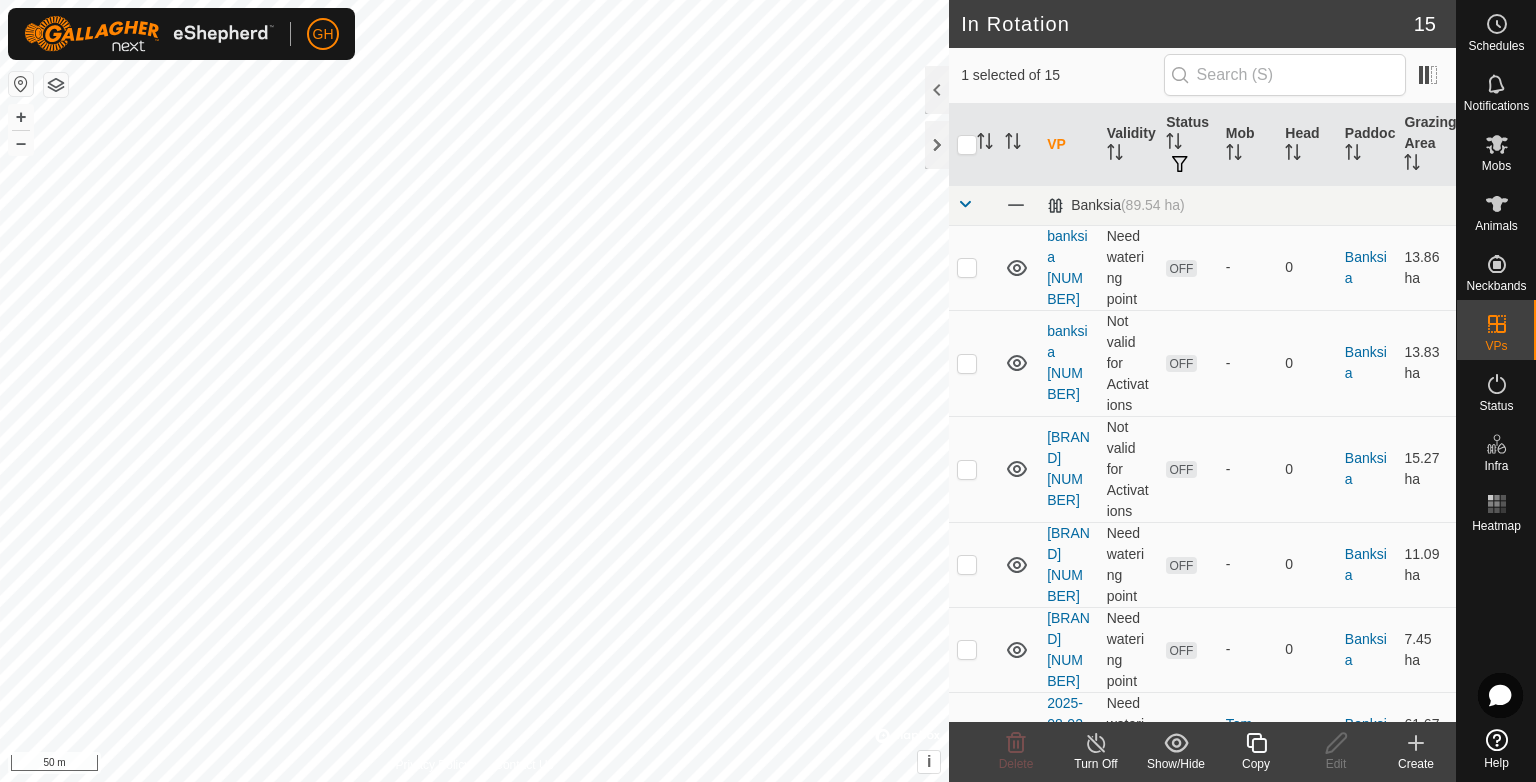 checkbox on "false" 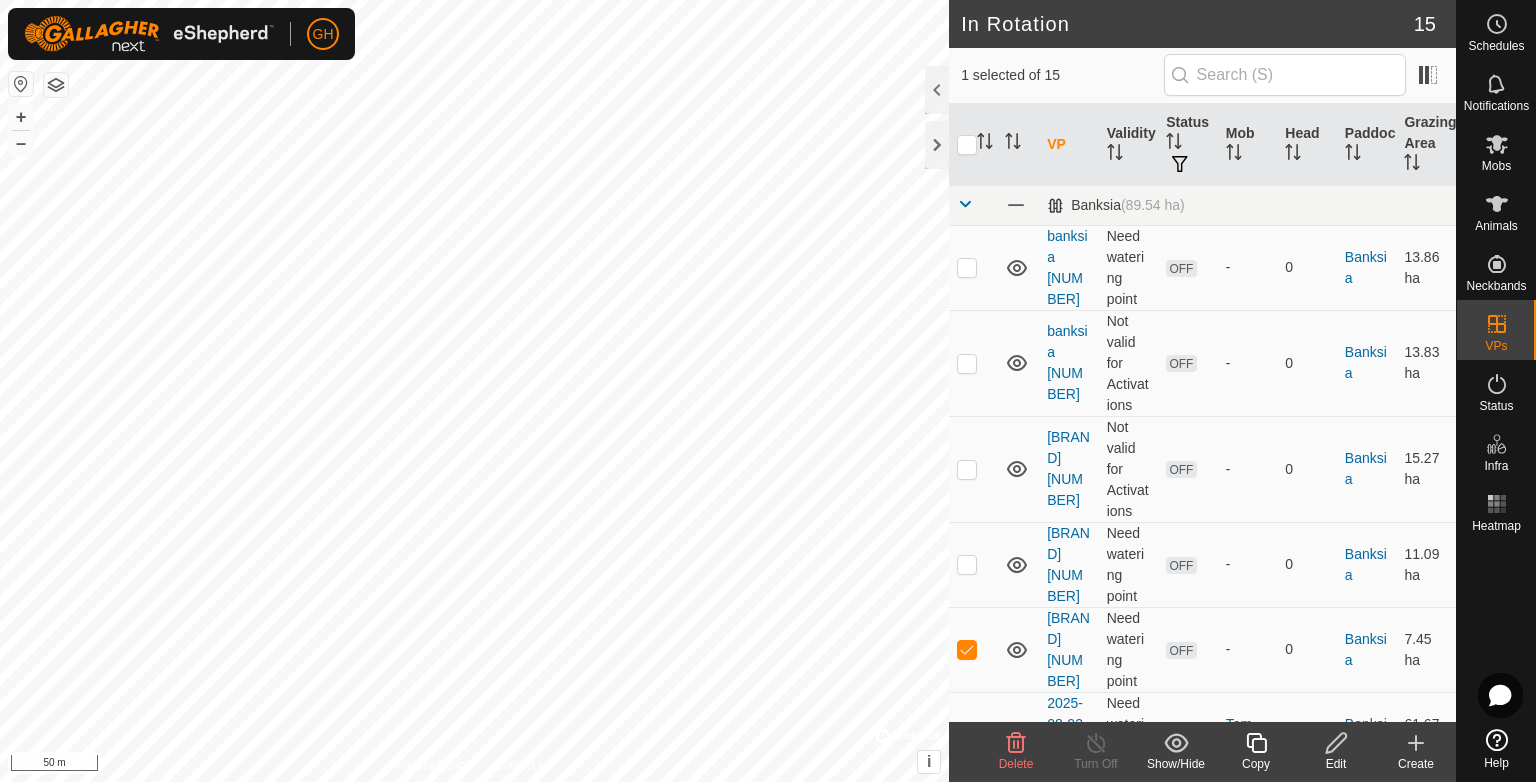 click 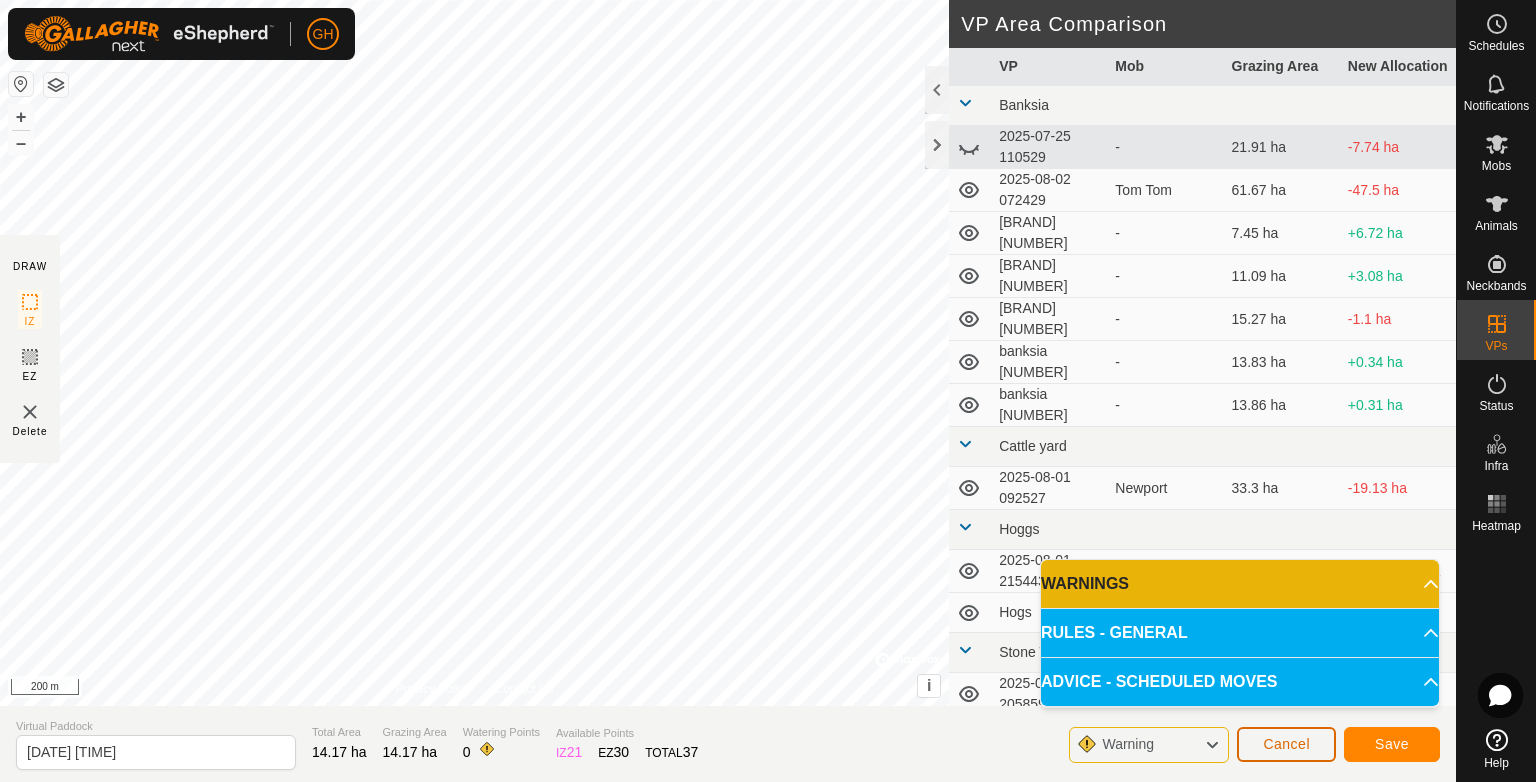 click on "Cancel" 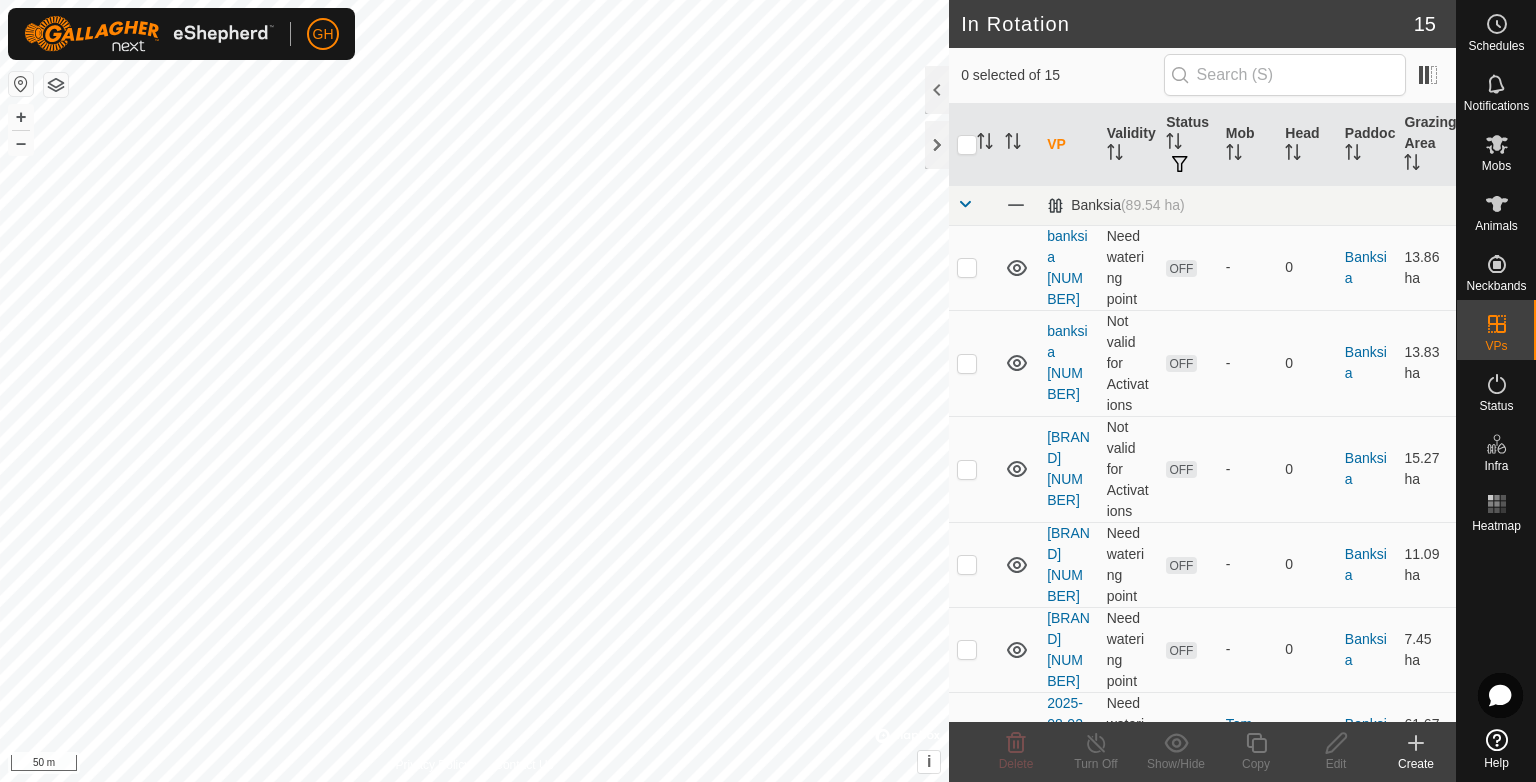 click 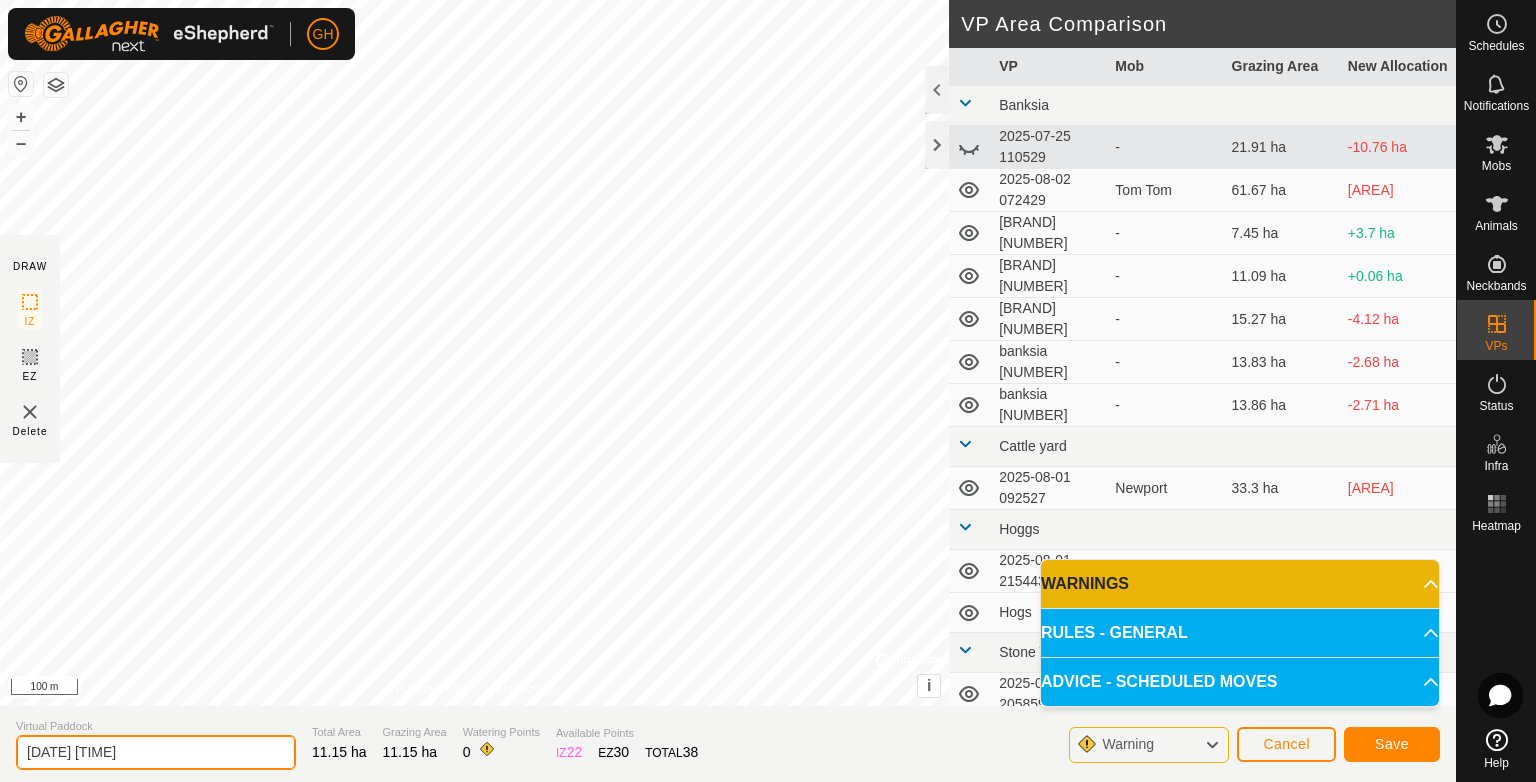 drag, startPoint x: 89, startPoint y: 749, endPoint x: 0, endPoint y: 754, distance: 89.140335 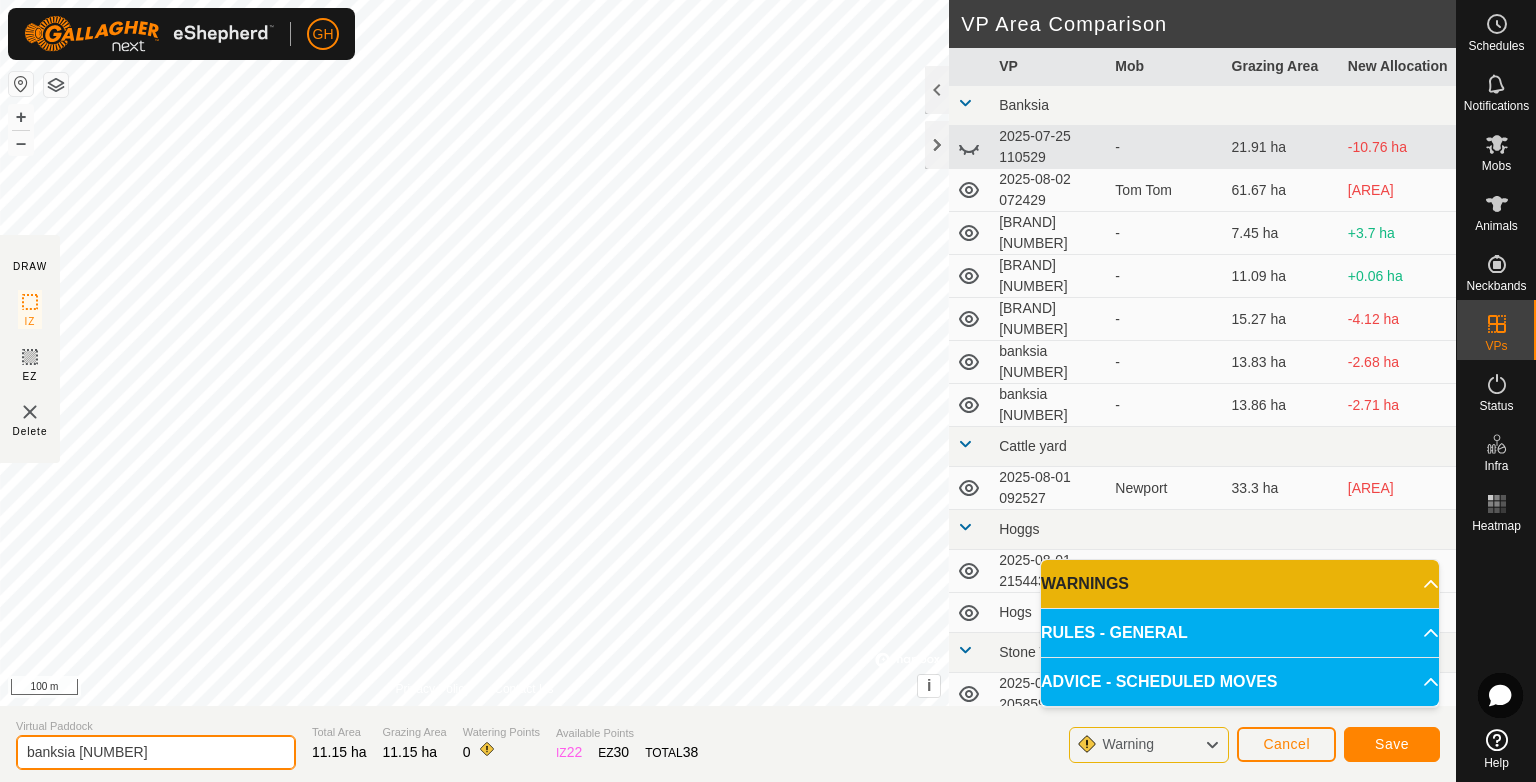 type on "banksia 6" 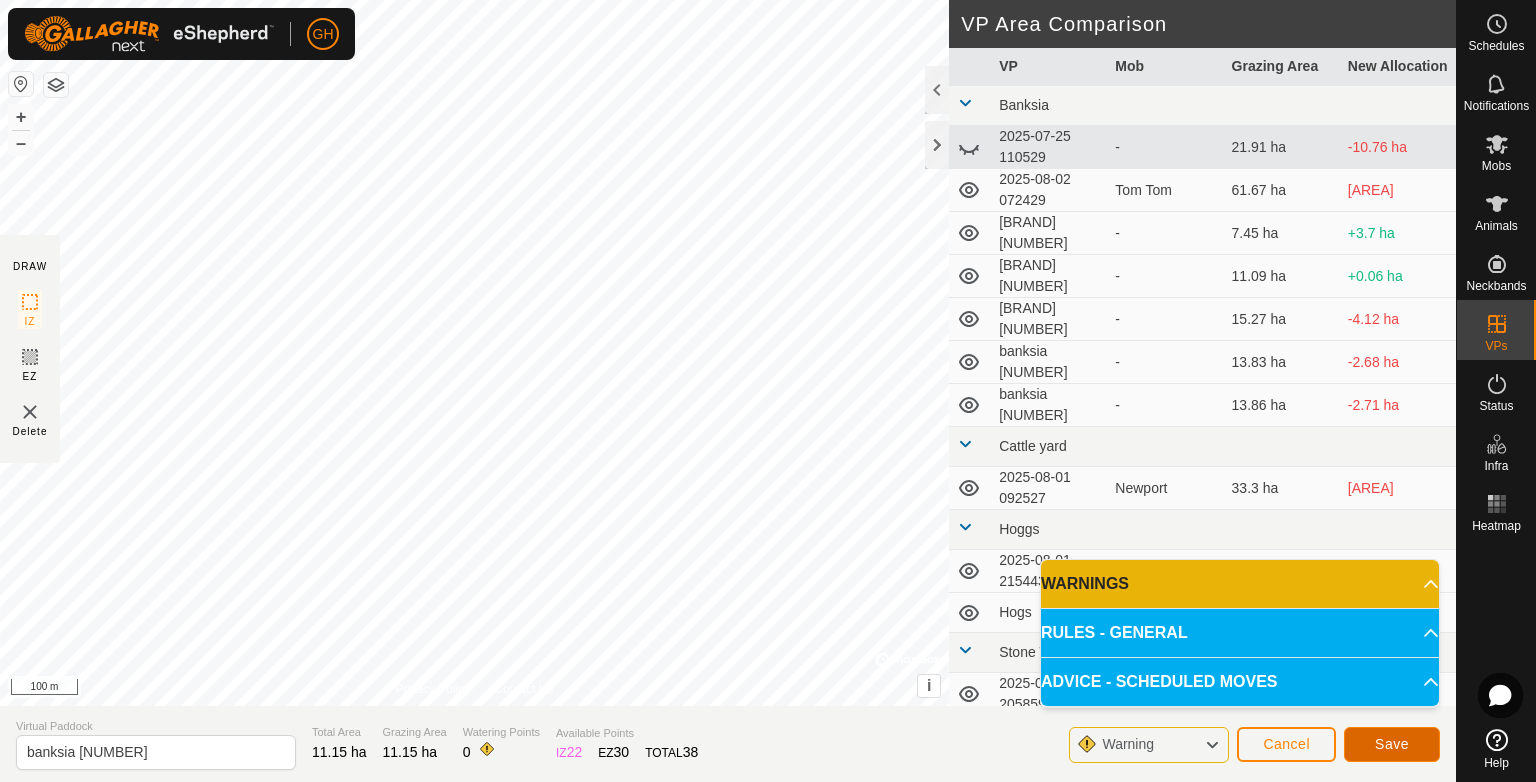 click on "Save" 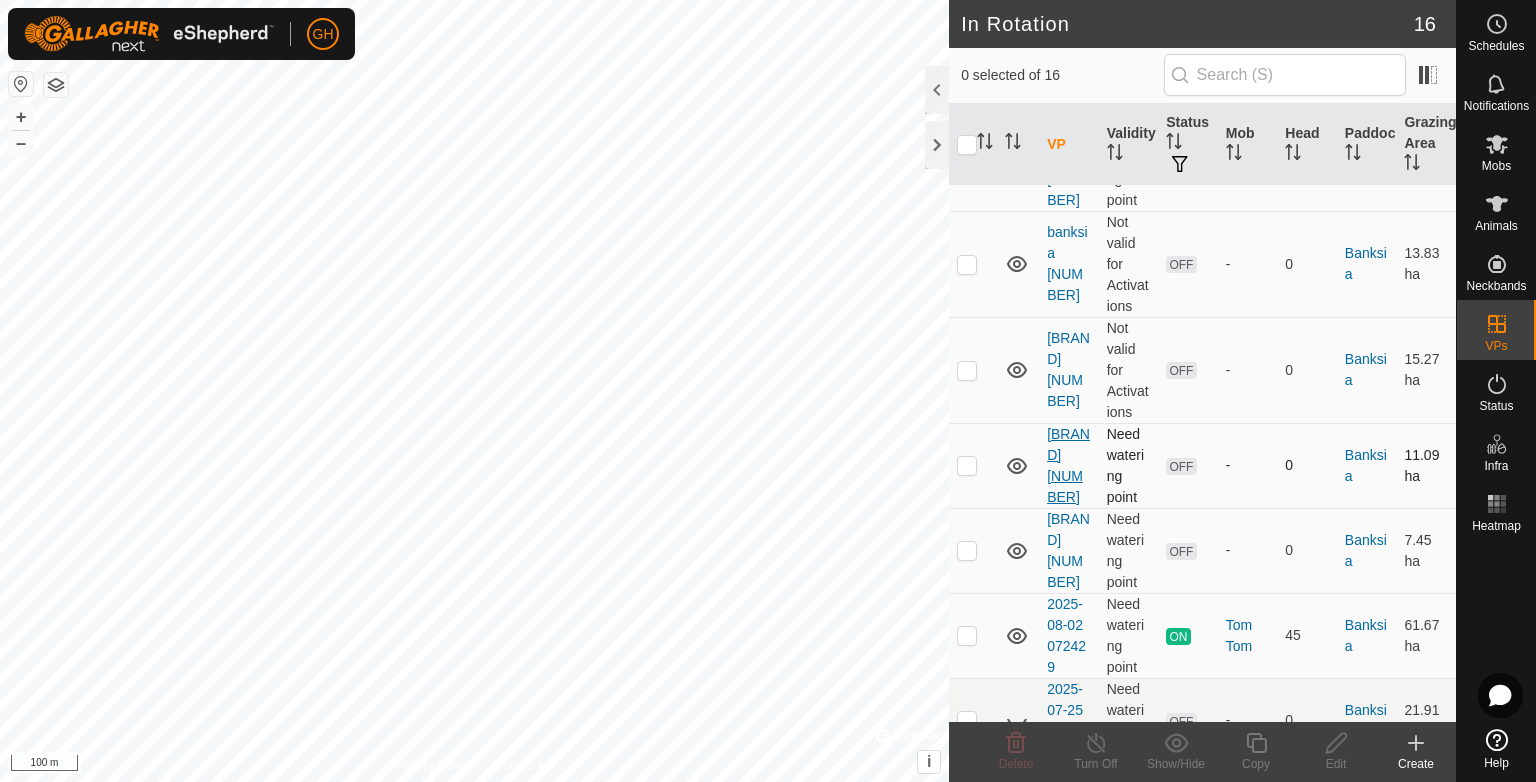 scroll, scrollTop: 200, scrollLeft: 0, axis: vertical 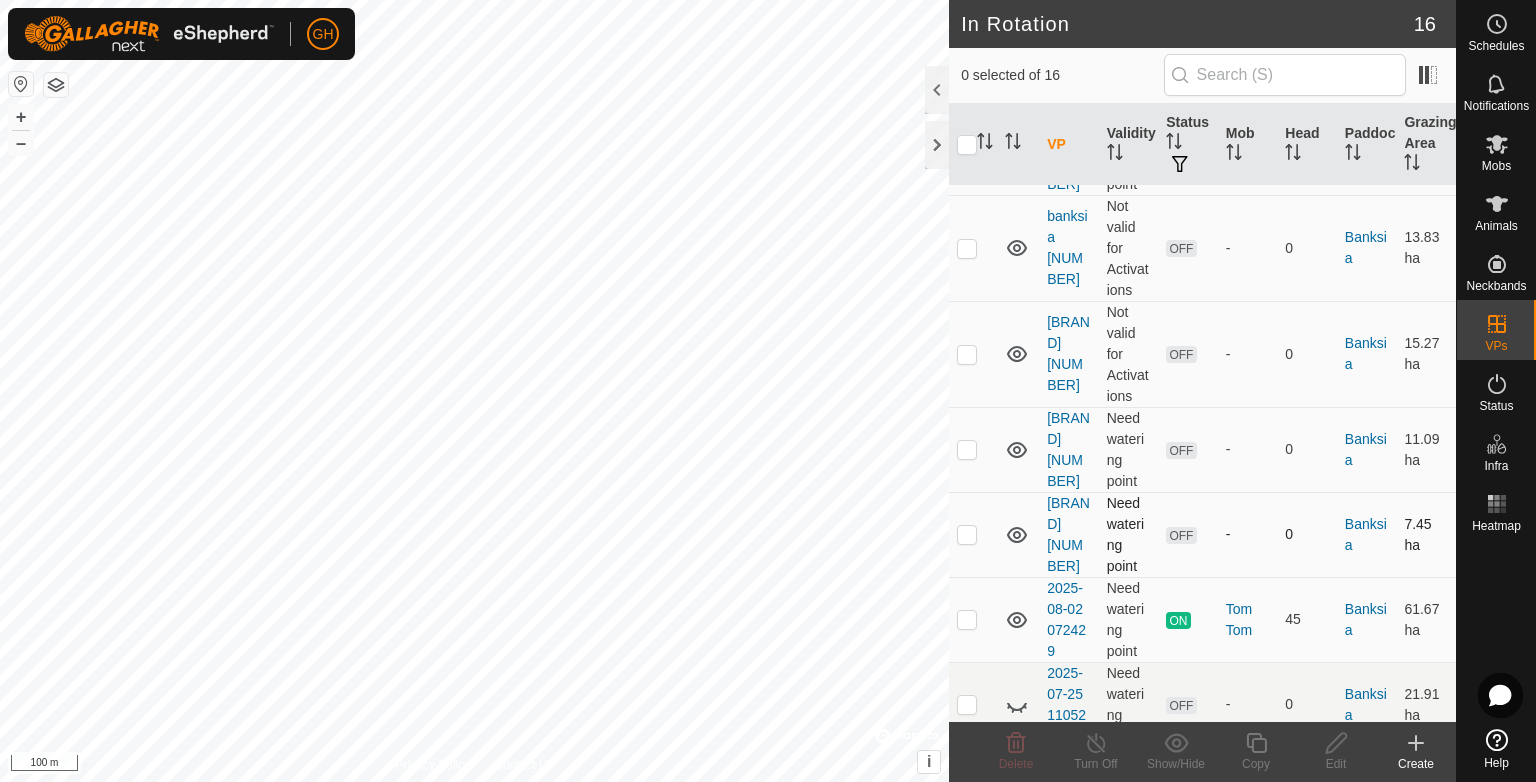 click at bounding box center (967, 534) 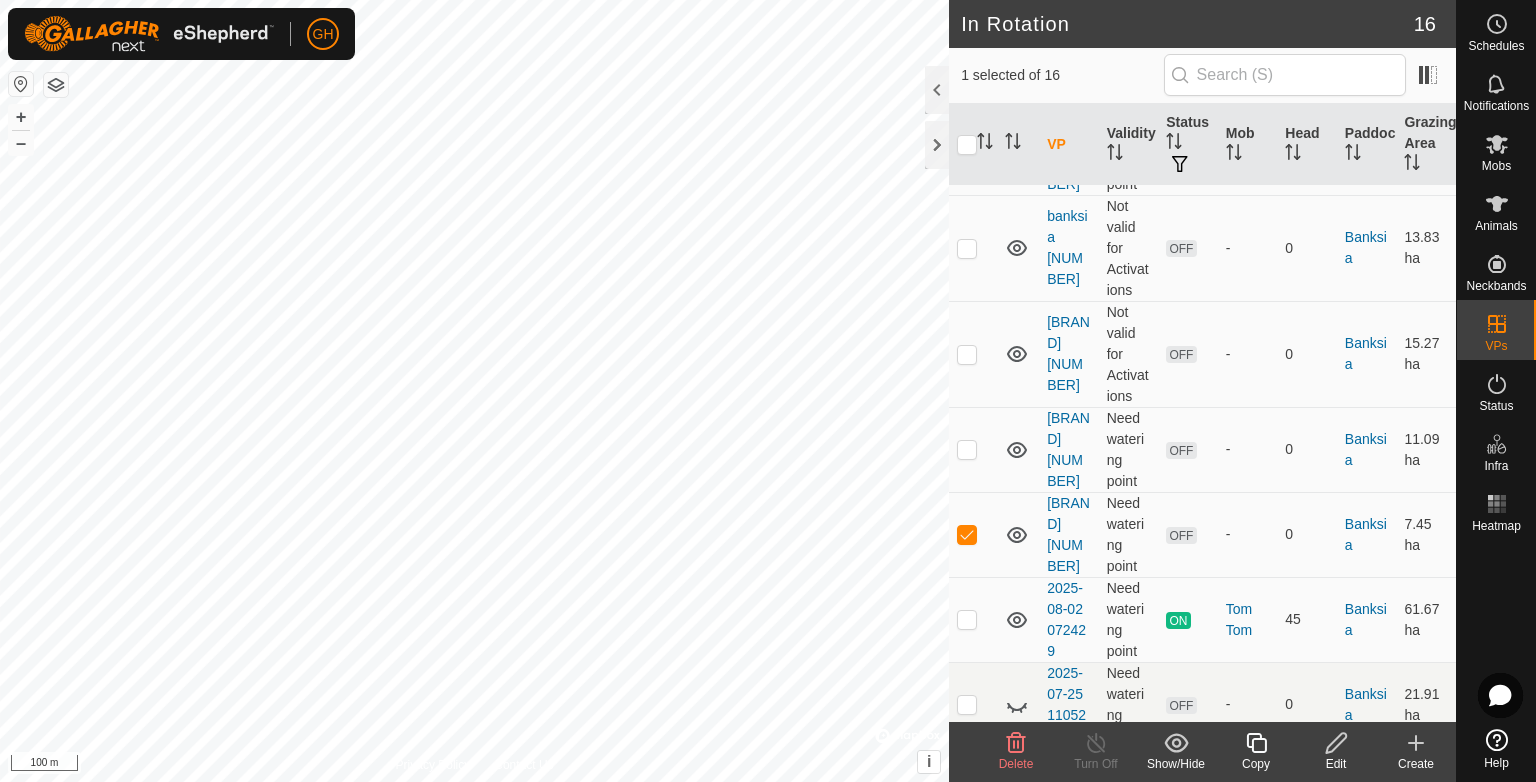 click 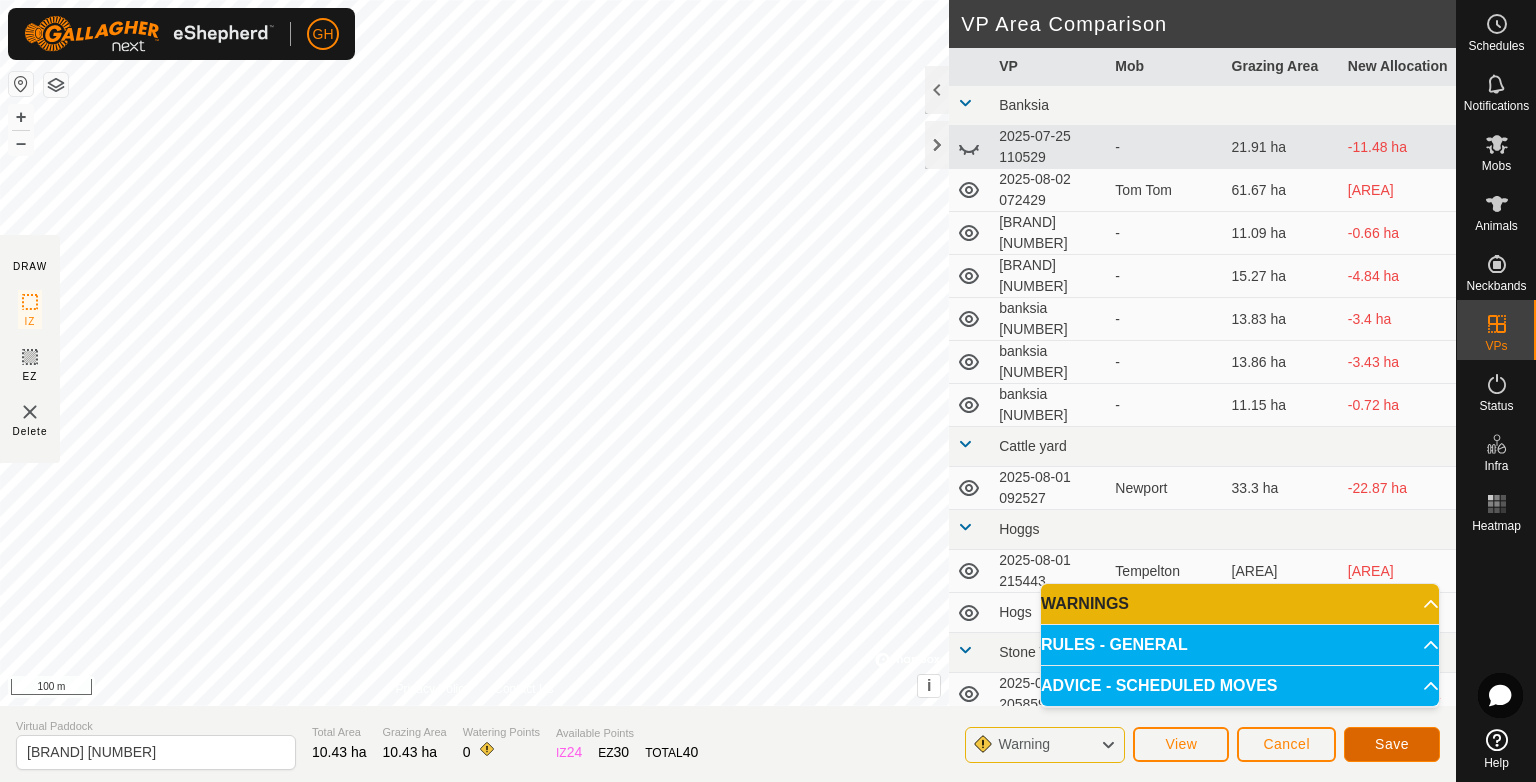 click on "Save" 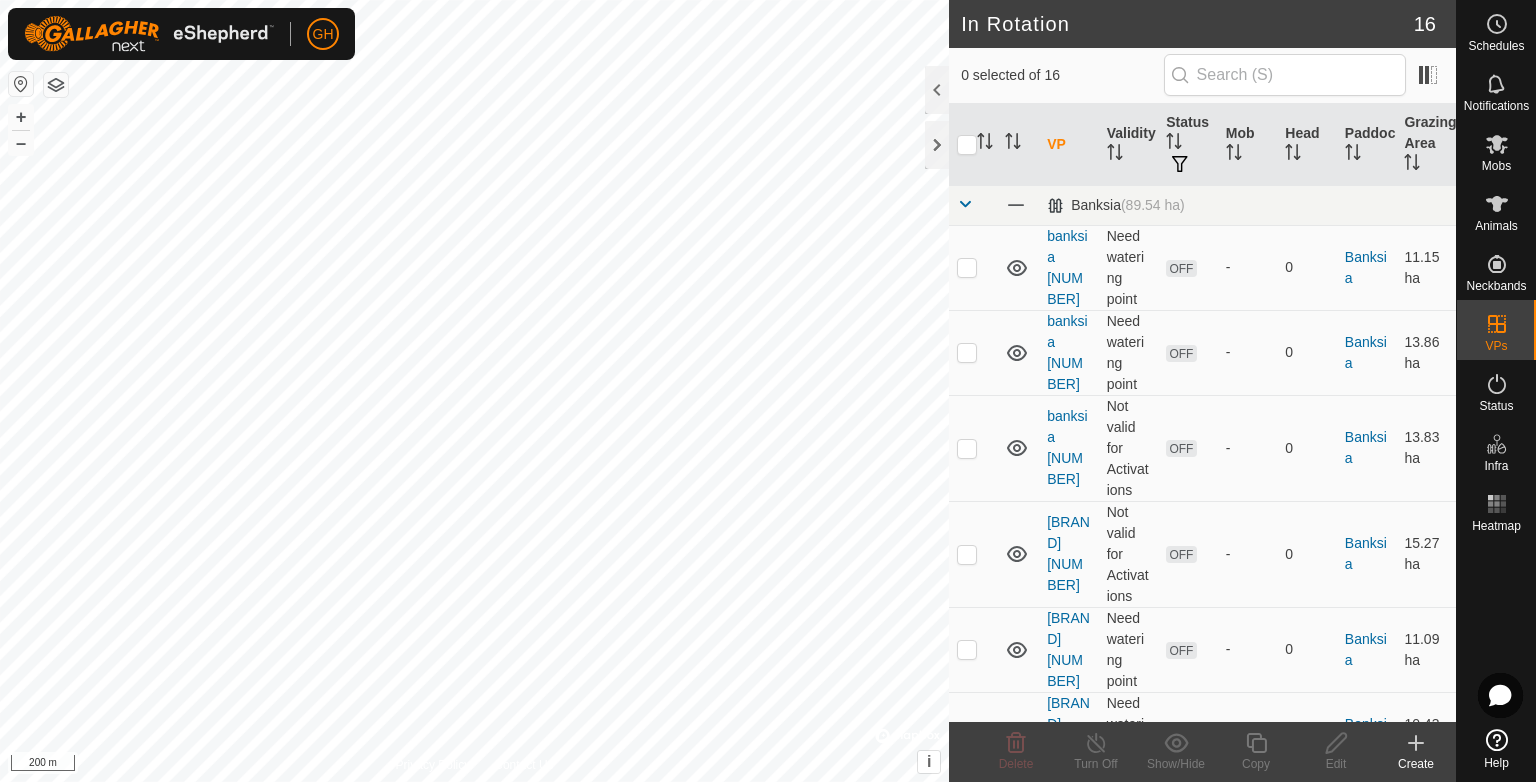 click on "GH Schedules Notifications Mobs Animals Neckbands VPs Status Infra Heatmap Help In Rotation 16 0 selected of 16     VP   Validity   Status   Mob   Head   Paddock   Grazing Area   Banksia   (89.54 ha) banksia 6  Need watering point  OFF  -   0   Banksia   11.15 ha  banksia 5  Need watering point  OFF  -   0   Banksia   13.86 ha  banksia 4  Not valid for Activations  OFF  -   0   Banksia   13.83 ha  banksia 3  Not valid for Activations  OFF  -   0   Banksia   15.27 ha  banksia 2  Need watering point  OFF  -   0   Banksia   11.09 ha  banksia 1  Need watering point  OFF  -   0   Banksia   10.43 ha  2025-08-02 072429  Need watering point  ON  Tom Tom   45   Banksia   61.67 ha  2025-07-25 110529  Need watering point  OFF  -   0   Banksia   21.91 ha   Cattle yard   (156.47 ha) 2025-08-01 092527  Valid  ON  Newport   36   Cattle yard   33.3 ha   Hoggs   (82.61 ha) Hogs  Valid  OFF  -   0   Hoggs   23.24 ha  2025-08-01 215443  Valid  ON  Tempelton    43   Hoggs   58.8 ha   Stone Wall   (88.07 ha)  Valid  ON" at bounding box center [768, 391] 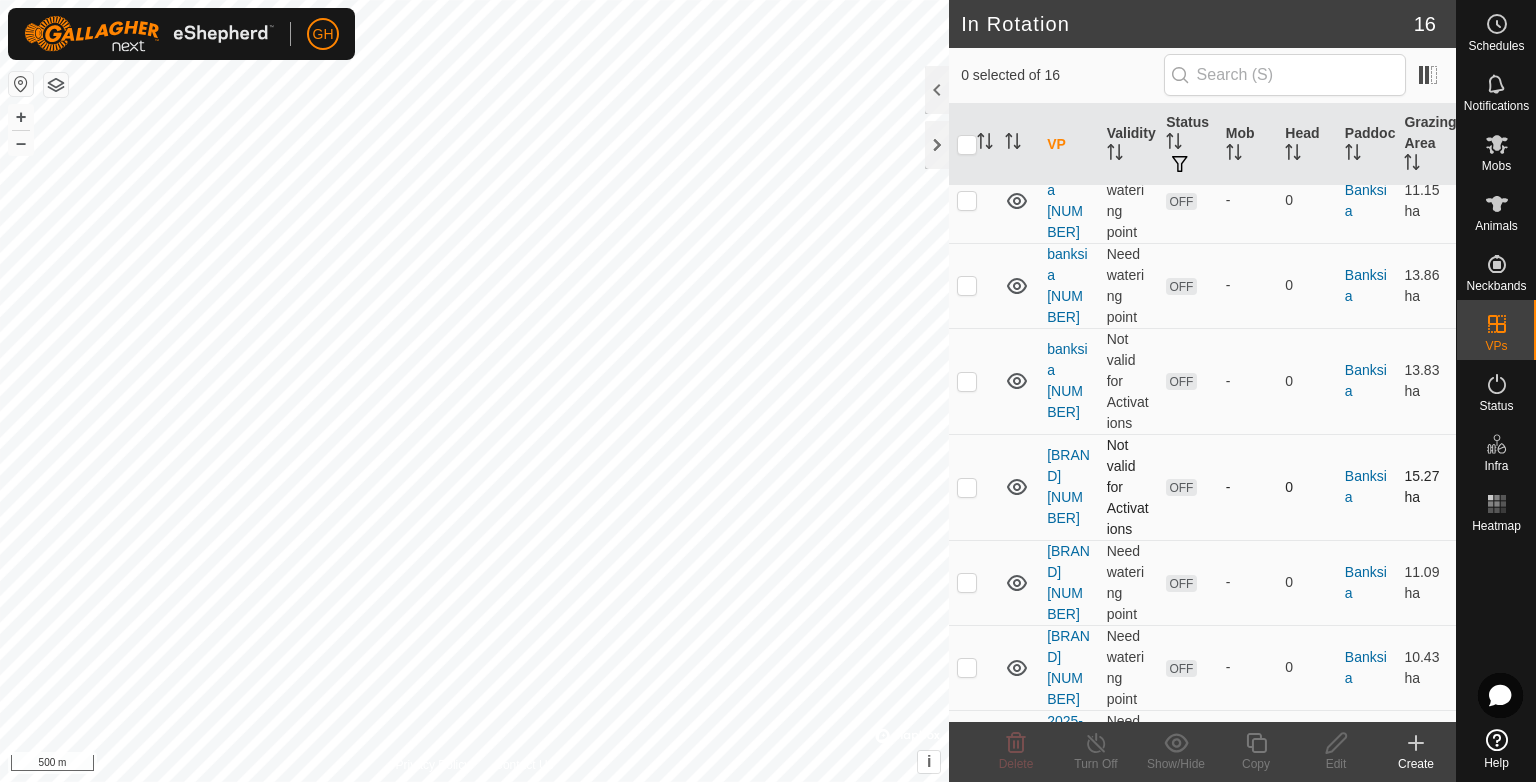 scroll, scrollTop: 200, scrollLeft: 0, axis: vertical 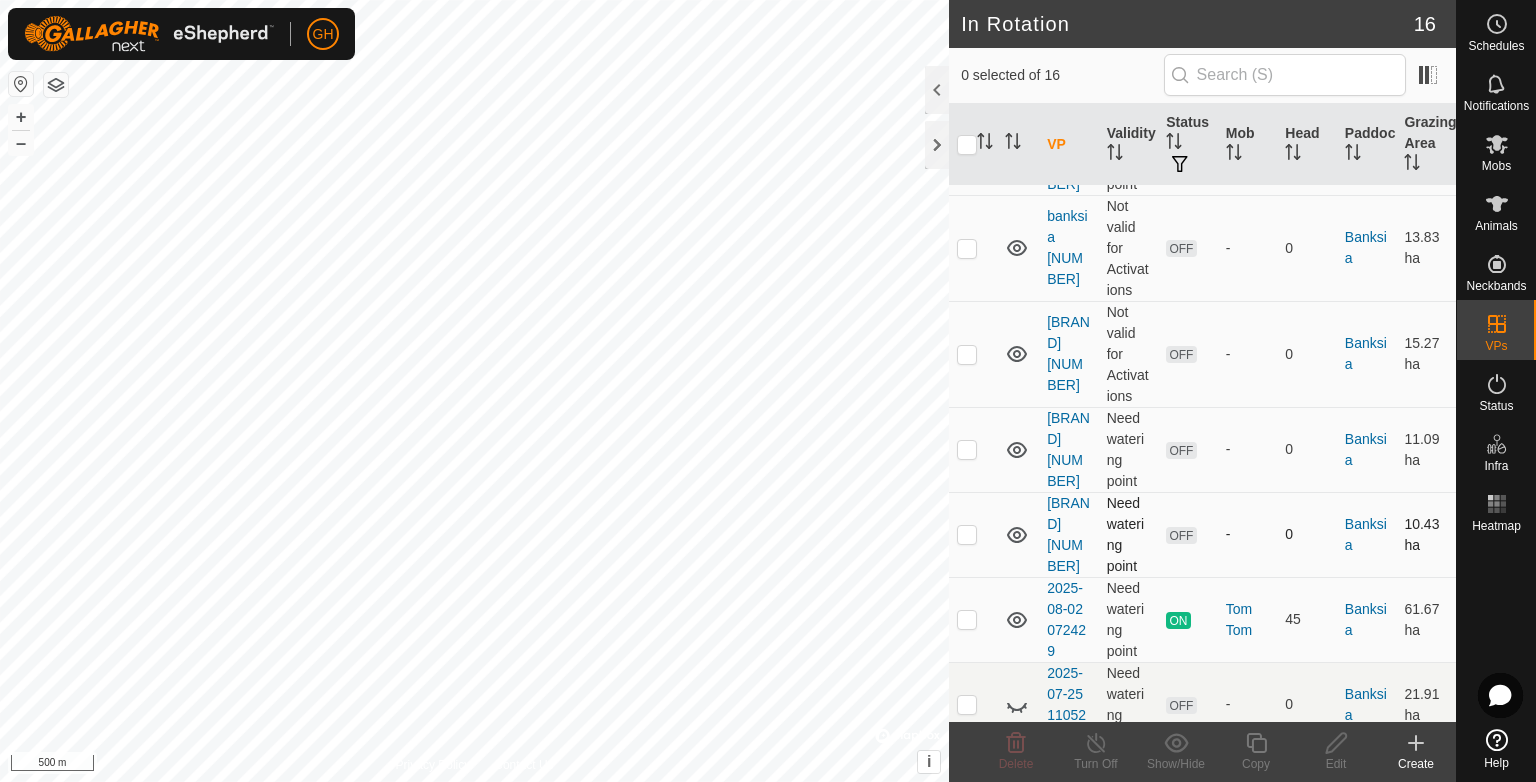 click at bounding box center [967, 534] 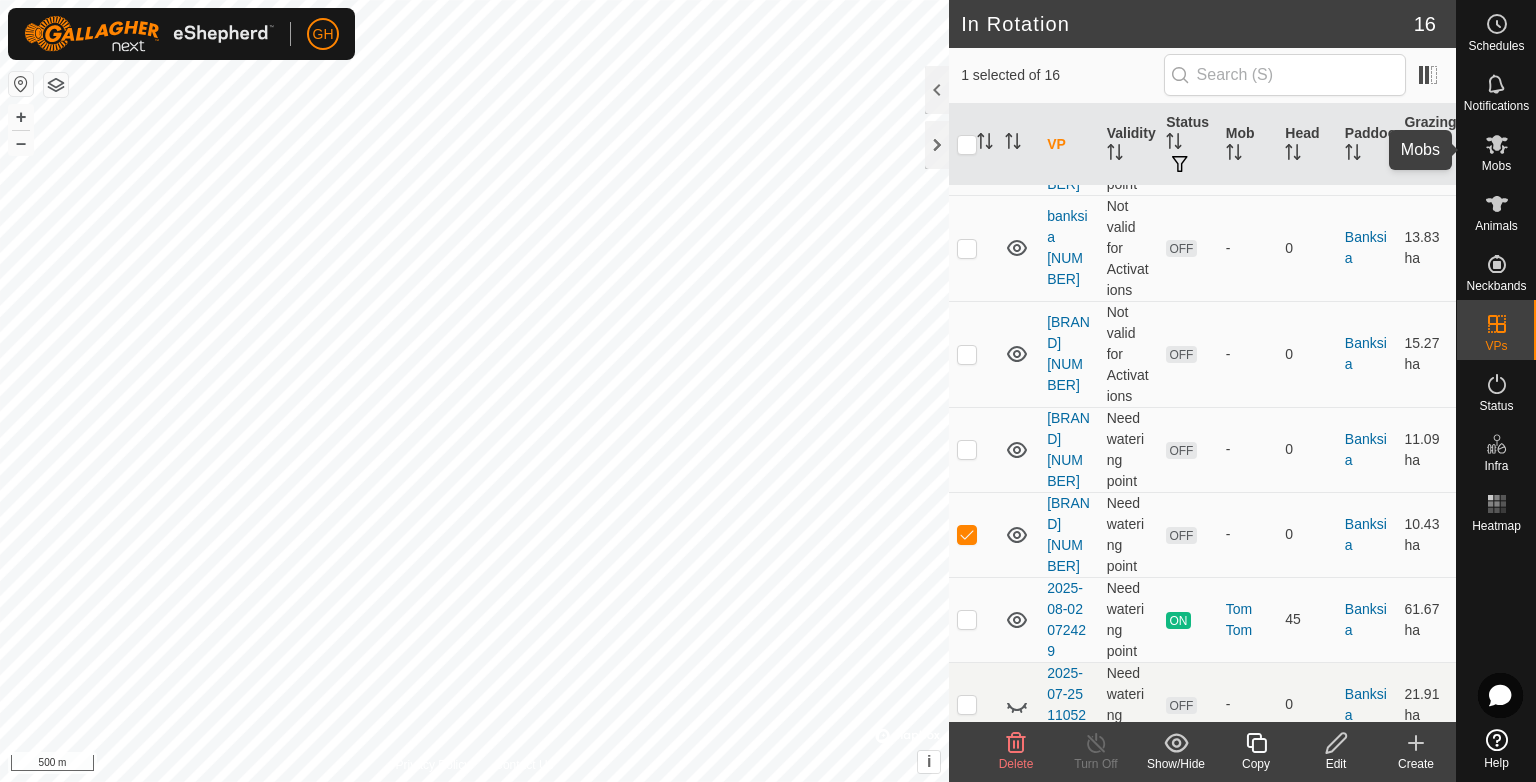 click 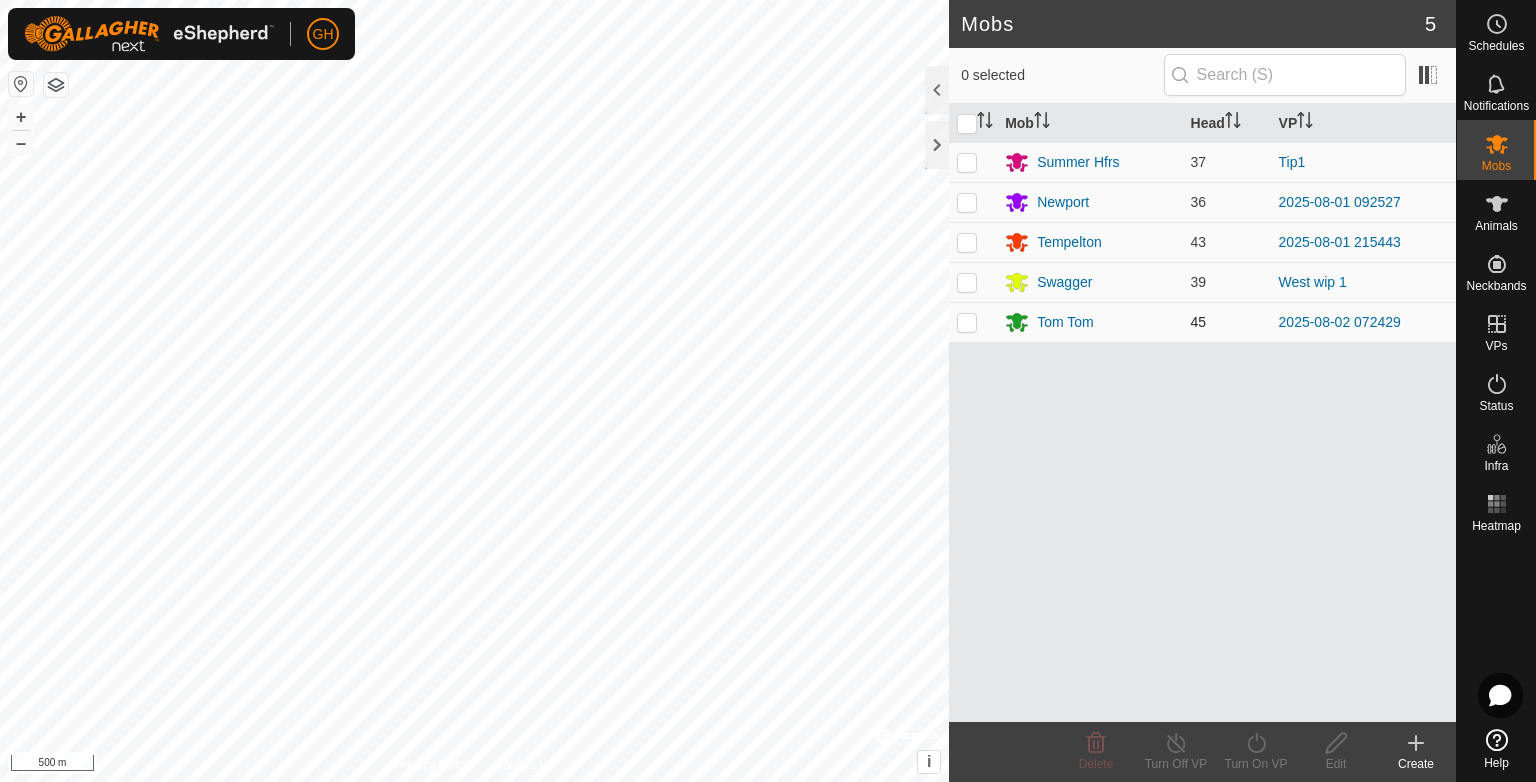 click at bounding box center [967, 322] 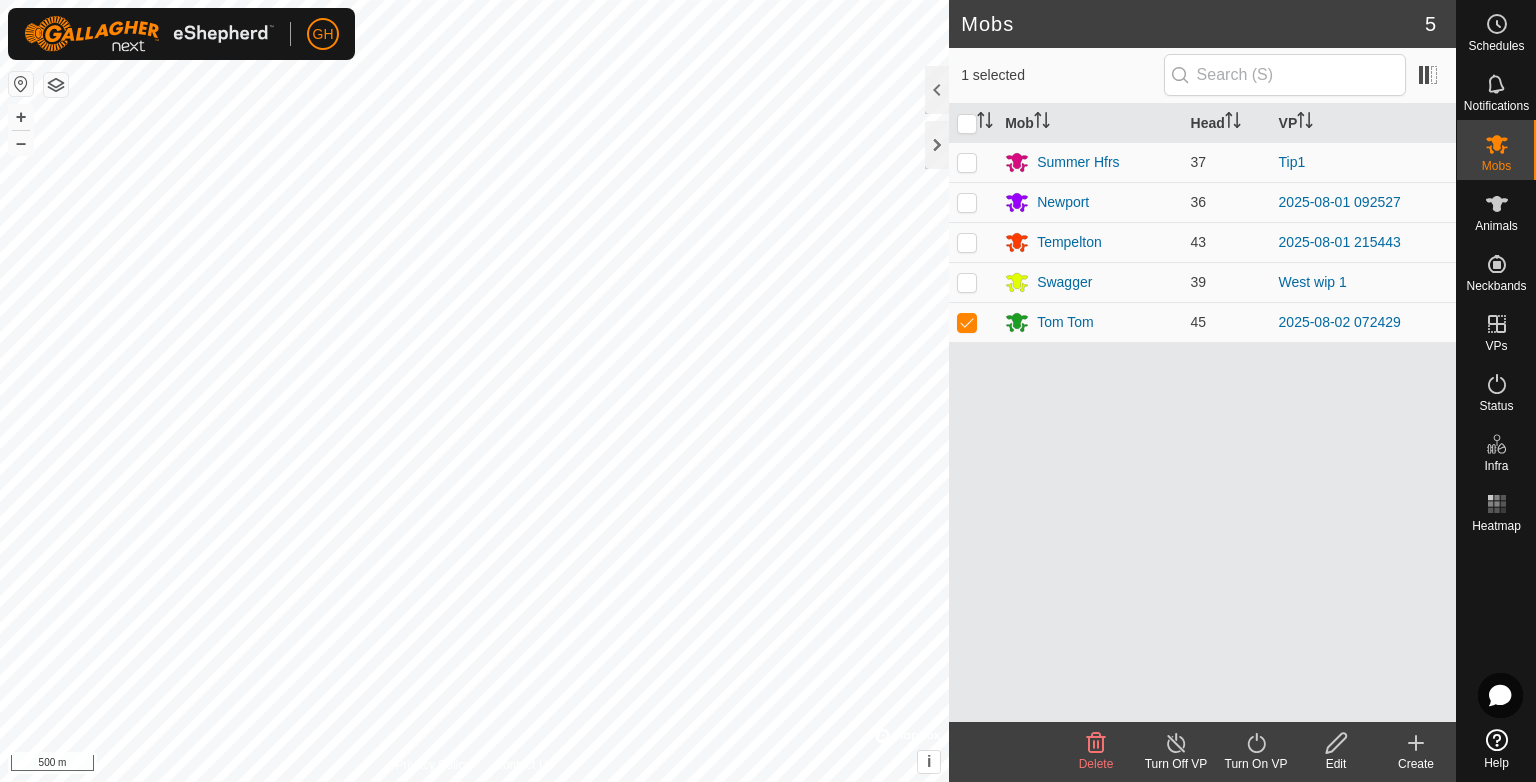 click 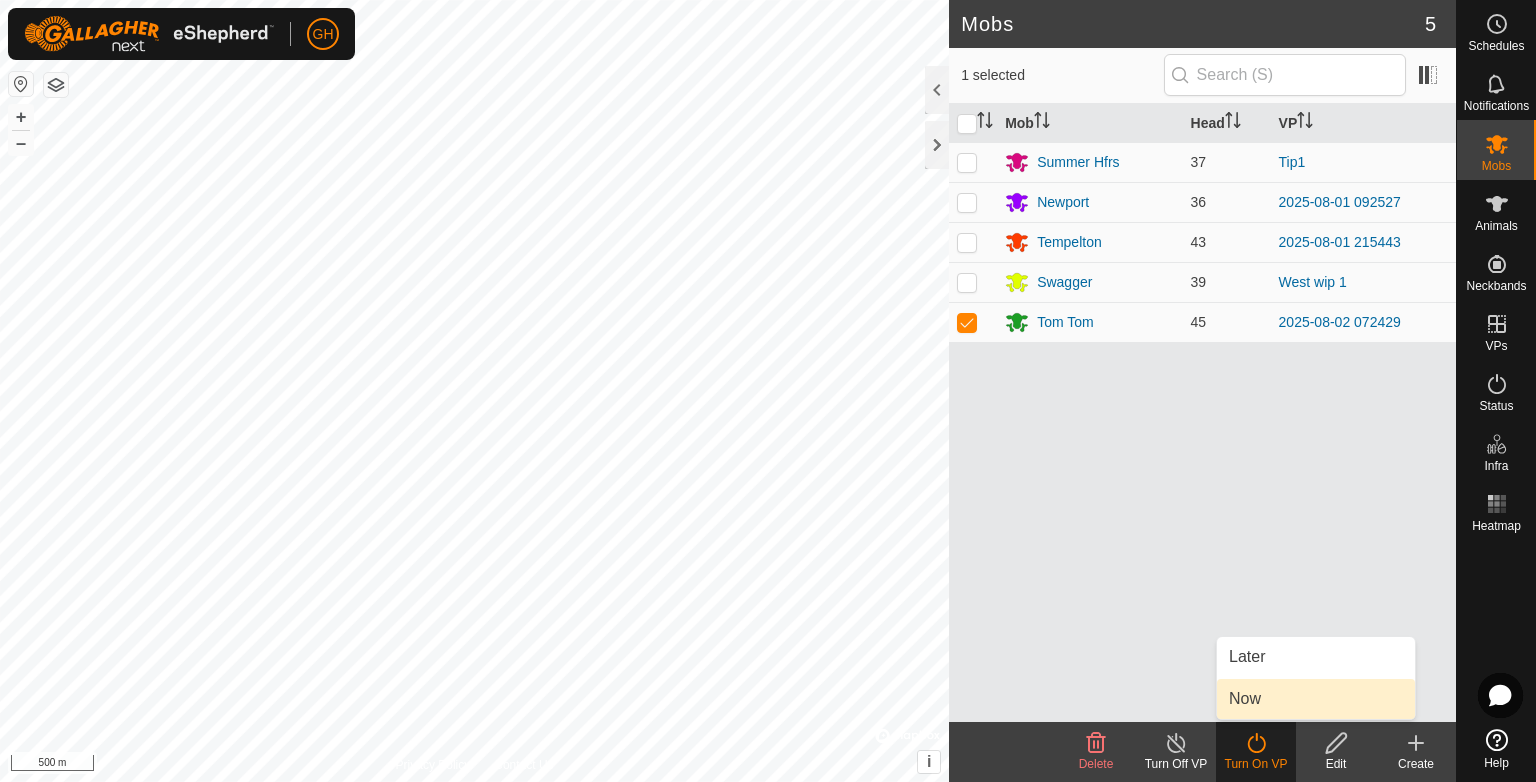 click on "Now" at bounding box center [1316, 699] 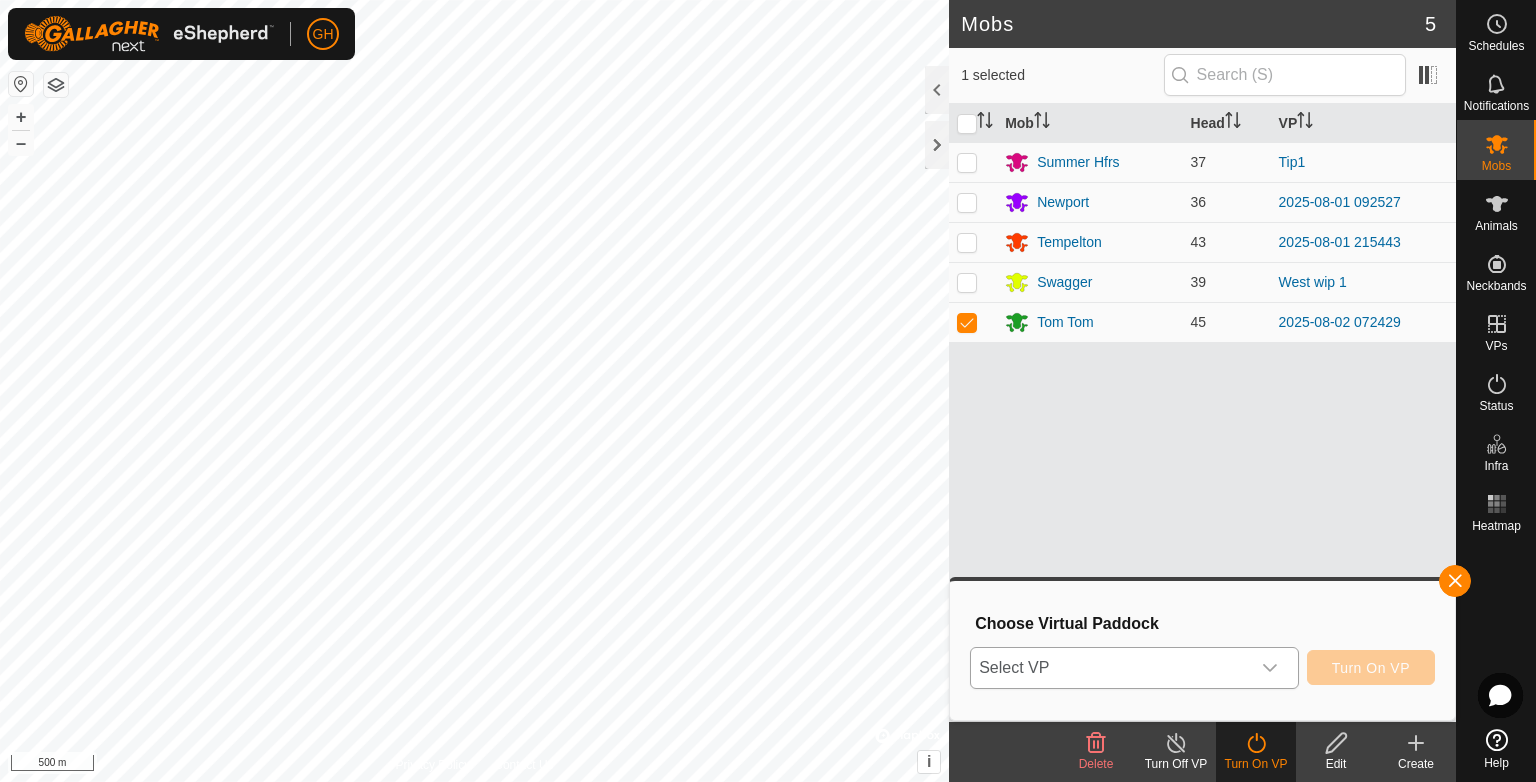click 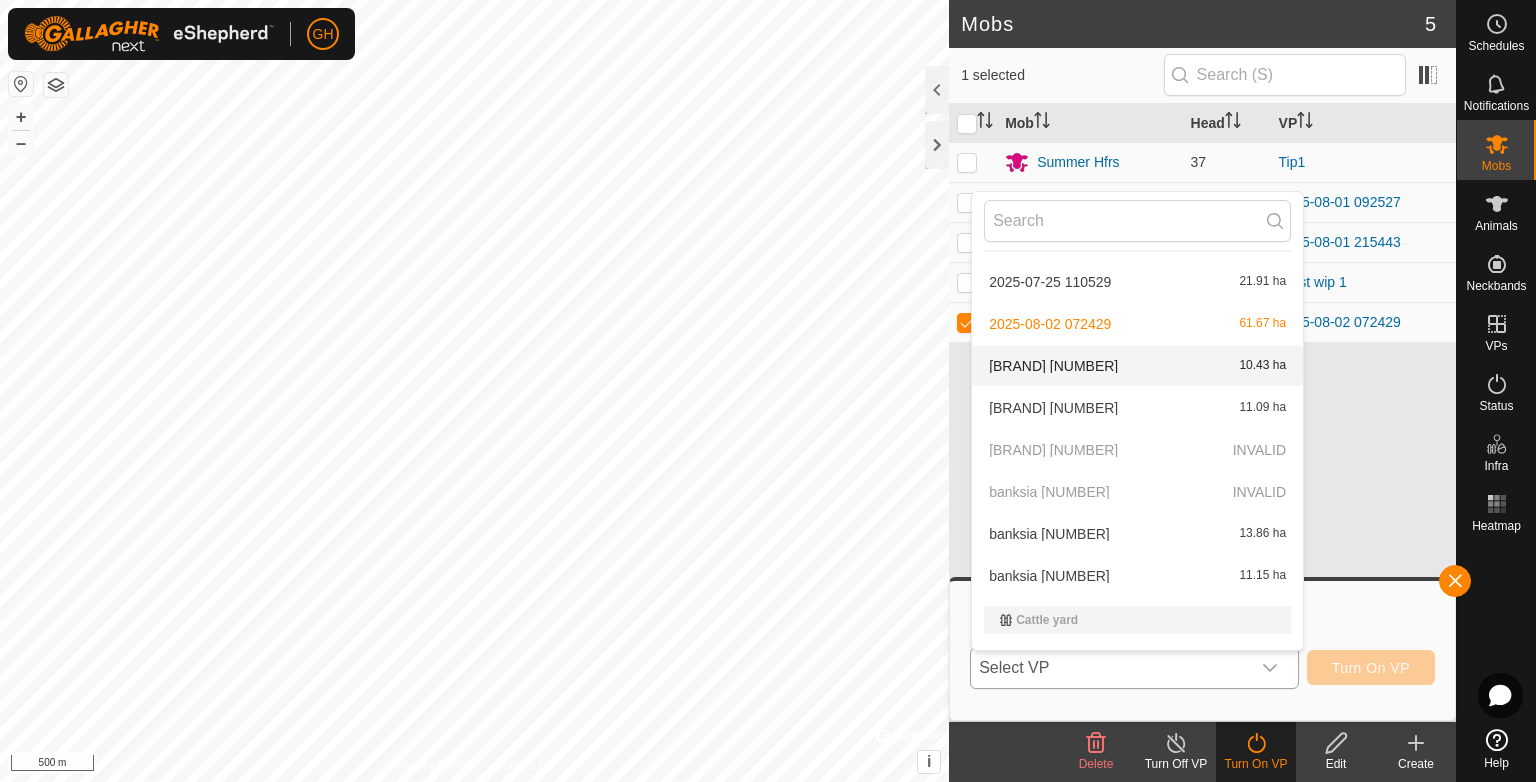 scroll, scrollTop: 0, scrollLeft: 0, axis: both 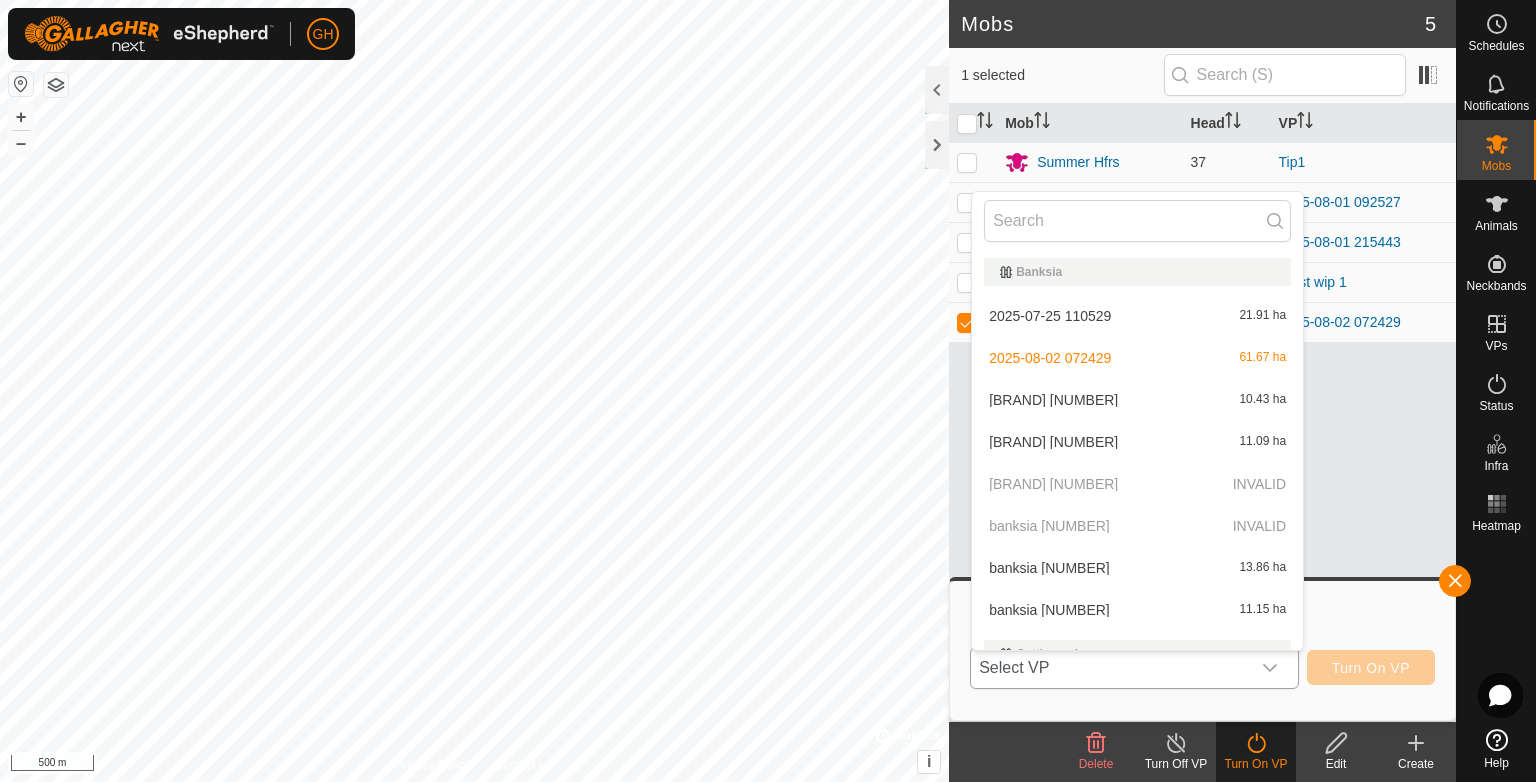 click on "banksia 3 INVALID" at bounding box center [1137, 484] 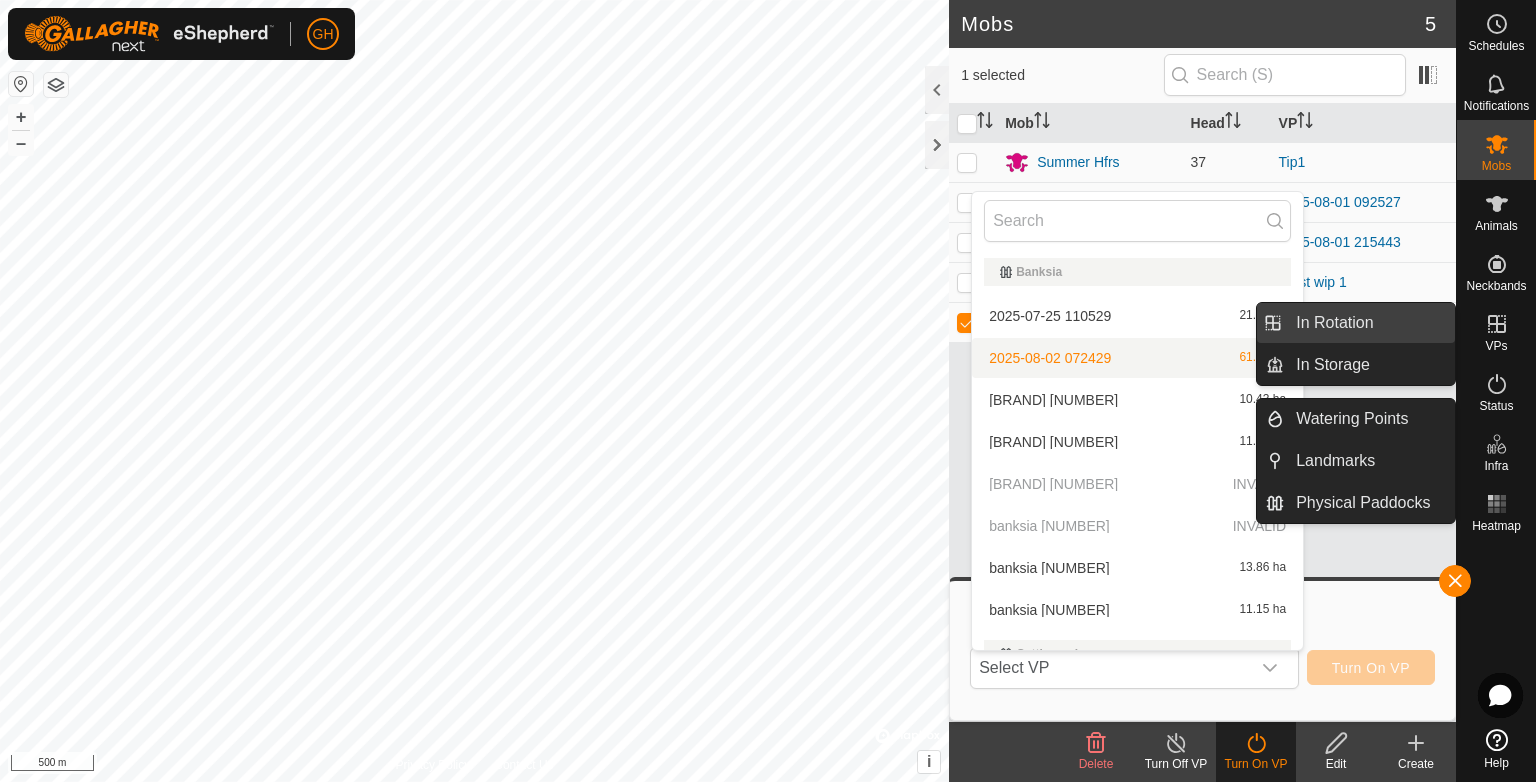 click on "In Rotation" at bounding box center (1369, 323) 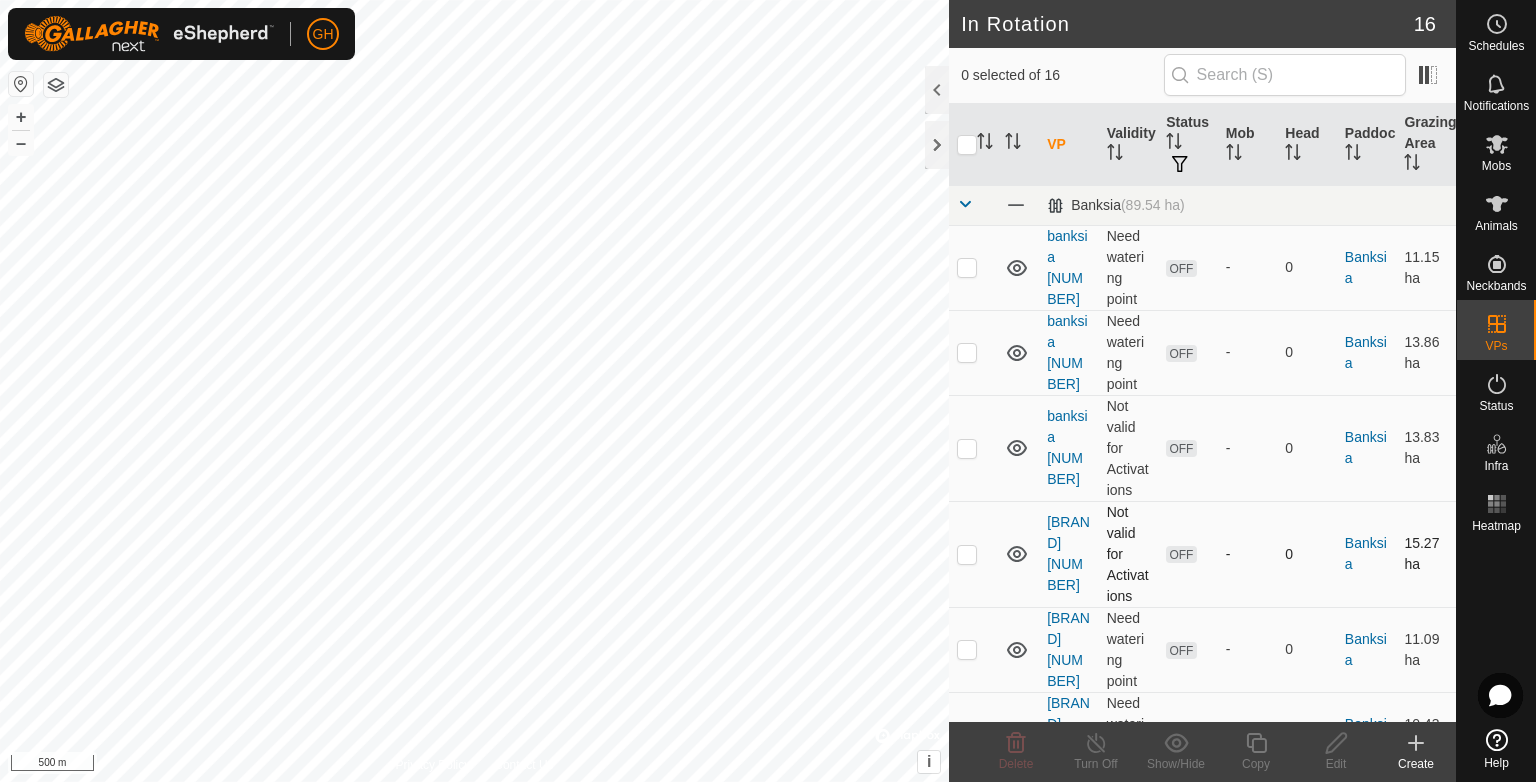 click at bounding box center (973, 554) 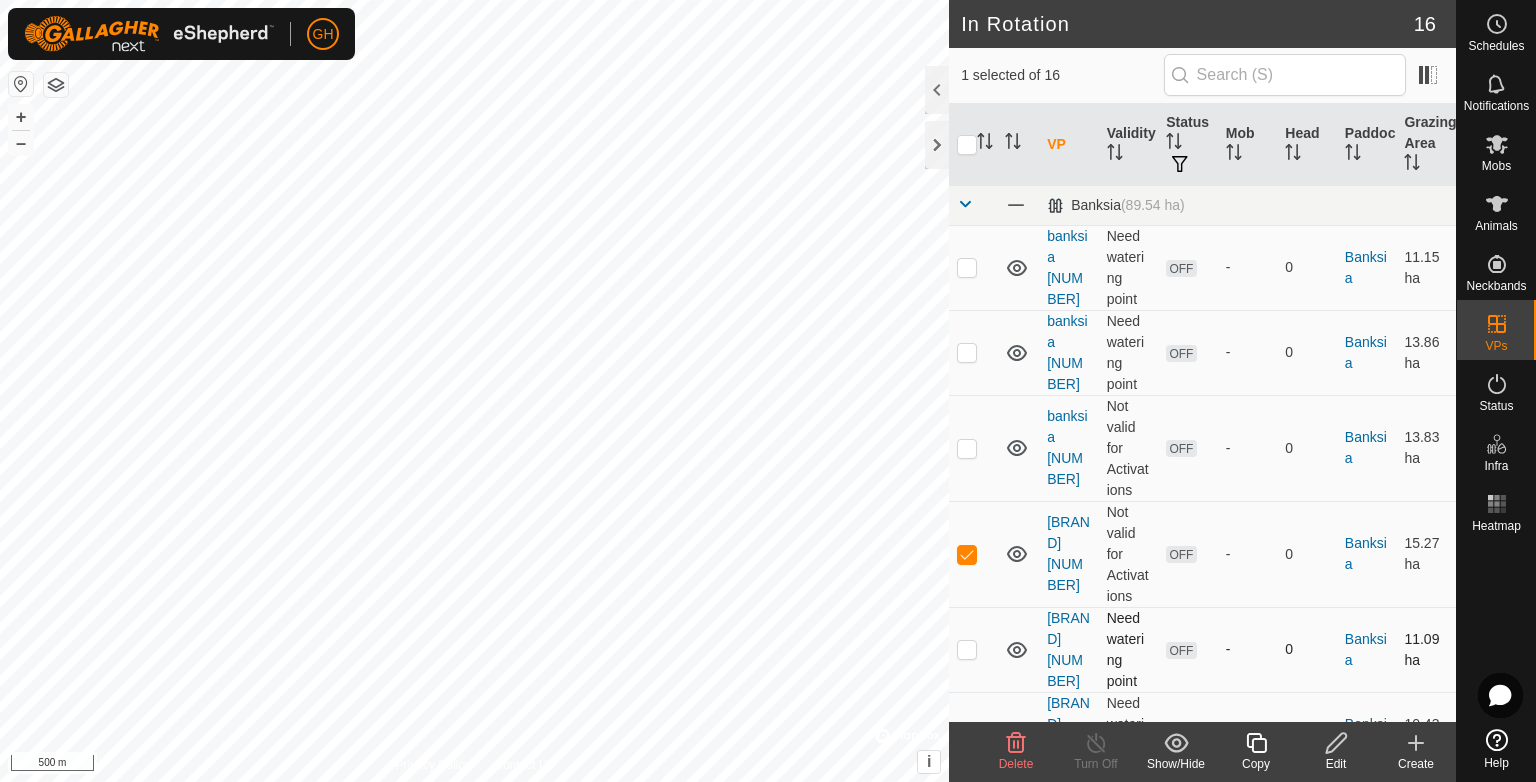 click at bounding box center [967, 649] 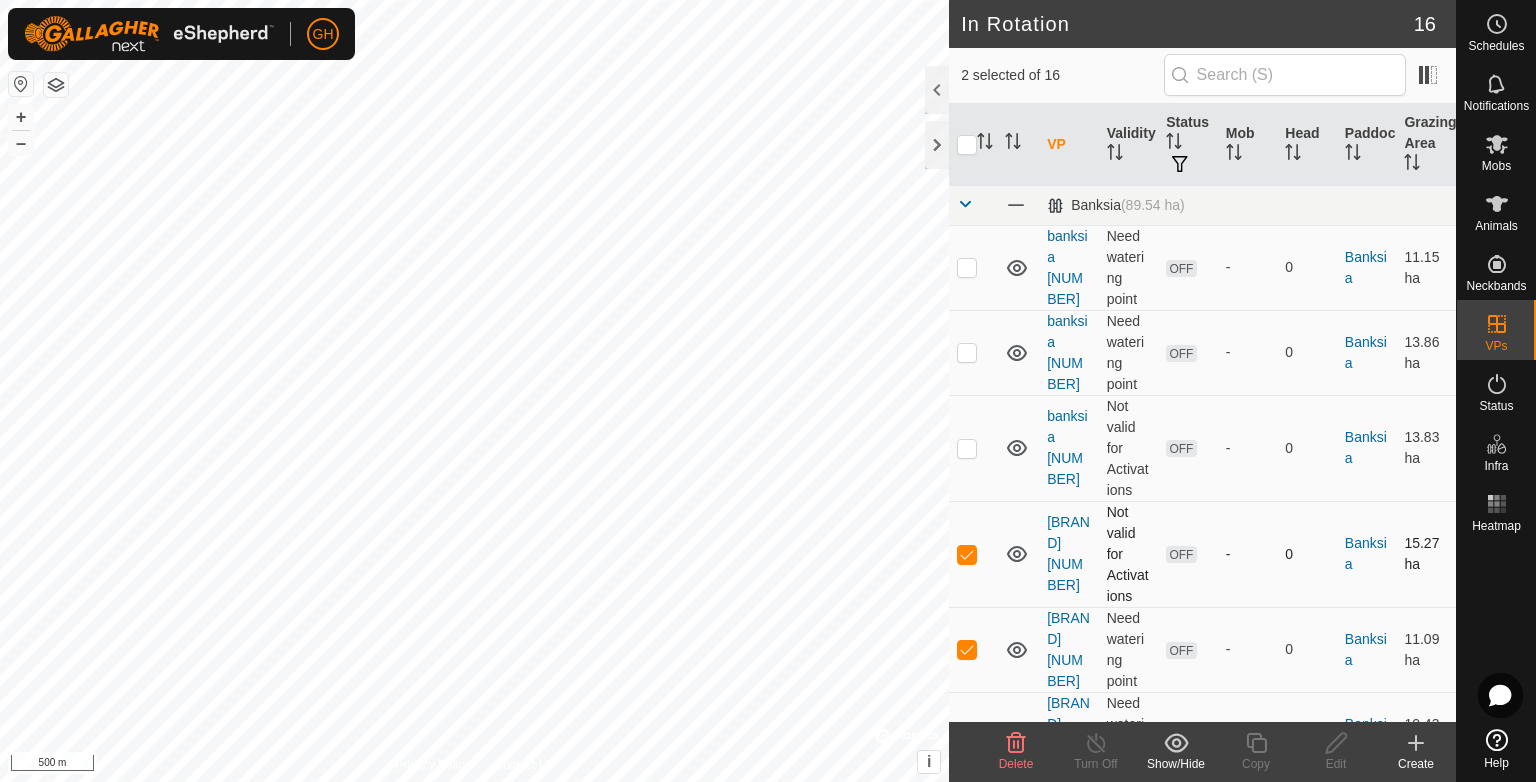 drag, startPoint x: 960, startPoint y: 548, endPoint x: 978, endPoint y: 554, distance: 18.973665 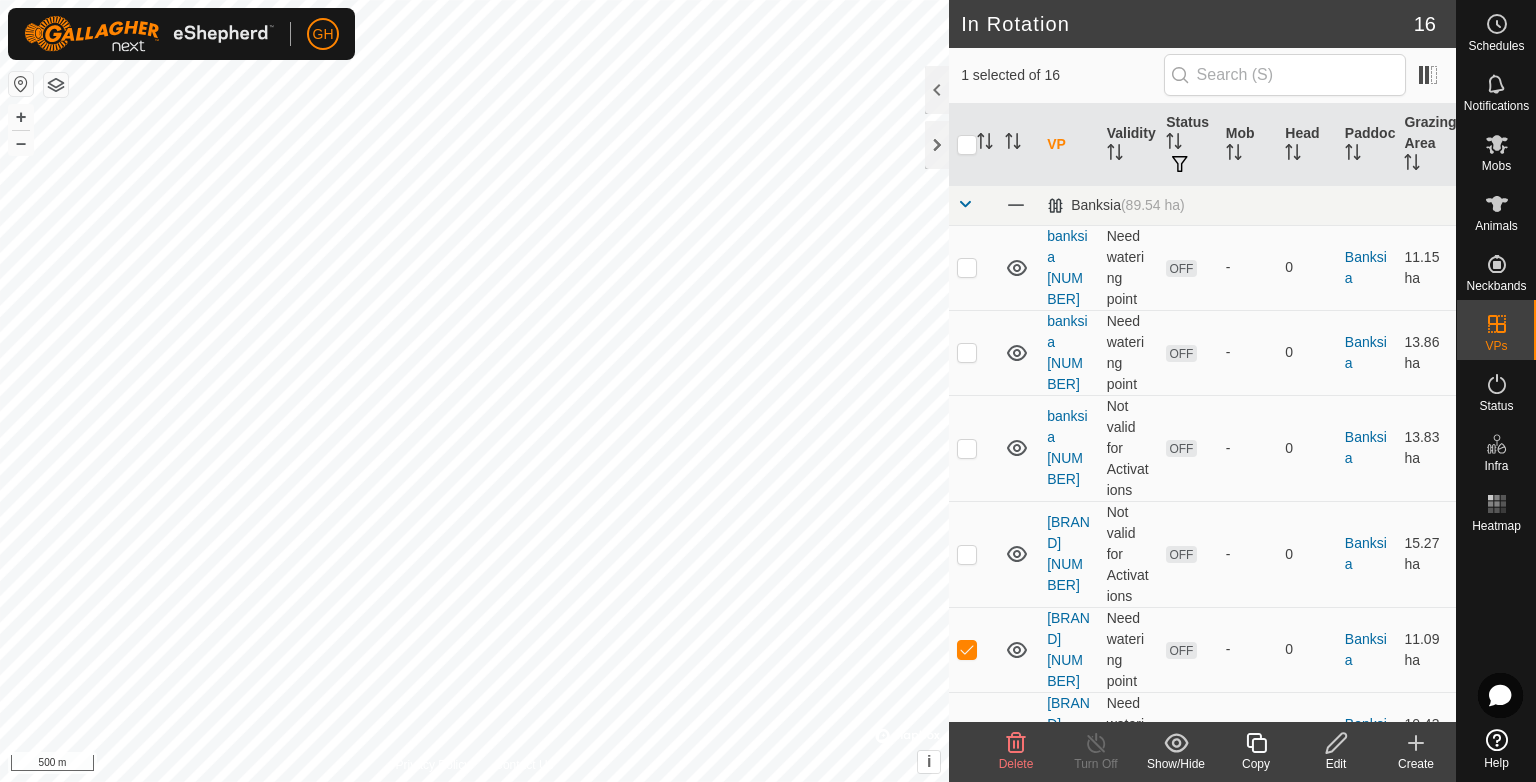 click 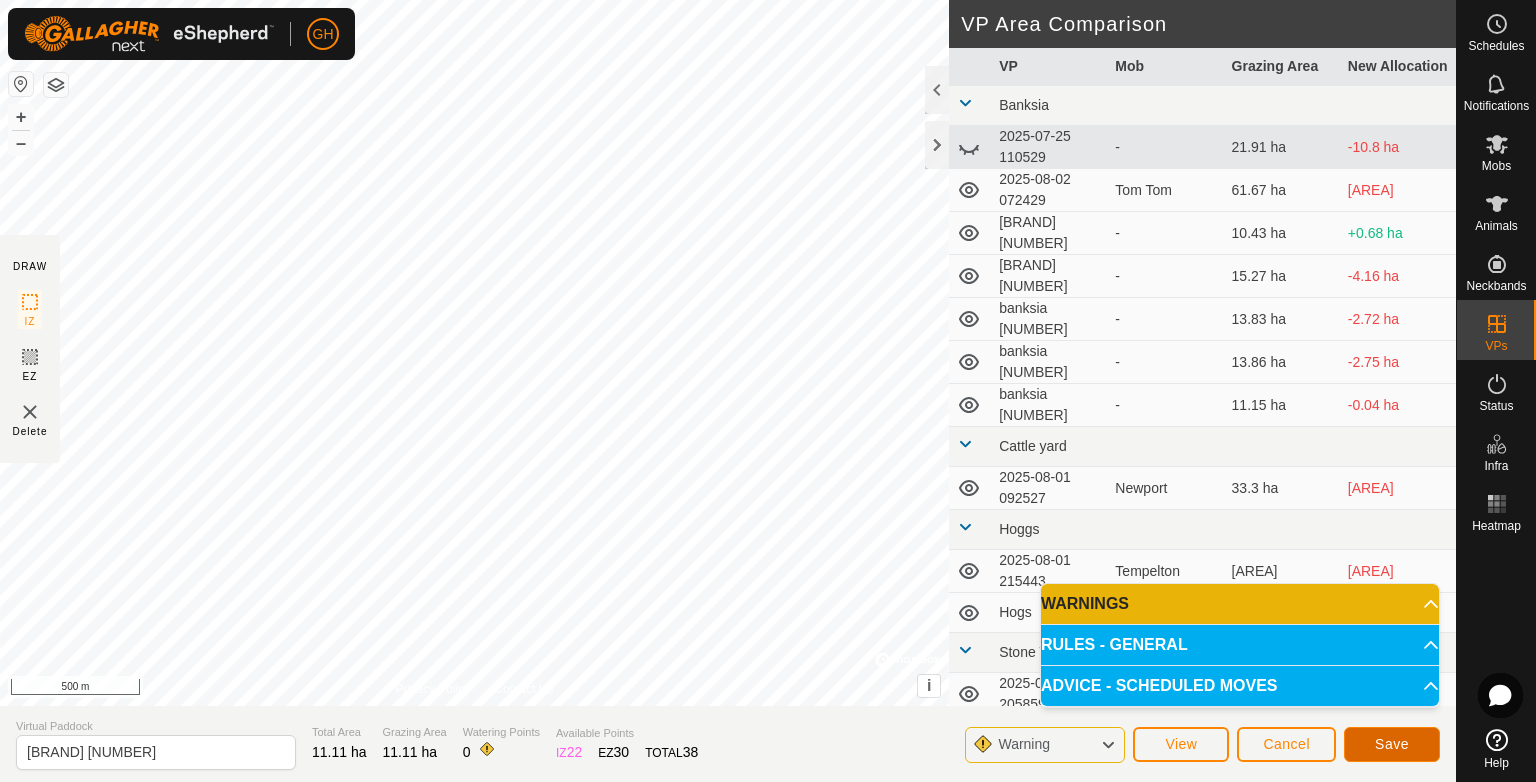 click on "Save" 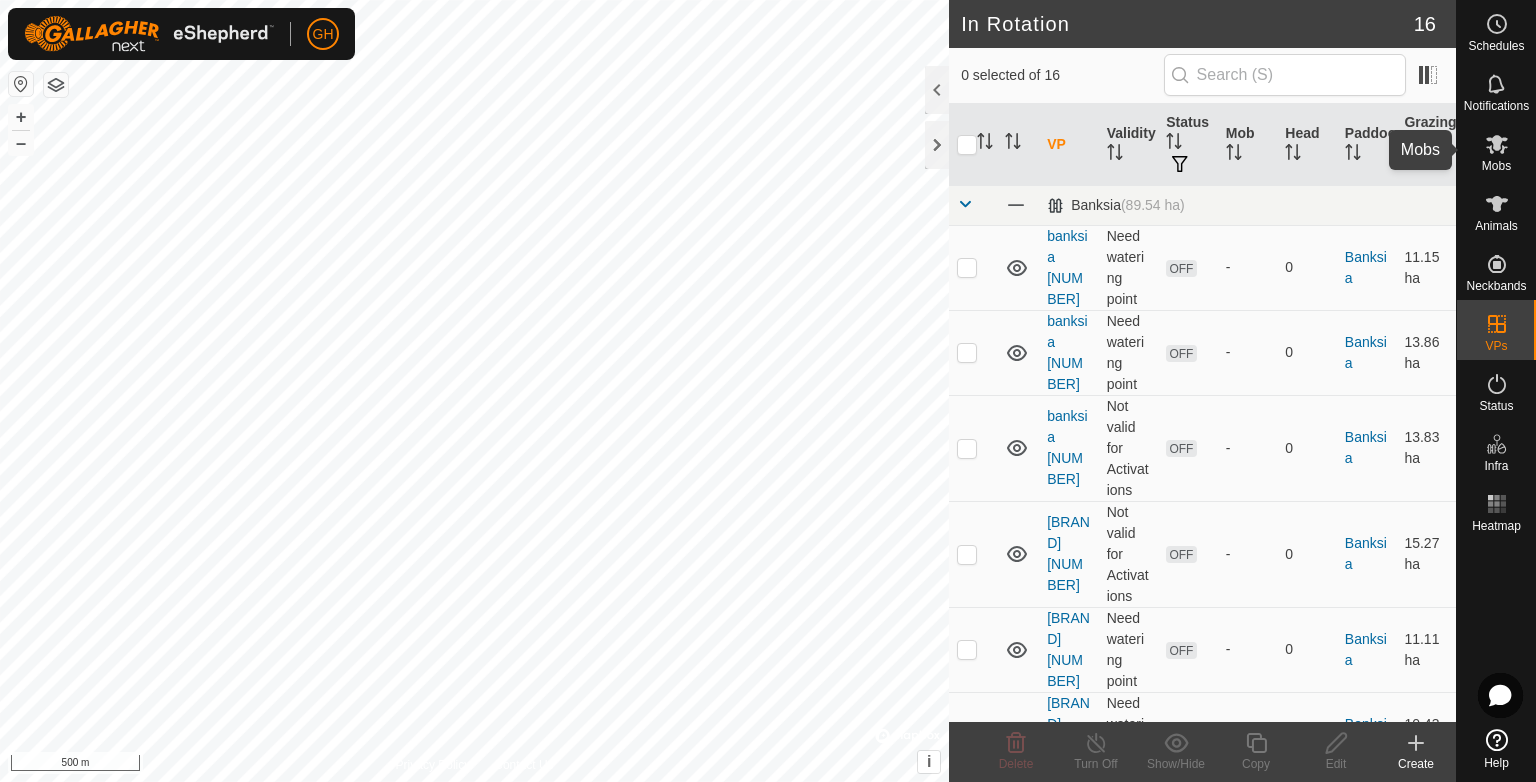 click 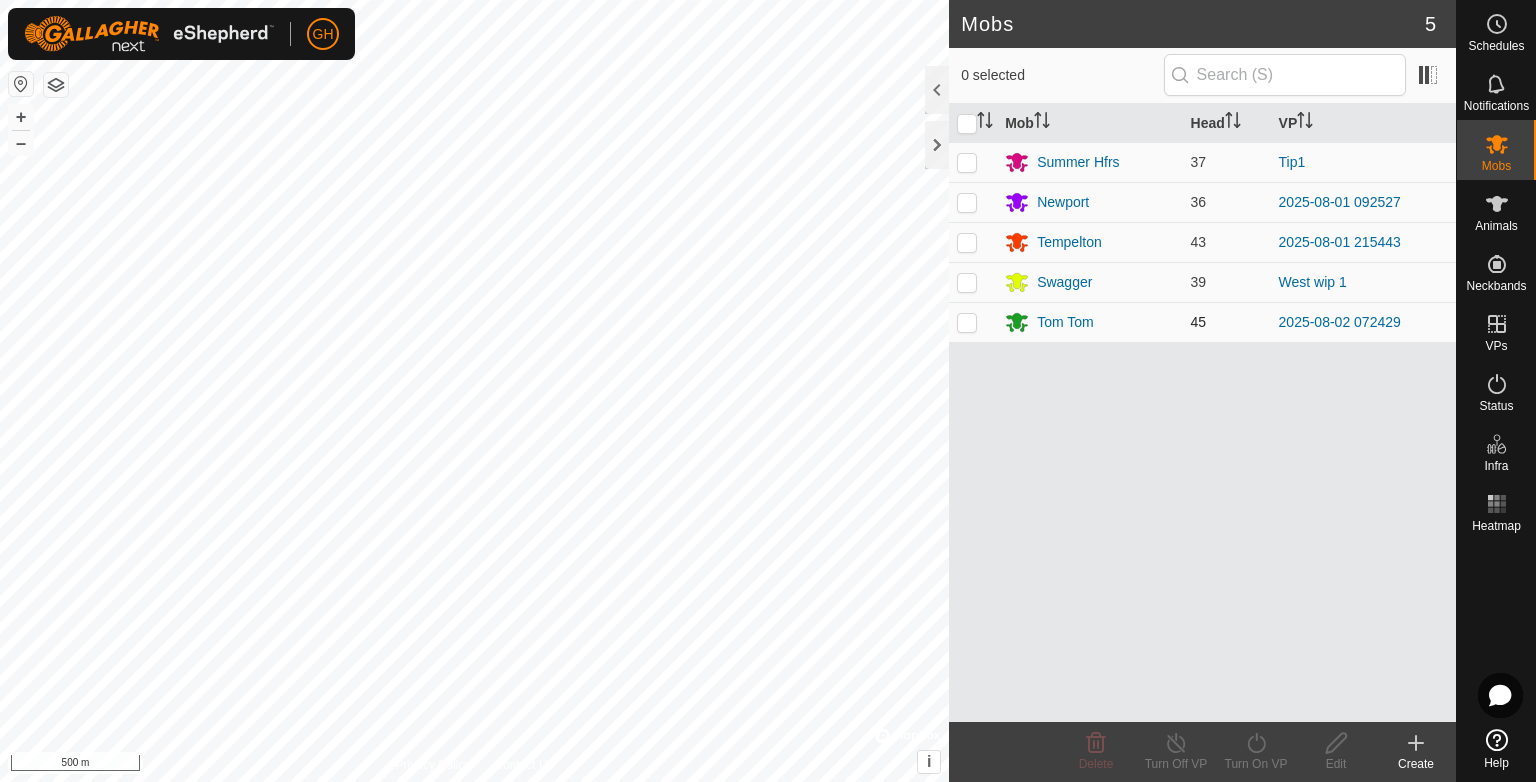 click at bounding box center [967, 322] 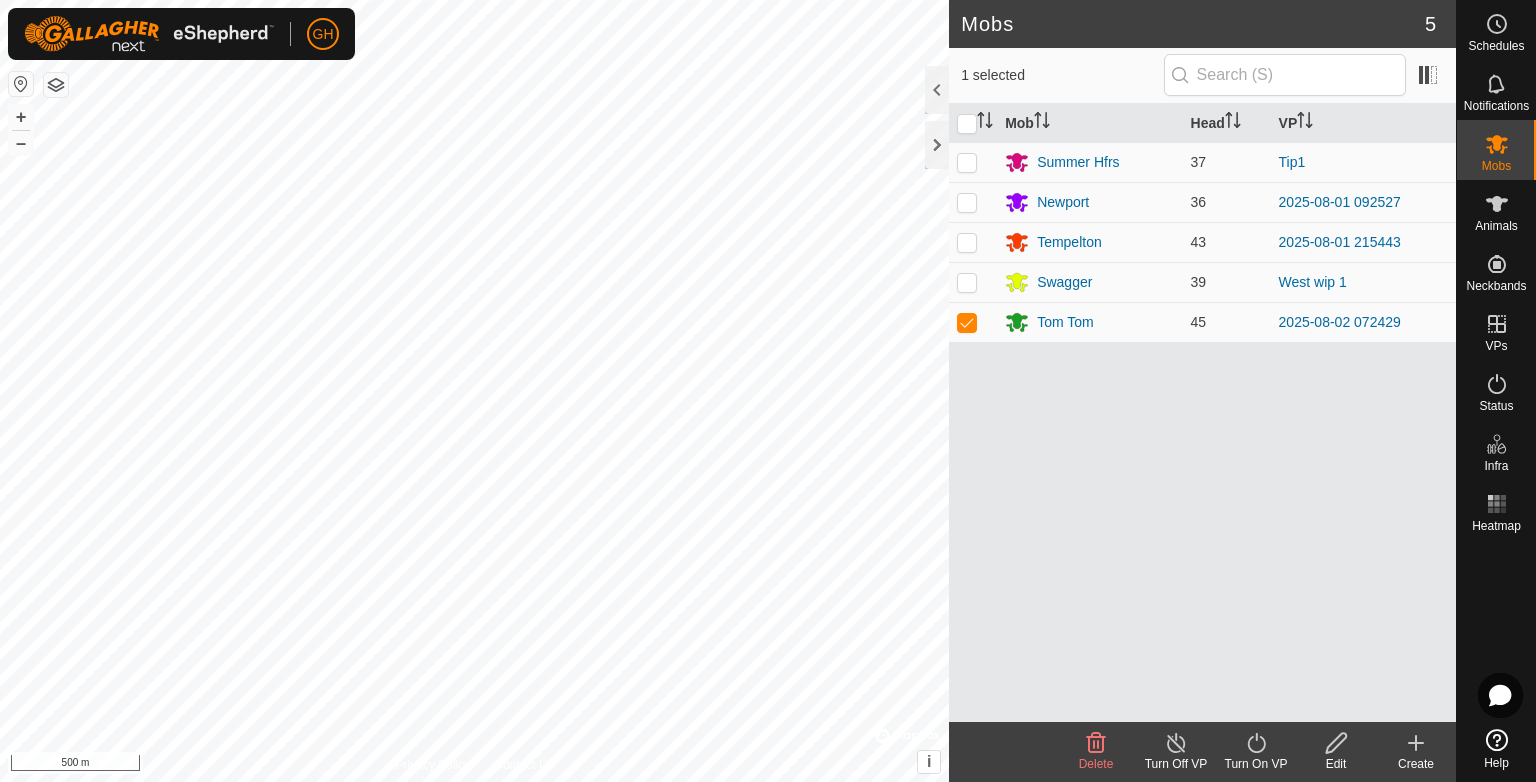 click 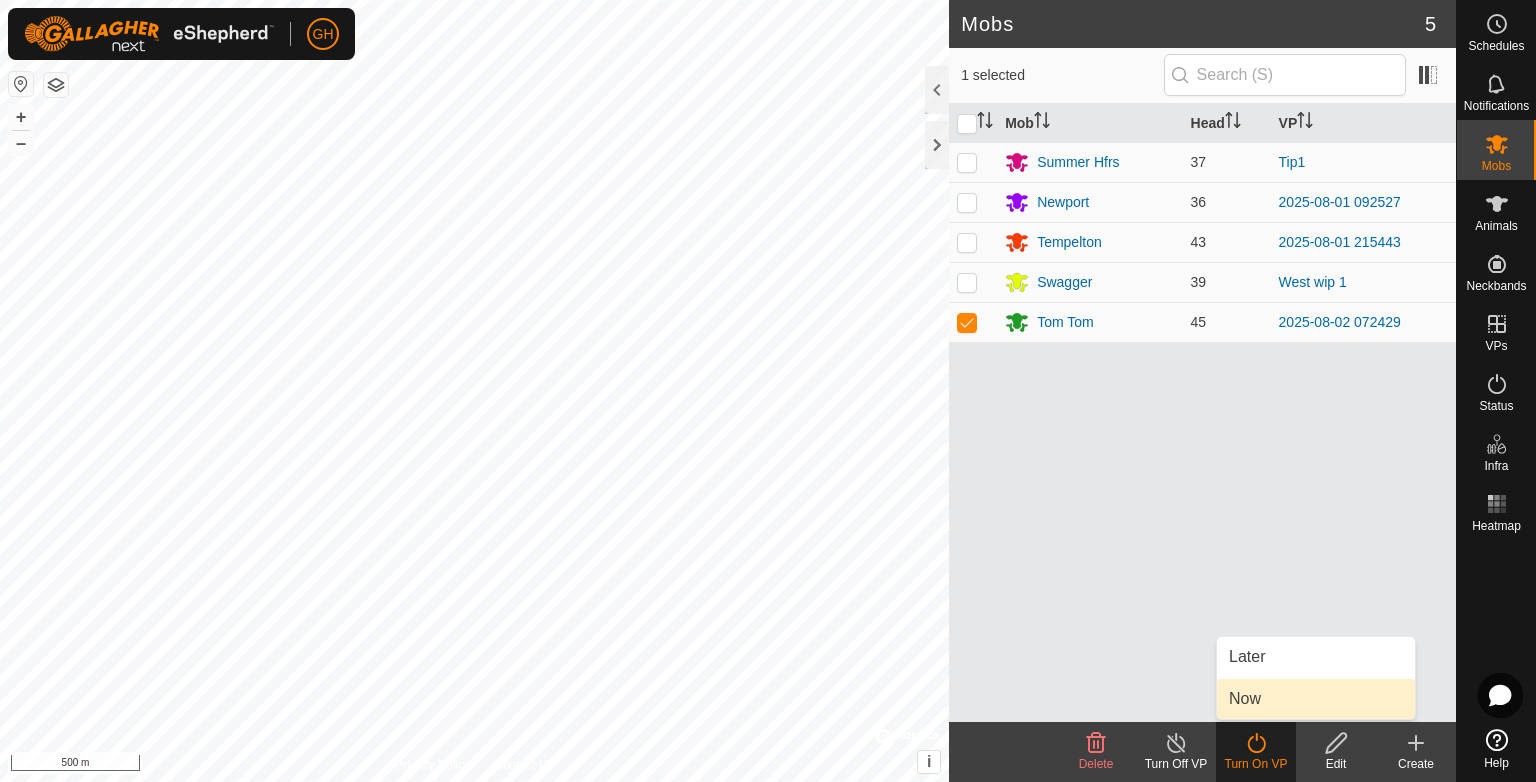 click on "Now" at bounding box center [1316, 699] 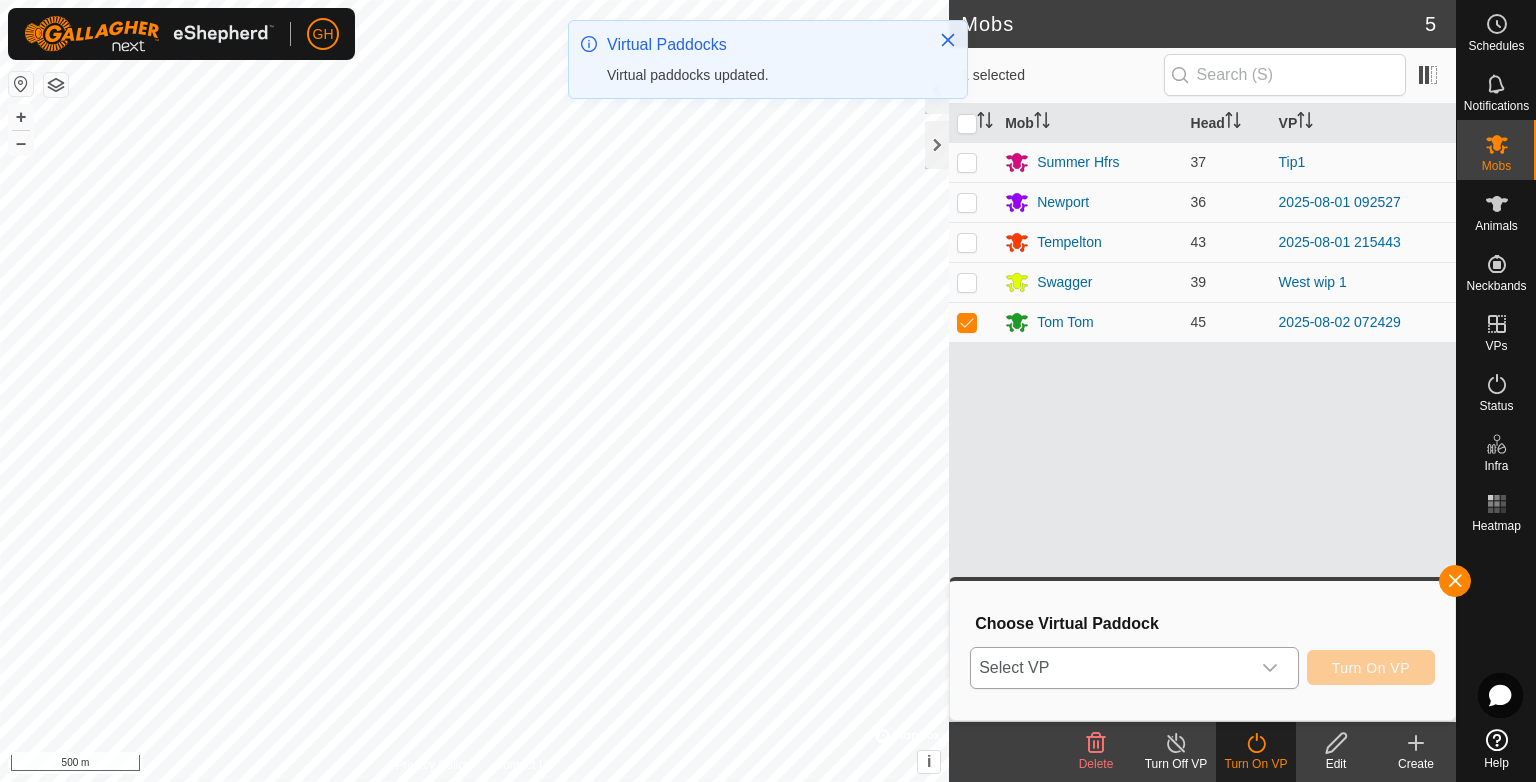 click 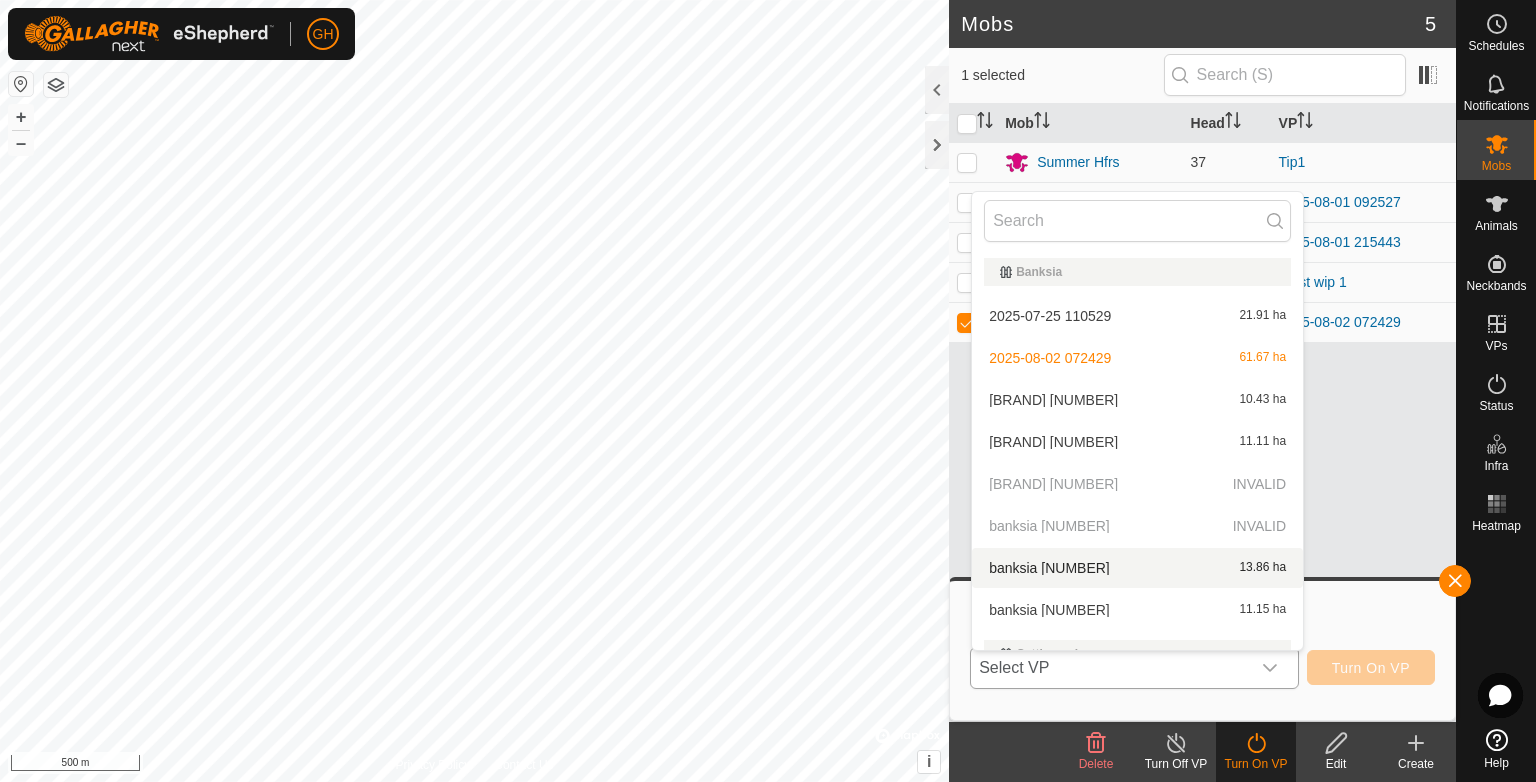click on "banksia 4 INVALID" at bounding box center [1137, 526] 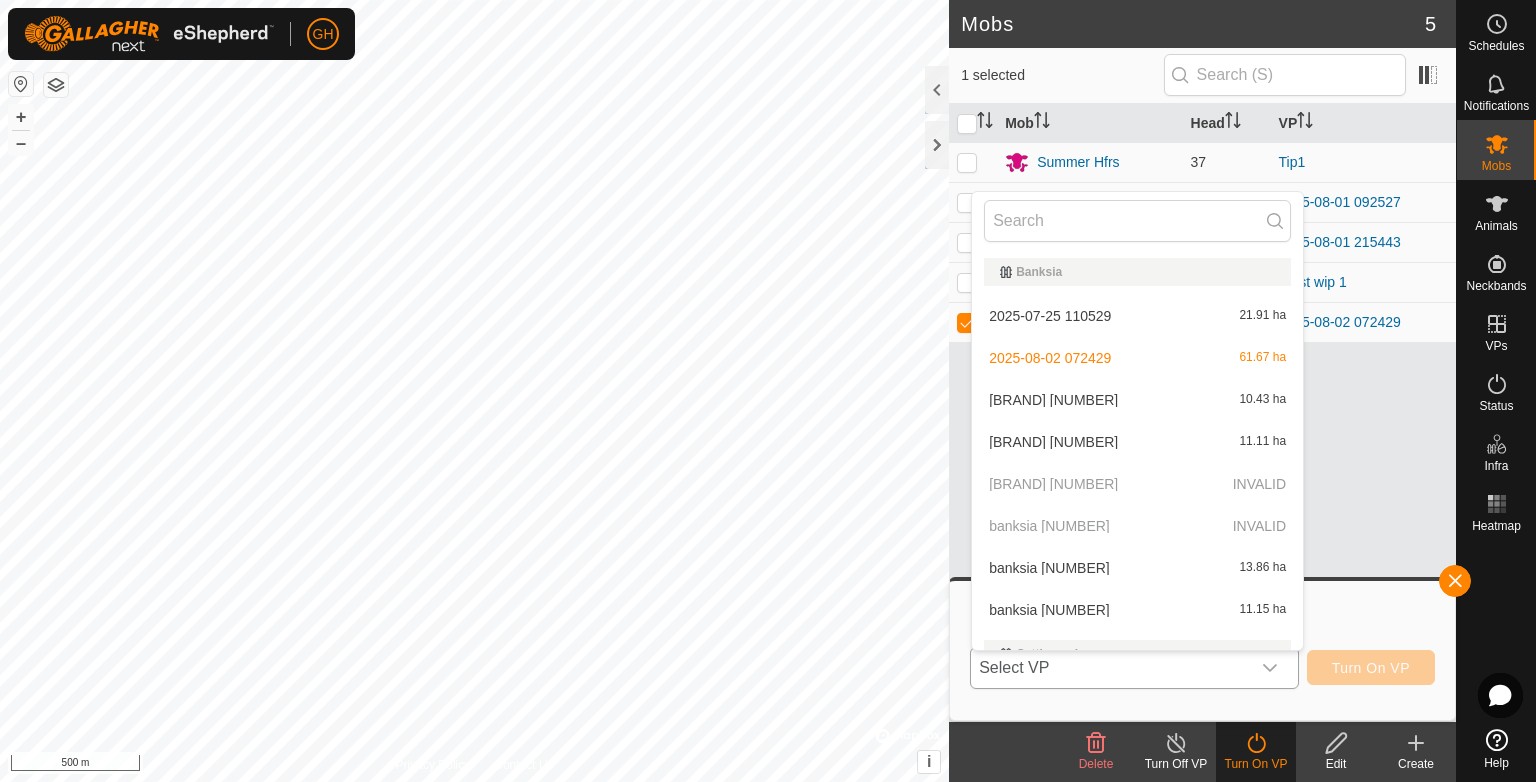 click on "banksia 4 INVALID" at bounding box center [1137, 526] 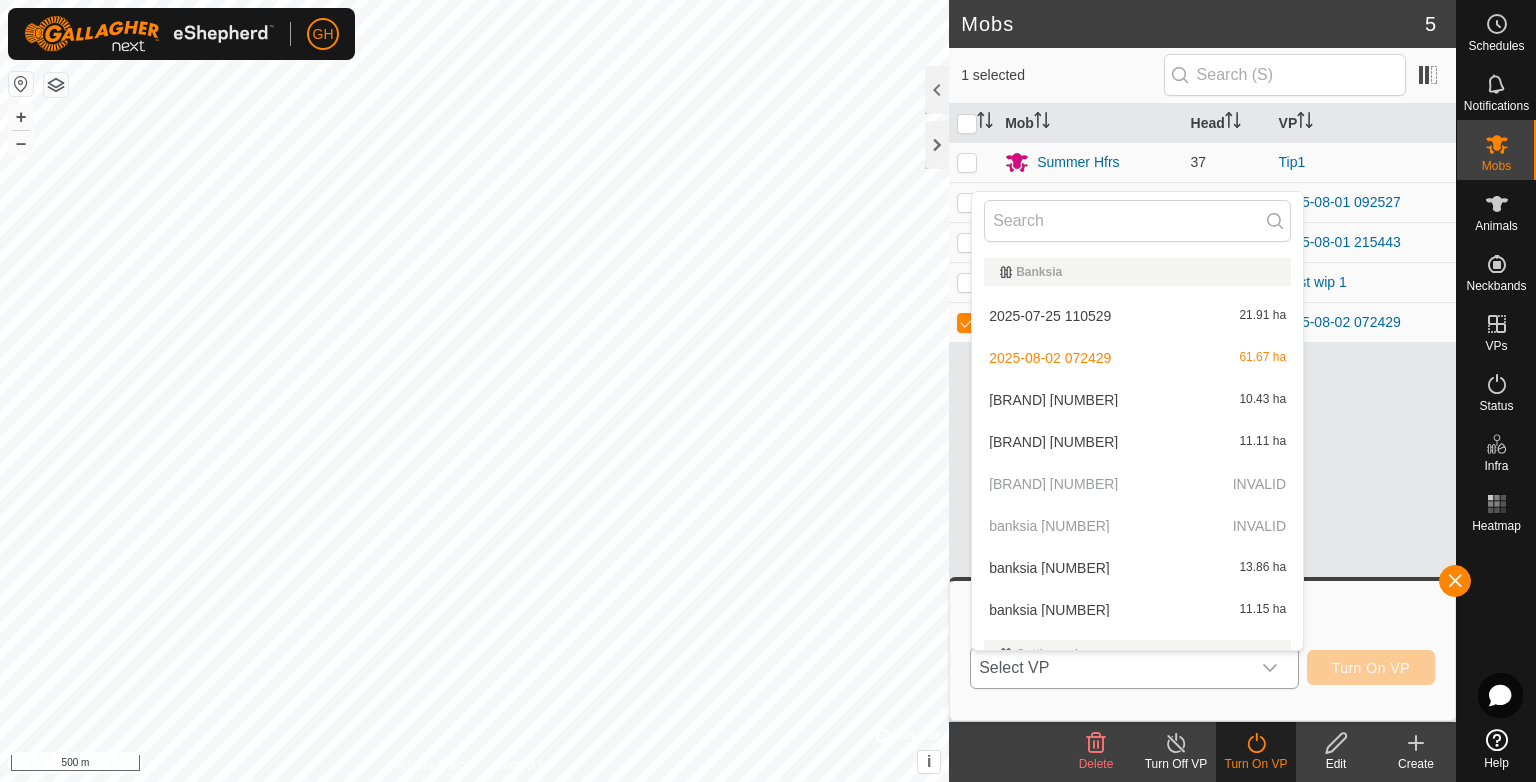 click on "banksia 4 INVALID" at bounding box center (1137, 526) 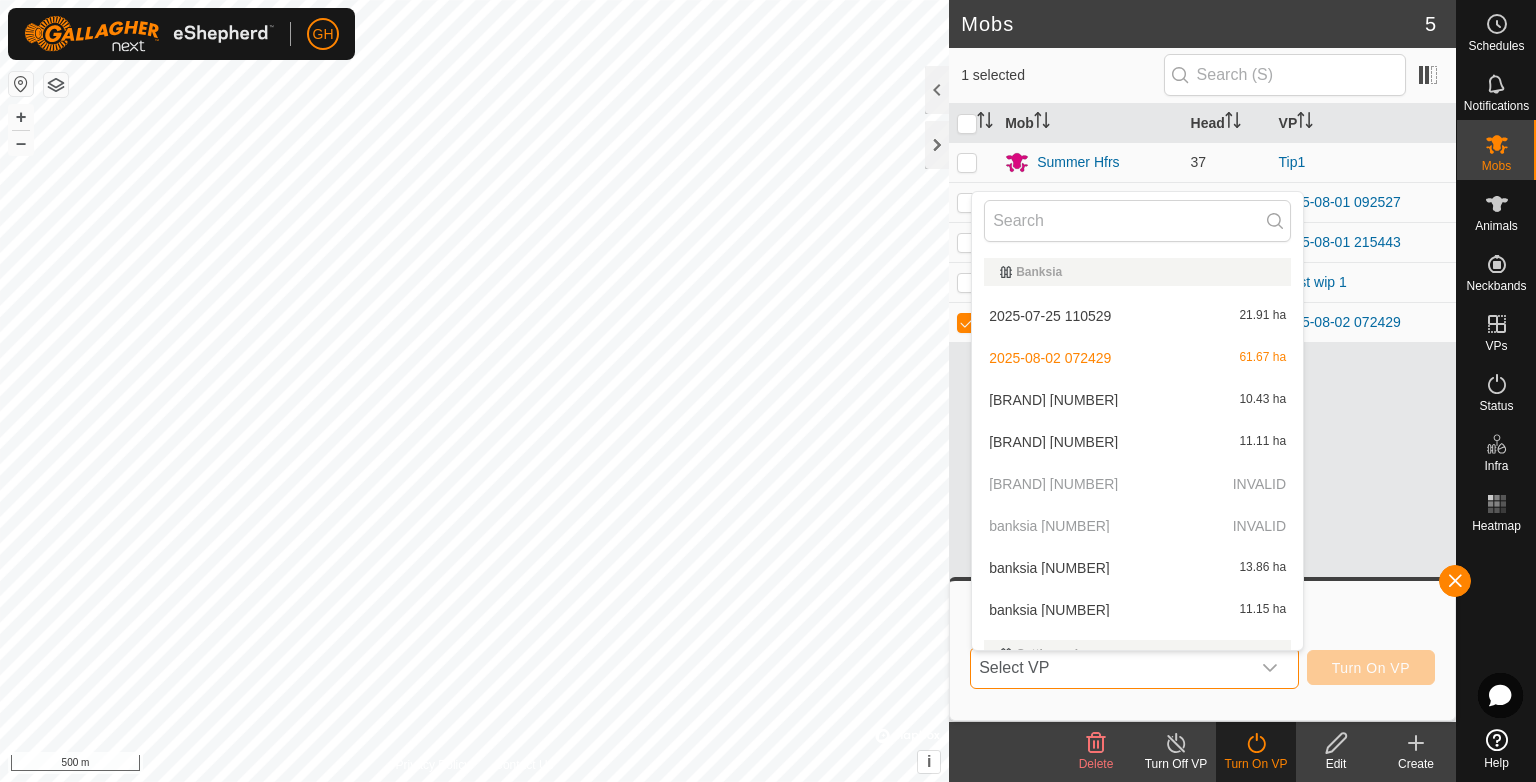 click on "banksia 3 INVALID" at bounding box center [1137, 484] 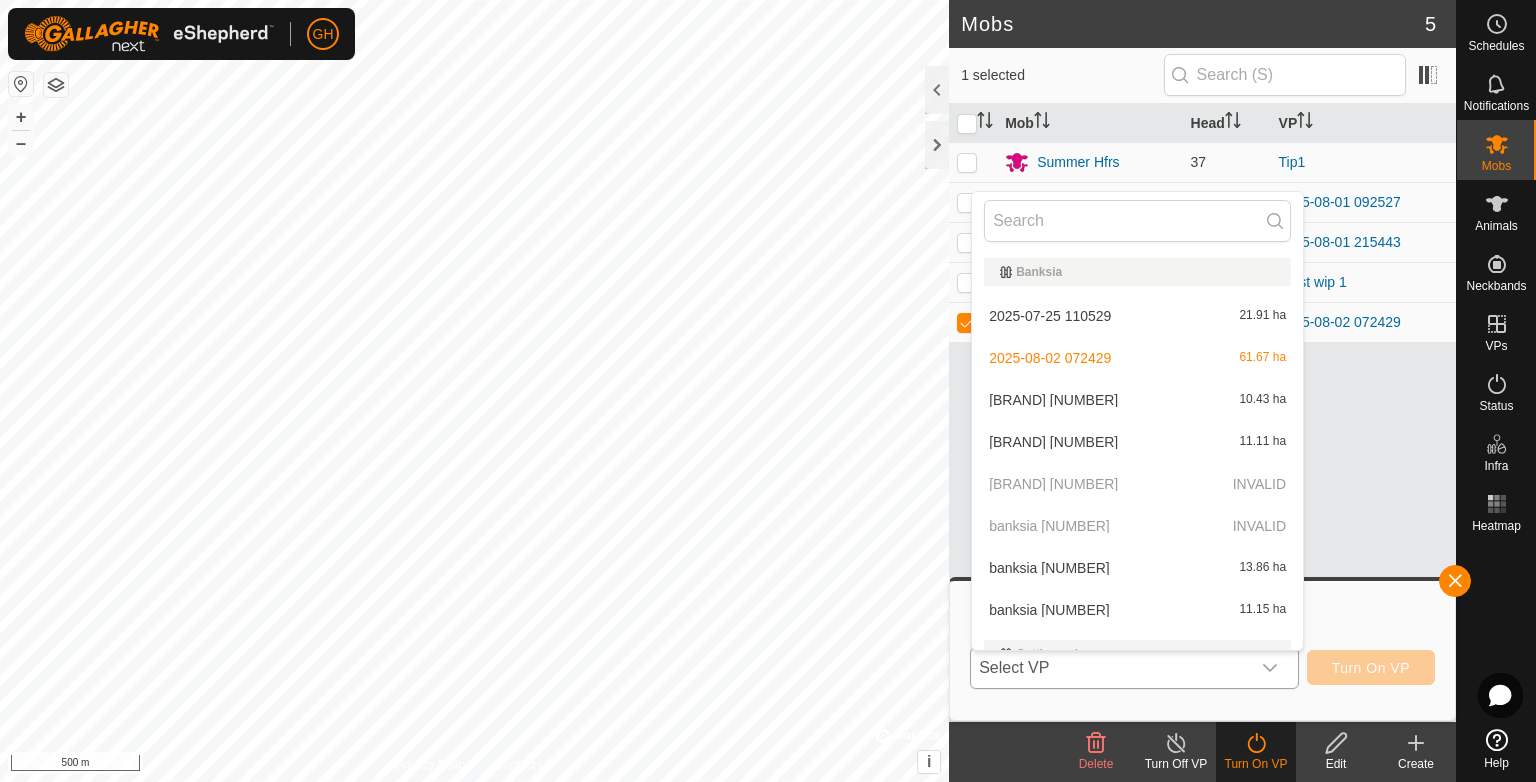 click on "banksia 3 INVALID" at bounding box center [1137, 484] 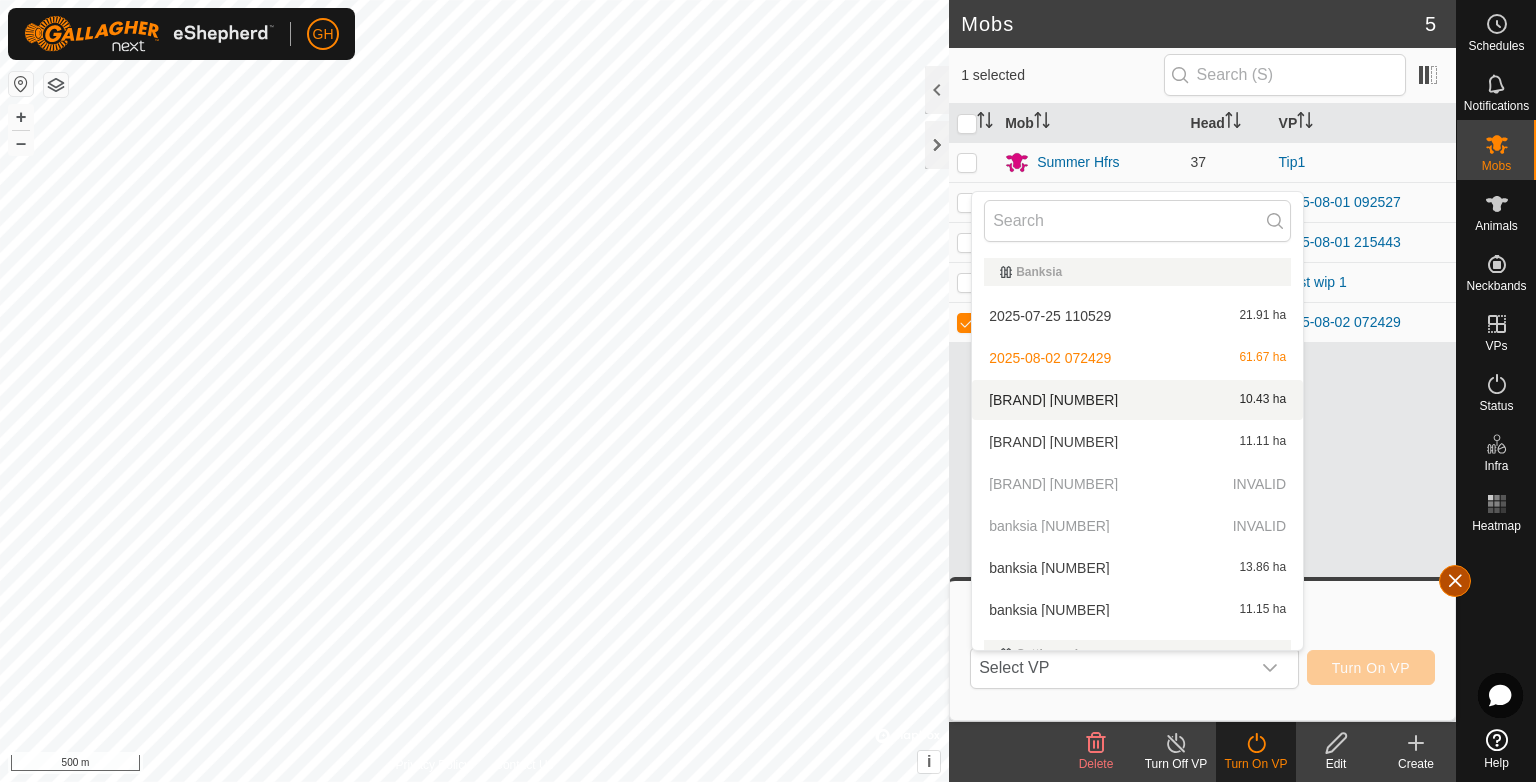 click at bounding box center [1455, 581] 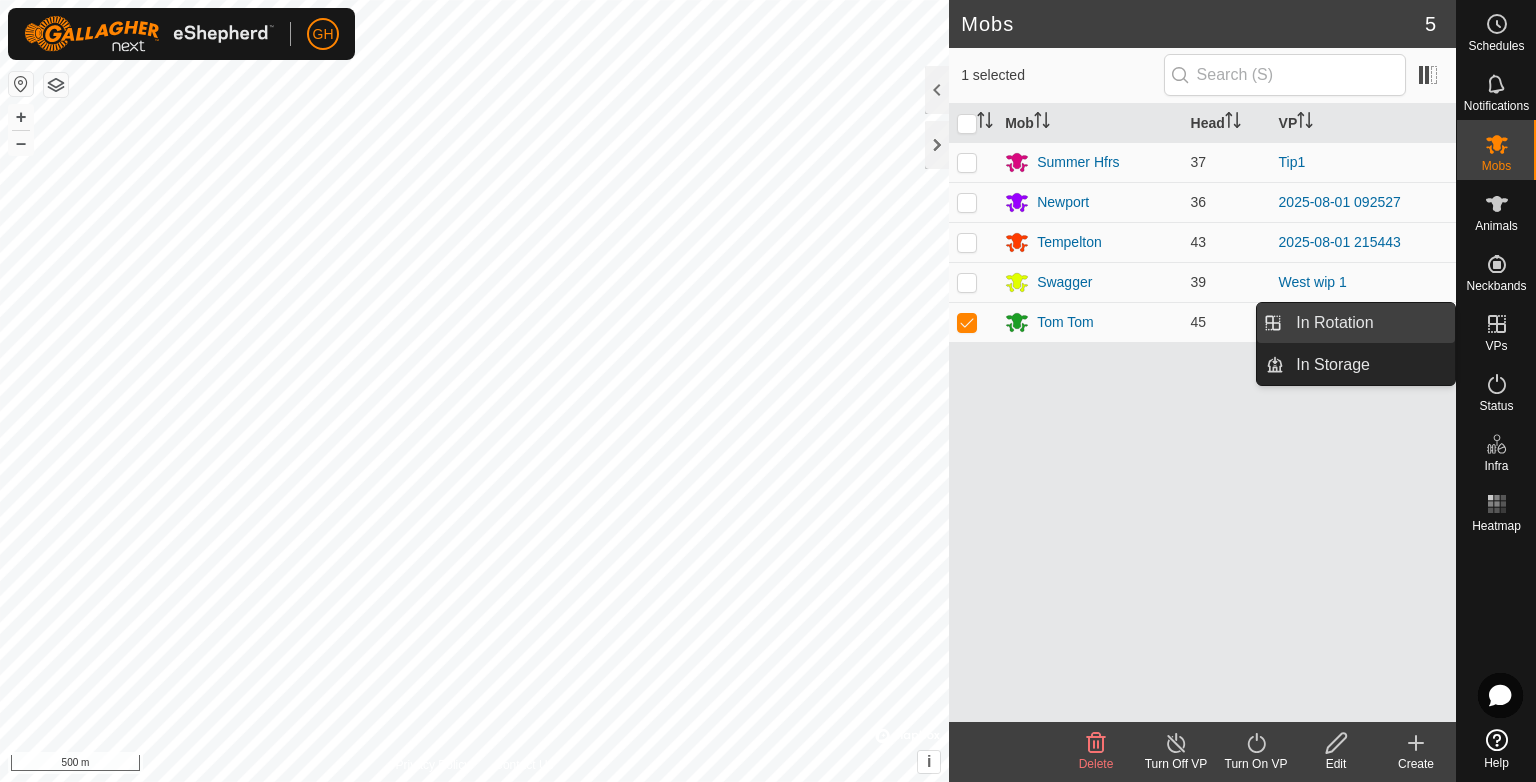 click on "In Rotation" at bounding box center (1369, 323) 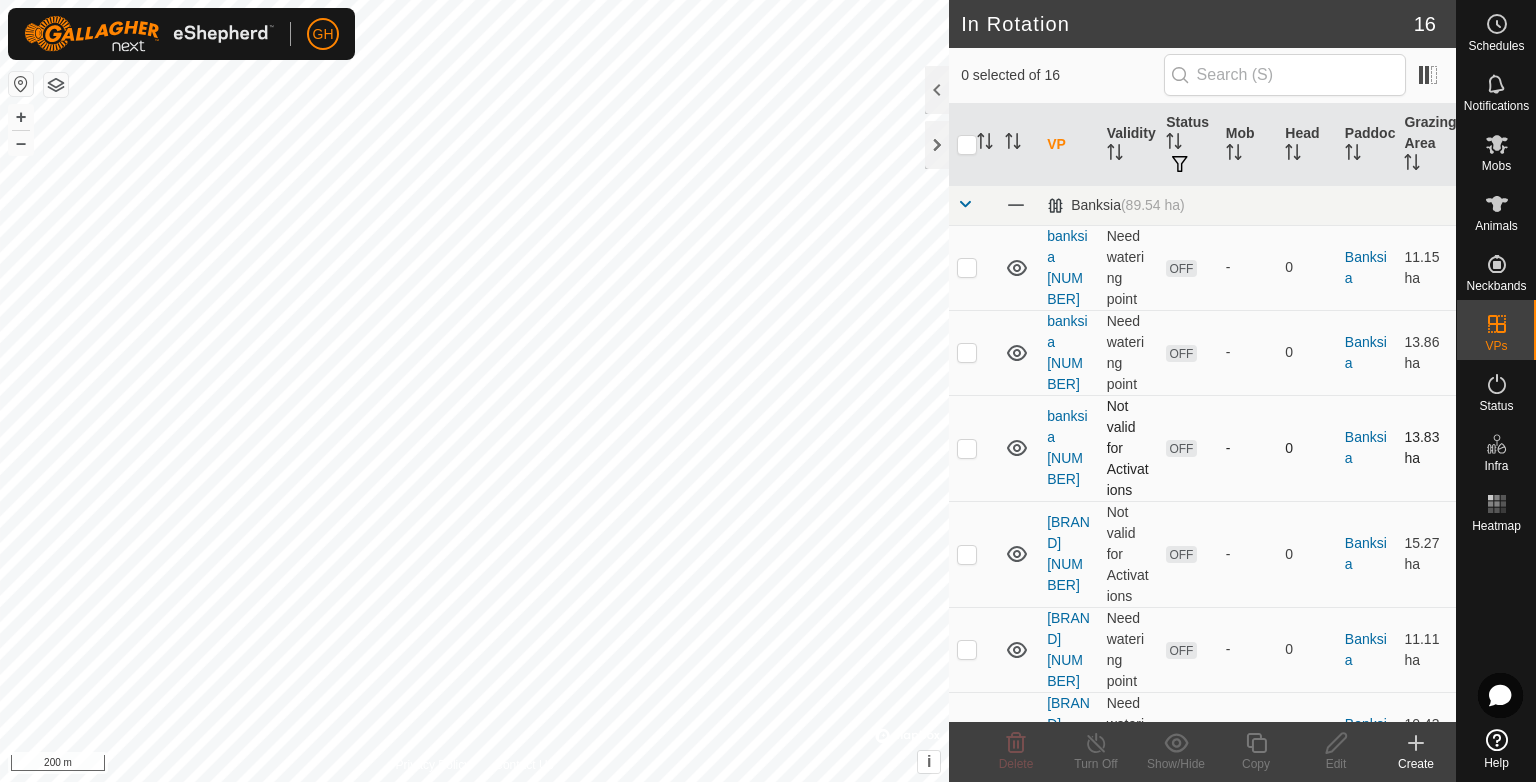 click at bounding box center (967, 448) 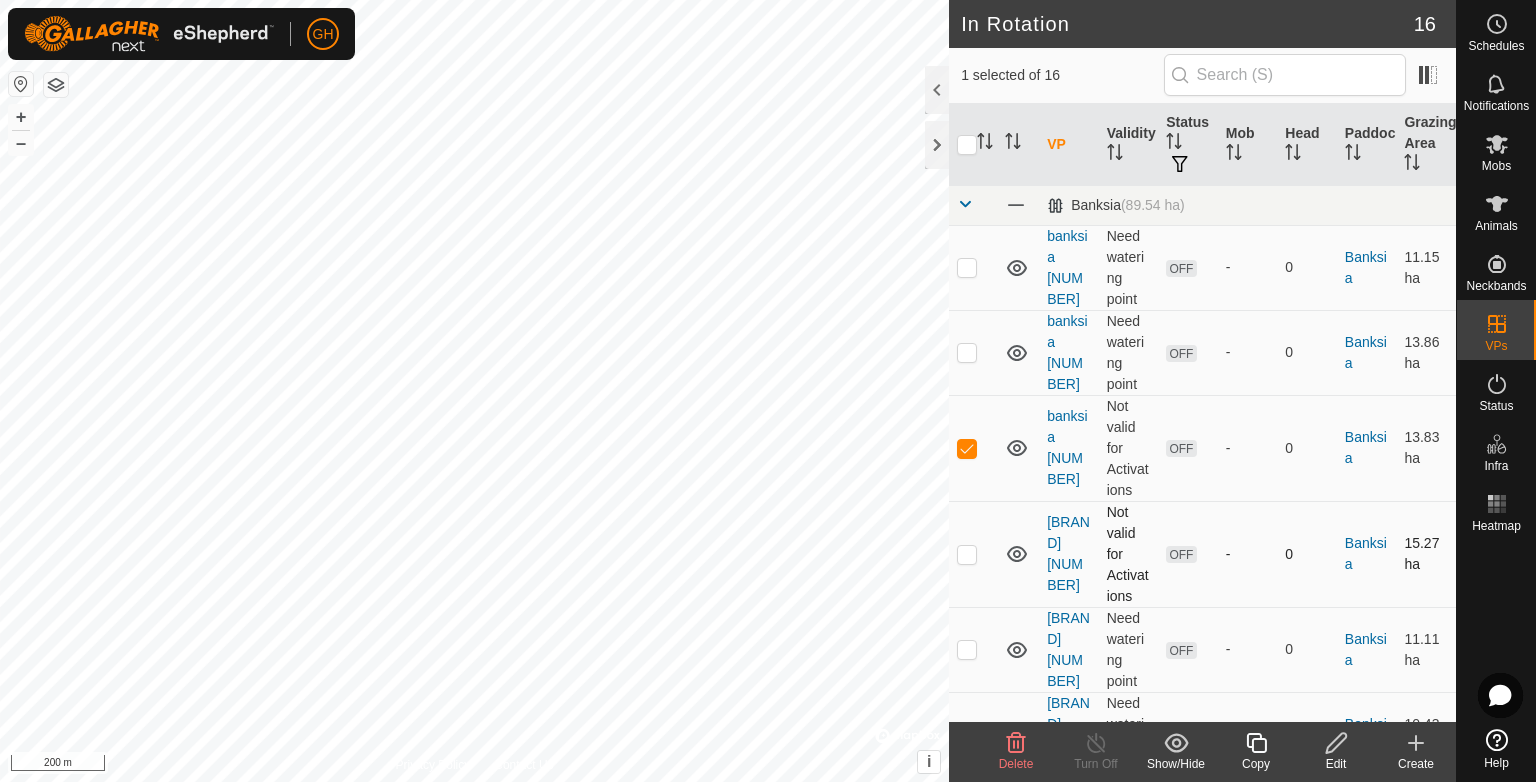 click at bounding box center (967, 554) 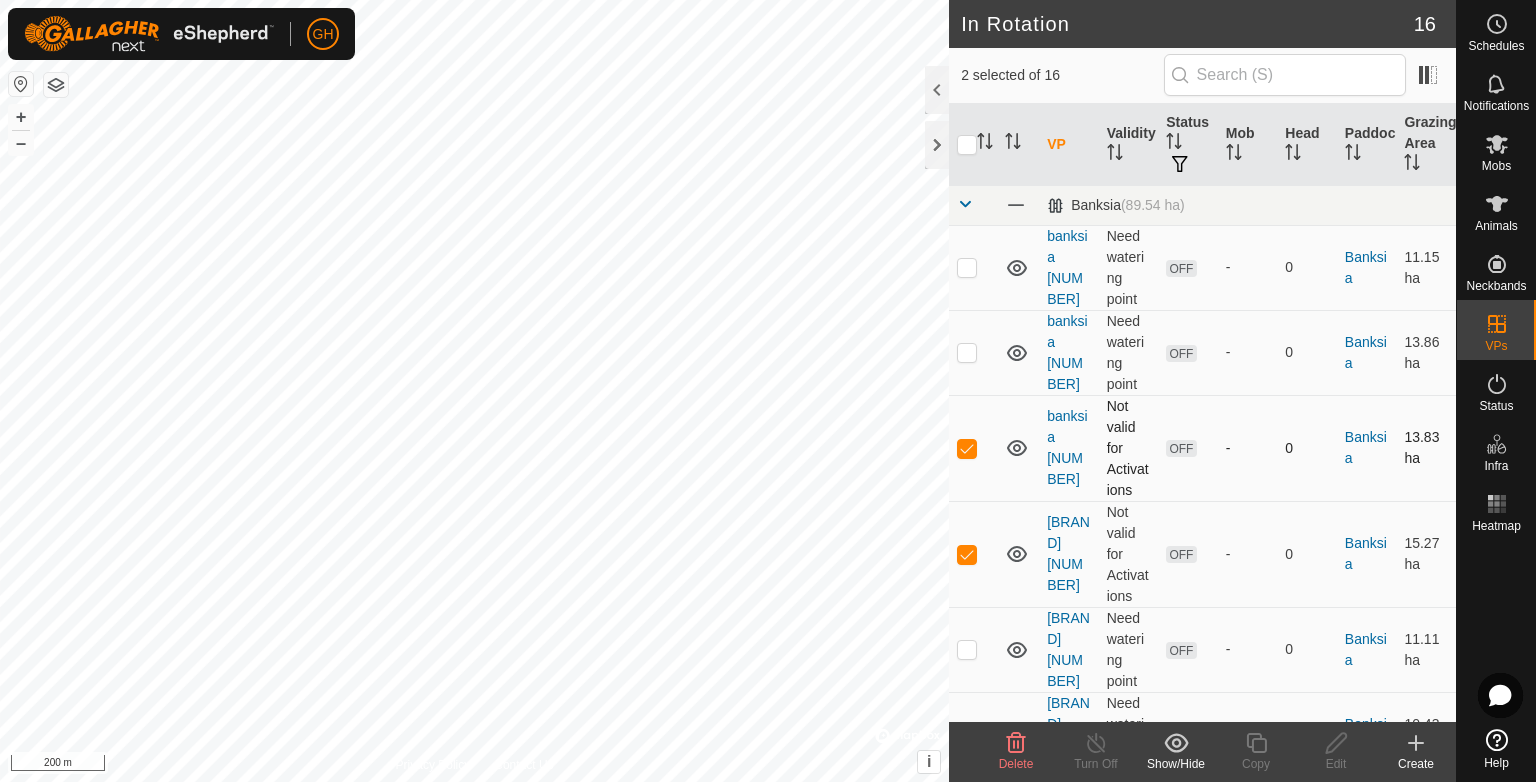 click at bounding box center [967, 448] 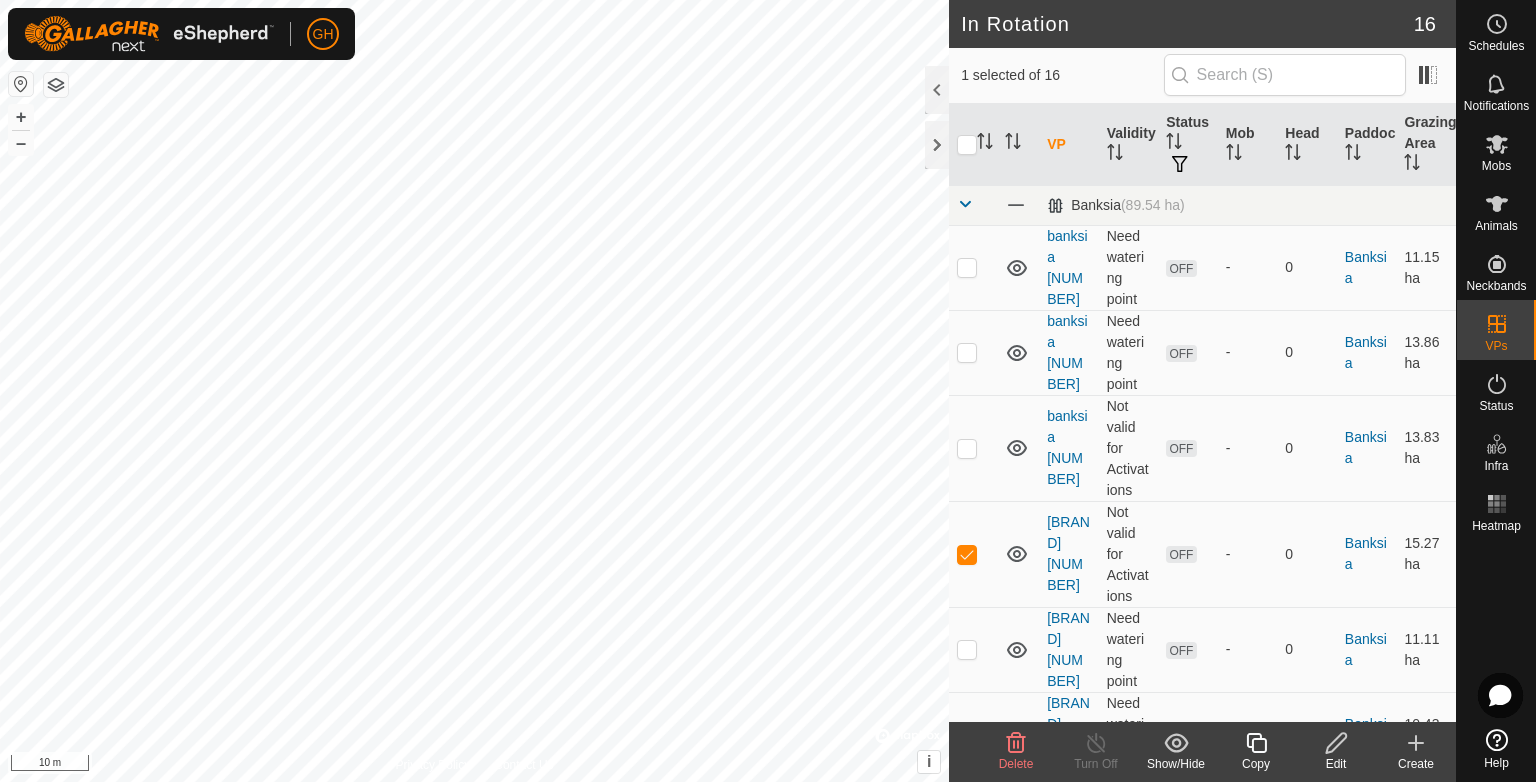 click 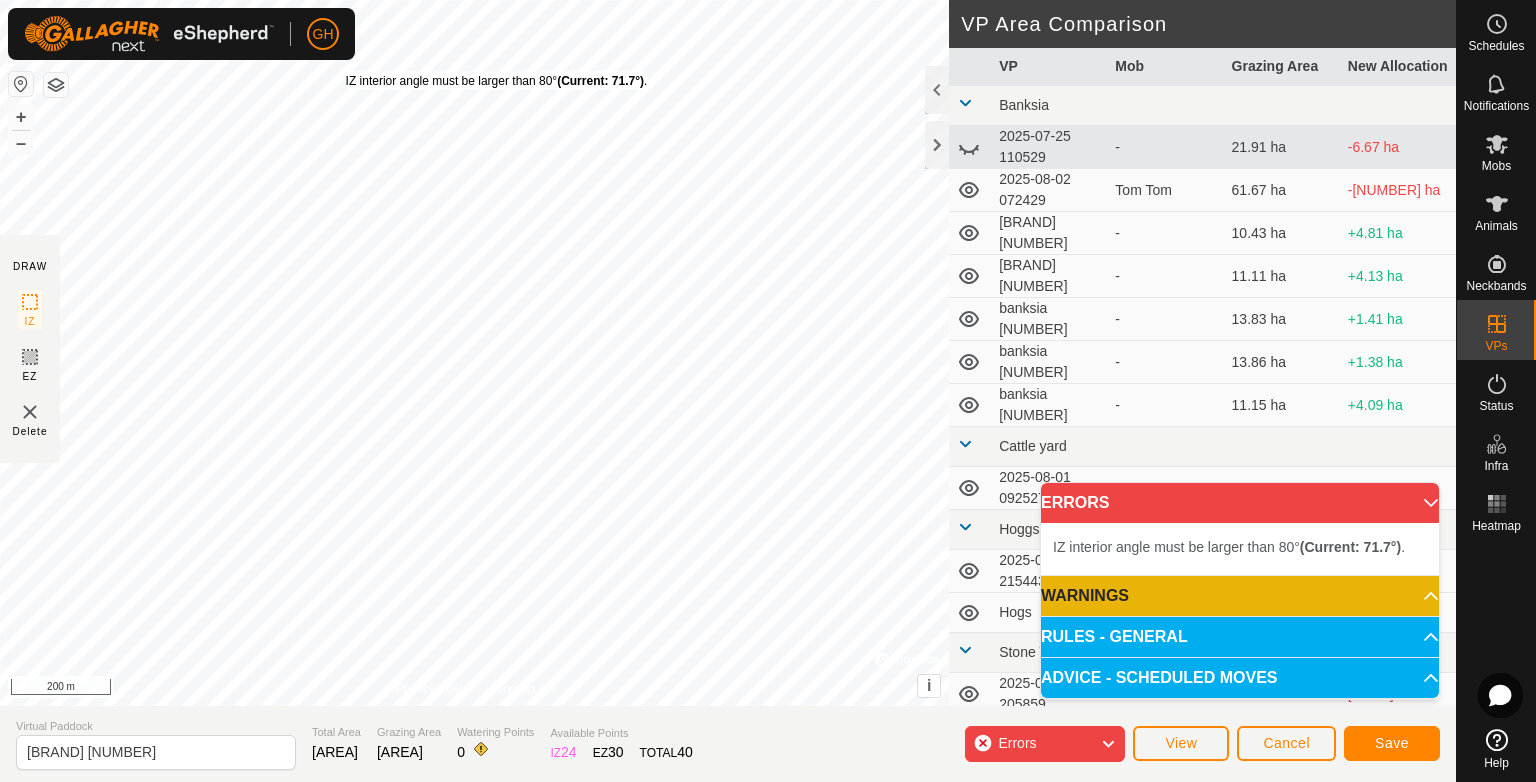 click on "IZ interior angle must be larger than 80°  (Current: 71.7°) . + – ⇧ i ©  Mapbox , ©  OpenStreetMap ,  Improve this map 200 m" at bounding box center (474, 353) 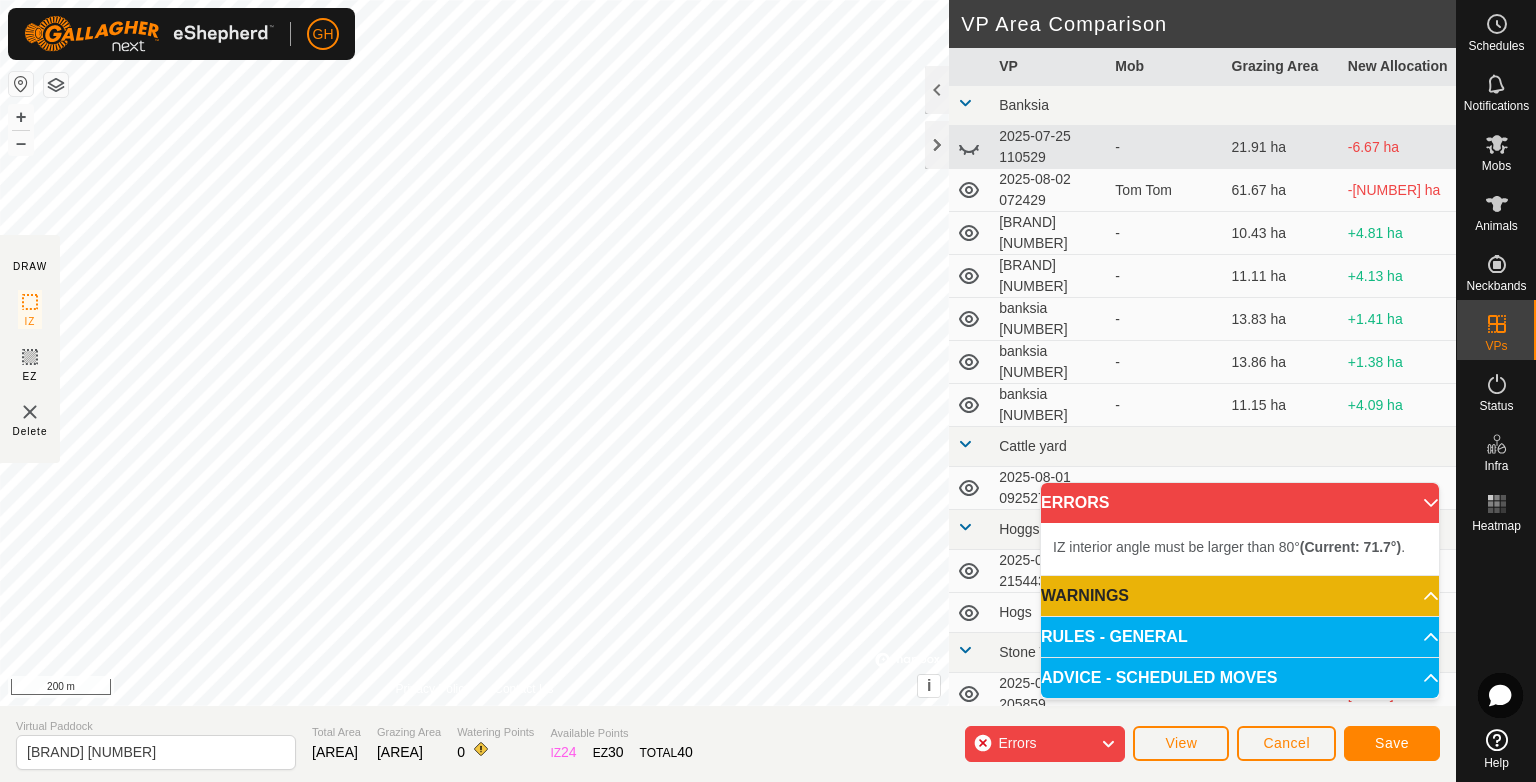 click on "GH" 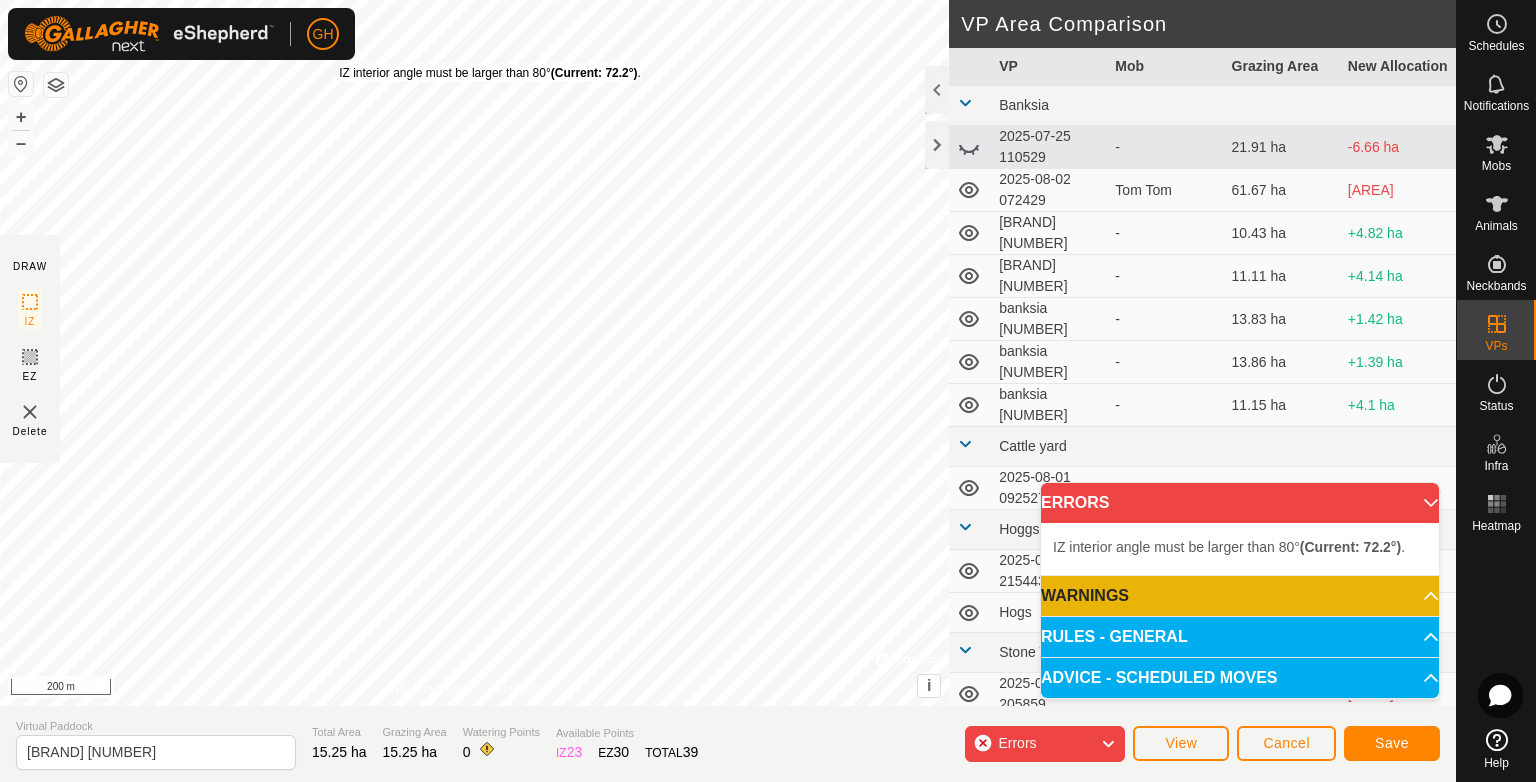 click on "GH Schedules Notifications Mobs Animals Neckbands VPs Status Infra Heatmap Help DRAW IZ EZ Delete Privacy Policy Contact Us IZ interior angle must be larger than 80°  (Current: 72.2°) . + – ⇧ i ©  Mapbox , ©  OpenStreetMap ,  Improve this map 200 m VP Area Comparison     VP   Mob   Grazing Area   New Allocation  Banksia  2025-07-25 110529  -  21.91 ha  -6.66 ha  2025-08-02 072429   Tom Tom   61.67 ha  -46.42 ha  banksia 1  -  10.43 ha  +4.82 ha  banksia 2  -  11.11 ha  +4.14 ha  banksia 4  -  13.83 ha  +1.42 ha  banksia 5  -  13.86 ha  +1.39 ha  banksia 6  -  11.15 ha  +4.1 ha Cattle yard  2025-08-01 092527   Newport   33.3 ha  -18.05 ha Hoggs  2025-08-01 215443   Tempelton    58.8 ha  -43.55 ha  Hogs  -  23.24 ha  -7.99 ha Stone Wall  2025-07-04 205859  -  82.97 ha  -67.72 ha  stone wall 1  -  43.98 ha  -28.73 ha Tip  2025-06-29 164626  -  18.47 ha  -3.22 ha  Tip1   Summer Hfrs   20.87 ha  -5.62 ha West Wip  West wip 1   Swagger   16.52 ha  -1.27 ha Virtual Paddock banksia 3 Total Area 15.25 ha 0  23" 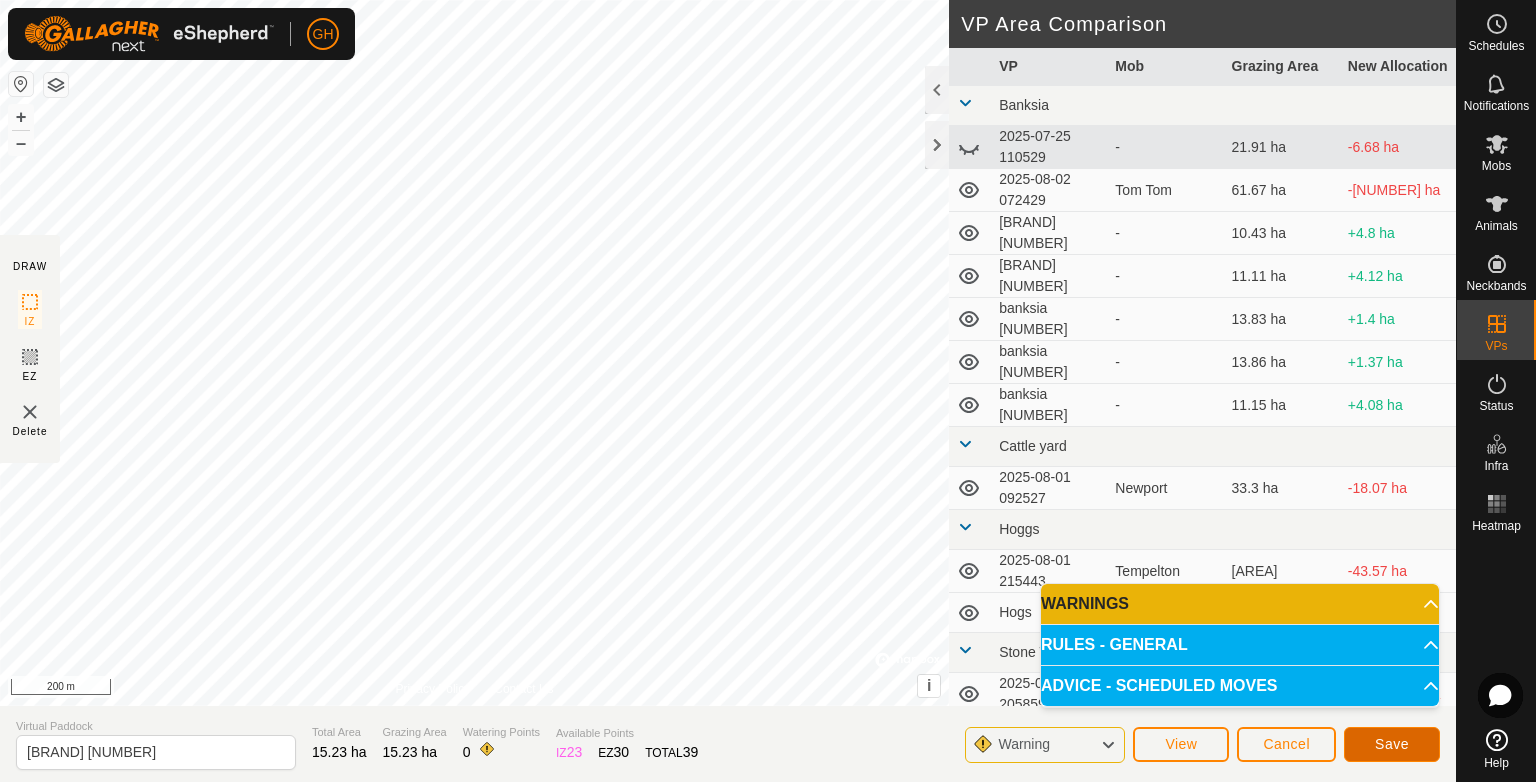 click on "Save" 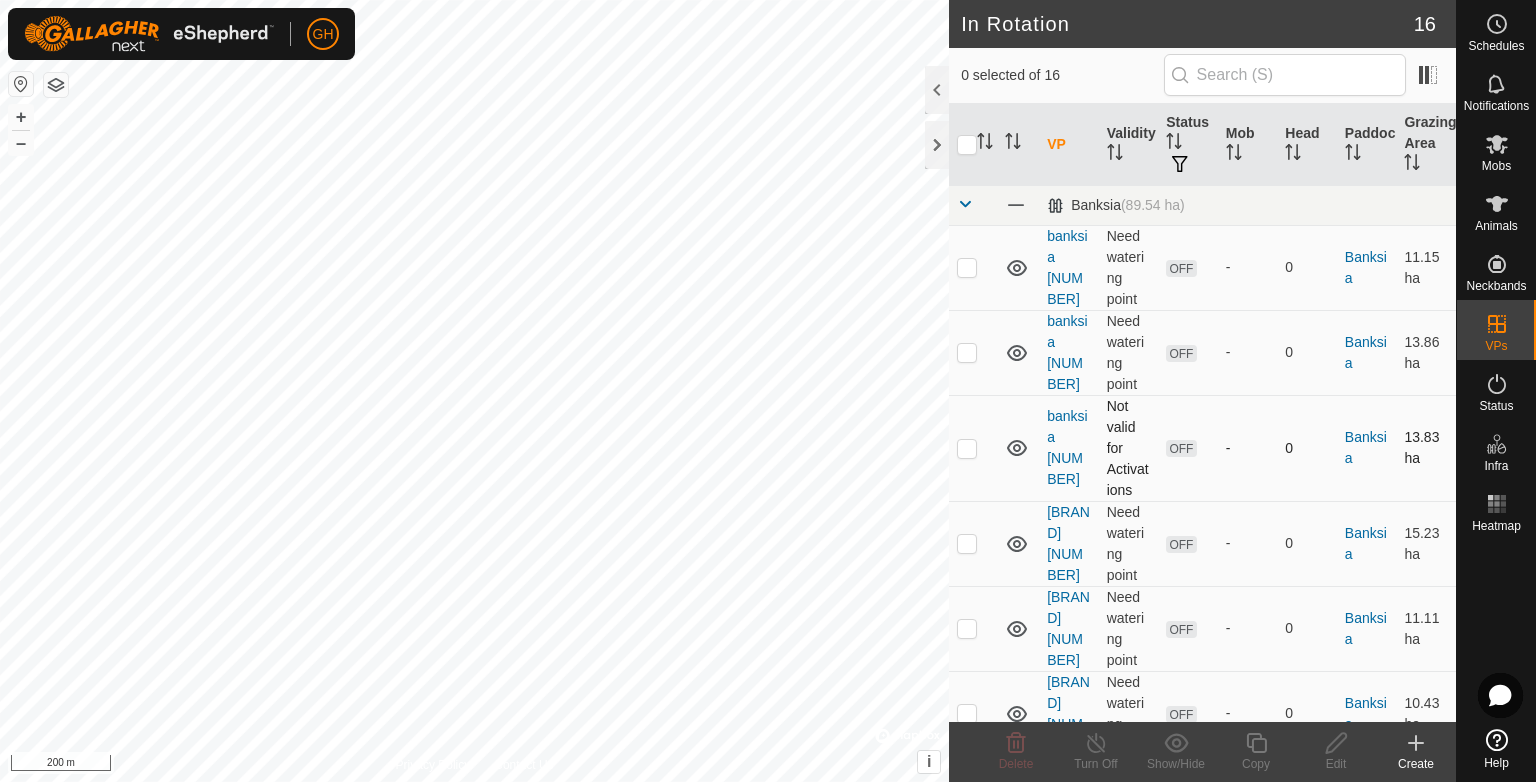 click at bounding box center (967, 448) 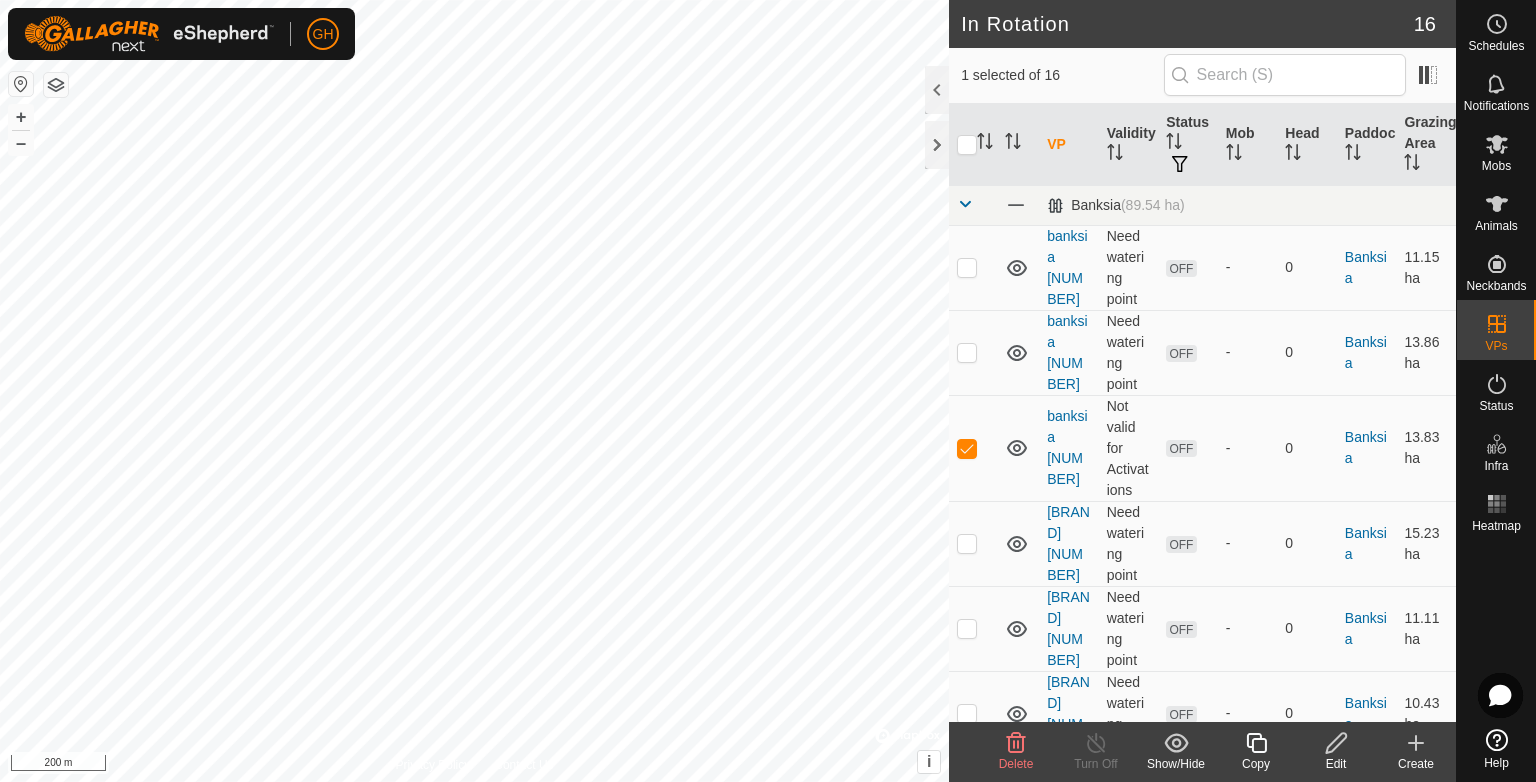 click 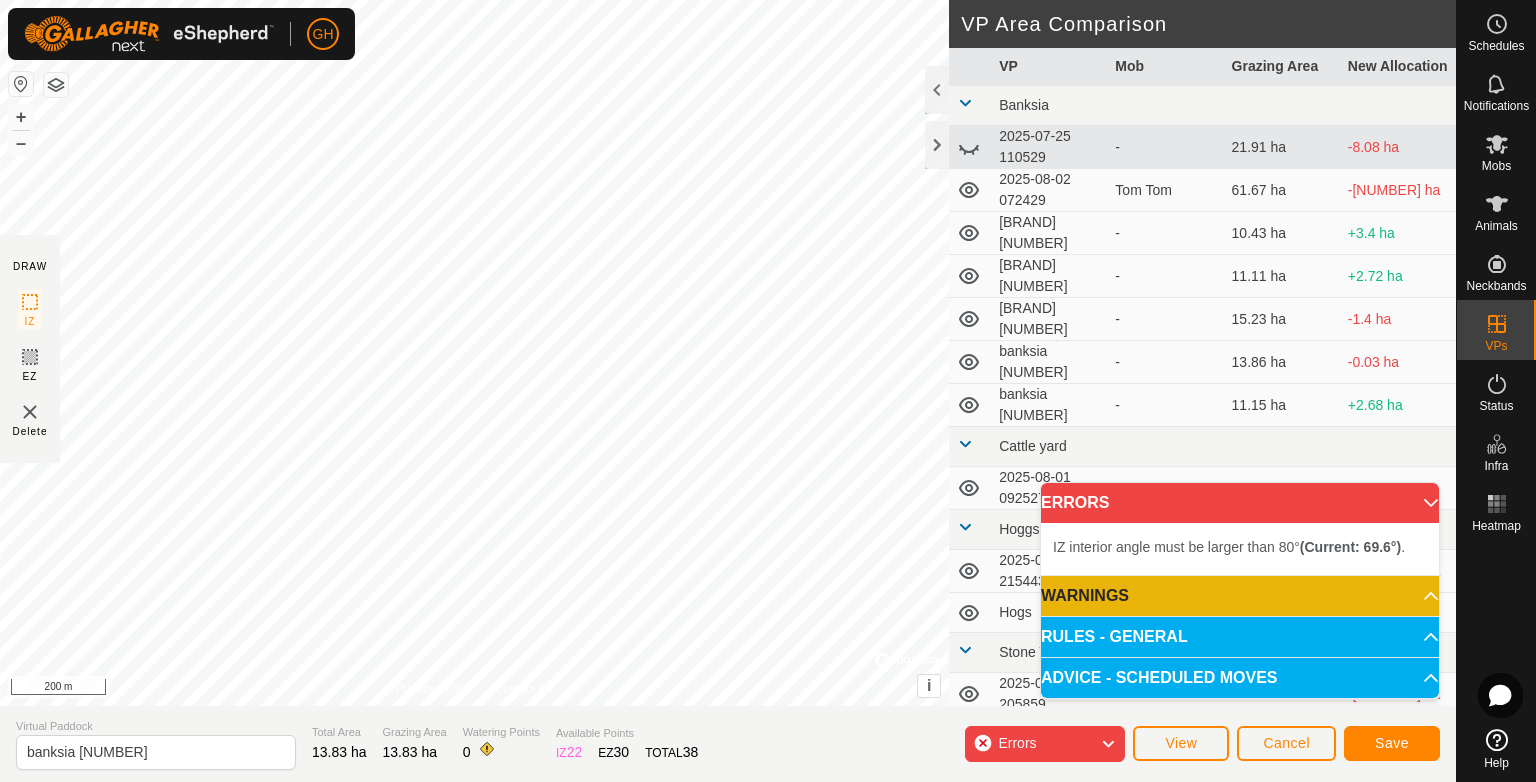 click on "IZ interior angle must be larger than 80°  (Current: 69.6°) . + – ⇧ i ©  Mapbox , ©  OpenStreetMap ,  Improve this map 200 m" at bounding box center [474, 353] 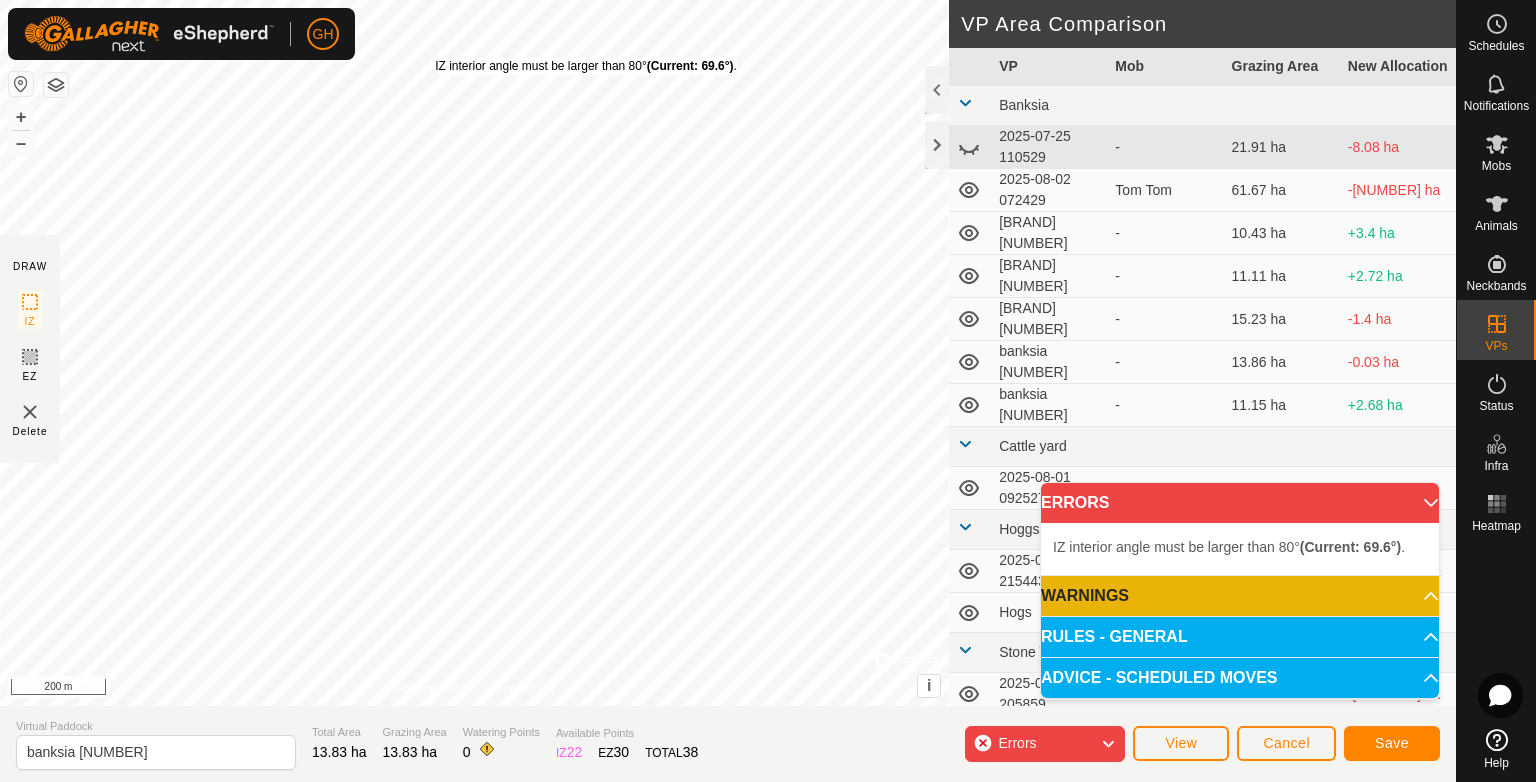 click on "IZ interior angle must be larger than 80°  (Current: 69.6°) . + – ⇧ i ©  Mapbox , ©  OpenStreetMap ,  Improve this map 200 m" at bounding box center [474, 353] 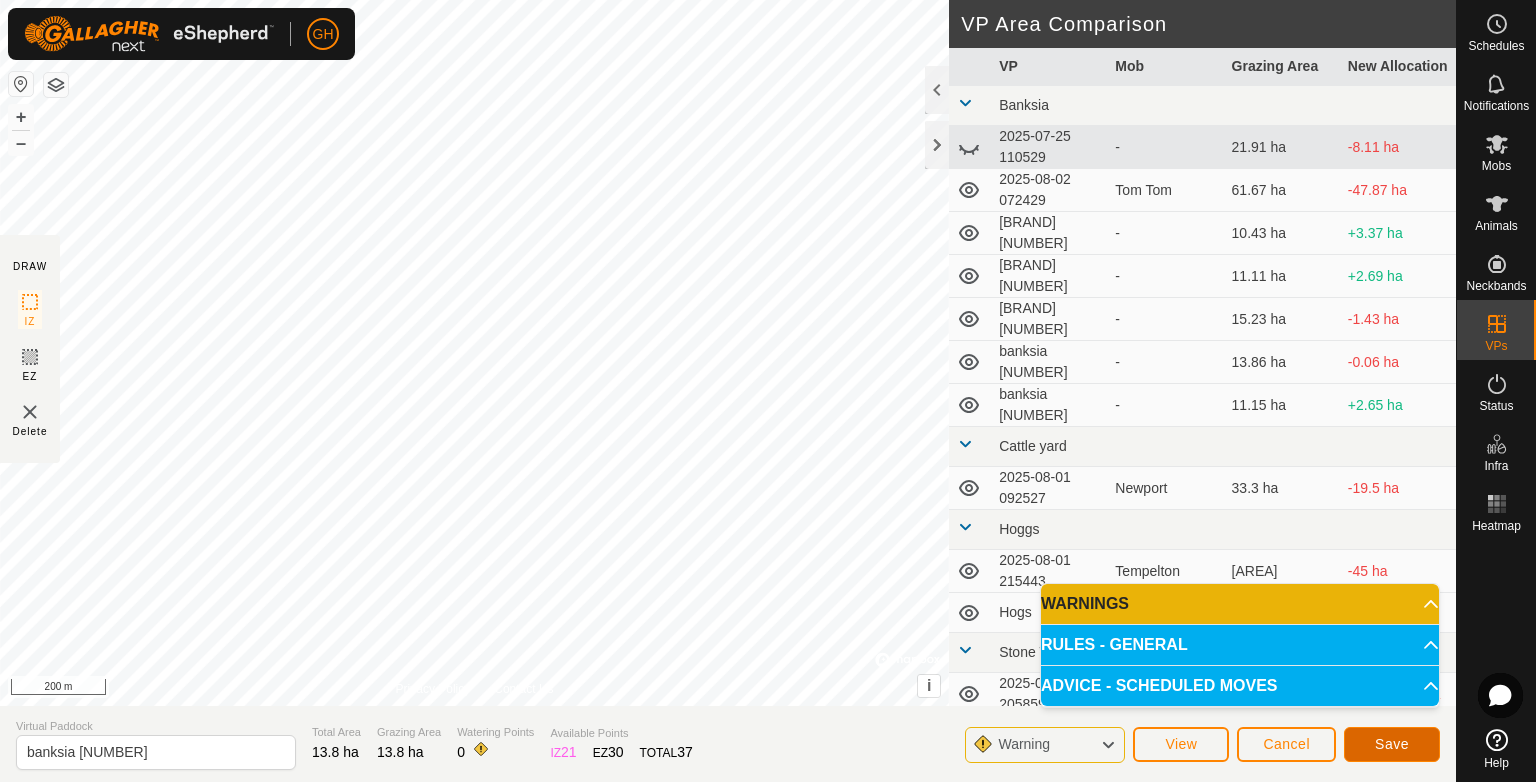 click on "Save" 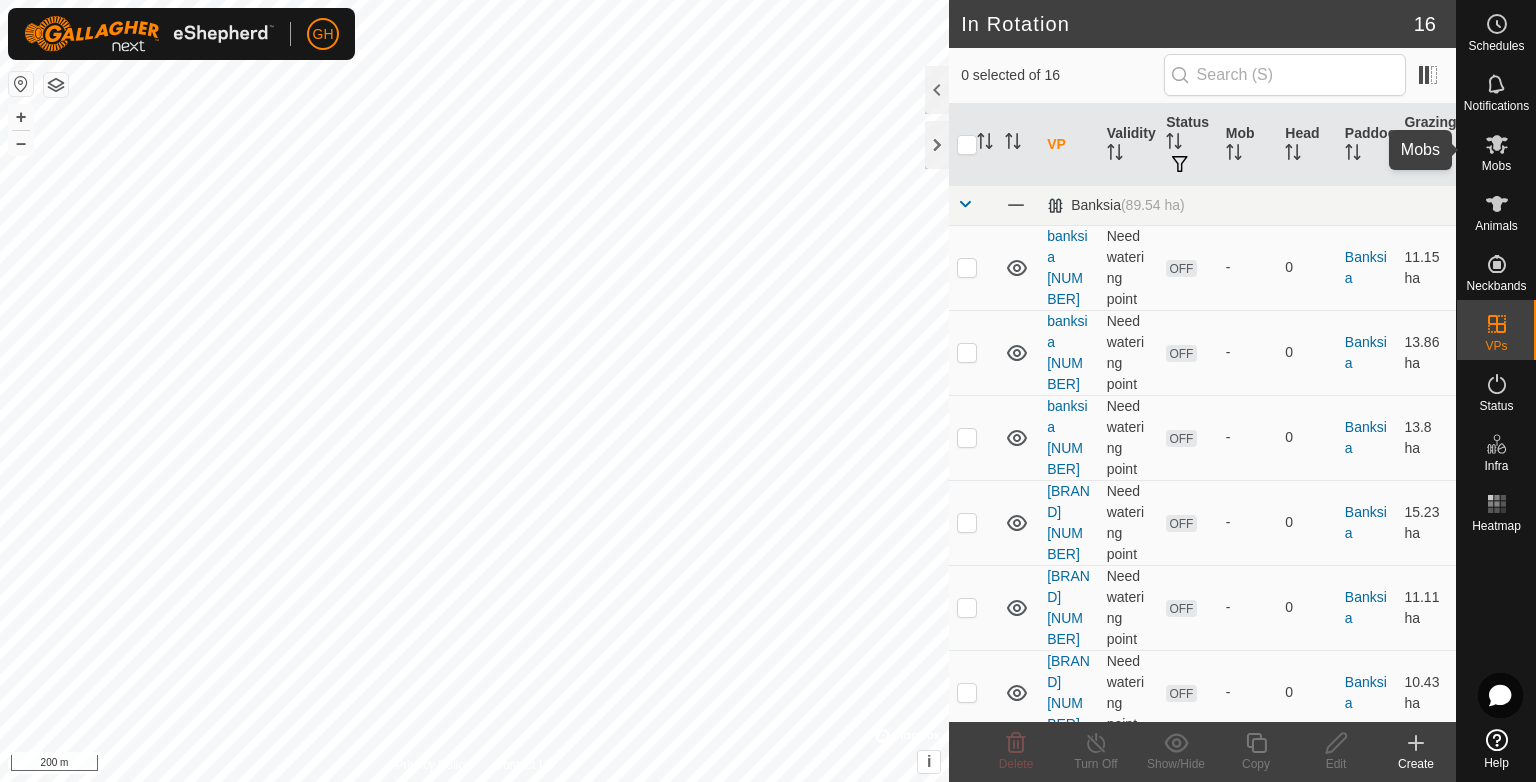 click at bounding box center [1497, 144] 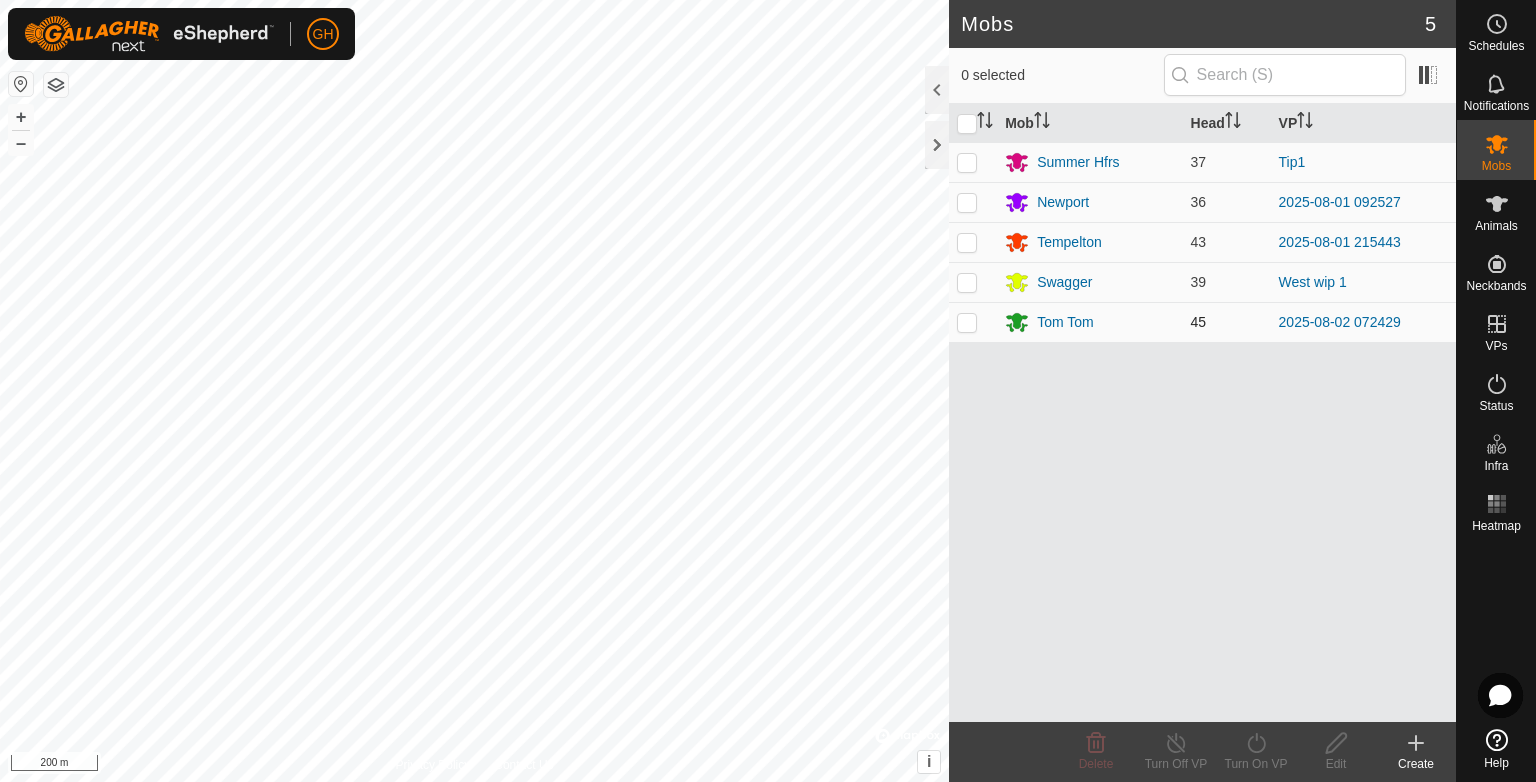 click at bounding box center (967, 322) 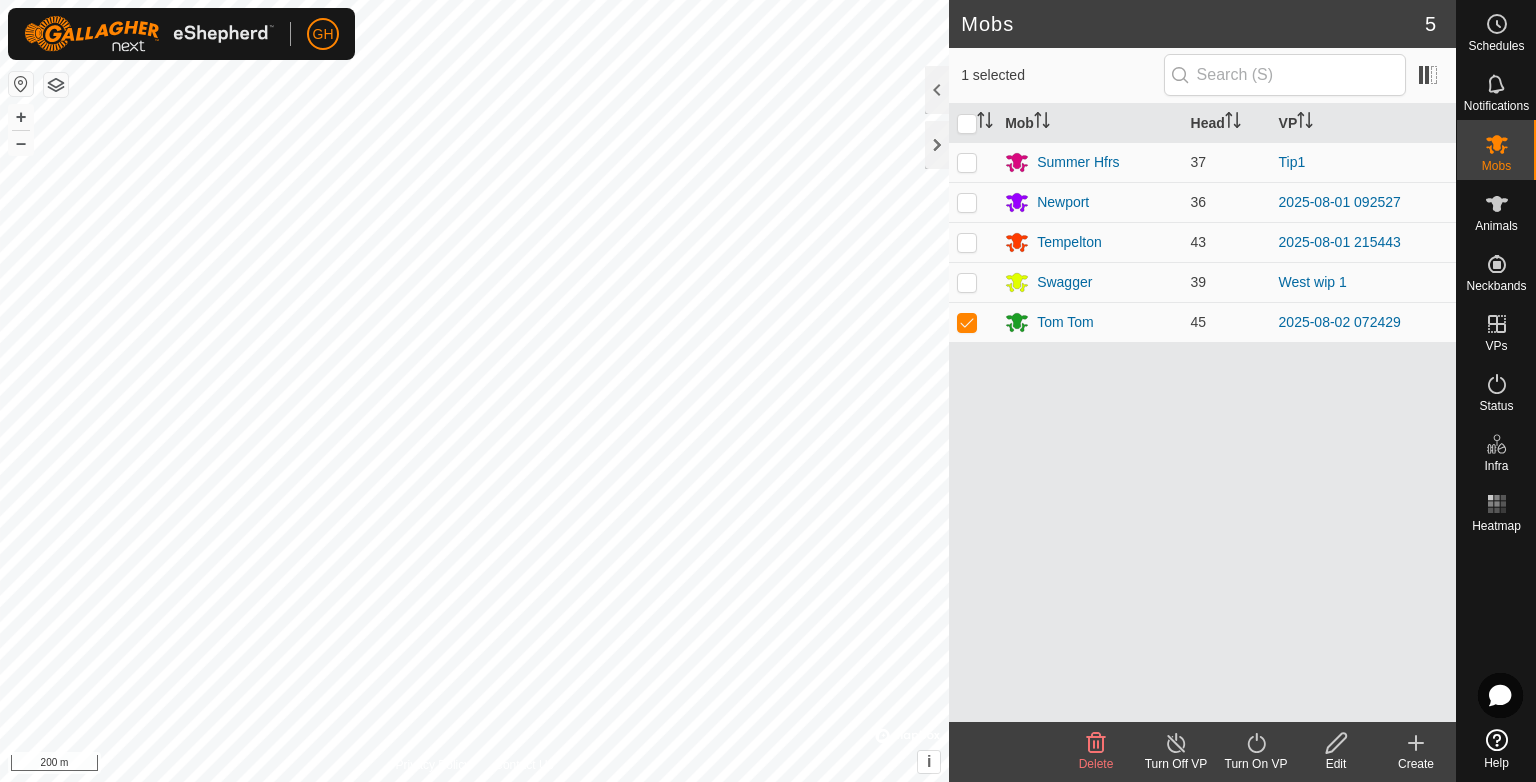 click 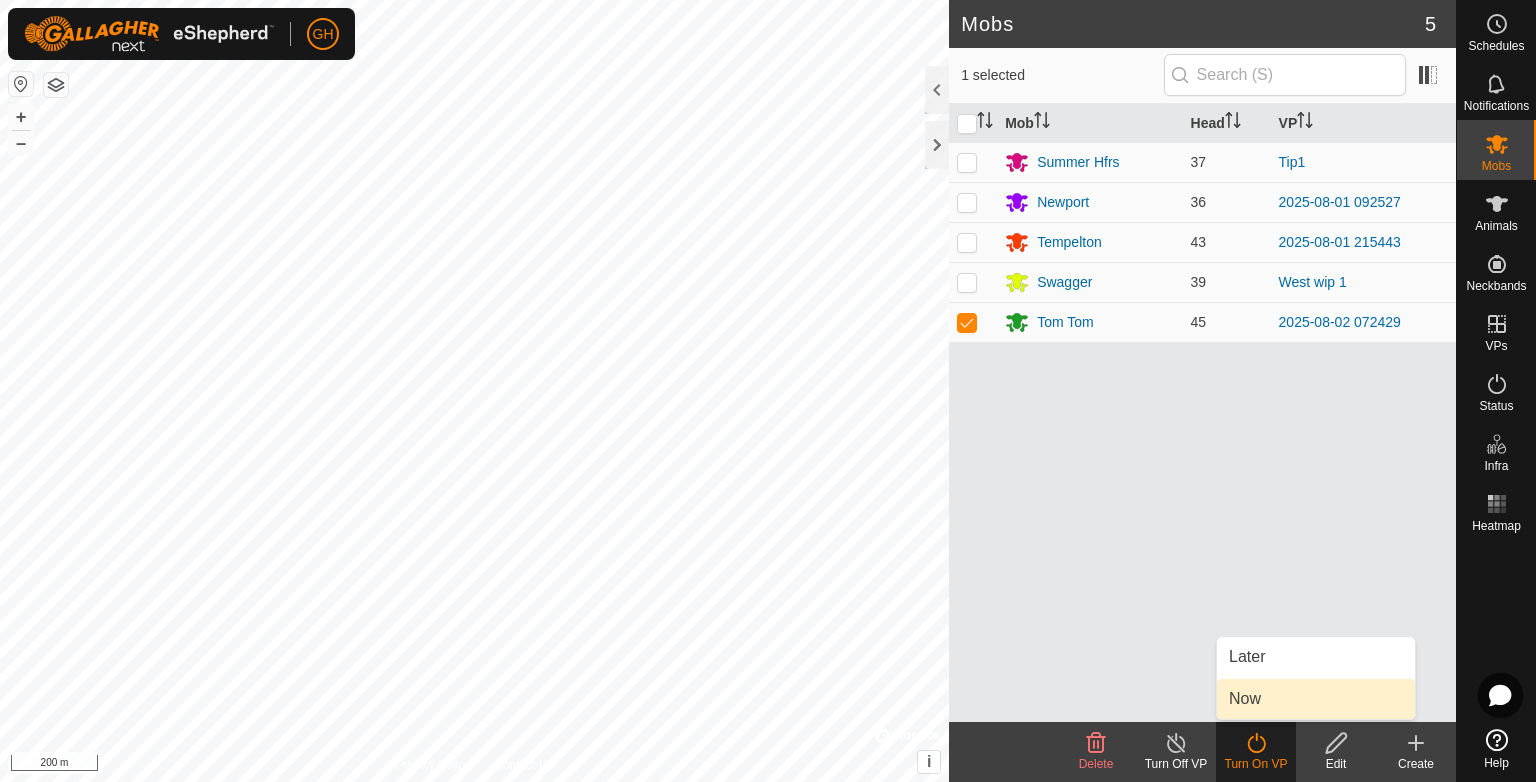 click on "Now" at bounding box center [1316, 699] 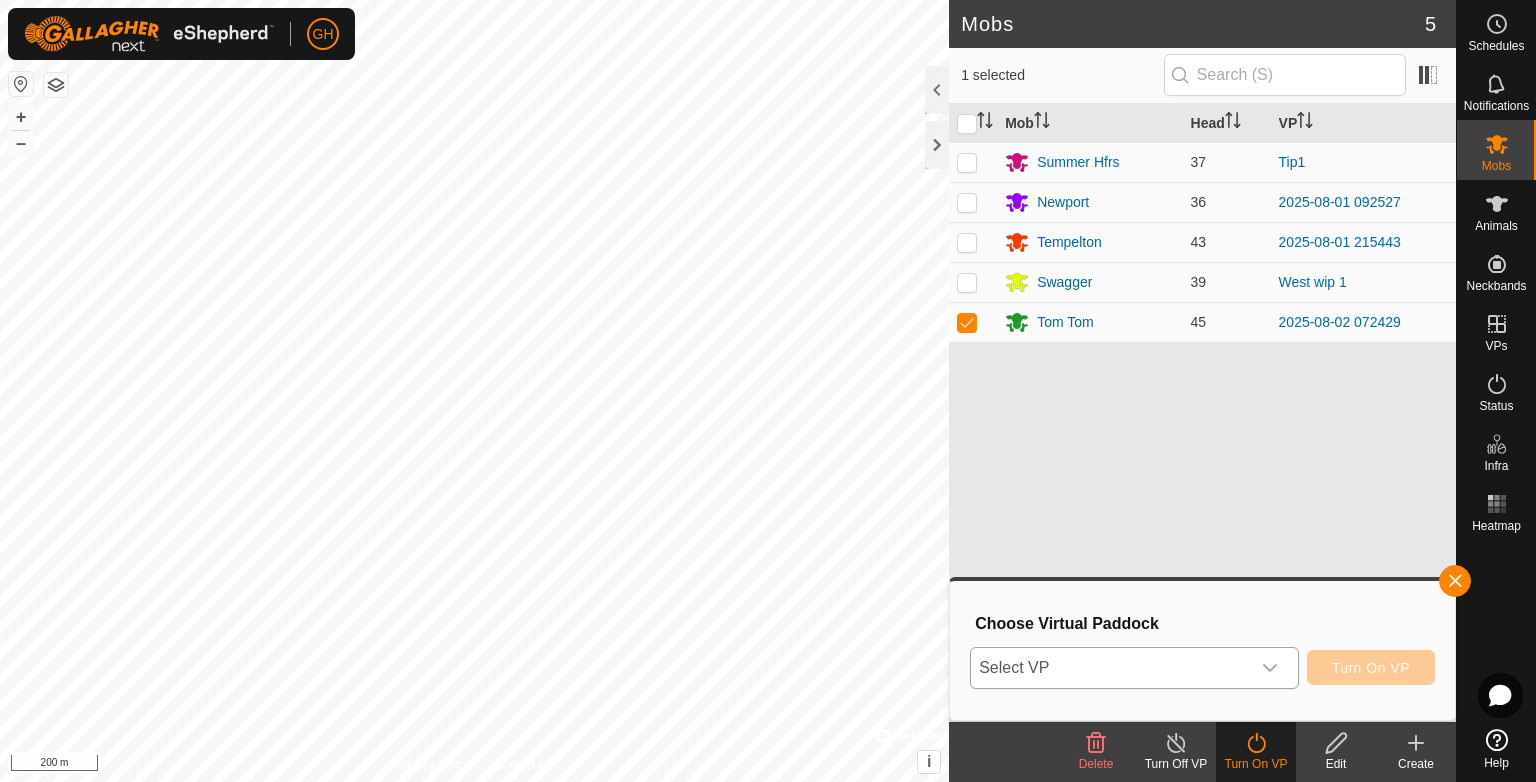 click at bounding box center [1270, 668] 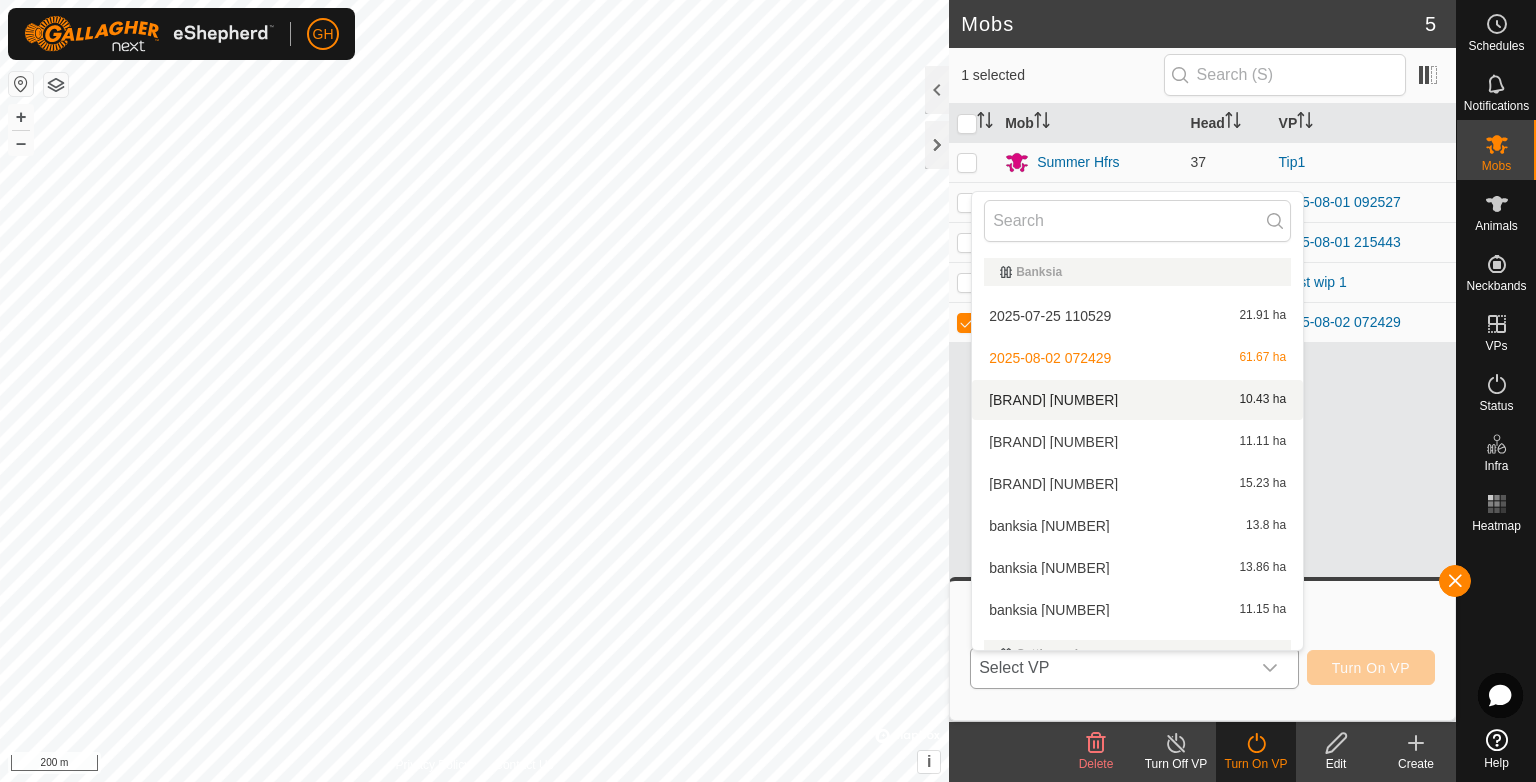 click on "banksia 1  10.43 ha" at bounding box center (1137, 400) 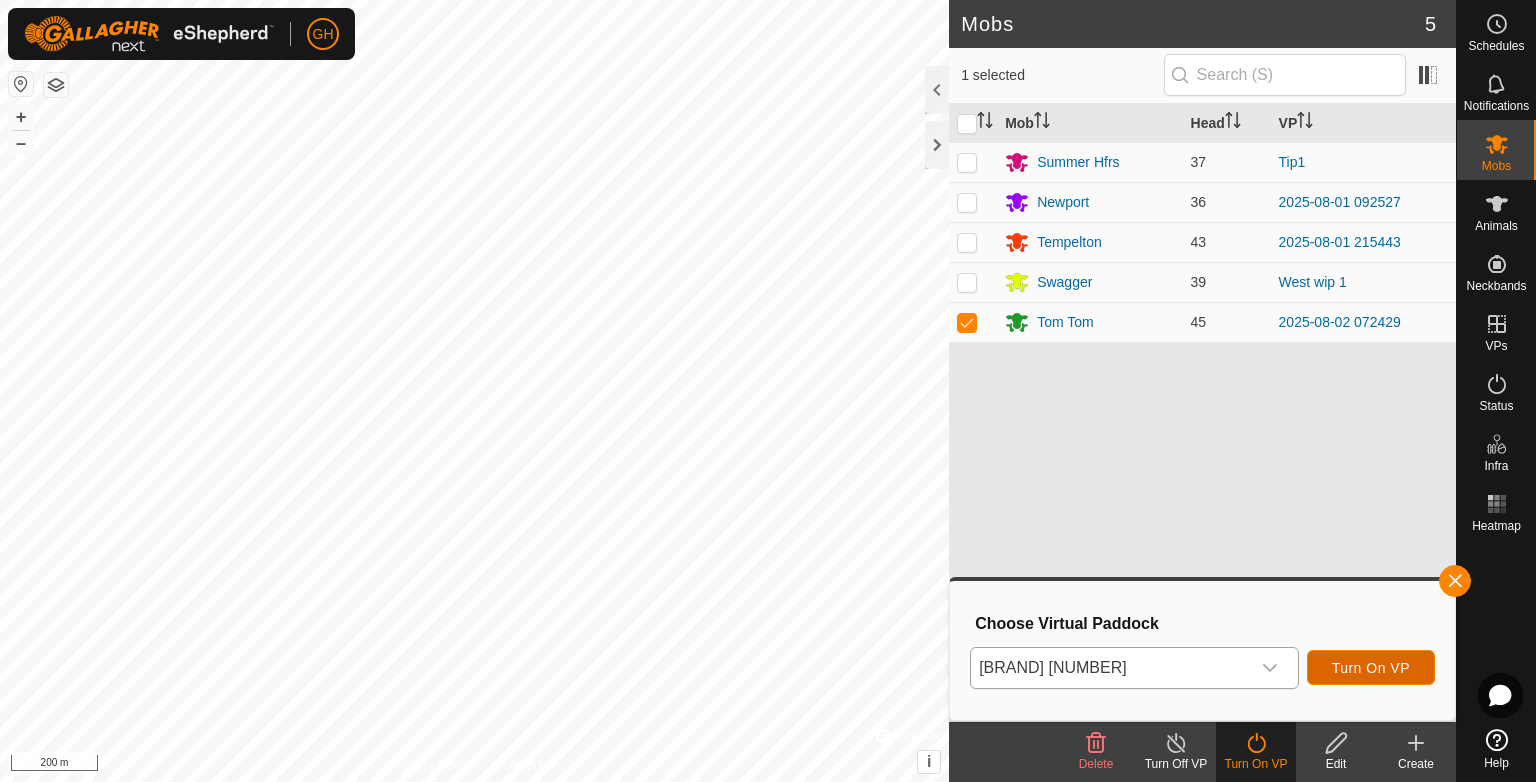 click on "Turn On VP" at bounding box center (1371, 668) 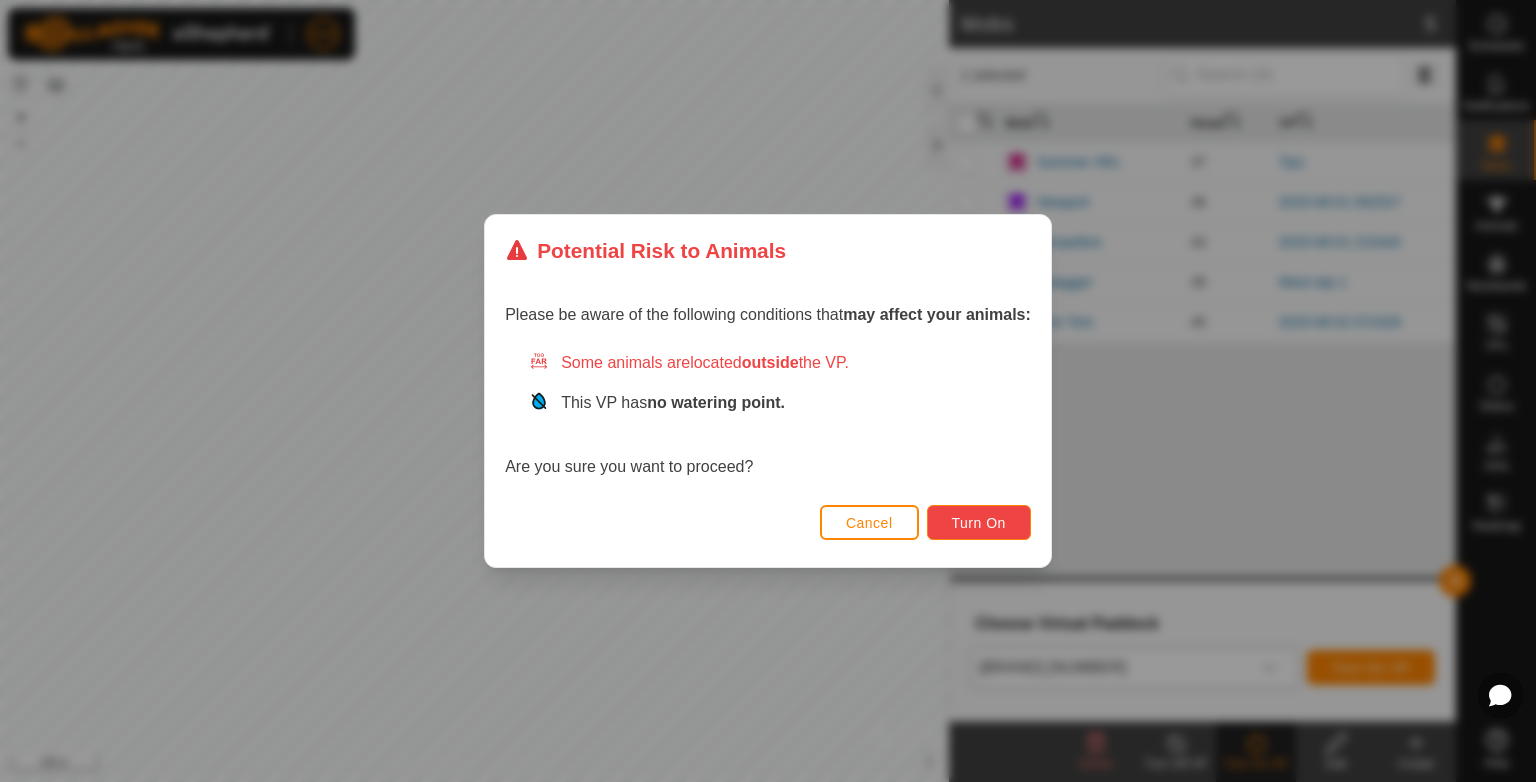 click on "Turn On" at bounding box center [979, 523] 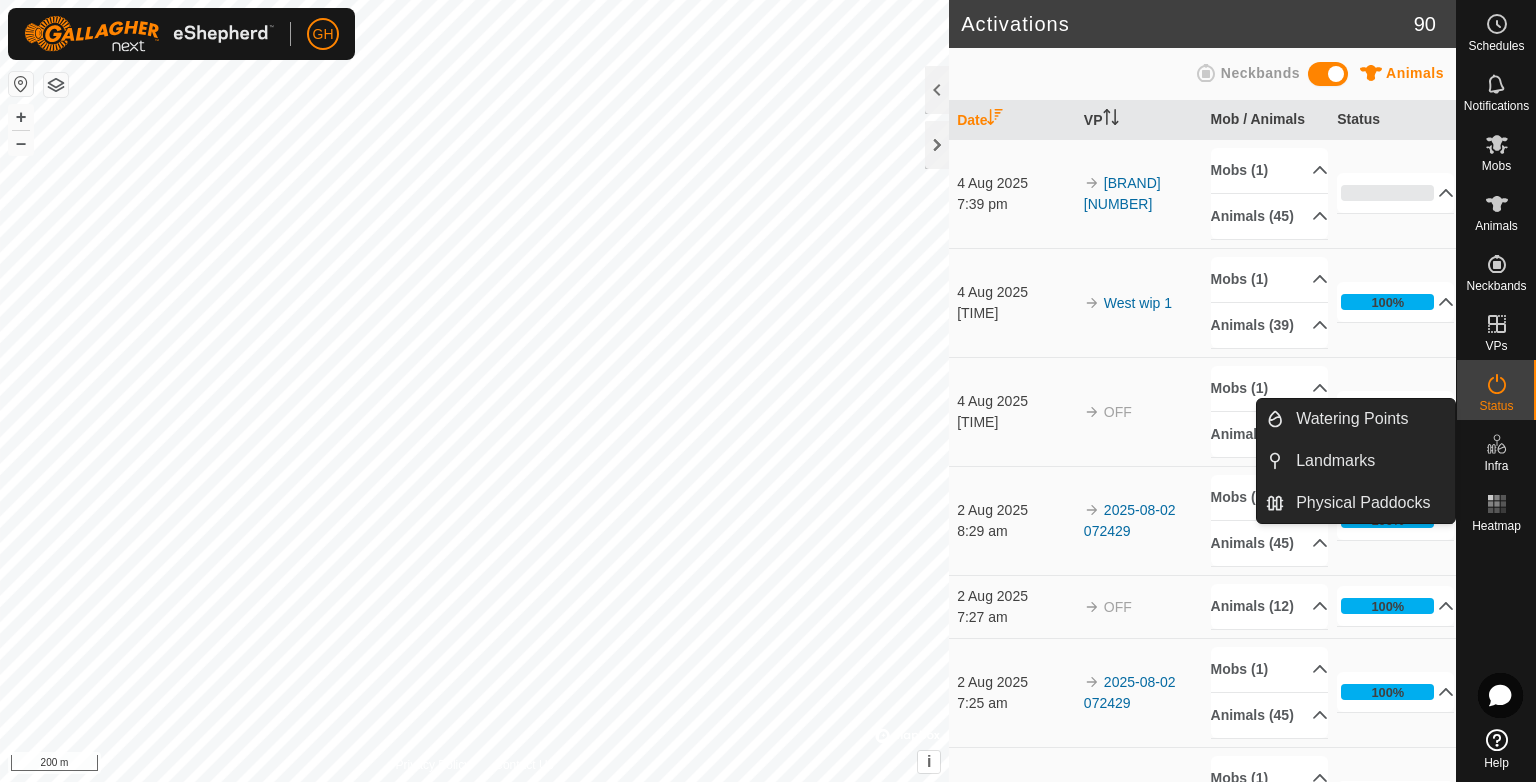 click 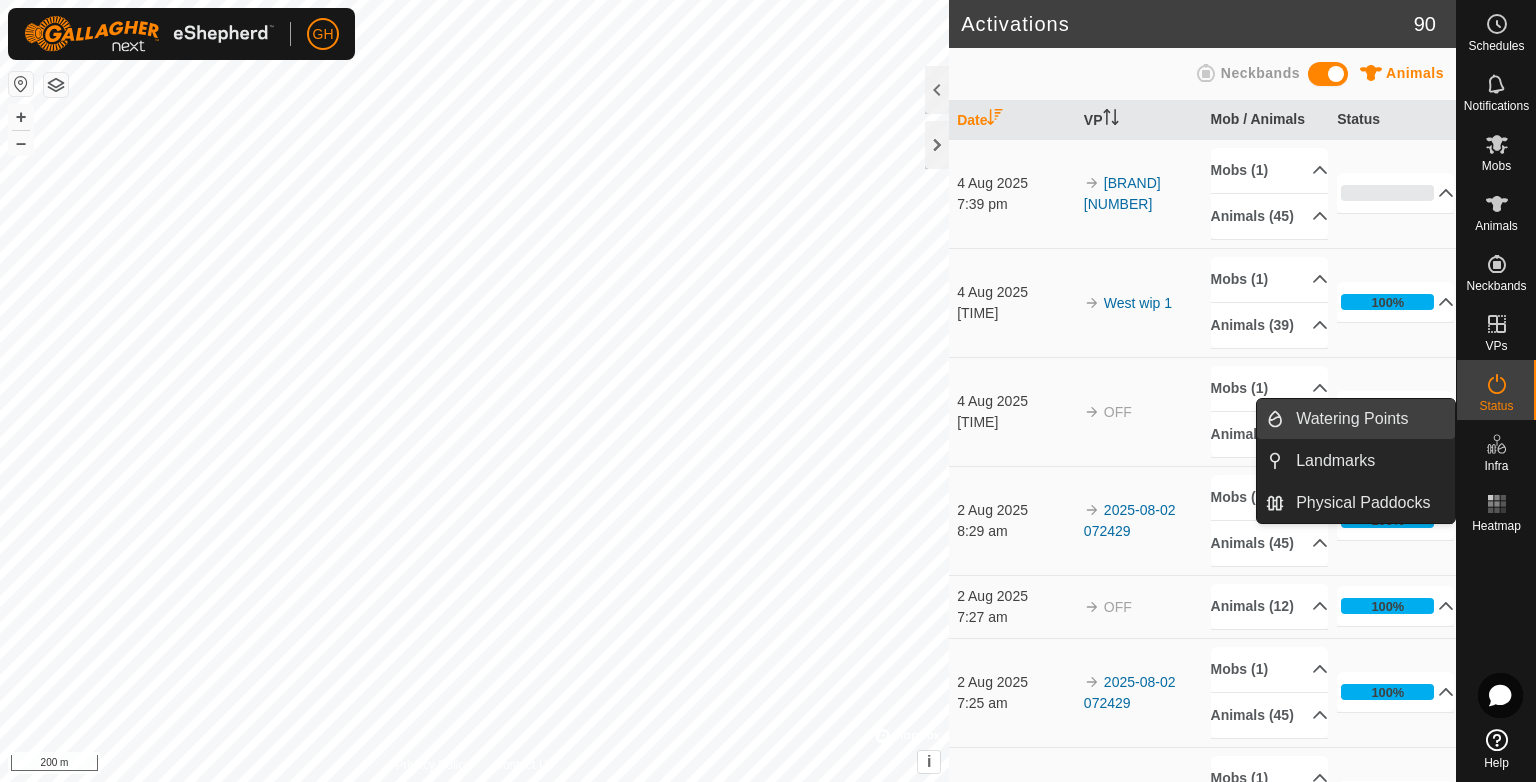 click on "Watering Points" at bounding box center (1369, 419) 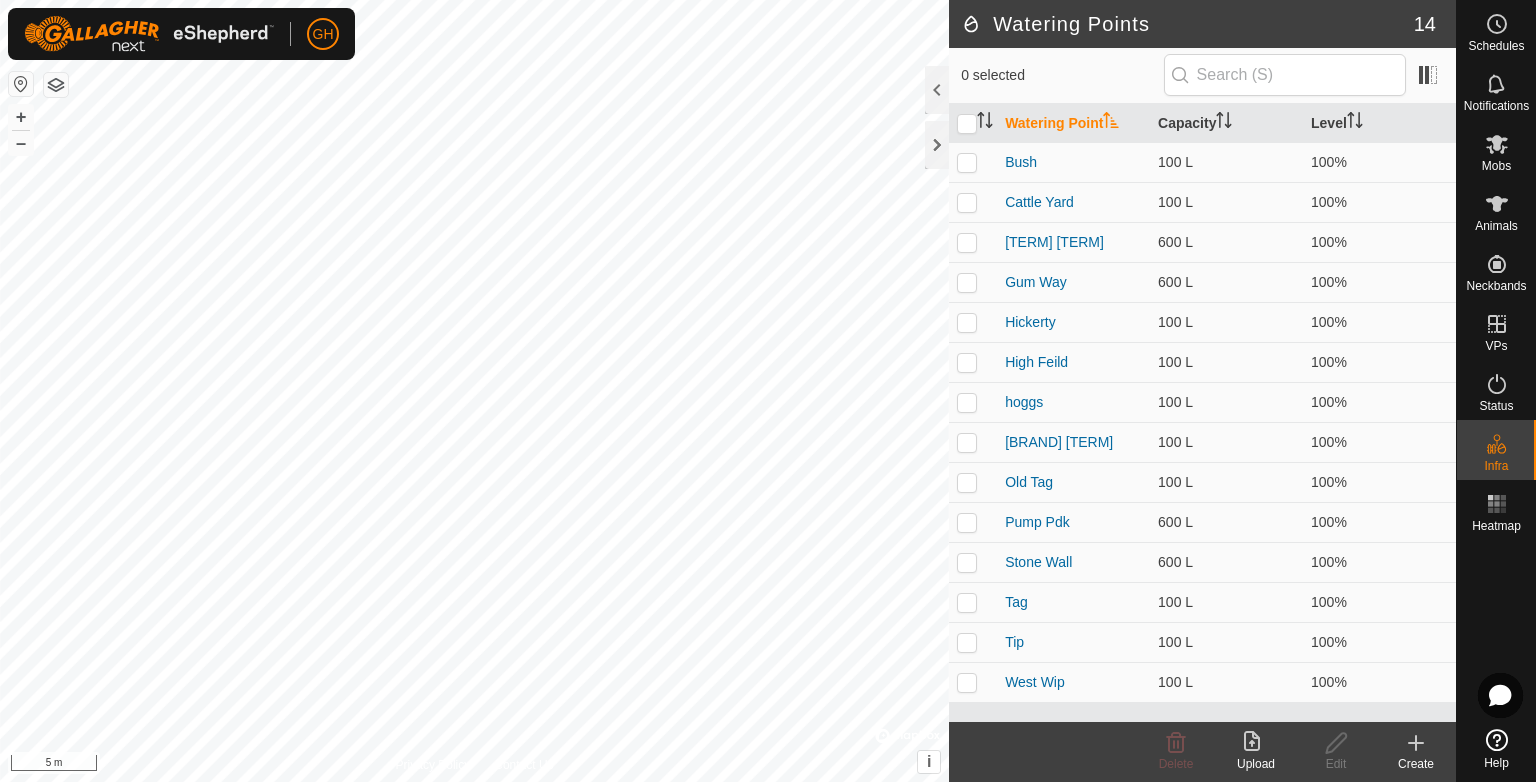 click 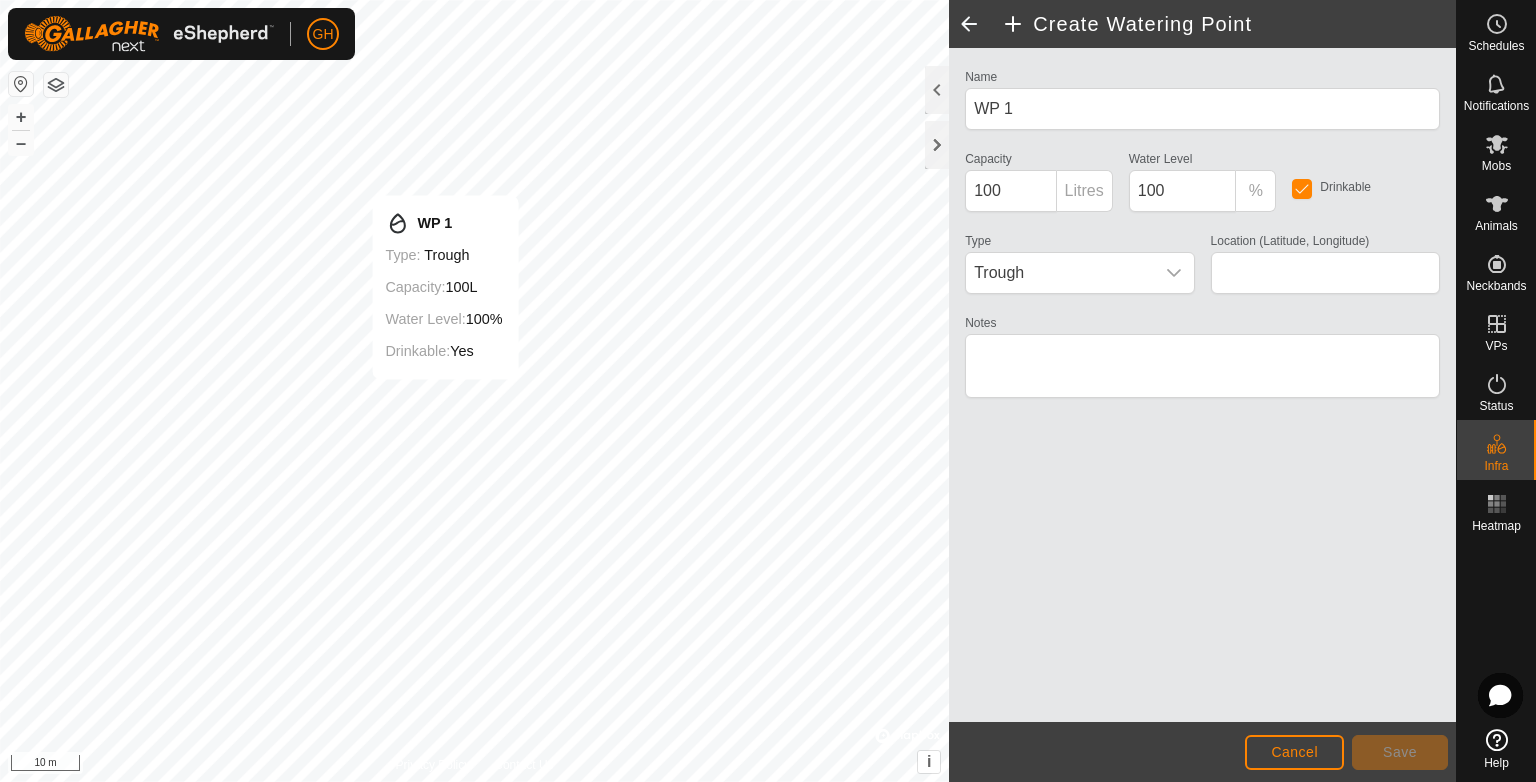 type on "-28.500281, 114.735751" 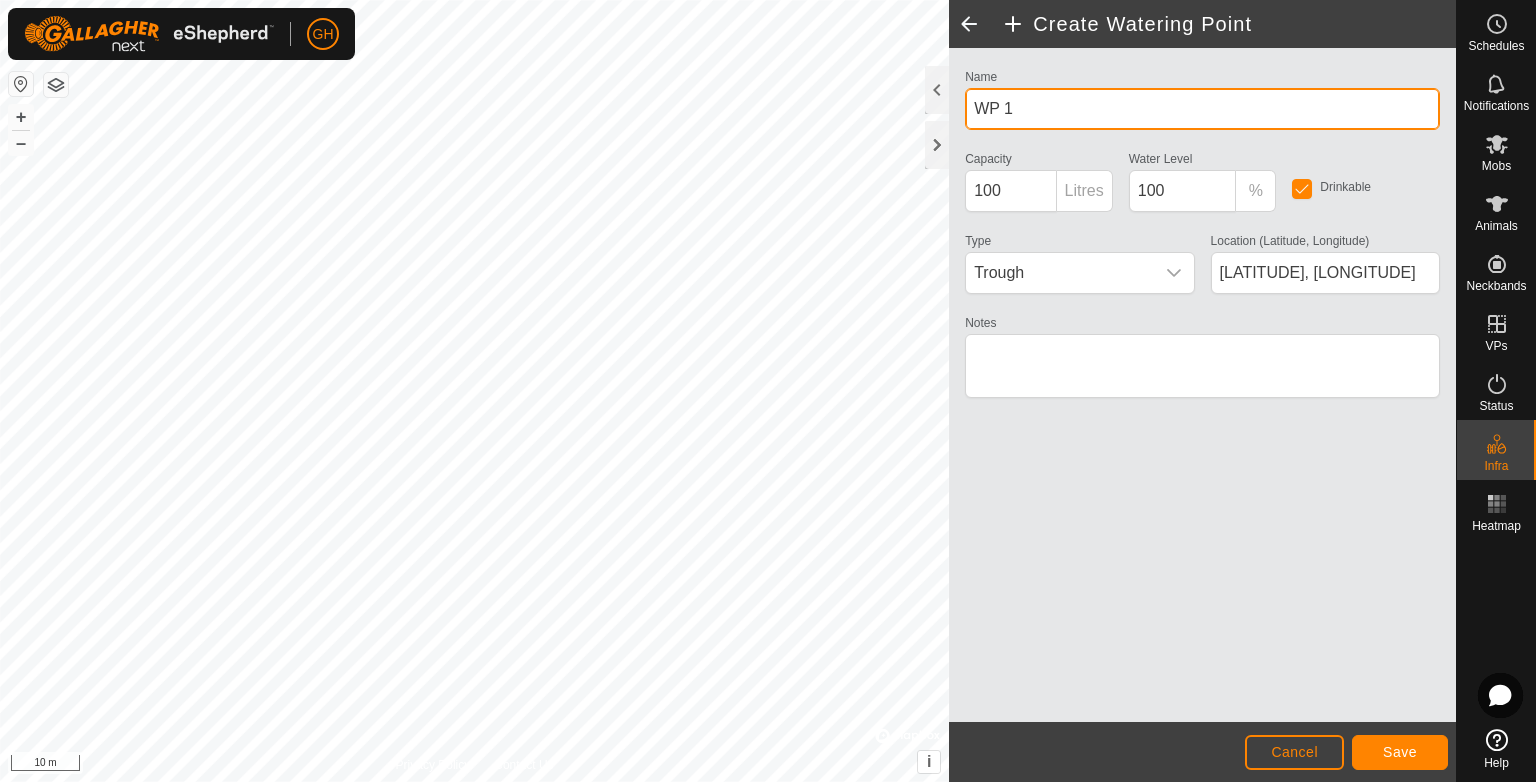 drag, startPoint x: 1028, startPoint y: 111, endPoint x: 971, endPoint y: 120, distance: 57.706154 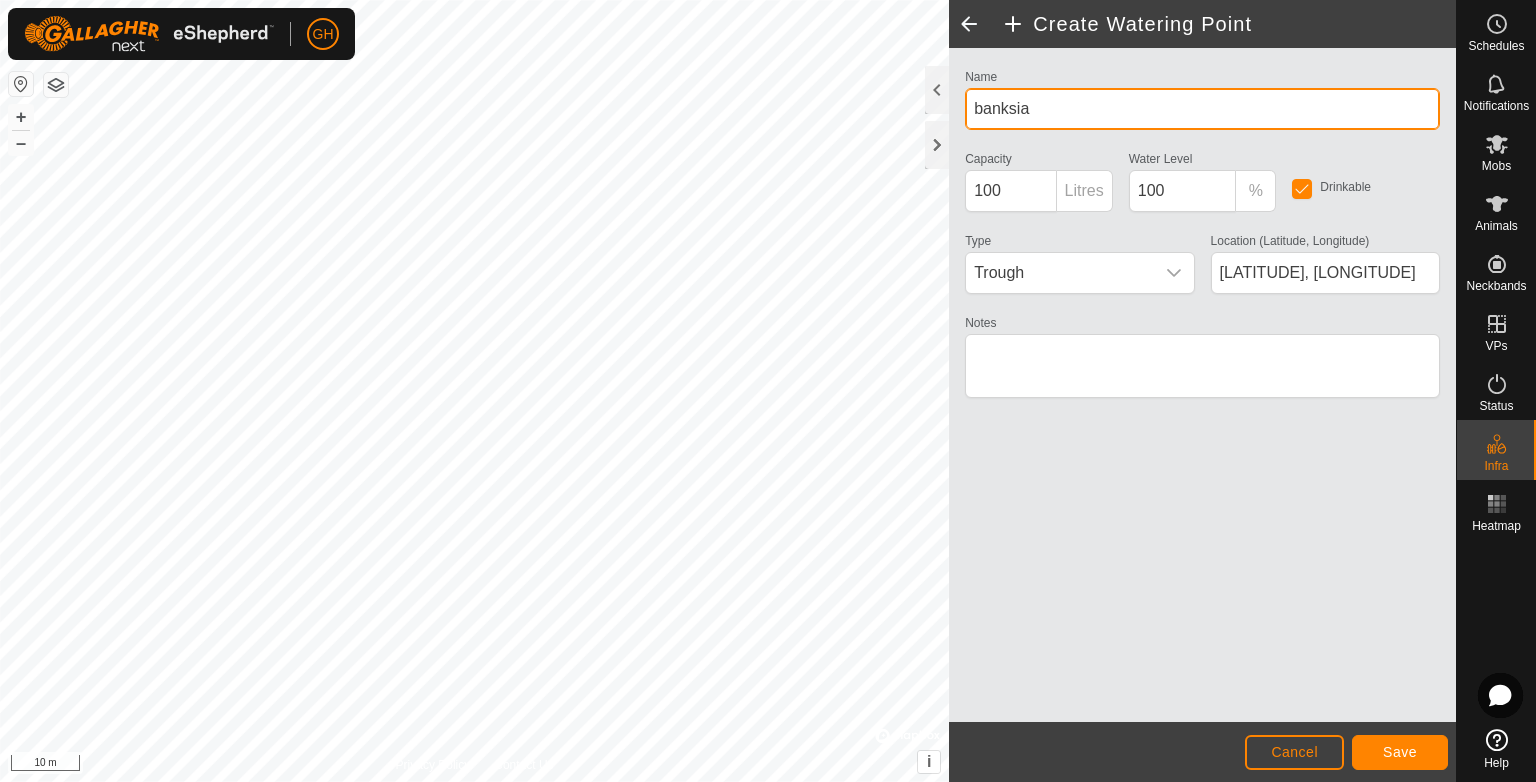 type on "banksia" 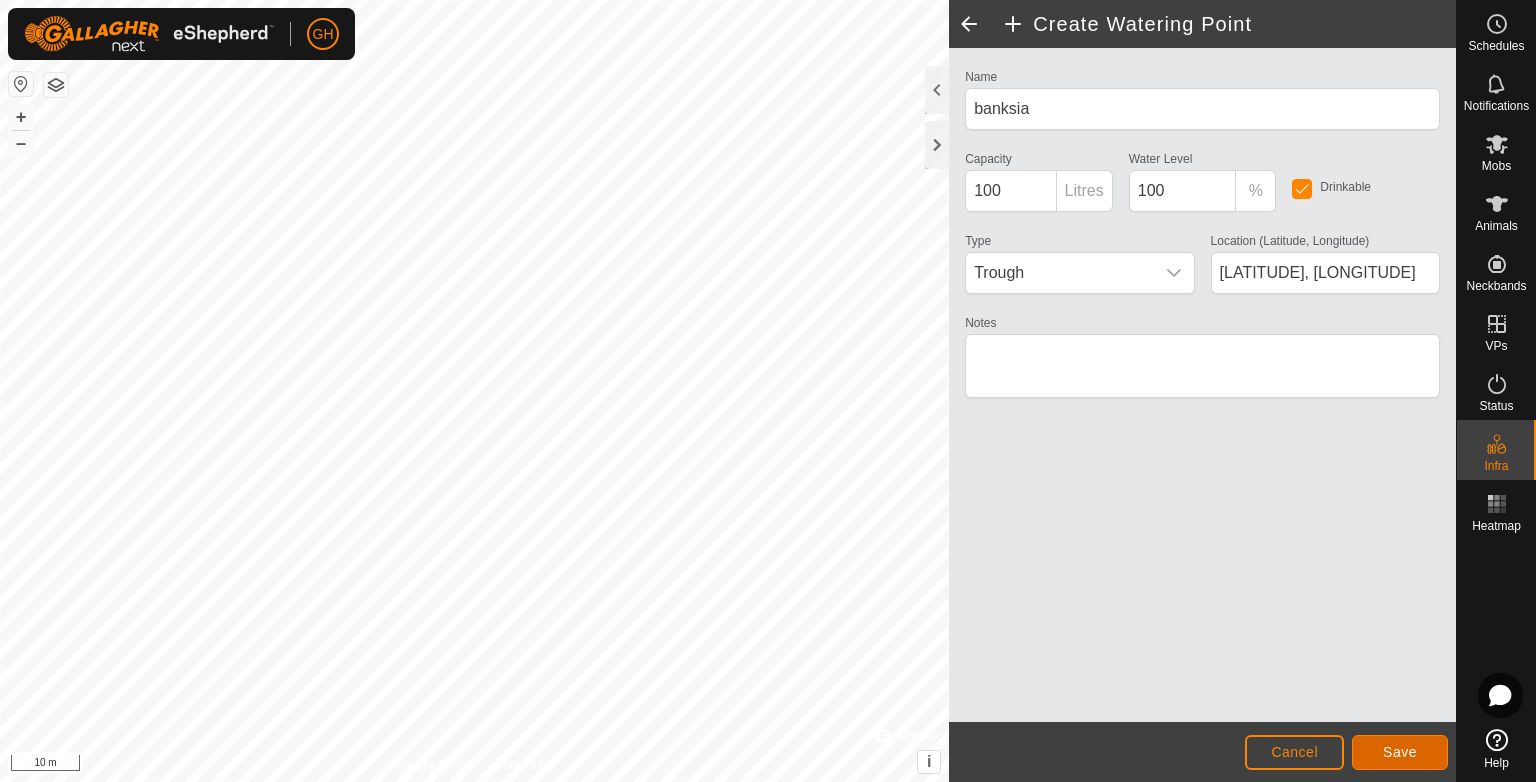click on "Save" 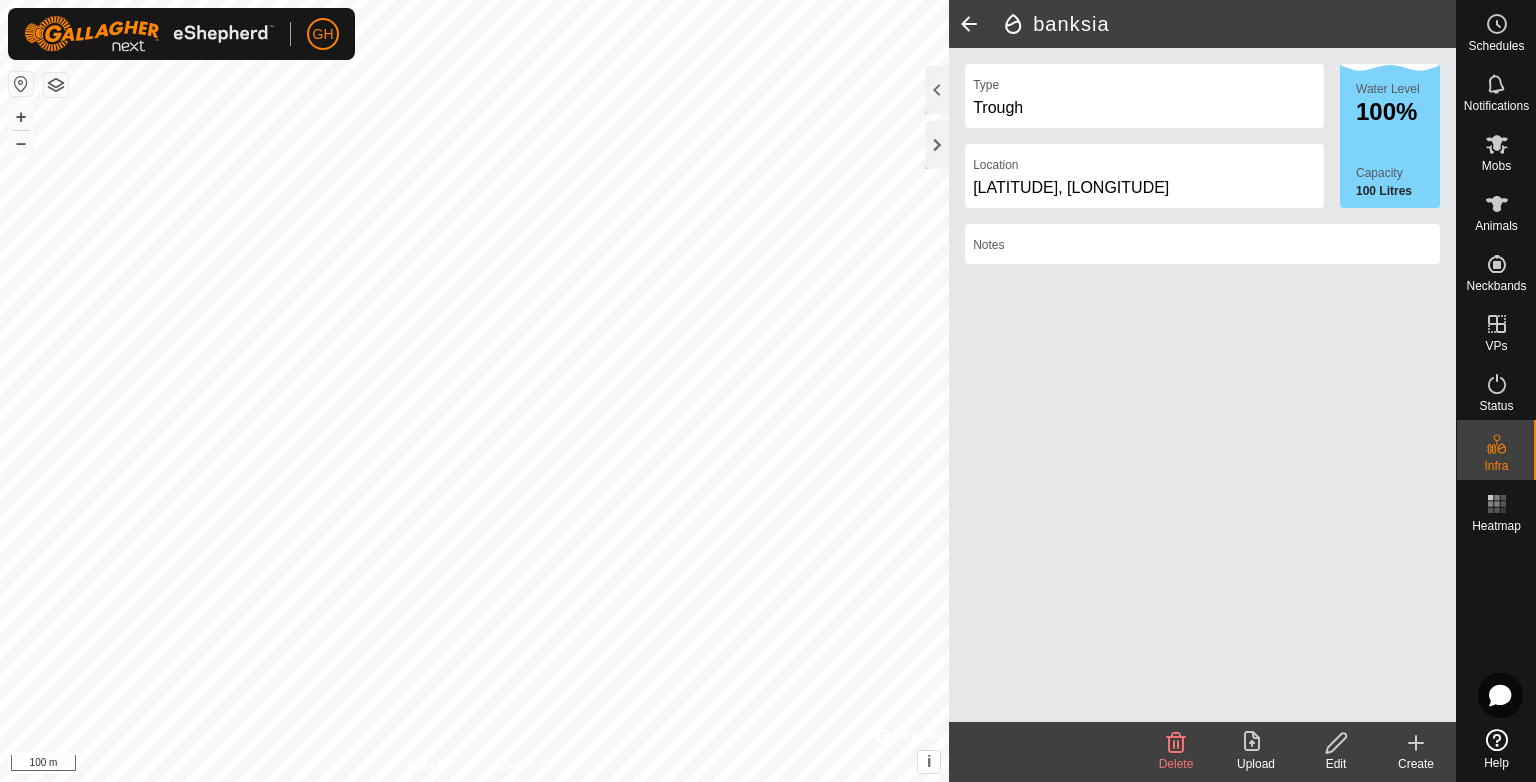 click 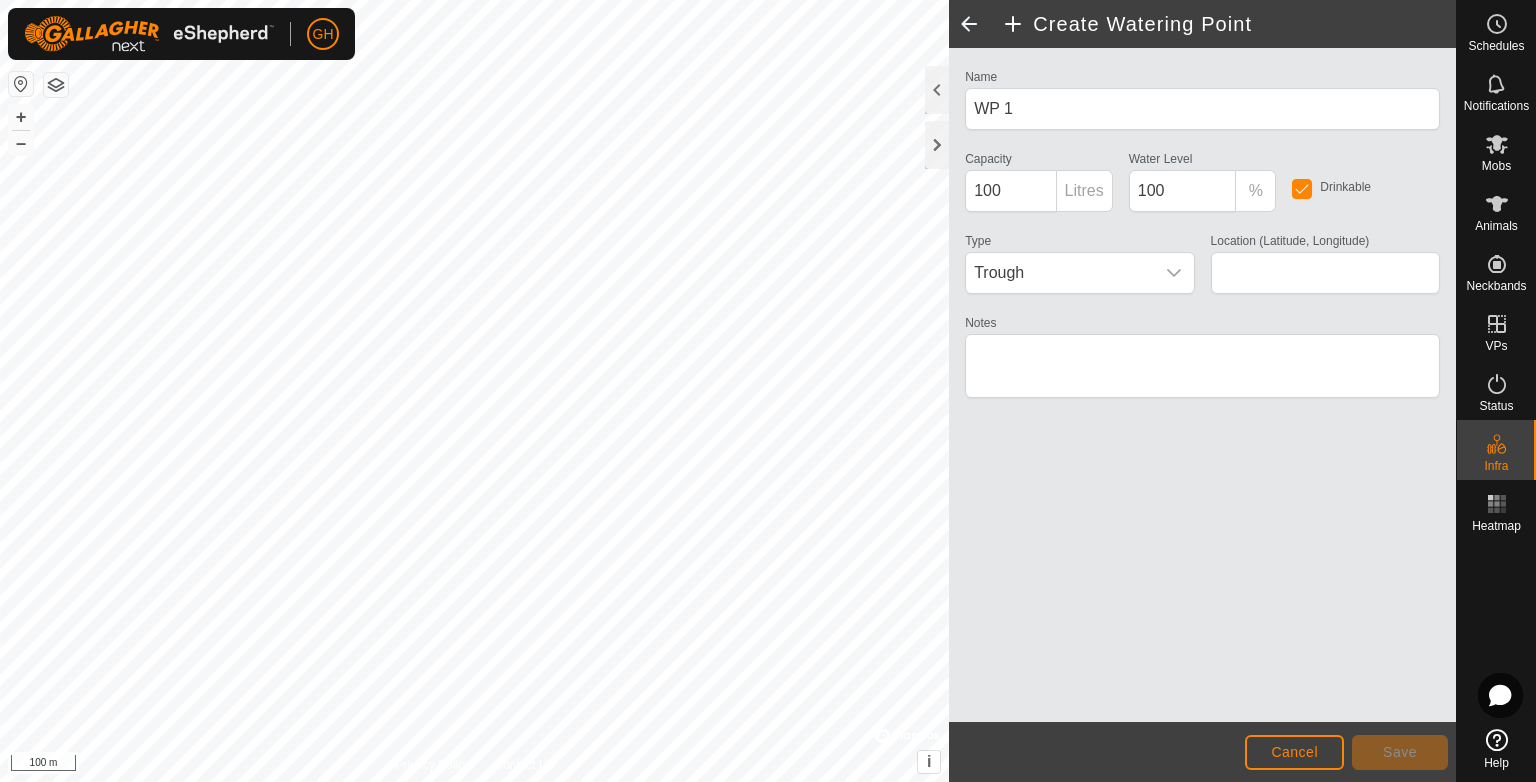 type on "-28.527993, 114.735219" 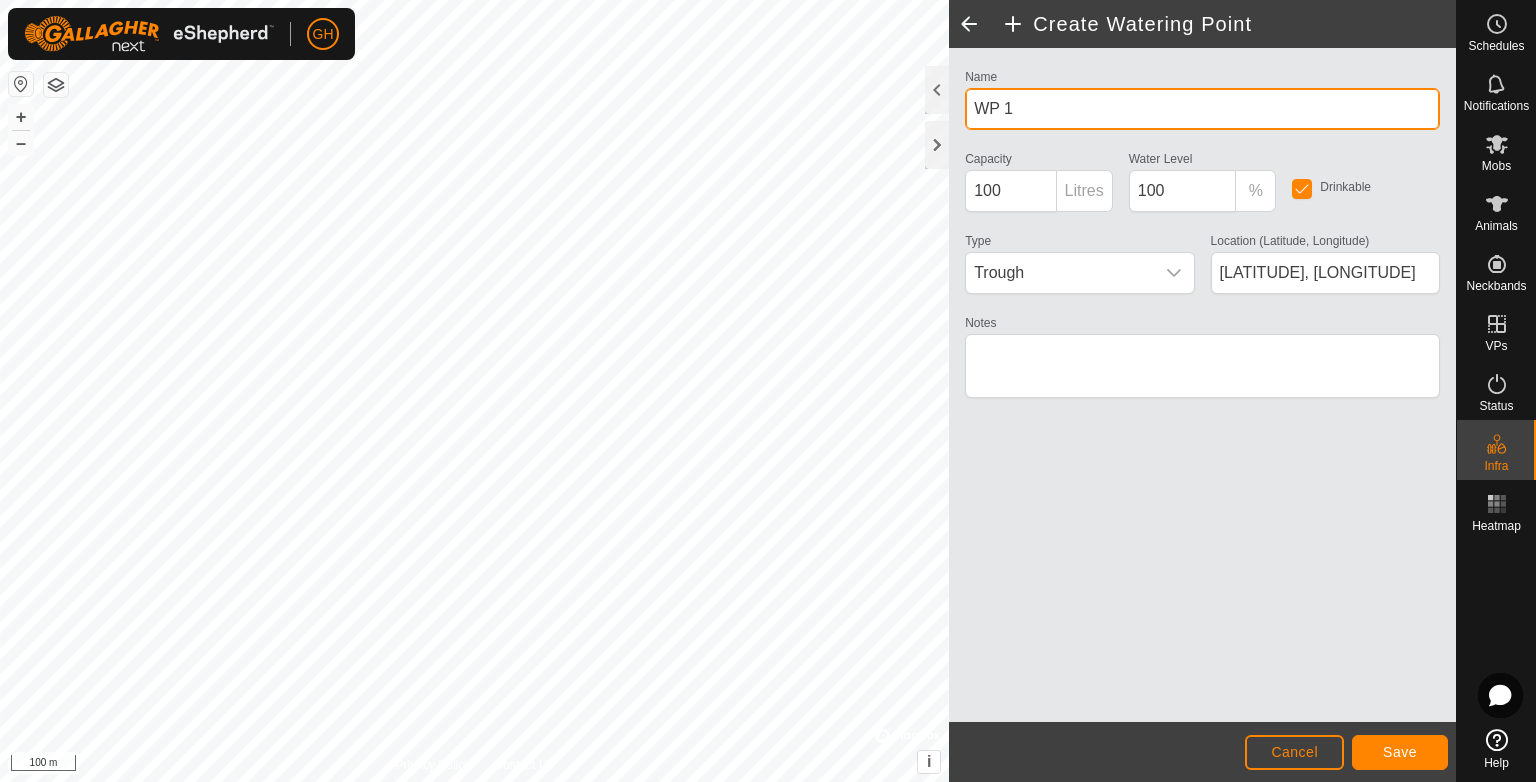drag, startPoint x: 1064, startPoint y: 114, endPoint x: 964, endPoint y: 131, distance: 101.43471 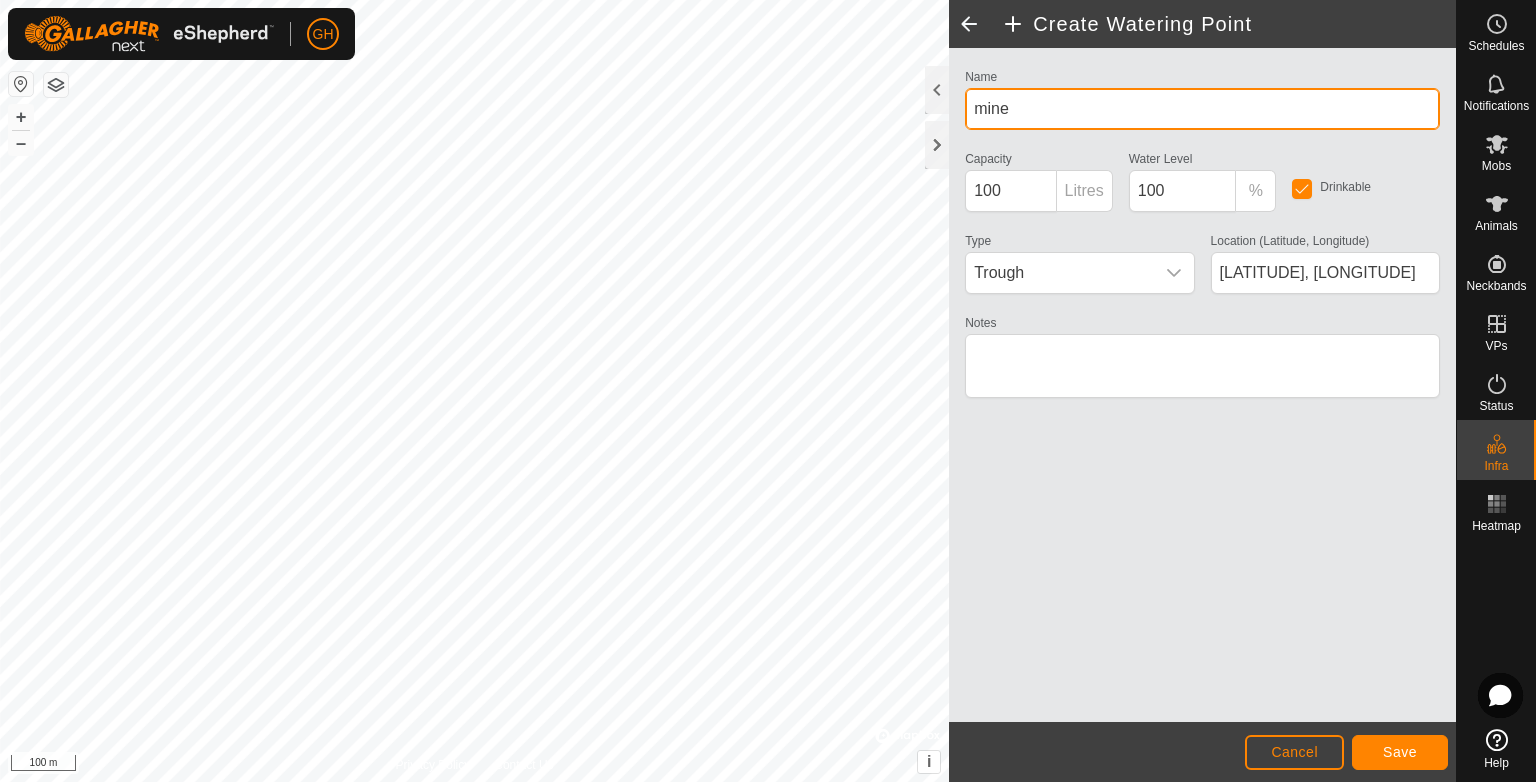 type on "mine" 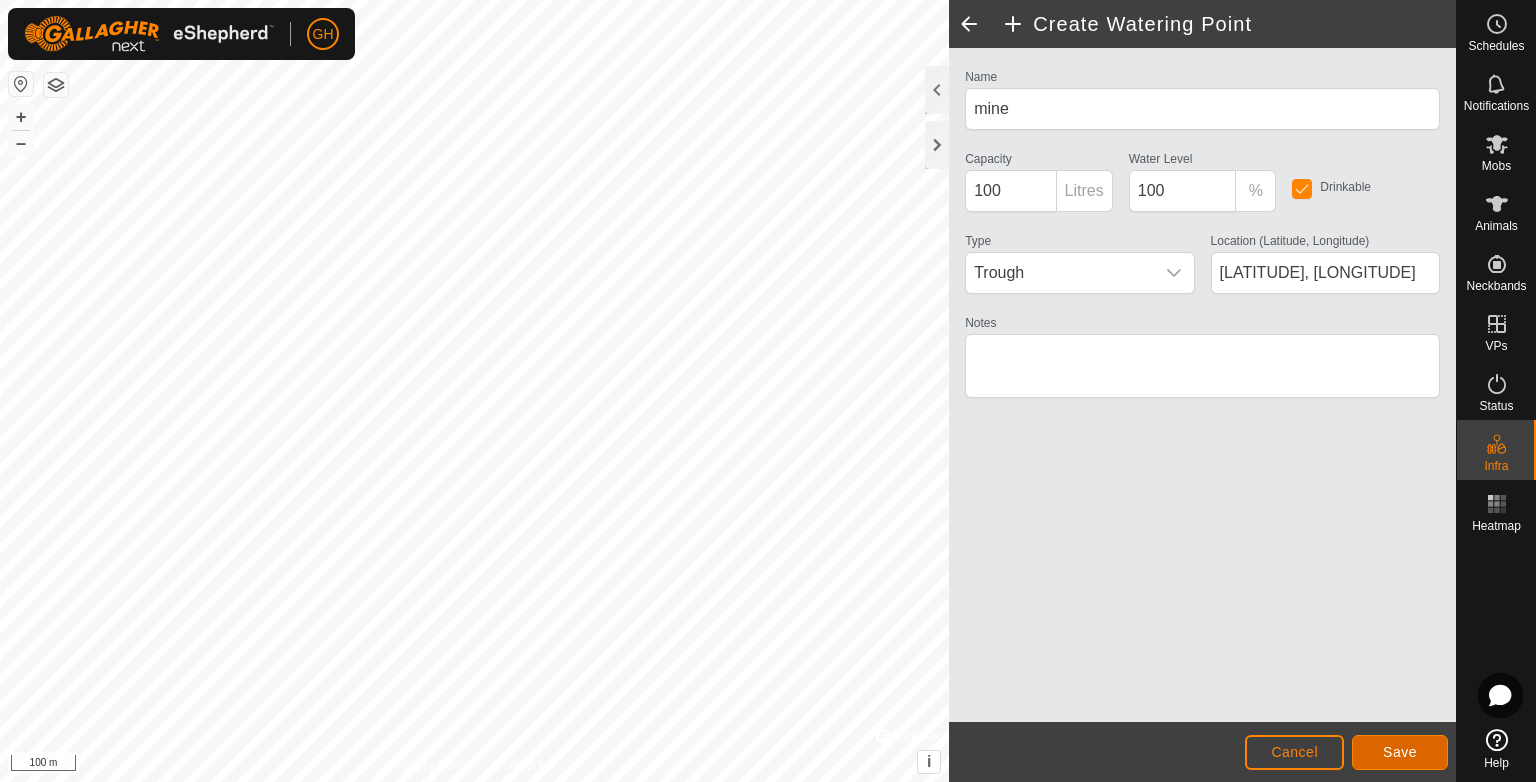 click on "Save" 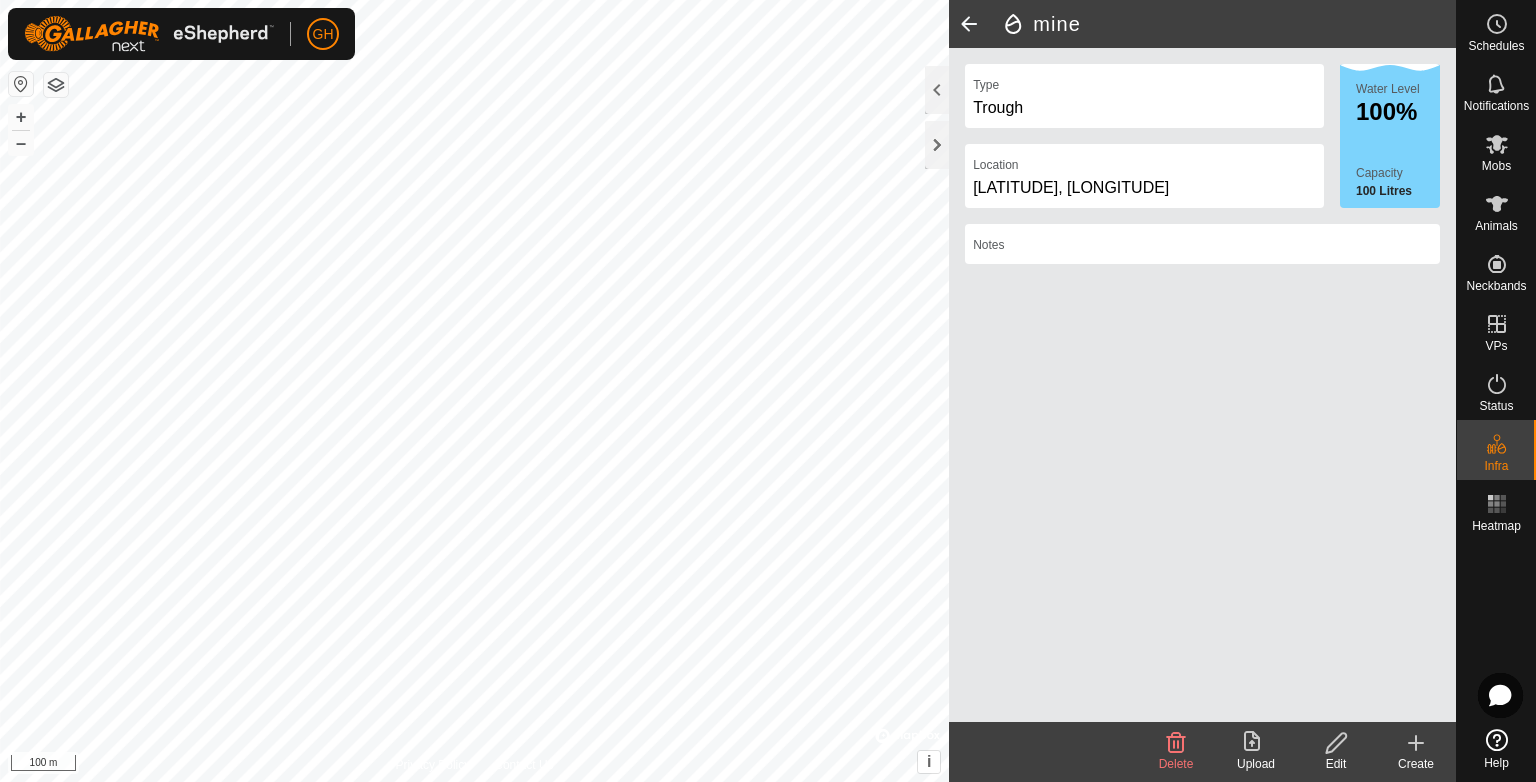 click 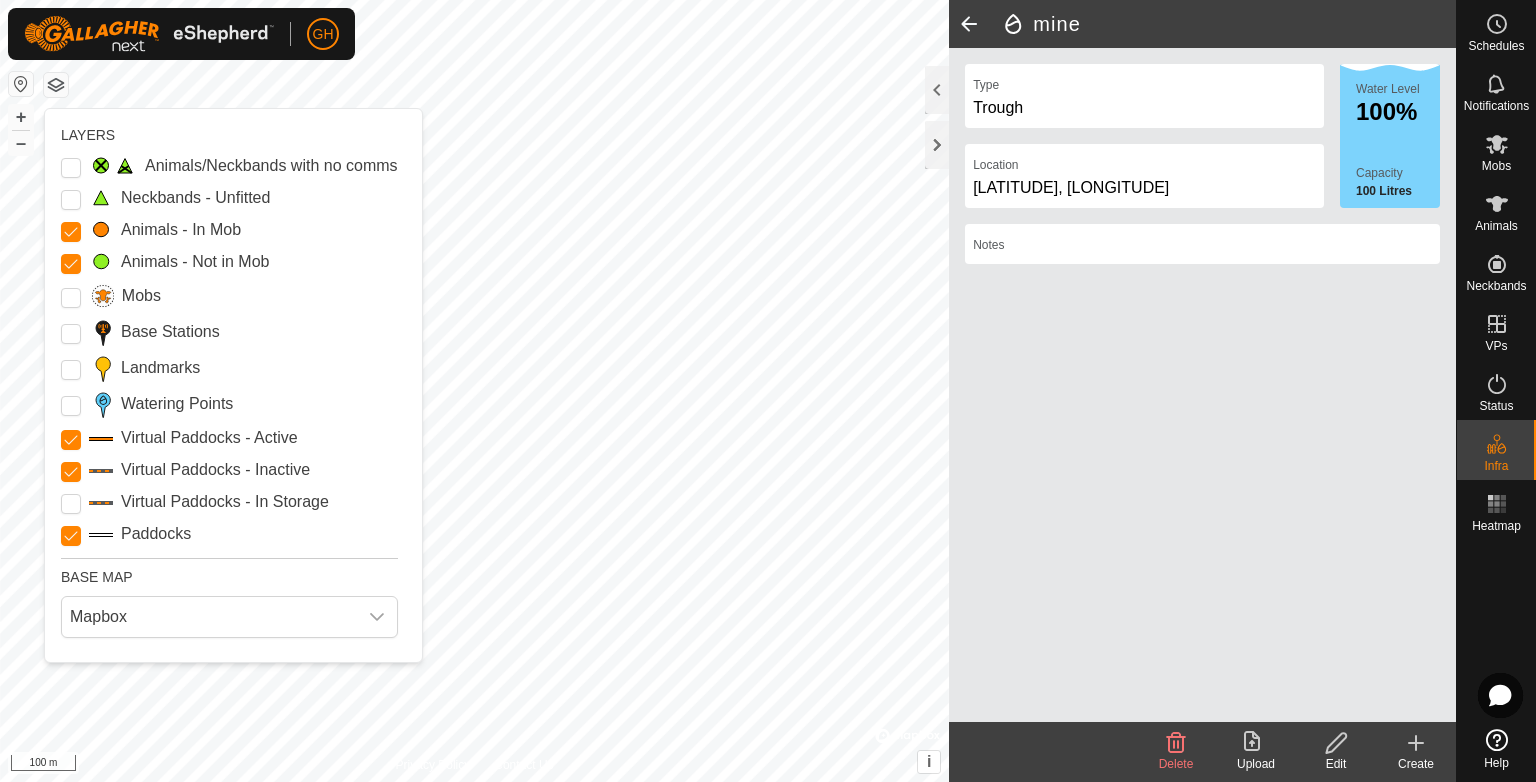 click at bounding box center (101, 404) 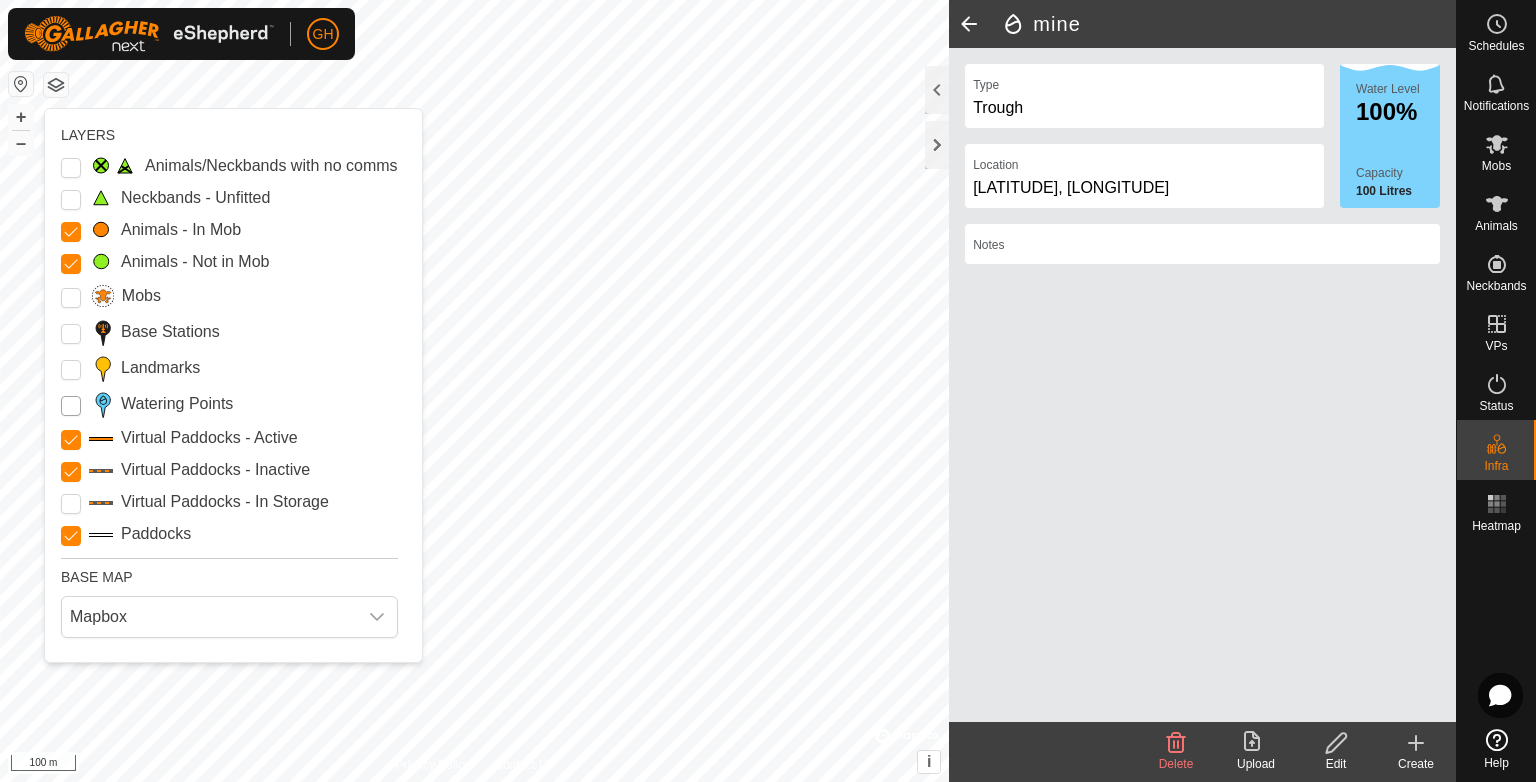 click on "Watering Points" at bounding box center (71, 406) 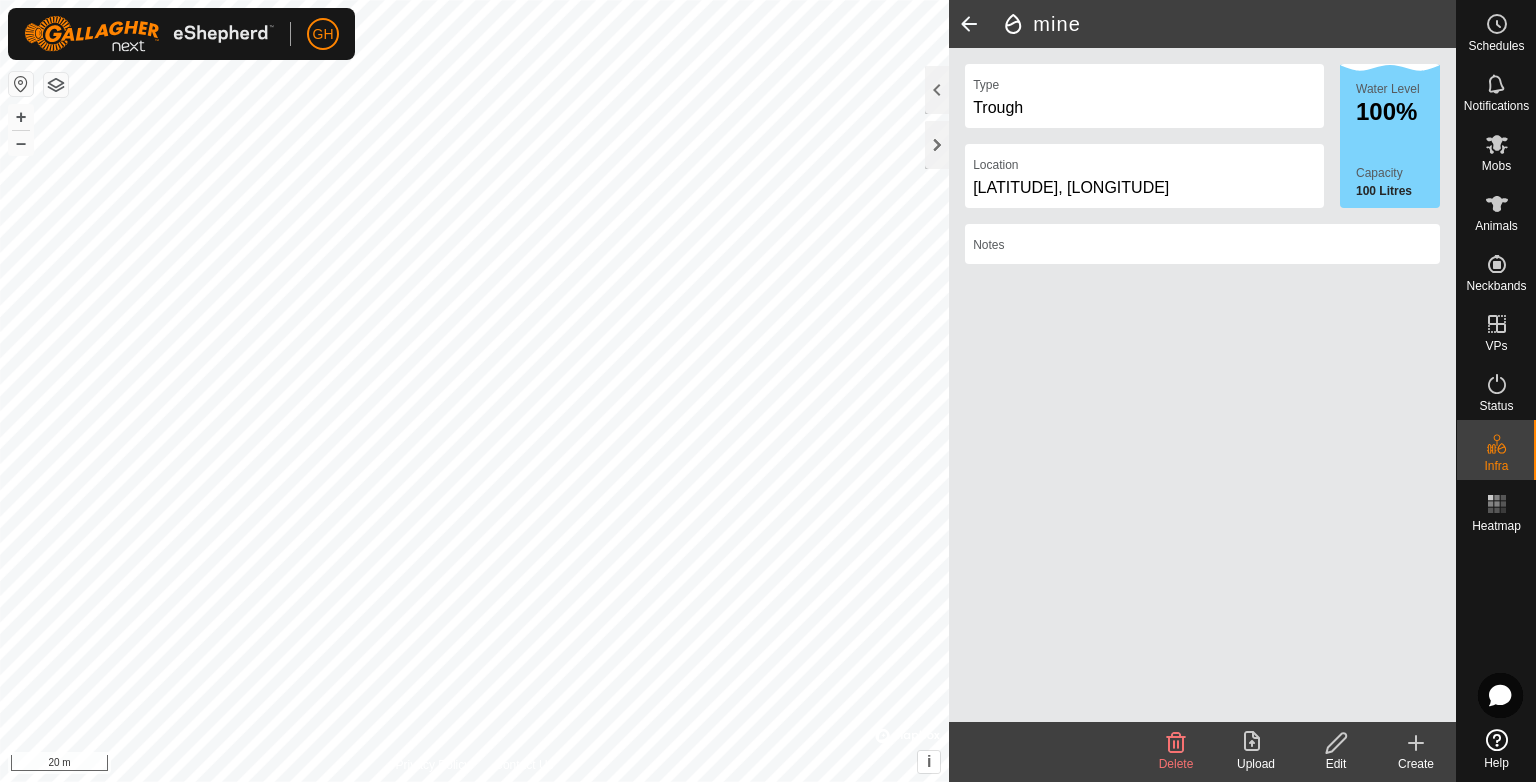 click 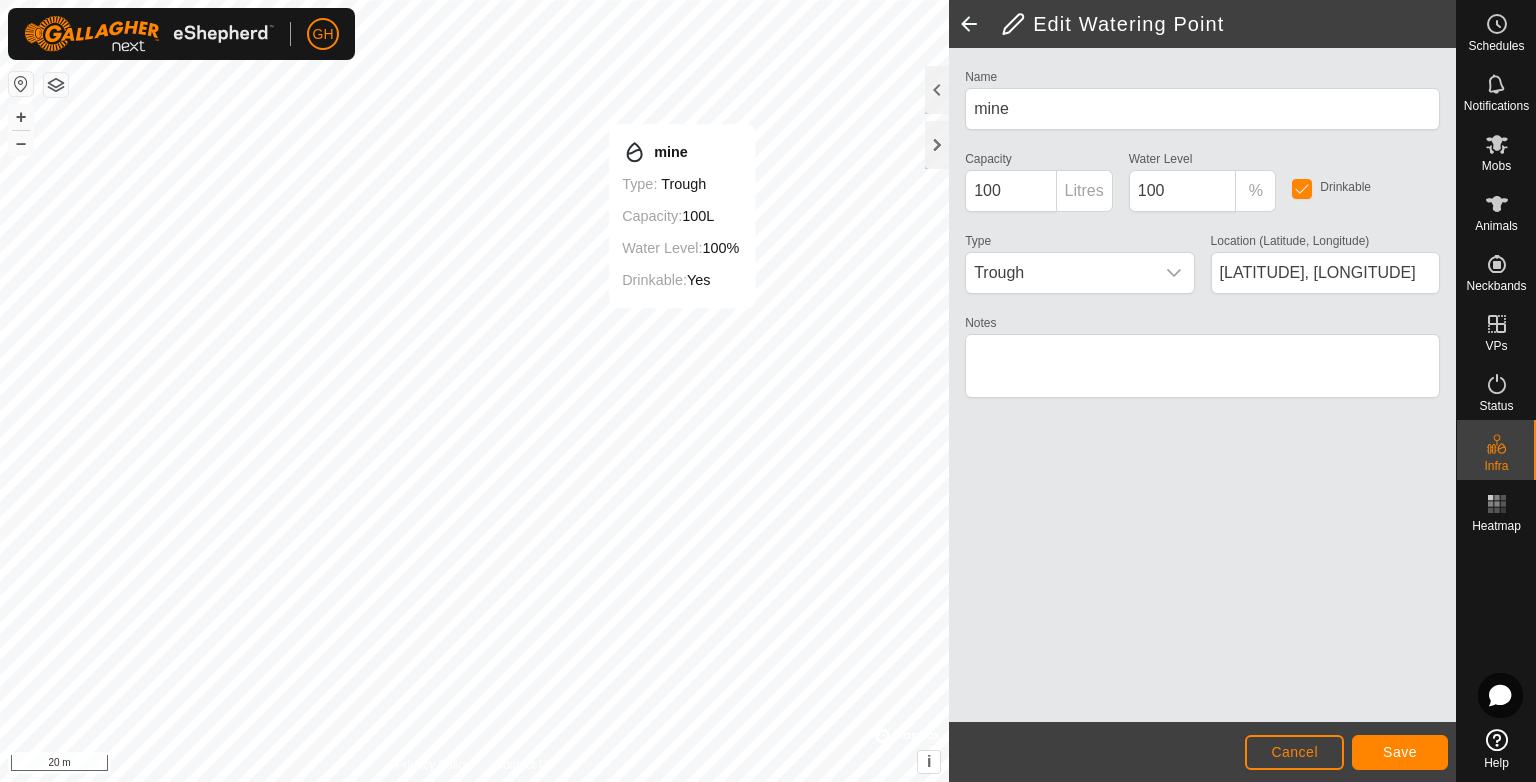 type on "-28.527994, 114.735163" 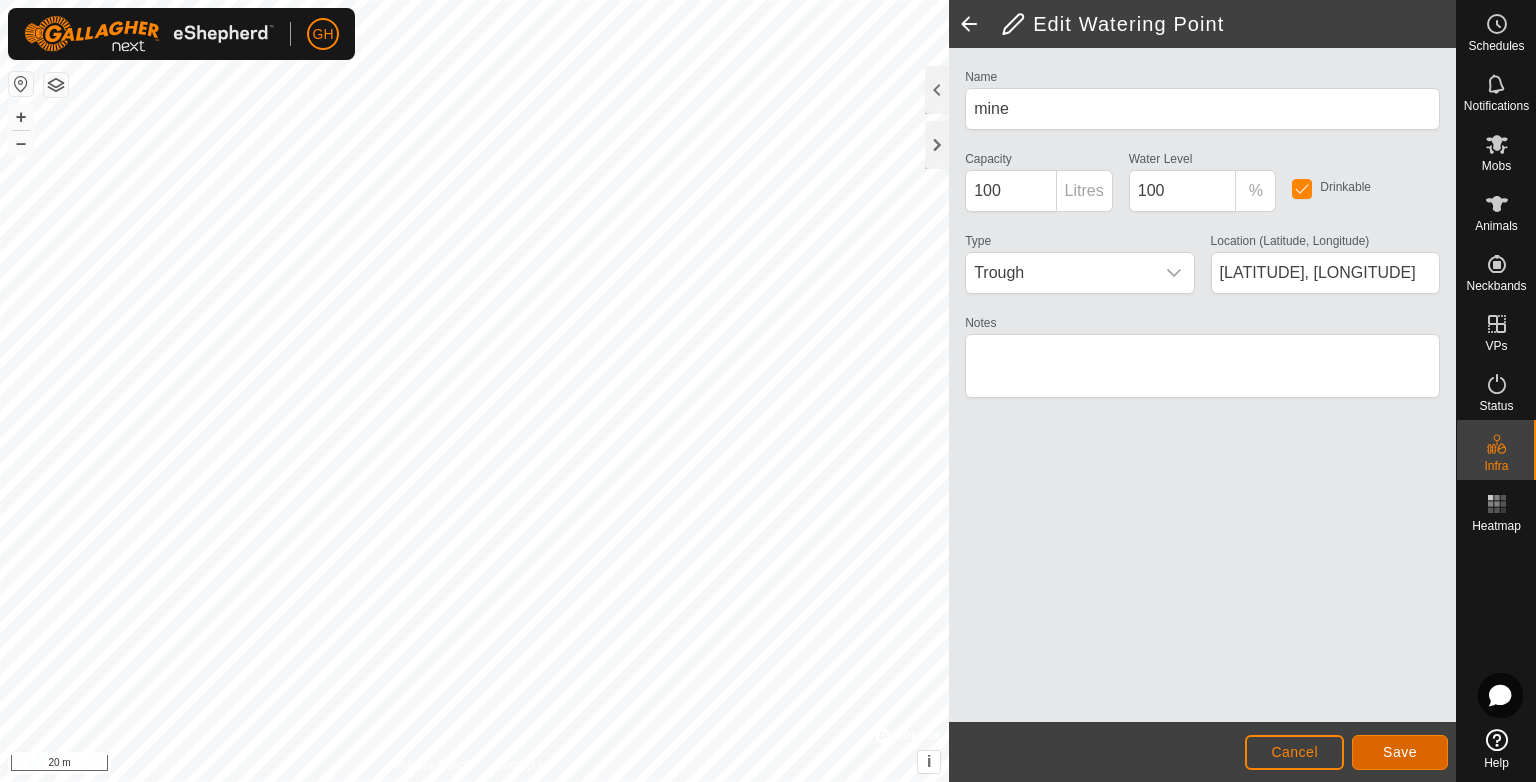 click on "Save" 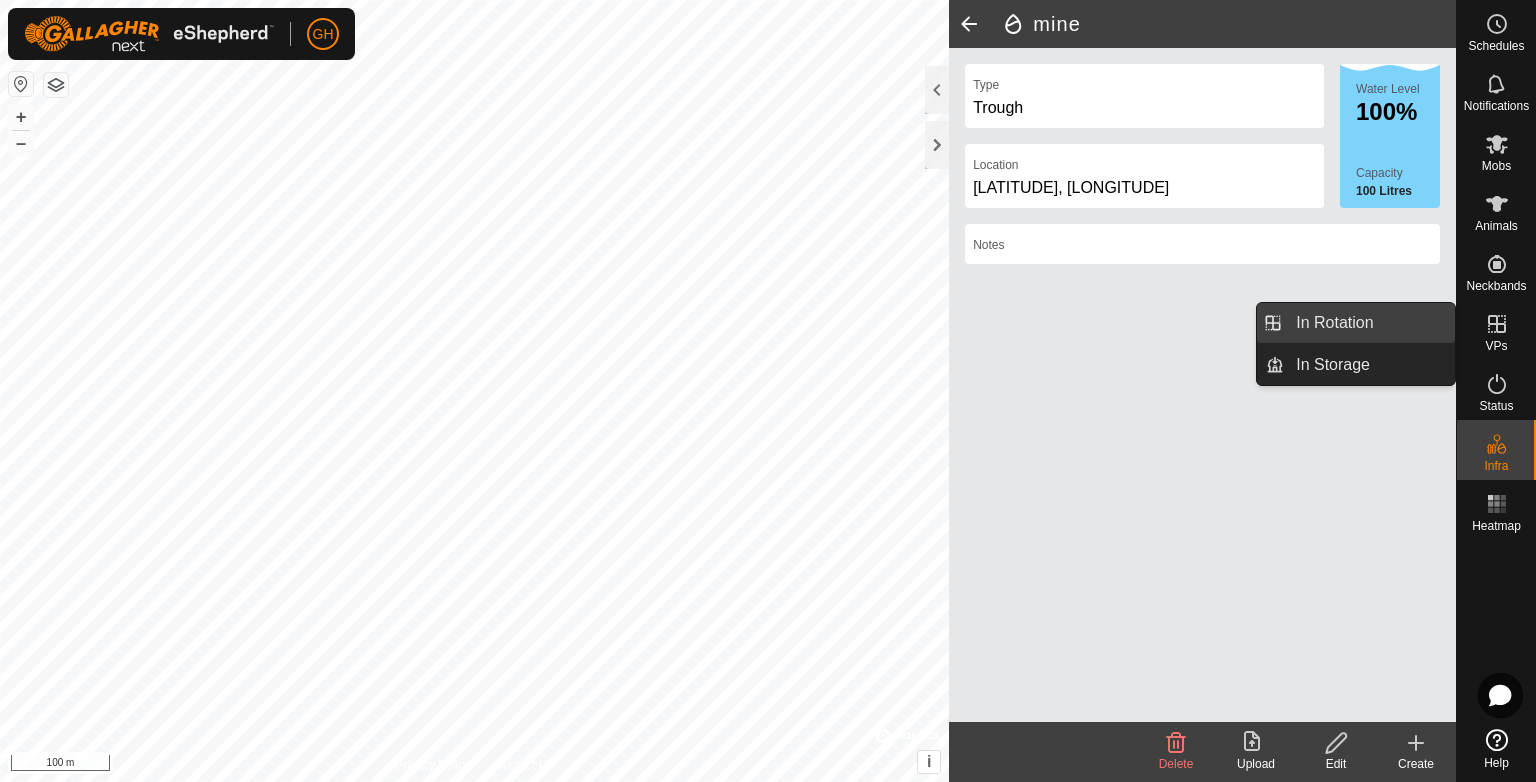 click on "In Rotation" at bounding box center (1369, 323) 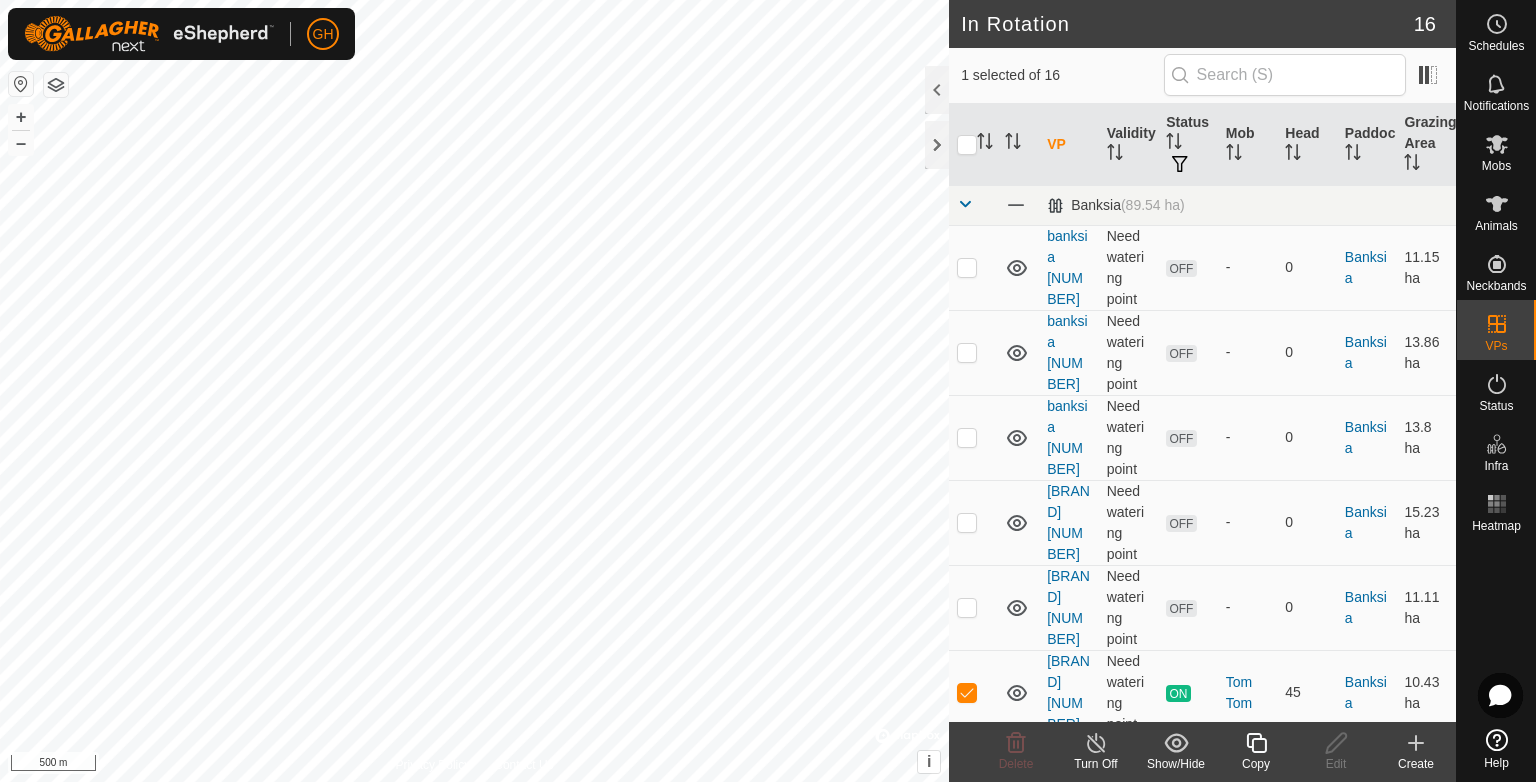 click 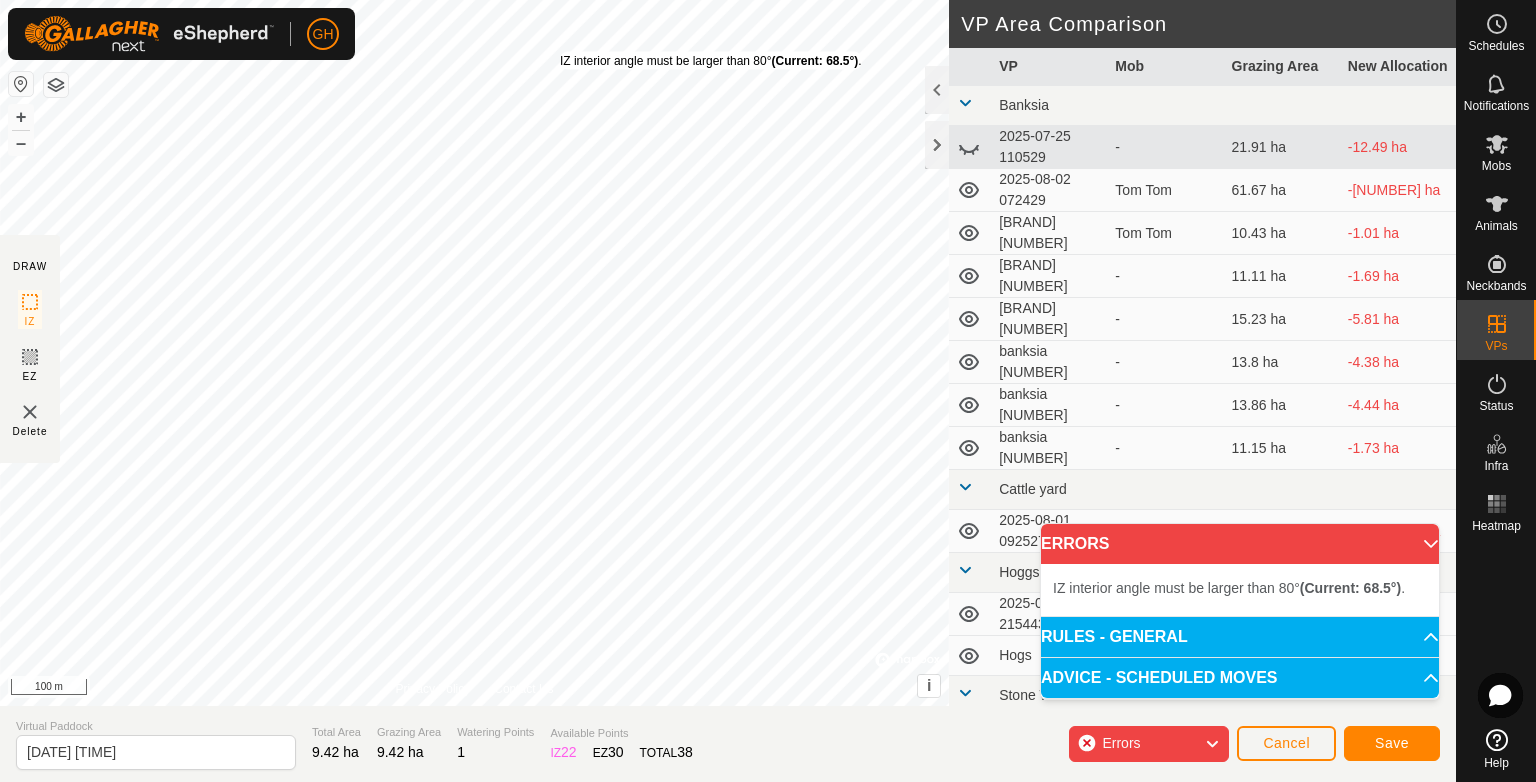 click on "IZ interior angle must be larger than 80°  (Current: 68.5°) . + – ⇧ i ©  Mapbox , ©  OpenStreetMap ,  Improve this map 100 m" at bounding box center [474, 353] 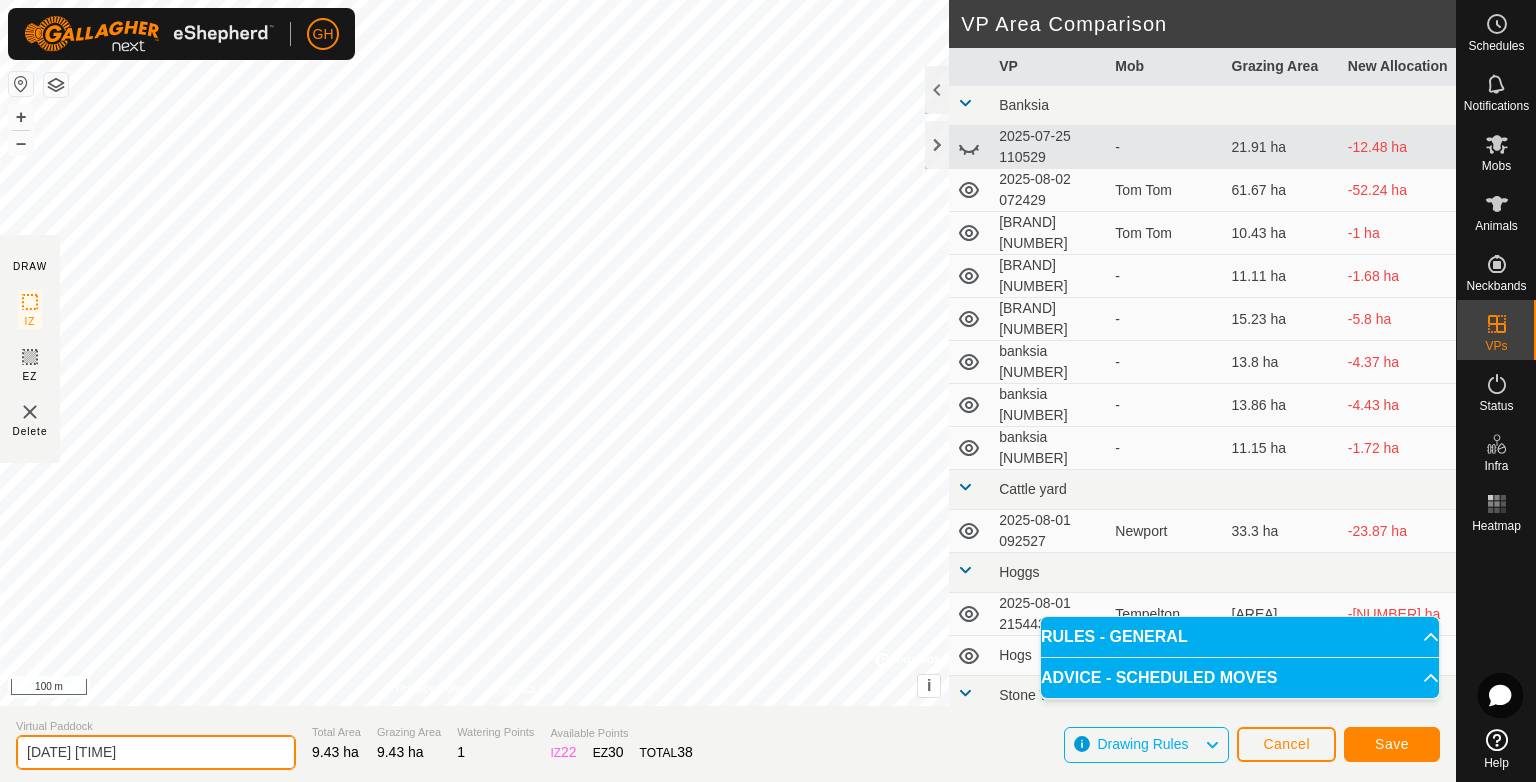 drag, startPoint x: 168, startPoint y: 762, endPoint x: 0, endPoint y: 750, distance: 168.42802 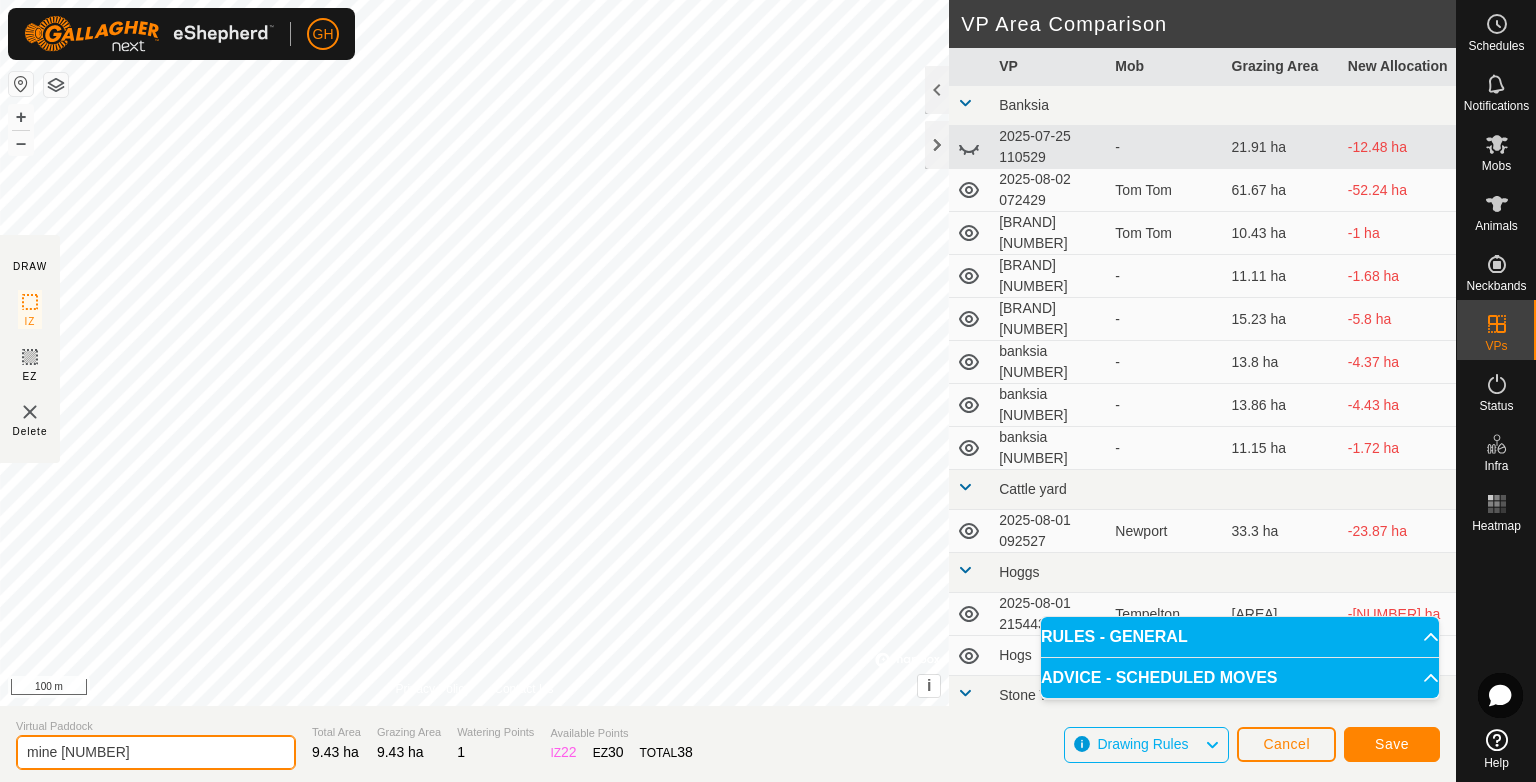 type on "mine 1" 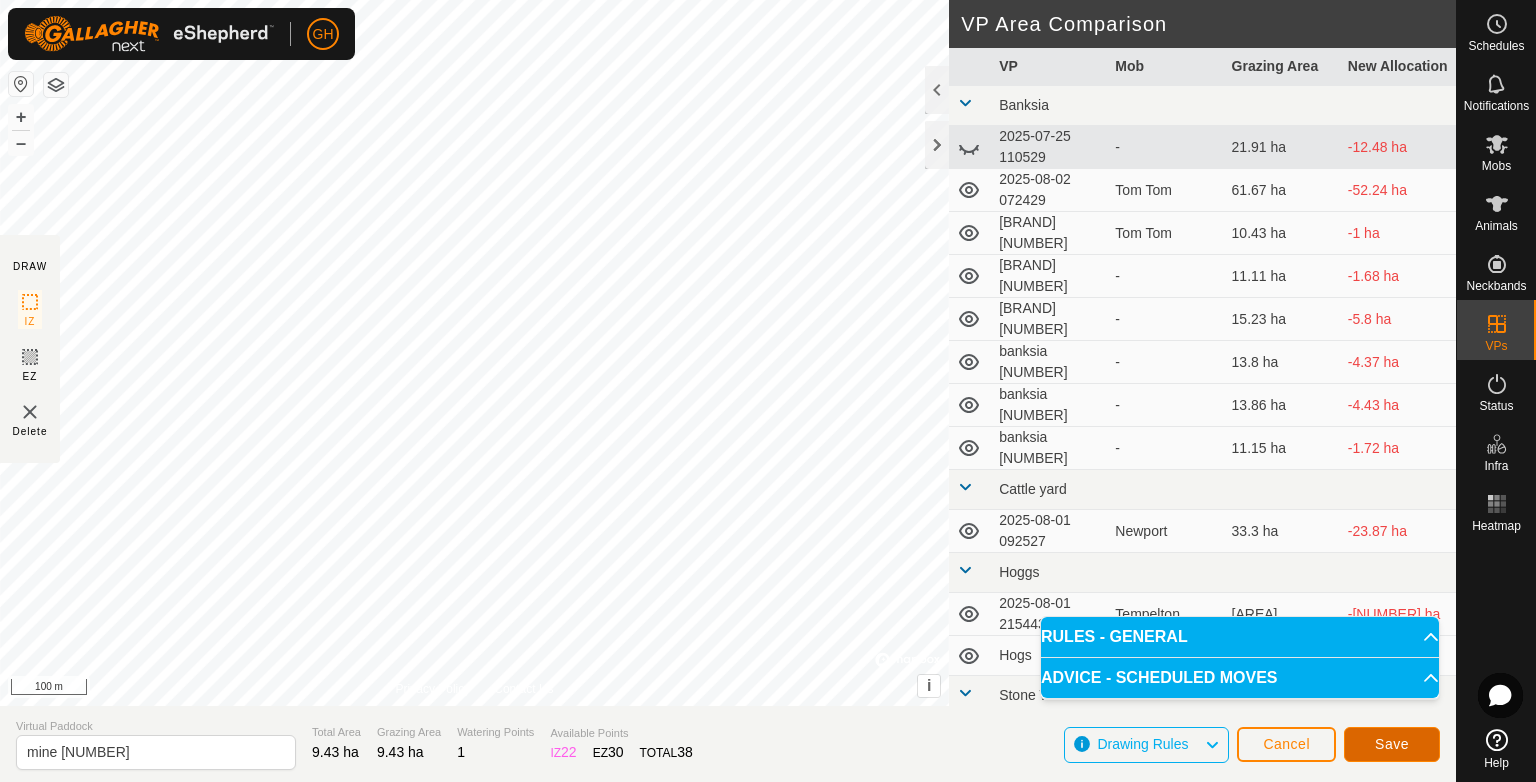 click on "Save" 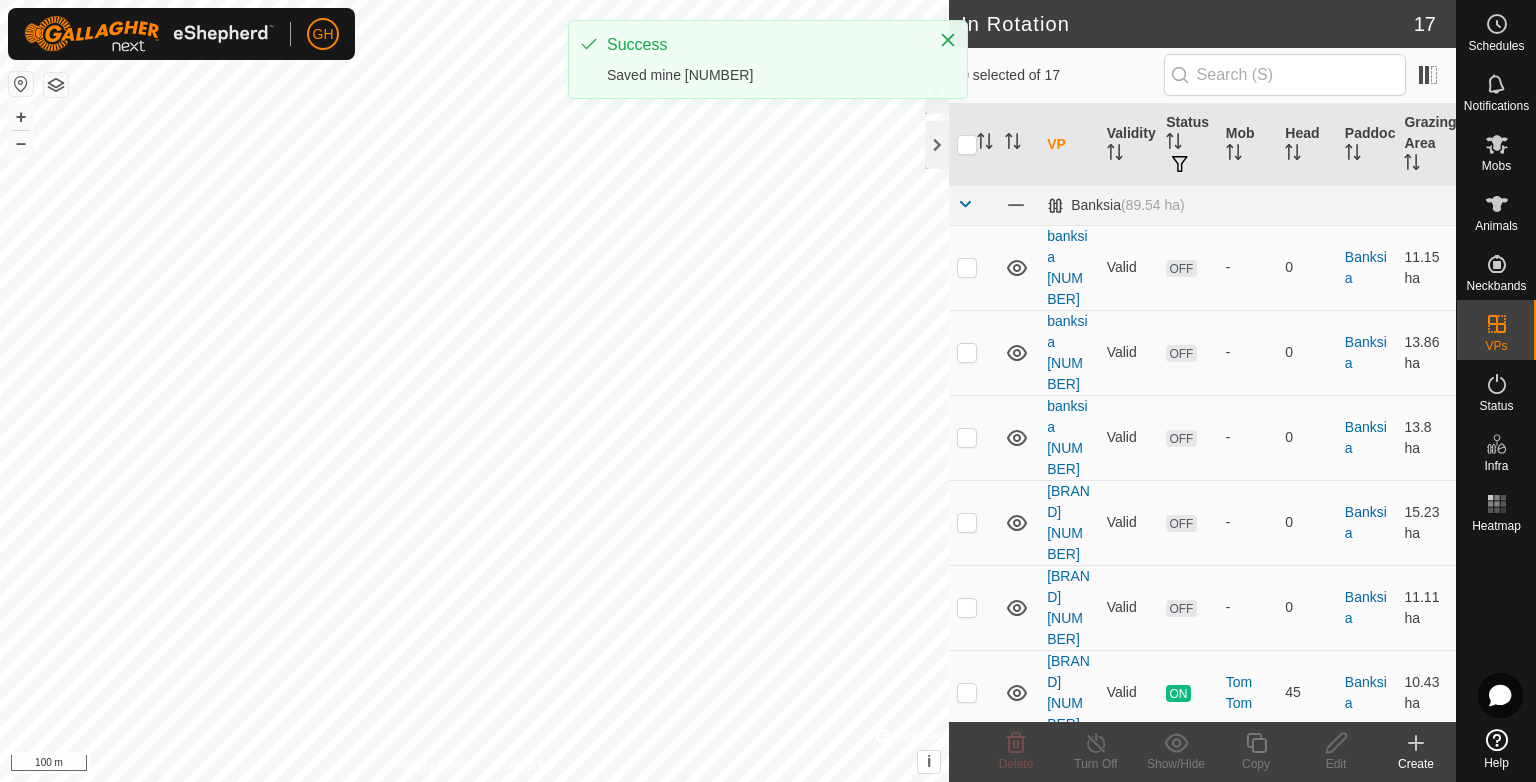 click 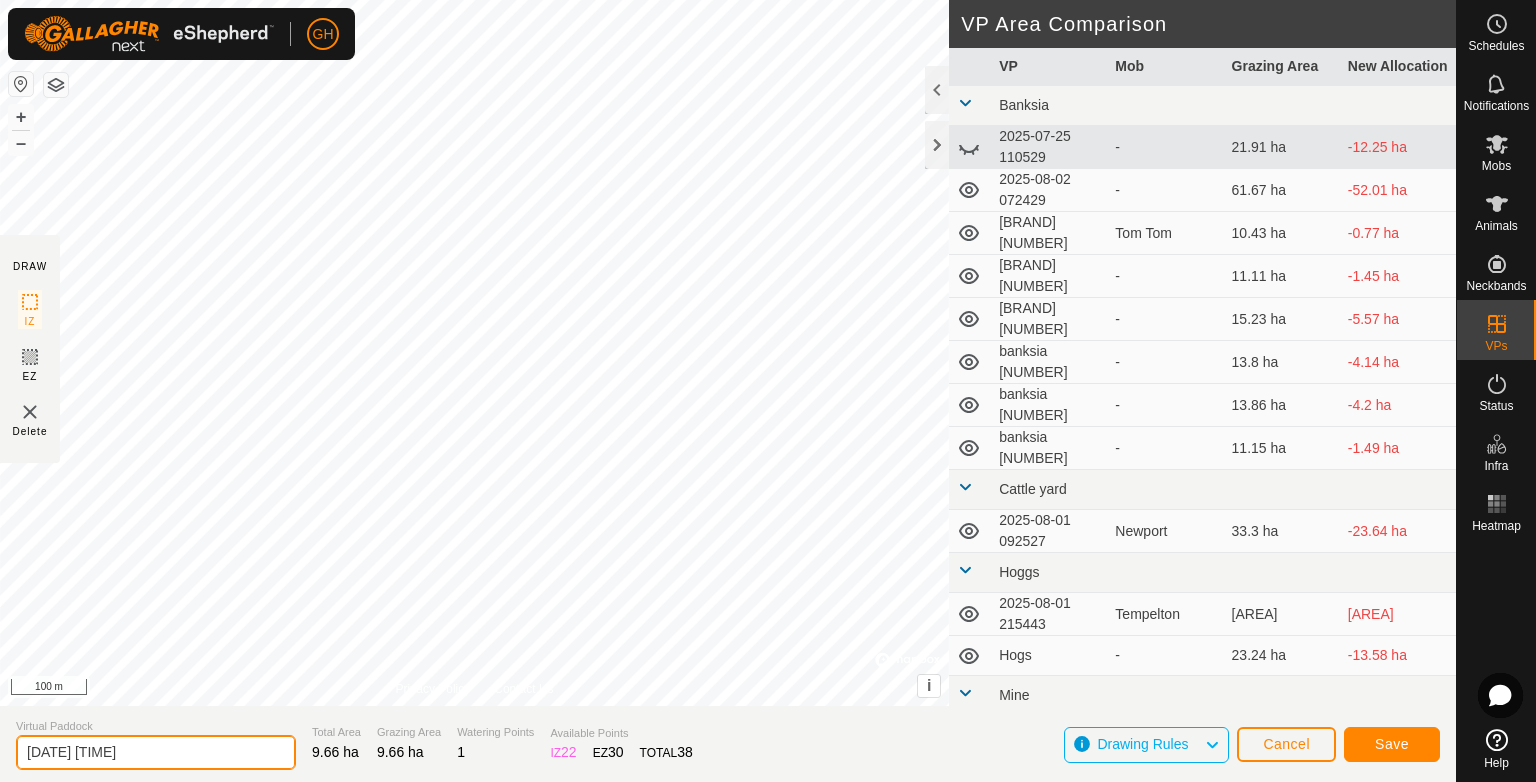 drag, startPoint x: 124, startPoint y: 754, endPoint x: 0, endPoint y: 766, distance: 124.57929 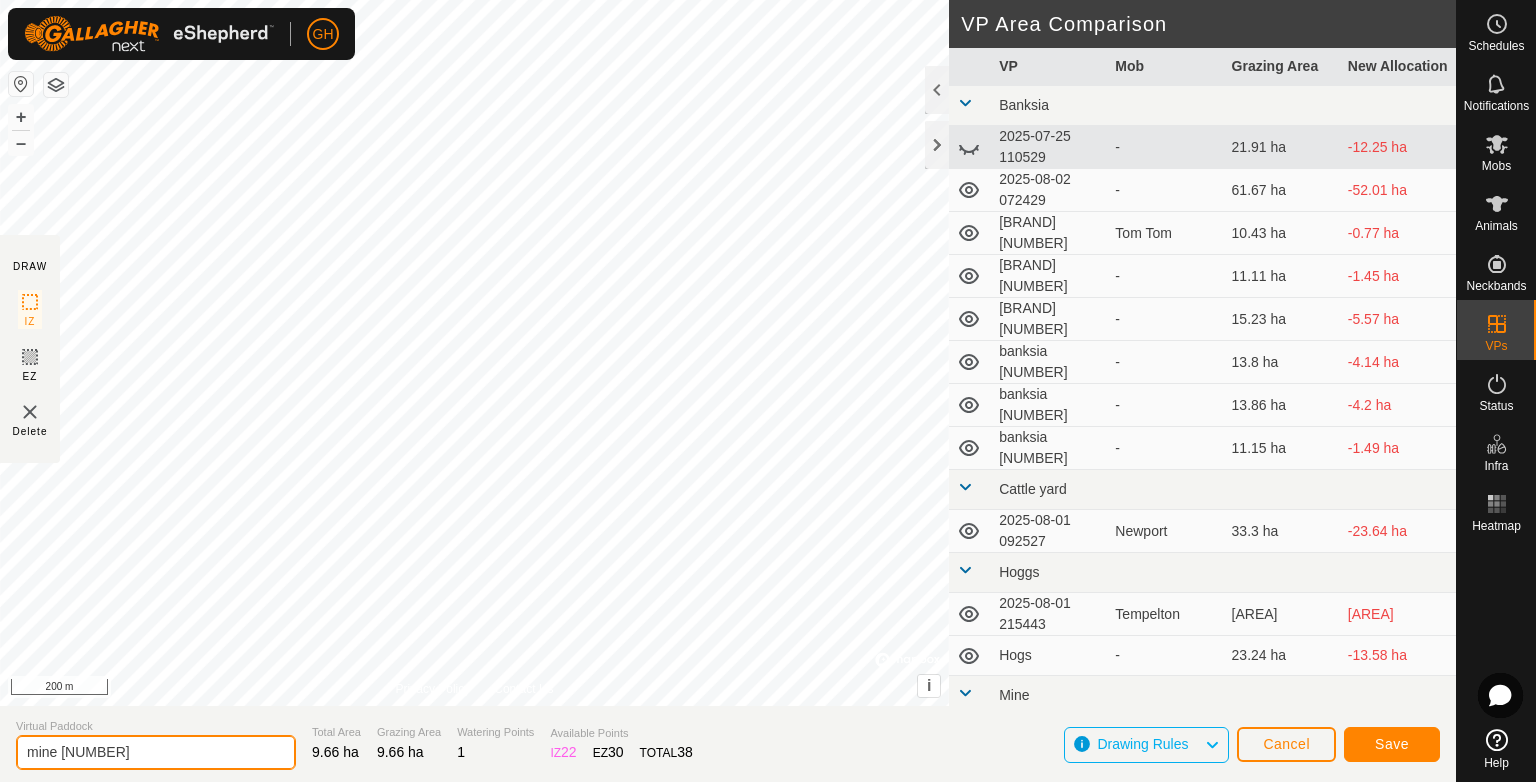 type on "mine 2" 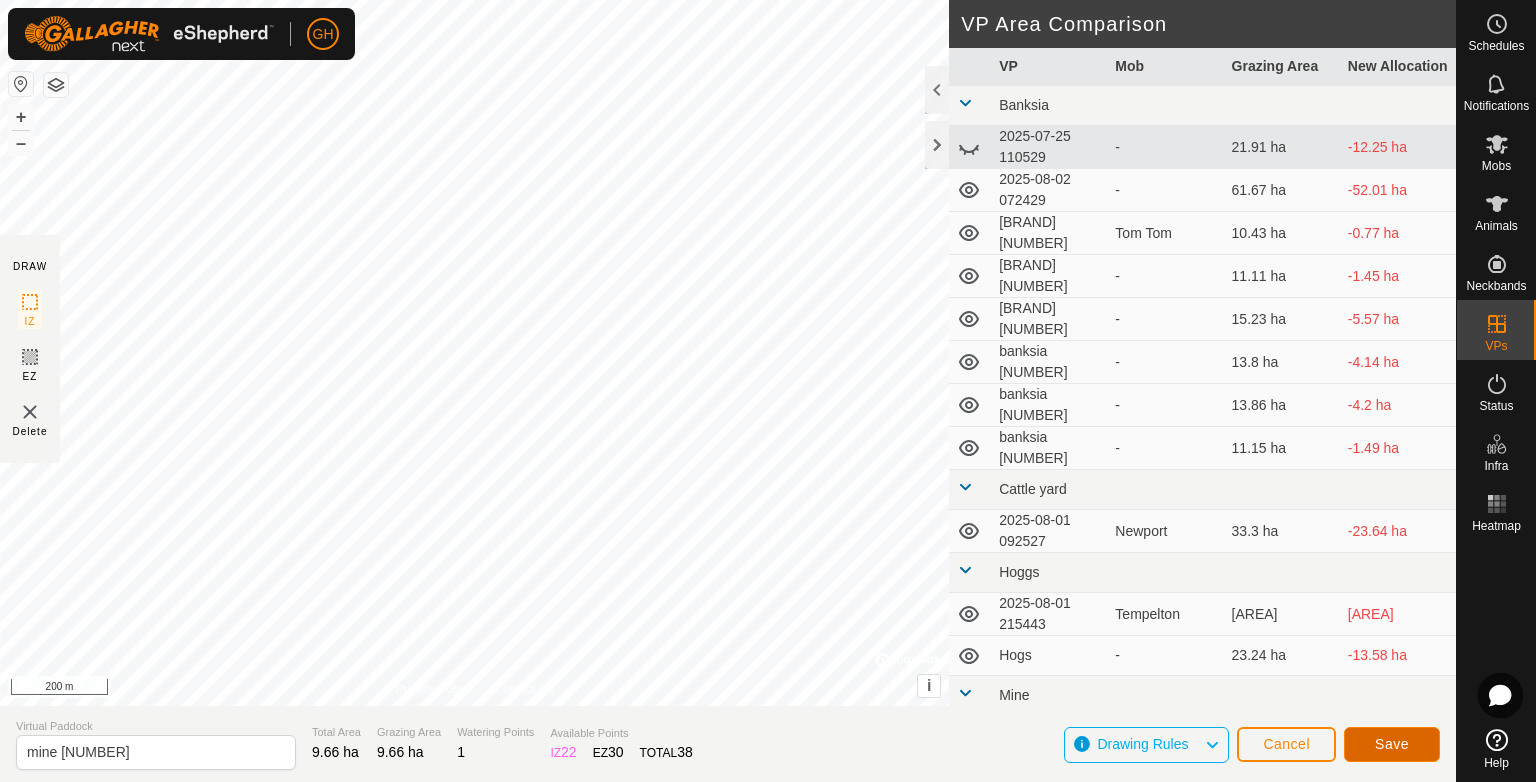 click on "Save" 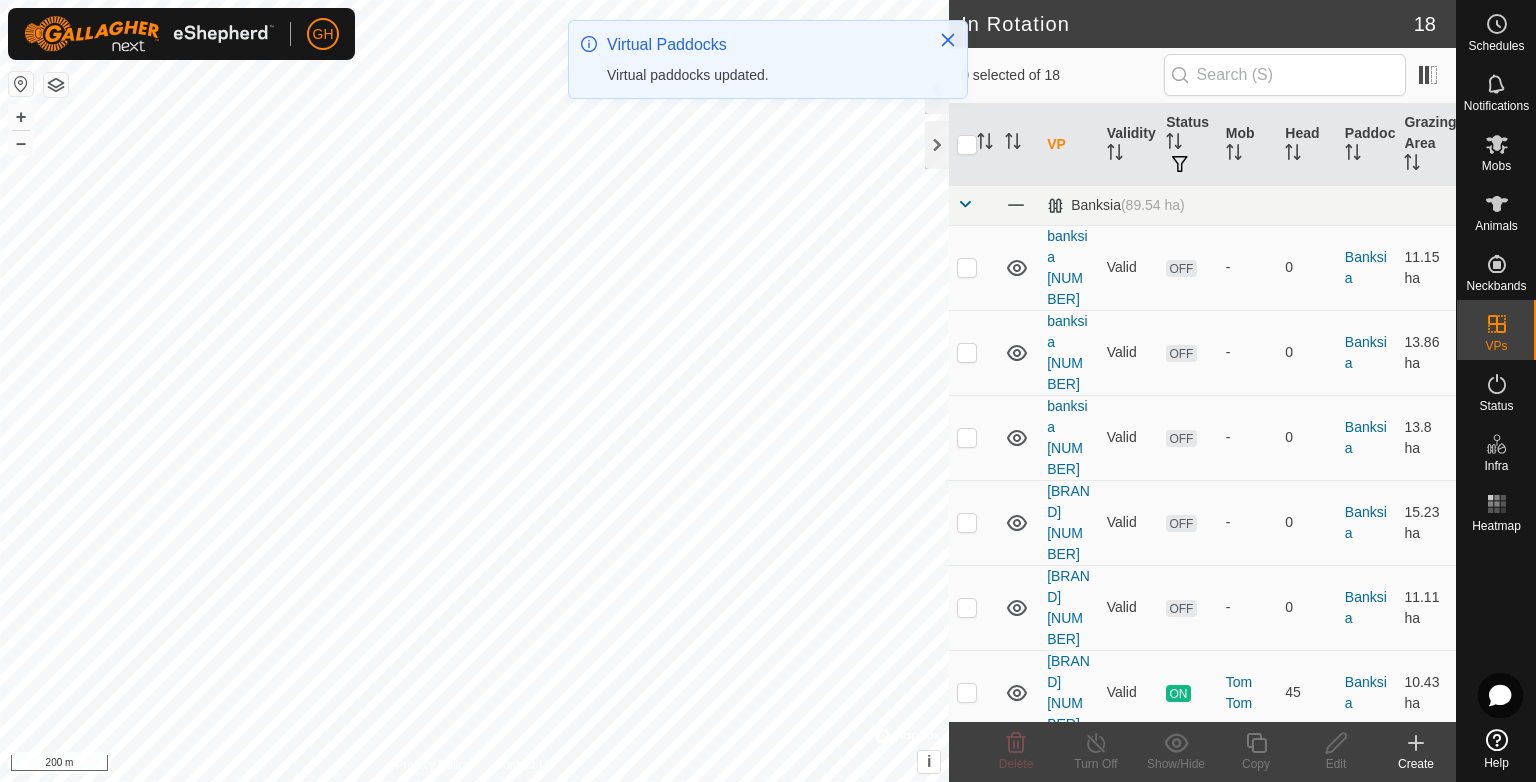 click 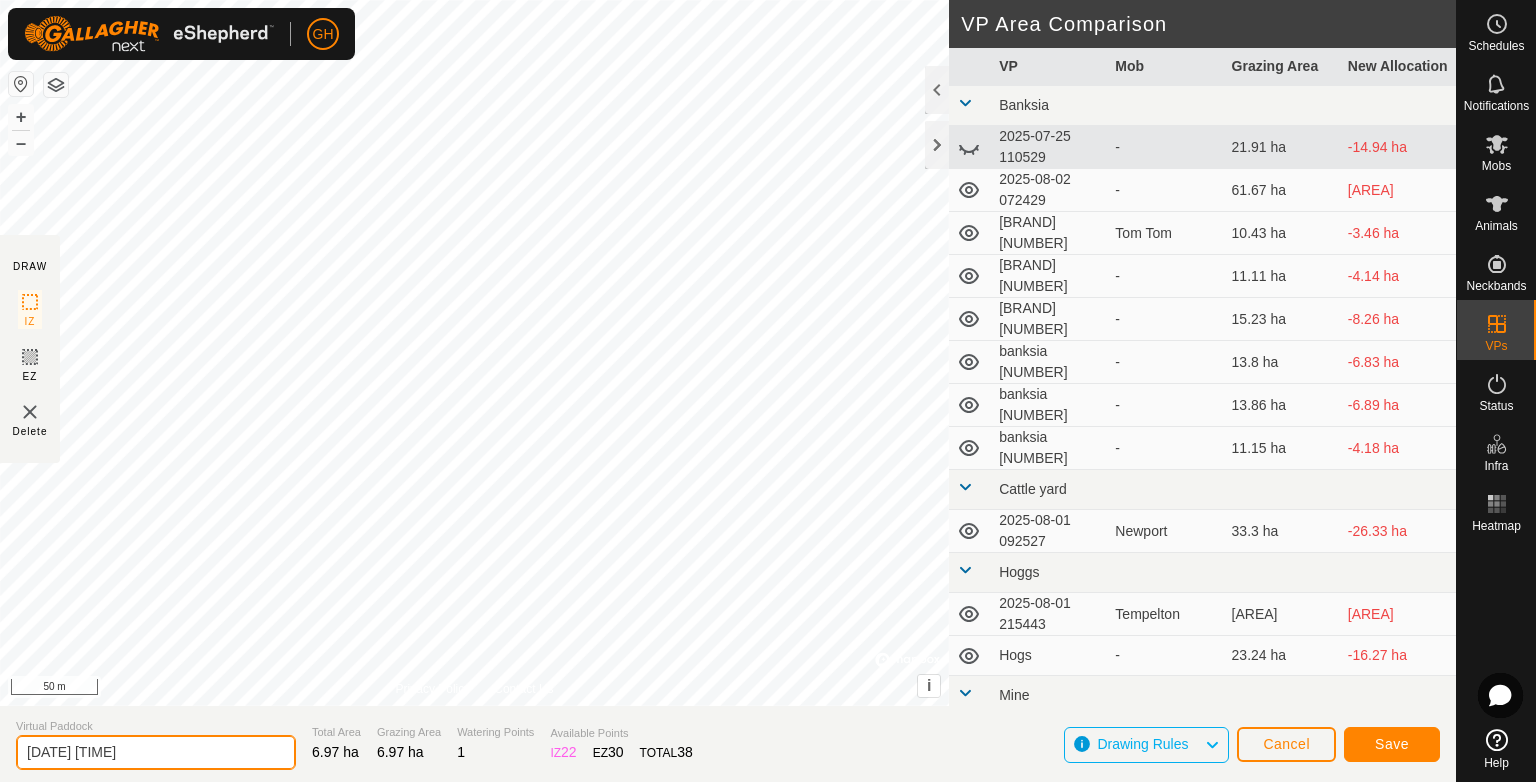 drag, startPoint x: 159, startPoint y: 749, endPoint x: 66, endPoint y: 753, distance: 93.08598 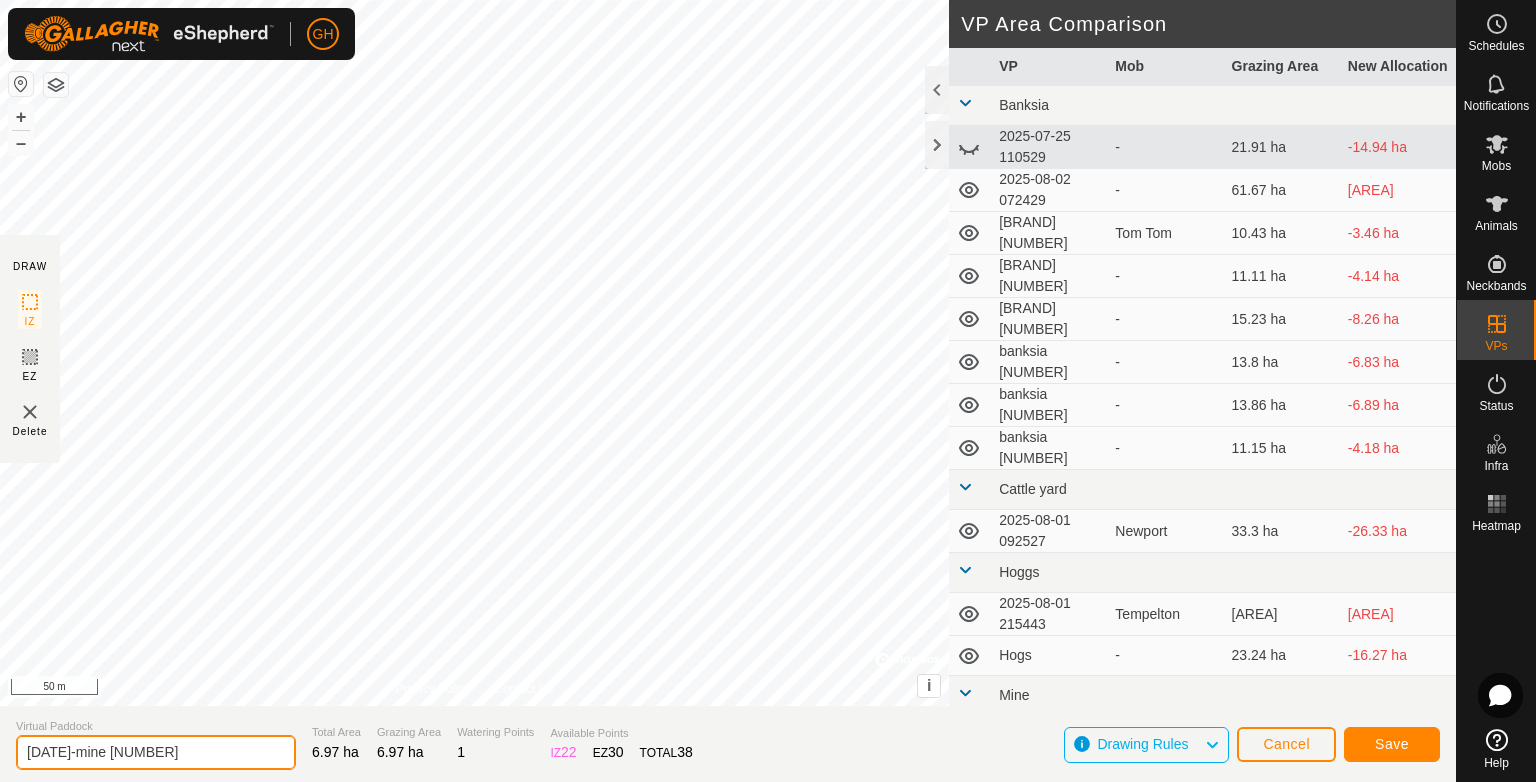 type on "2025-mine 3" 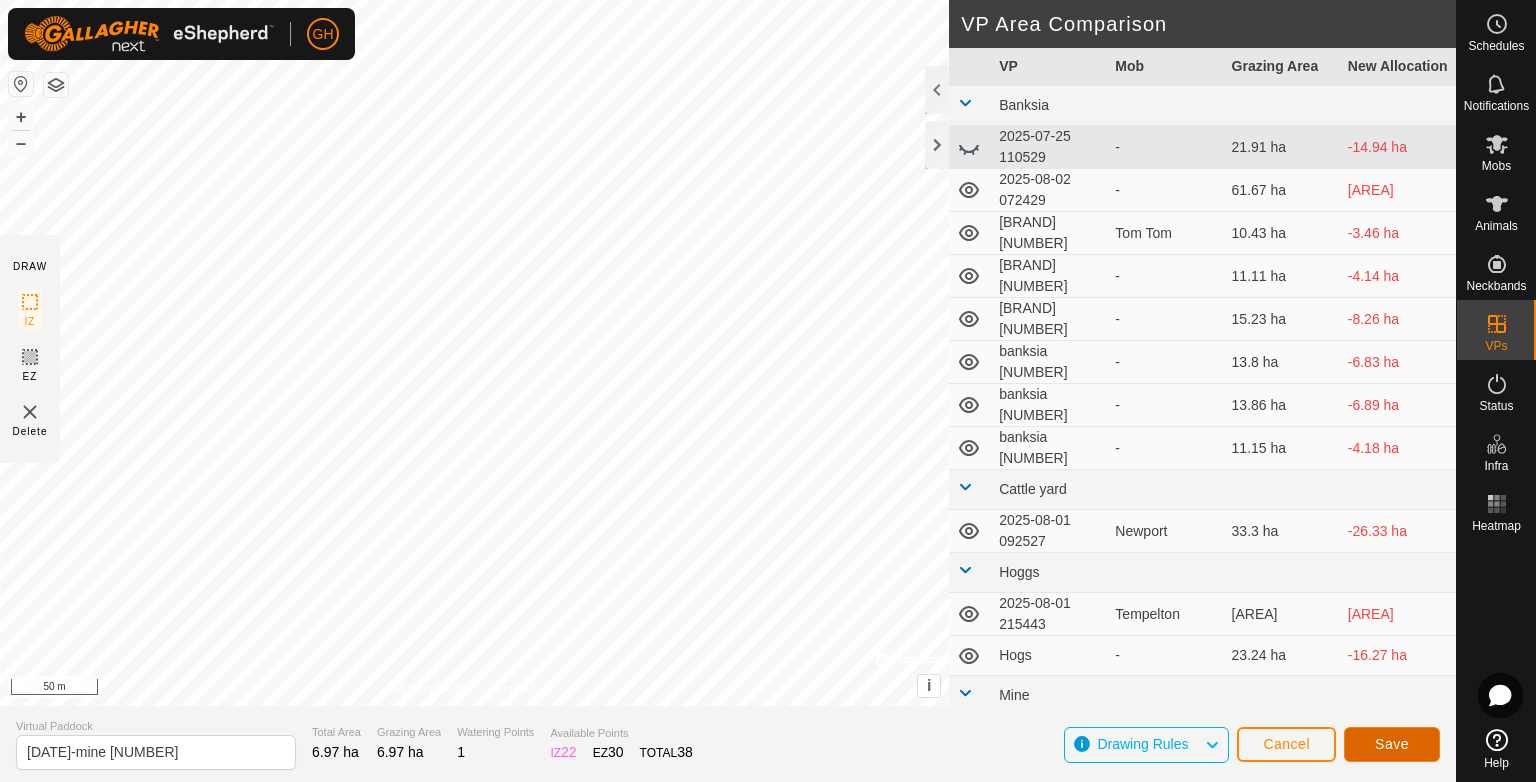 click on "Save" 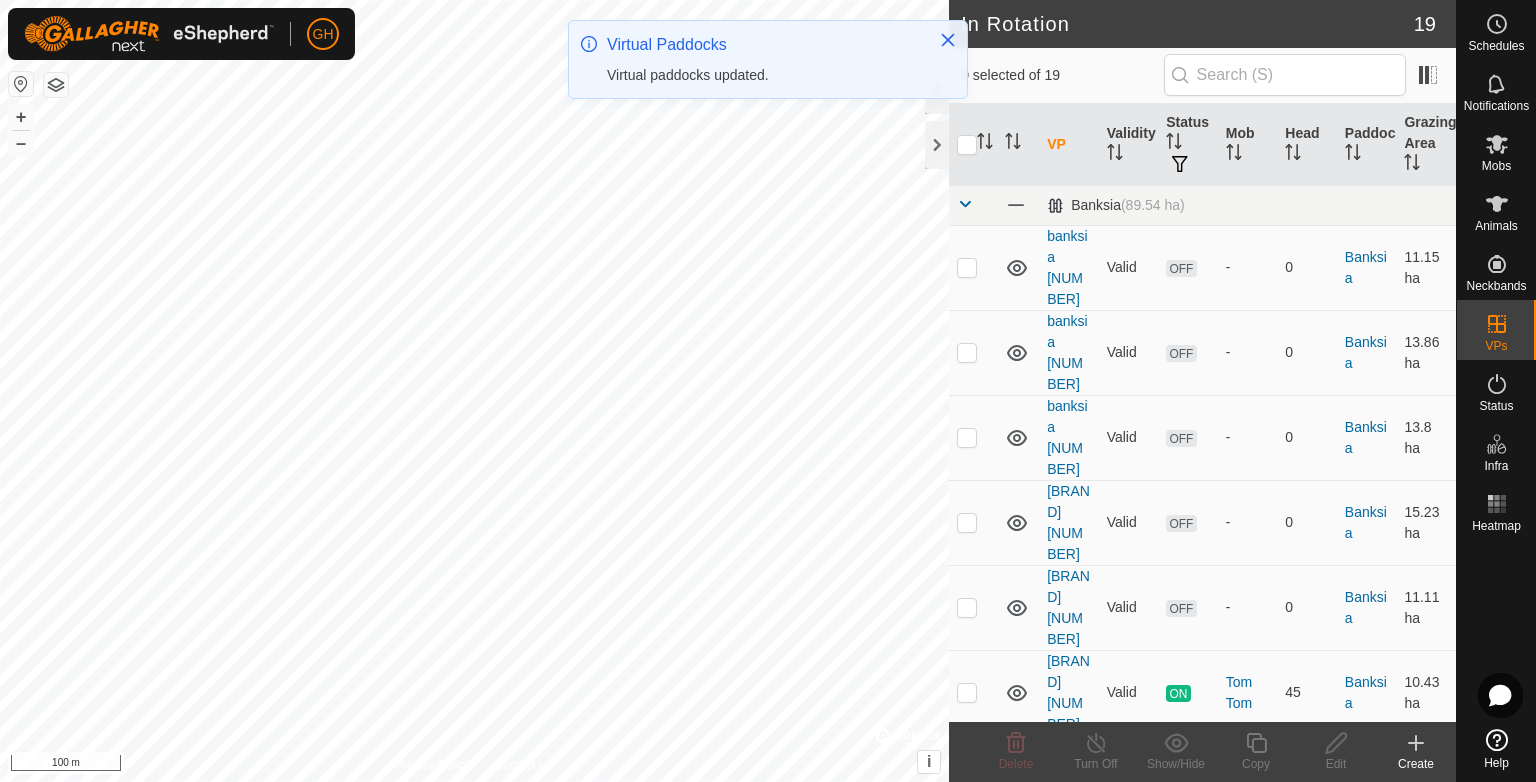 click 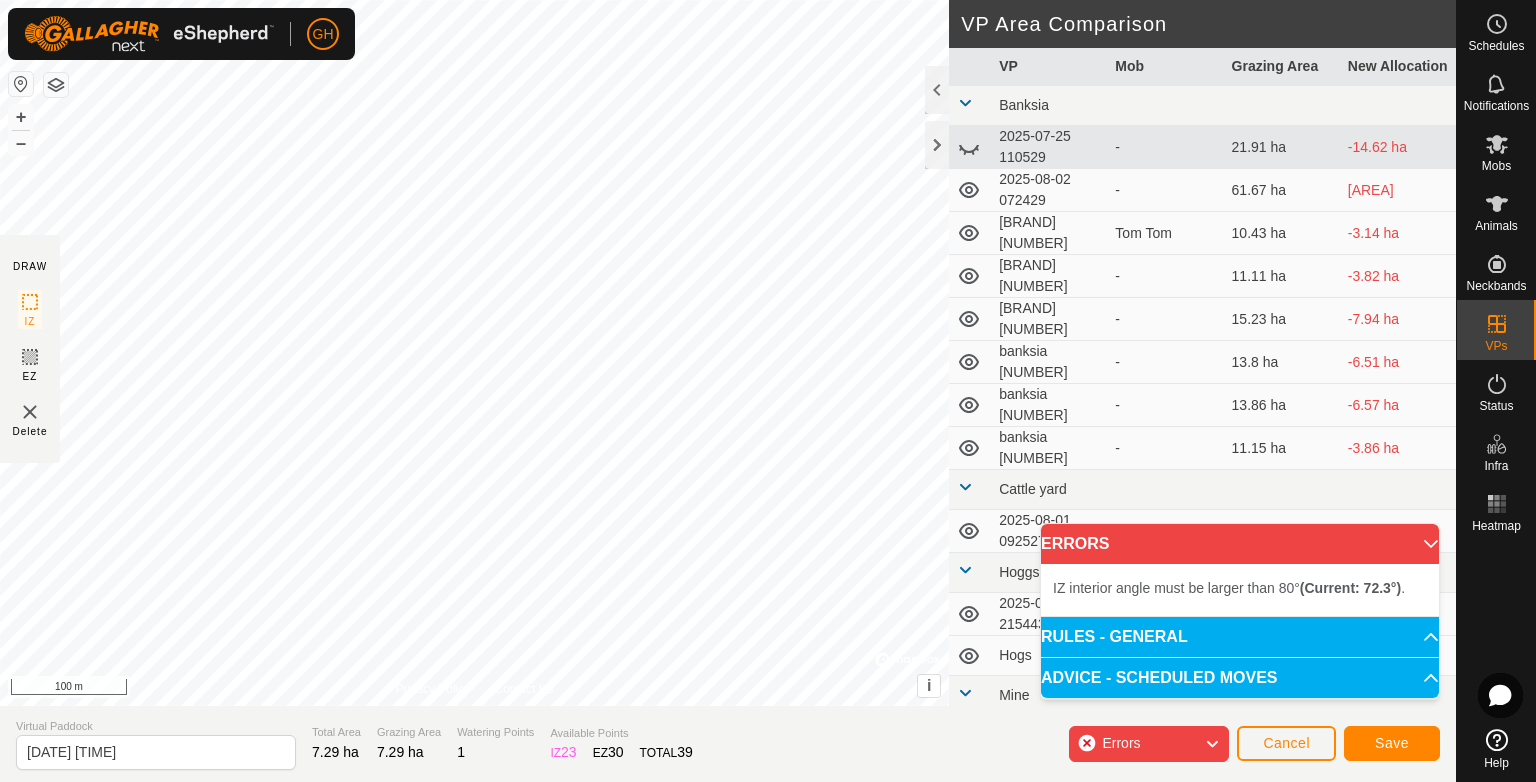 click on "IZ interior angle must be larger than 80°  (Current: 72.3°) . + – ⇧ i ©  Mapbox , ©  OpenStreetMap ,  Improve this map 100 m" at bounding box center [474, 353] 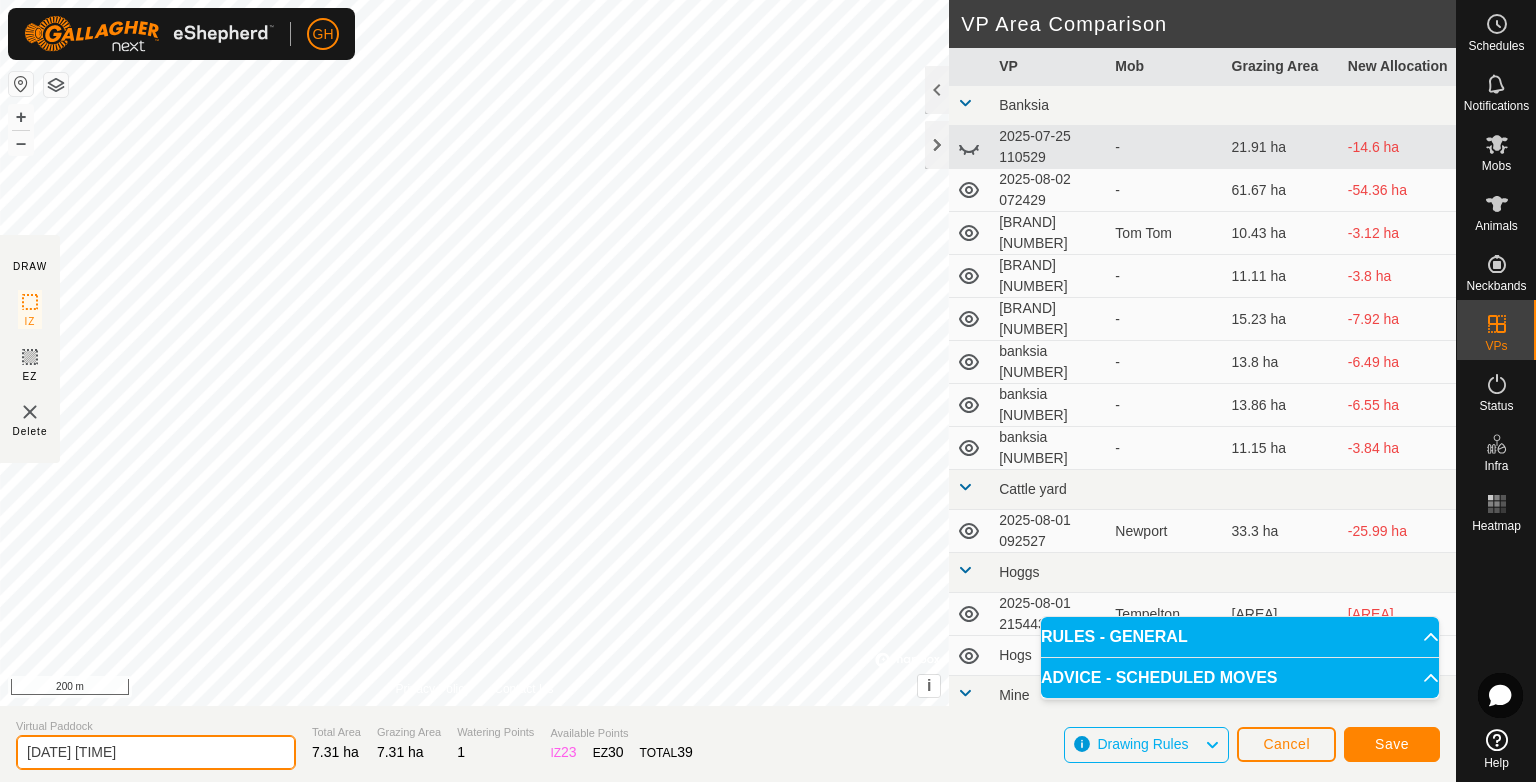 drag, startPoint x: 168, startPoint y: 757, endPoint x: 0, endPoint y: 759, distance: 168.0119 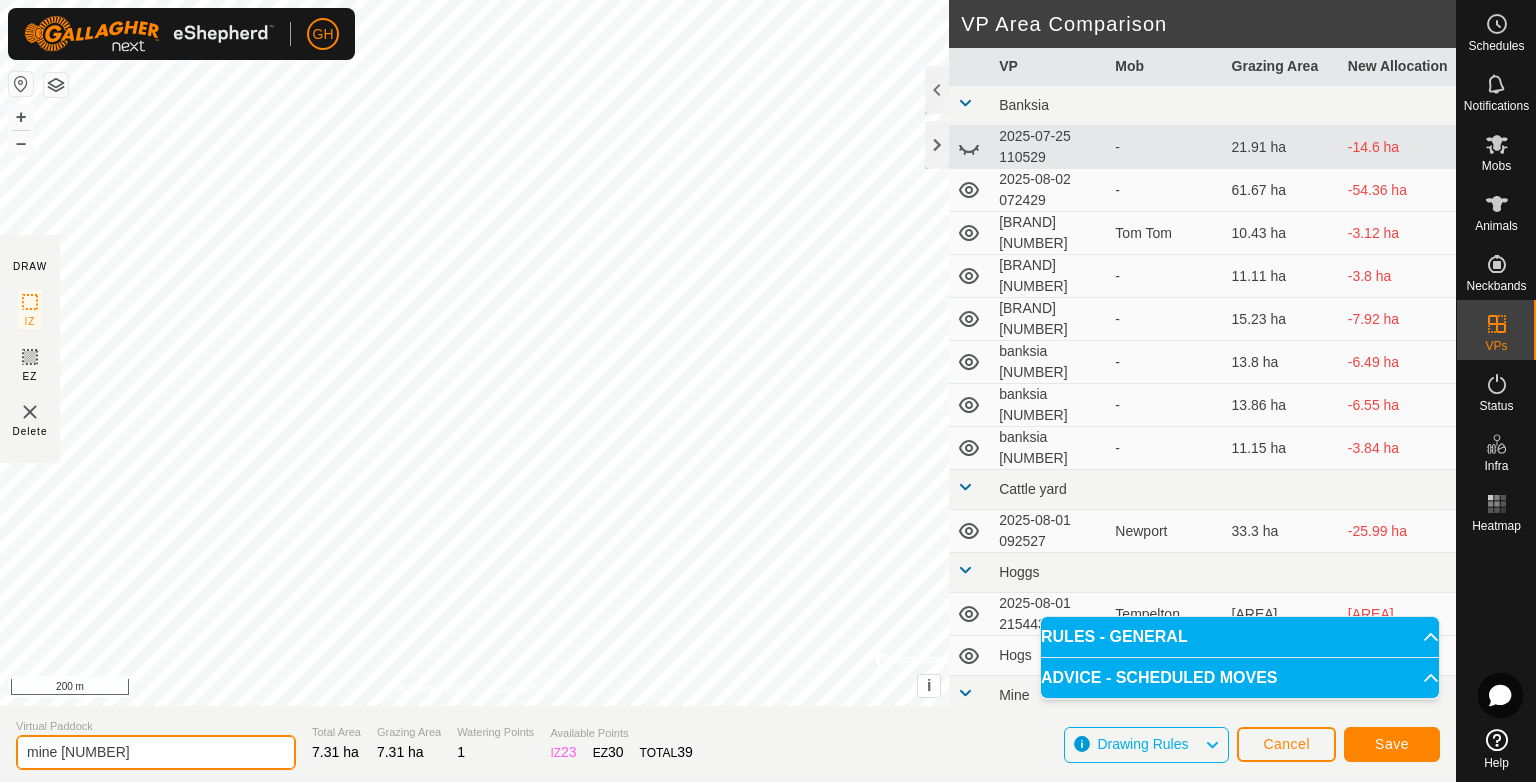 type on "mine 4" 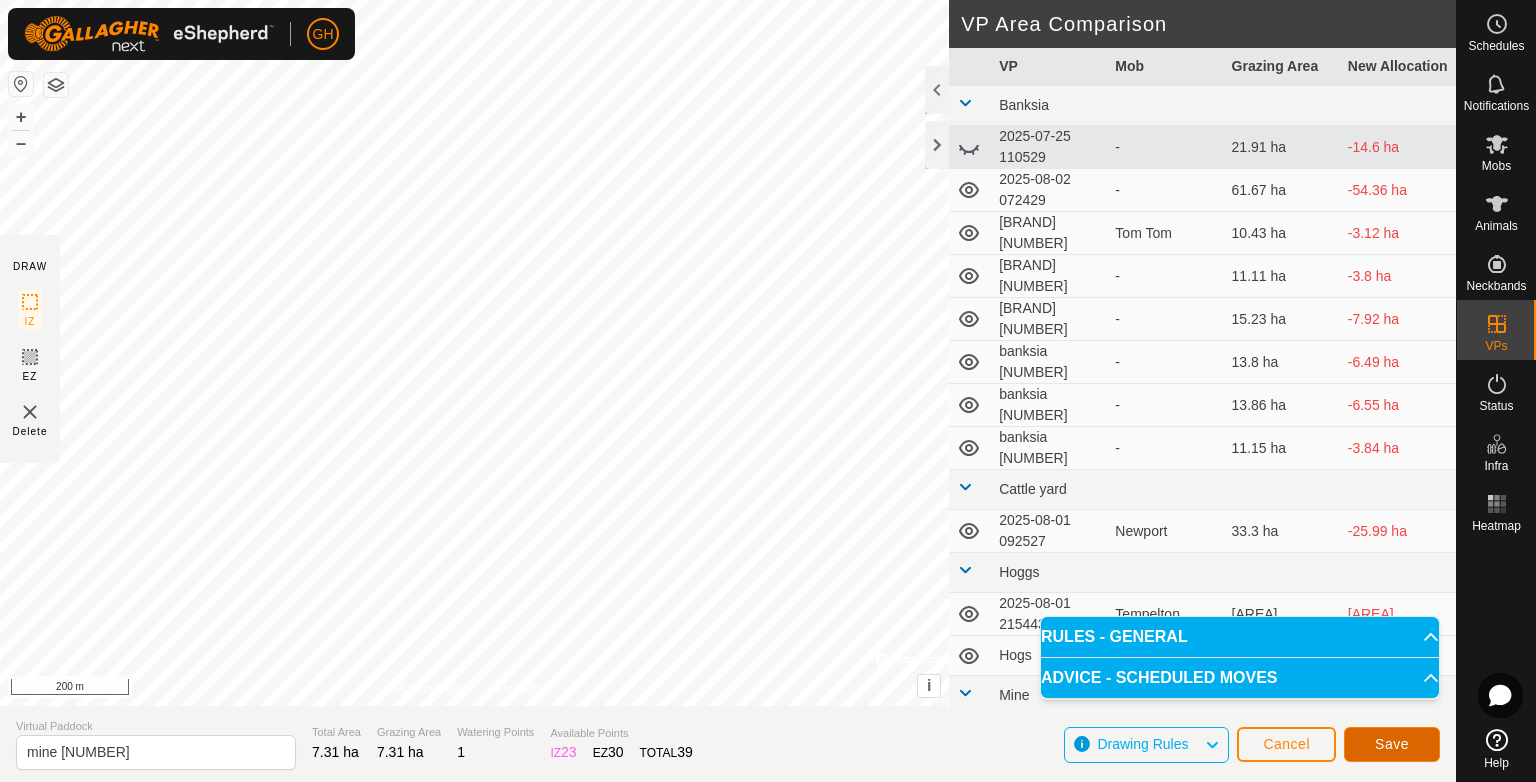 click on "Save" 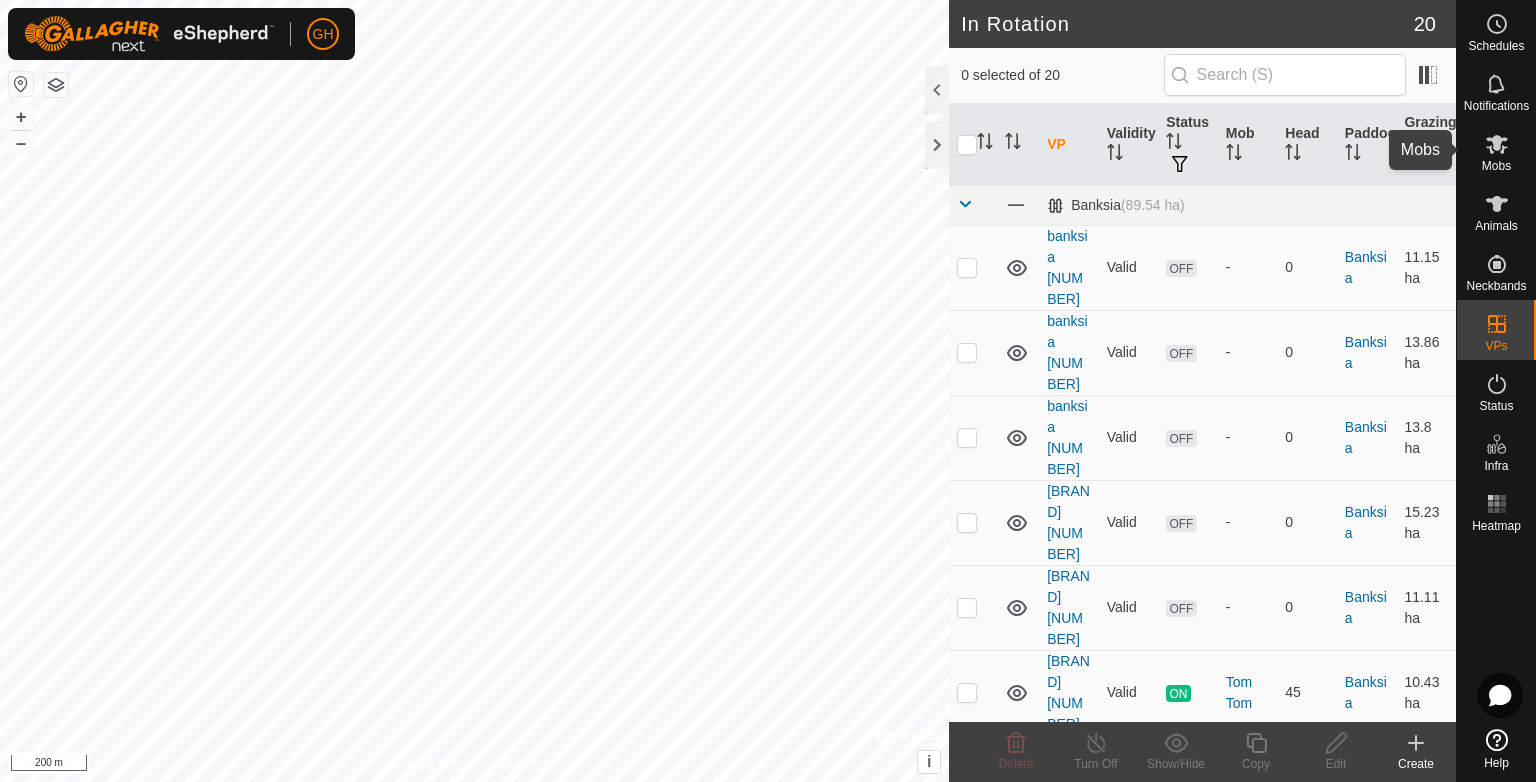 click 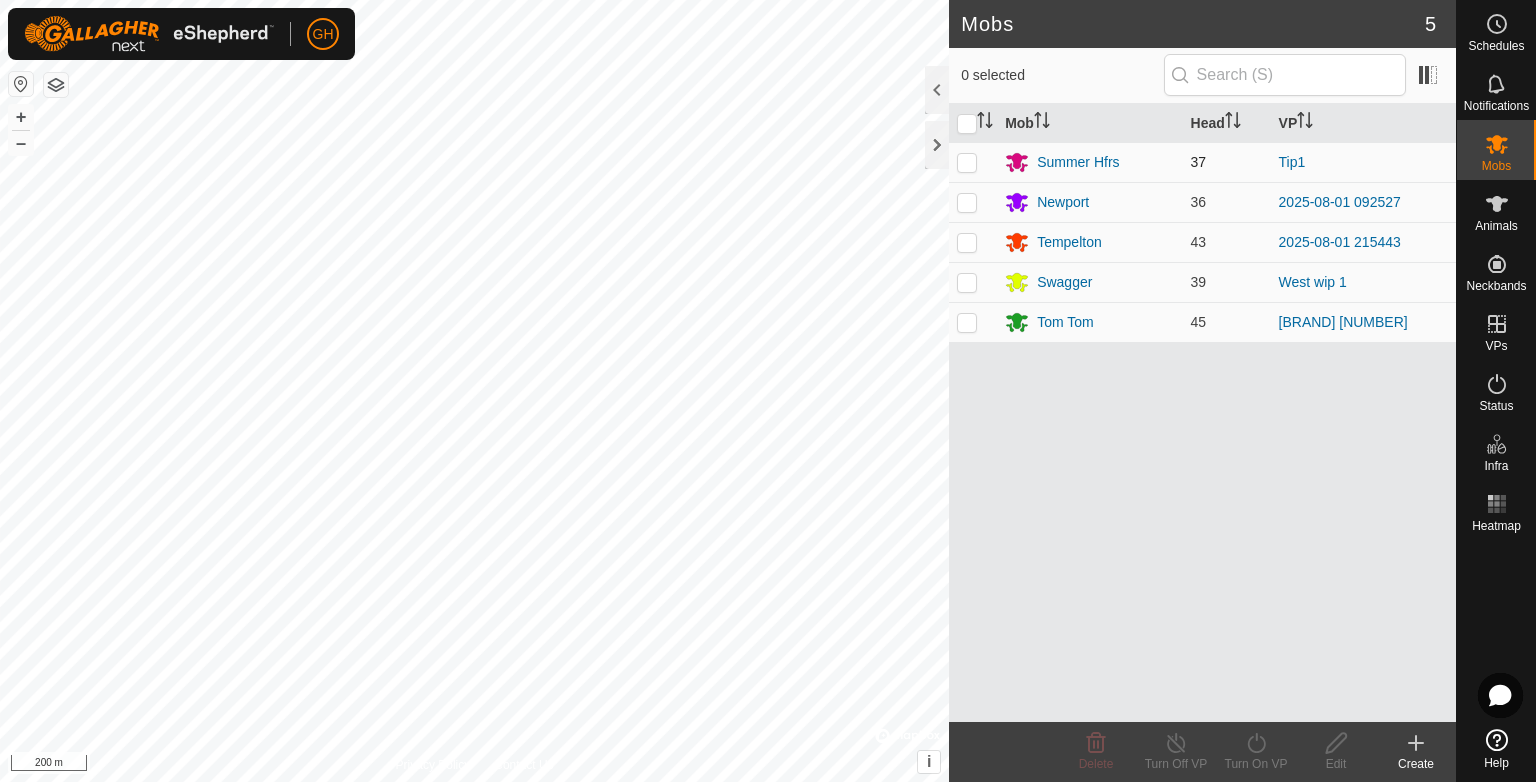 click at bounding box center [967, 162] 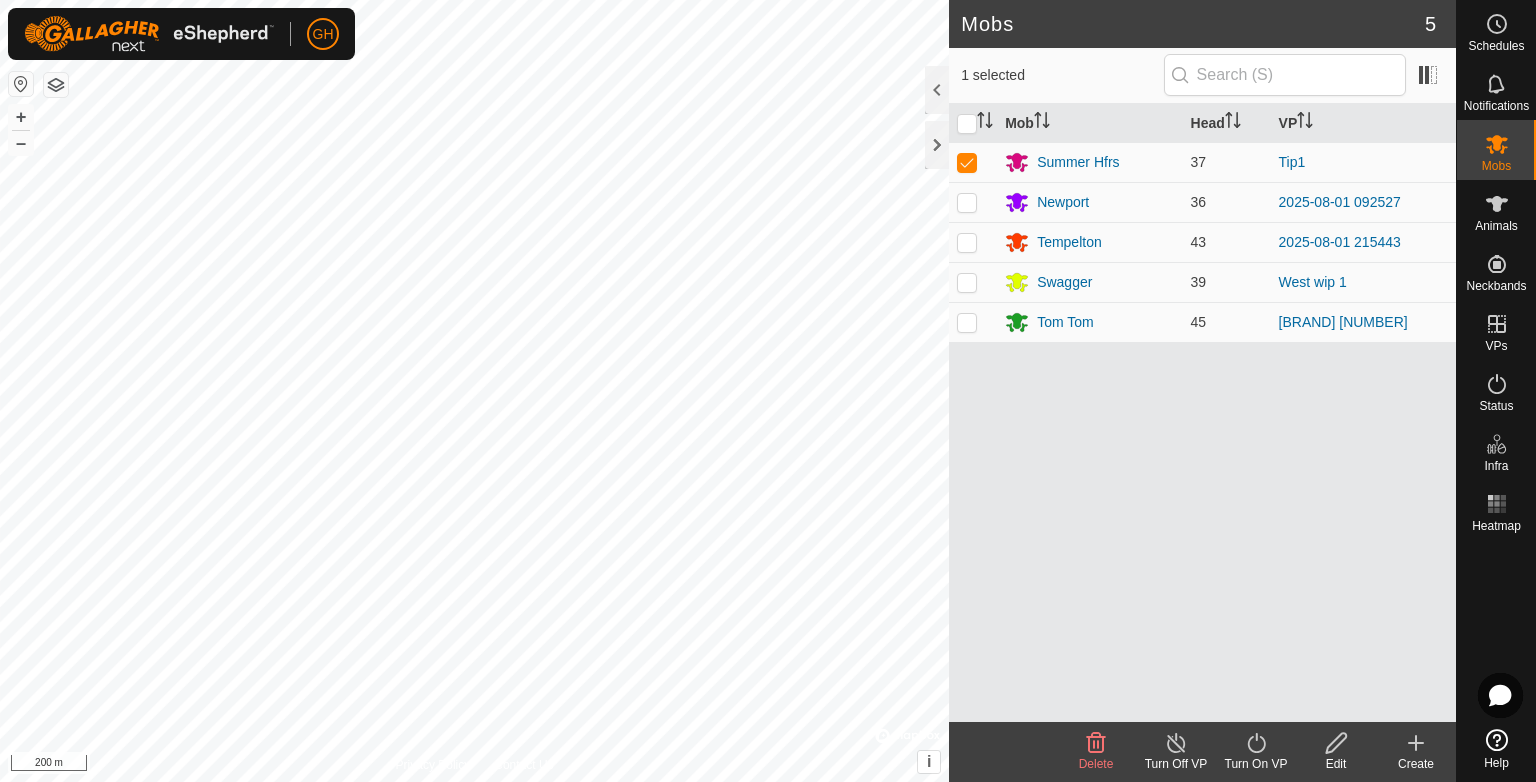 click 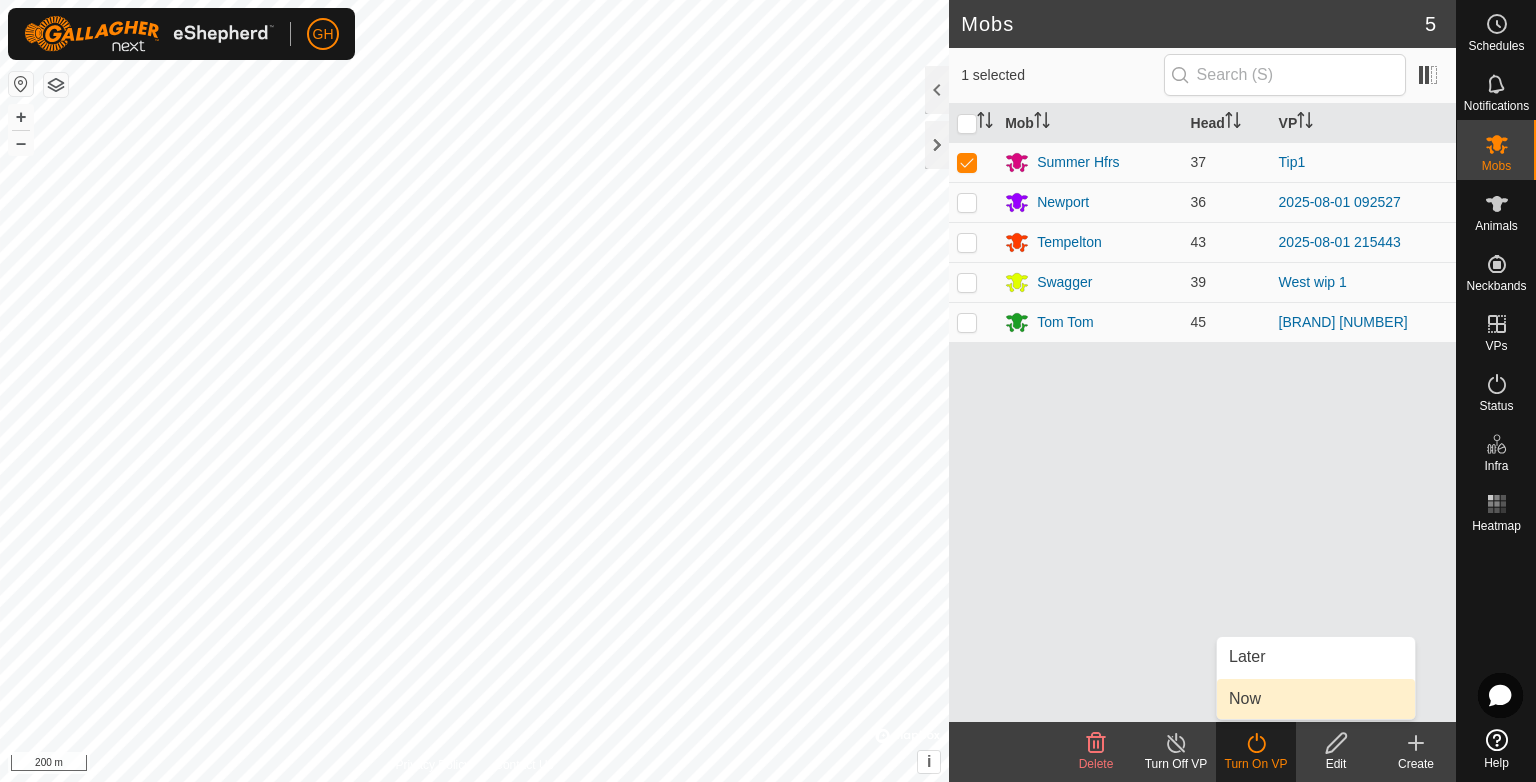 click on "Now" at bounding box center (1316, 699) 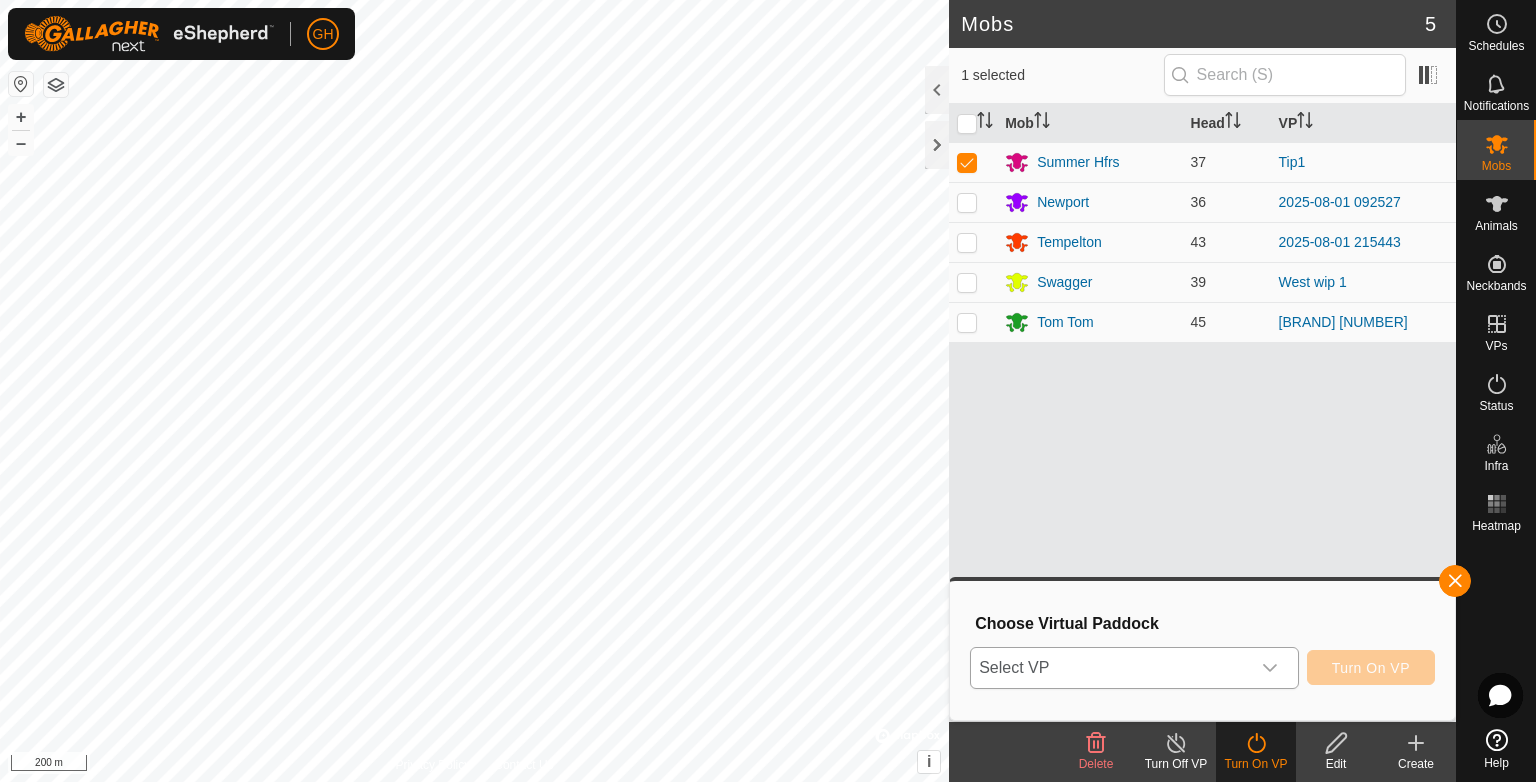 click 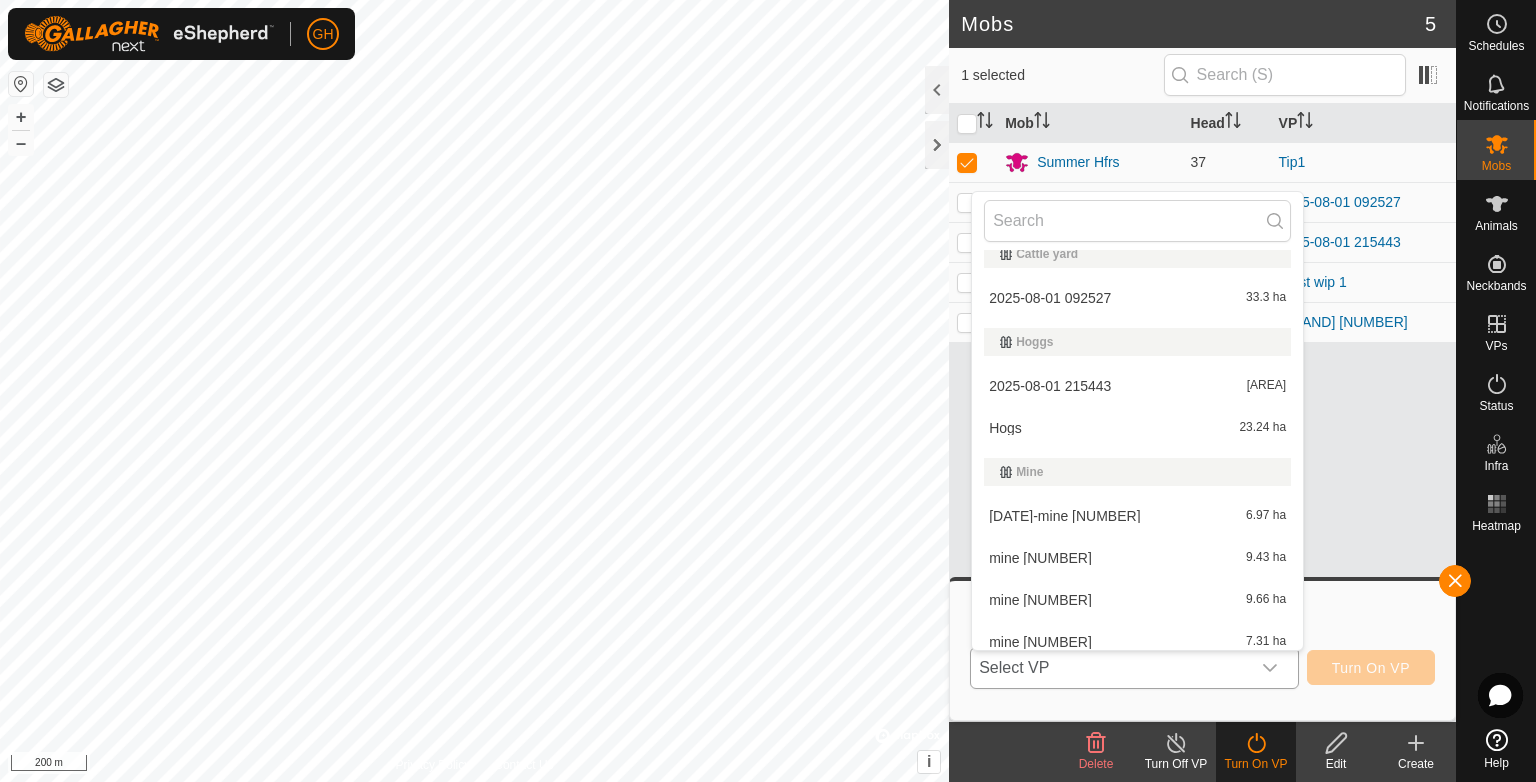 scroll, scrollTop: 500, scrollLeft: 0, axis: vertical 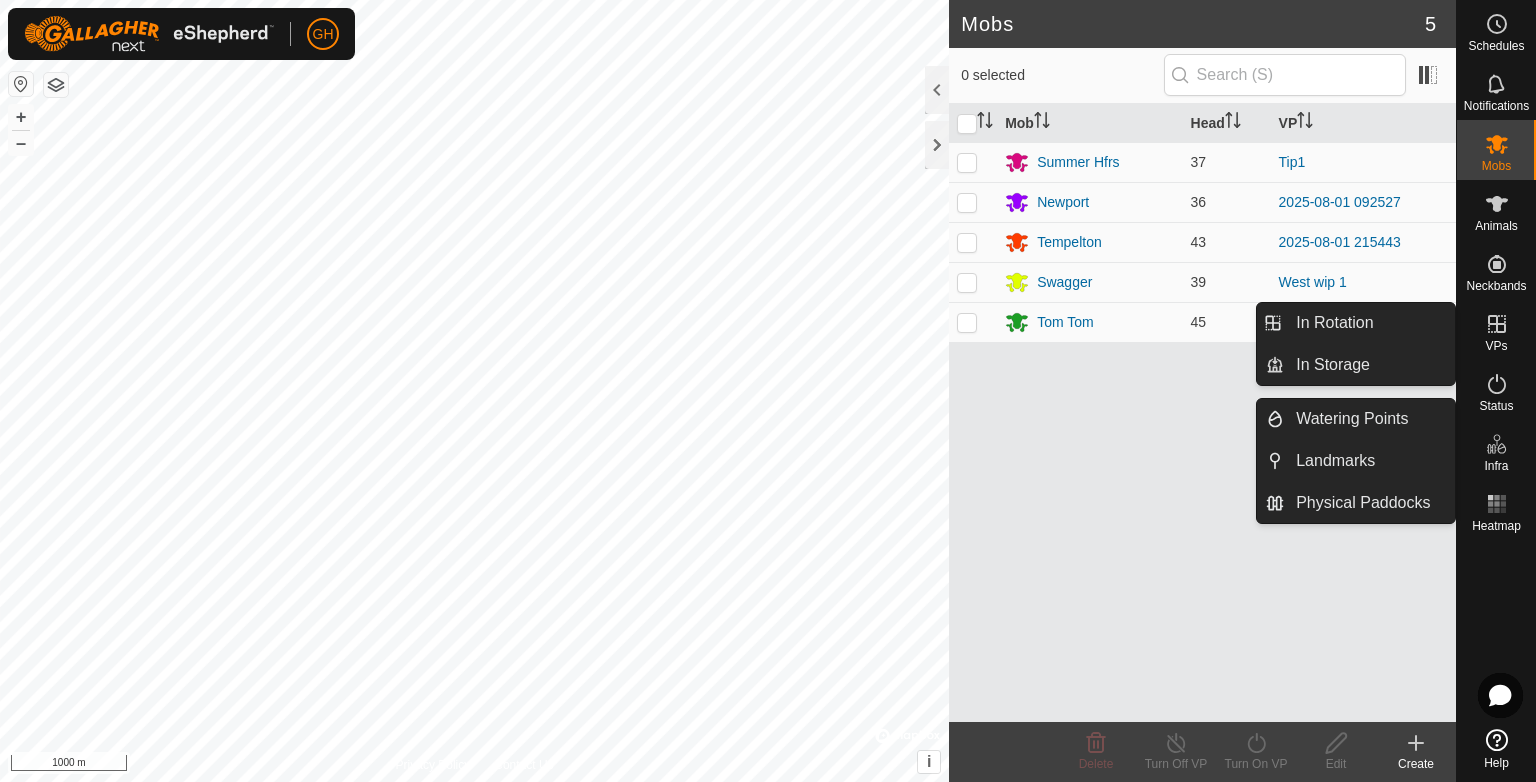 click on "VPs" at bounding box center (1496, 346) 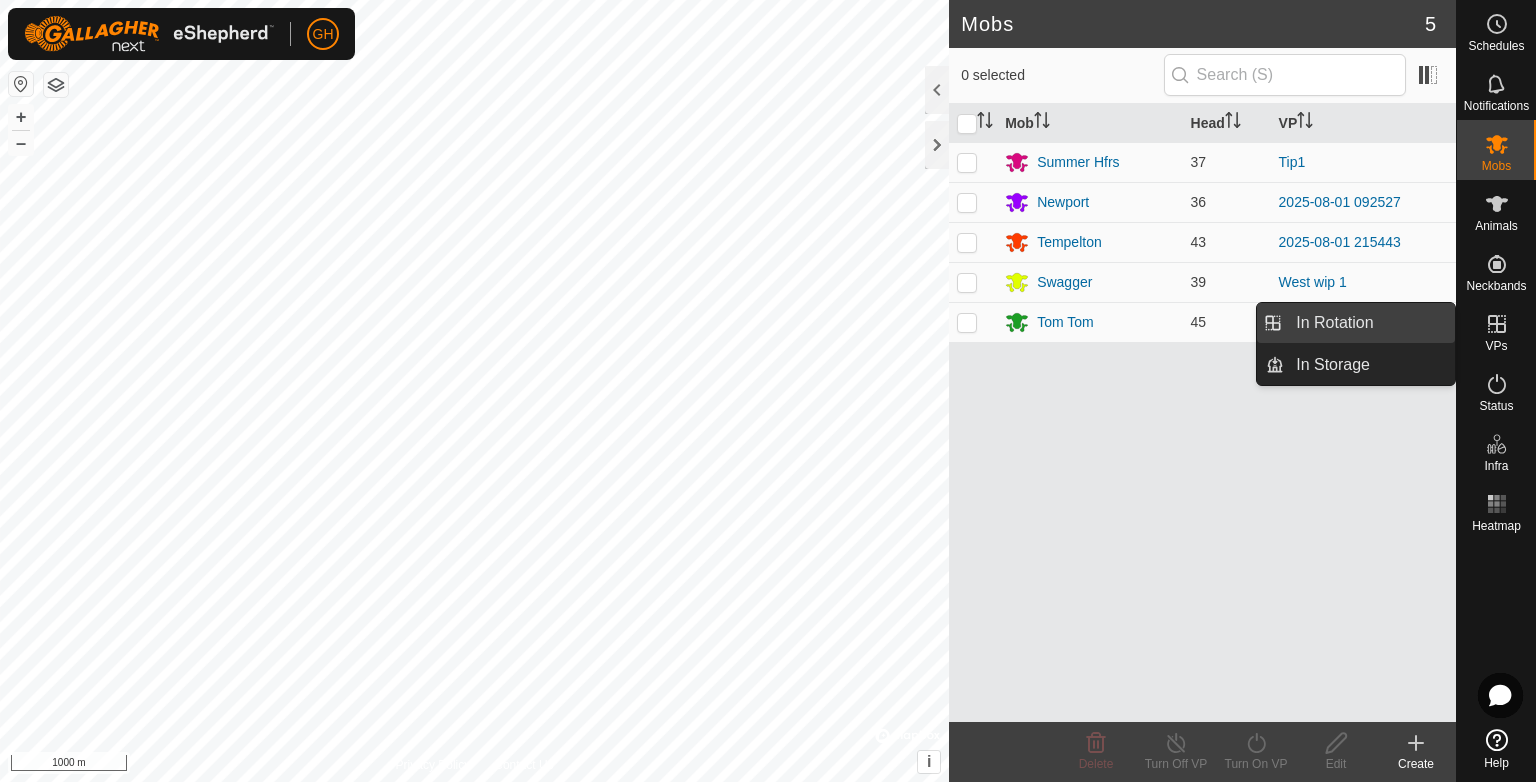 click on "In Rotation" at bounding box center (1369, 323) 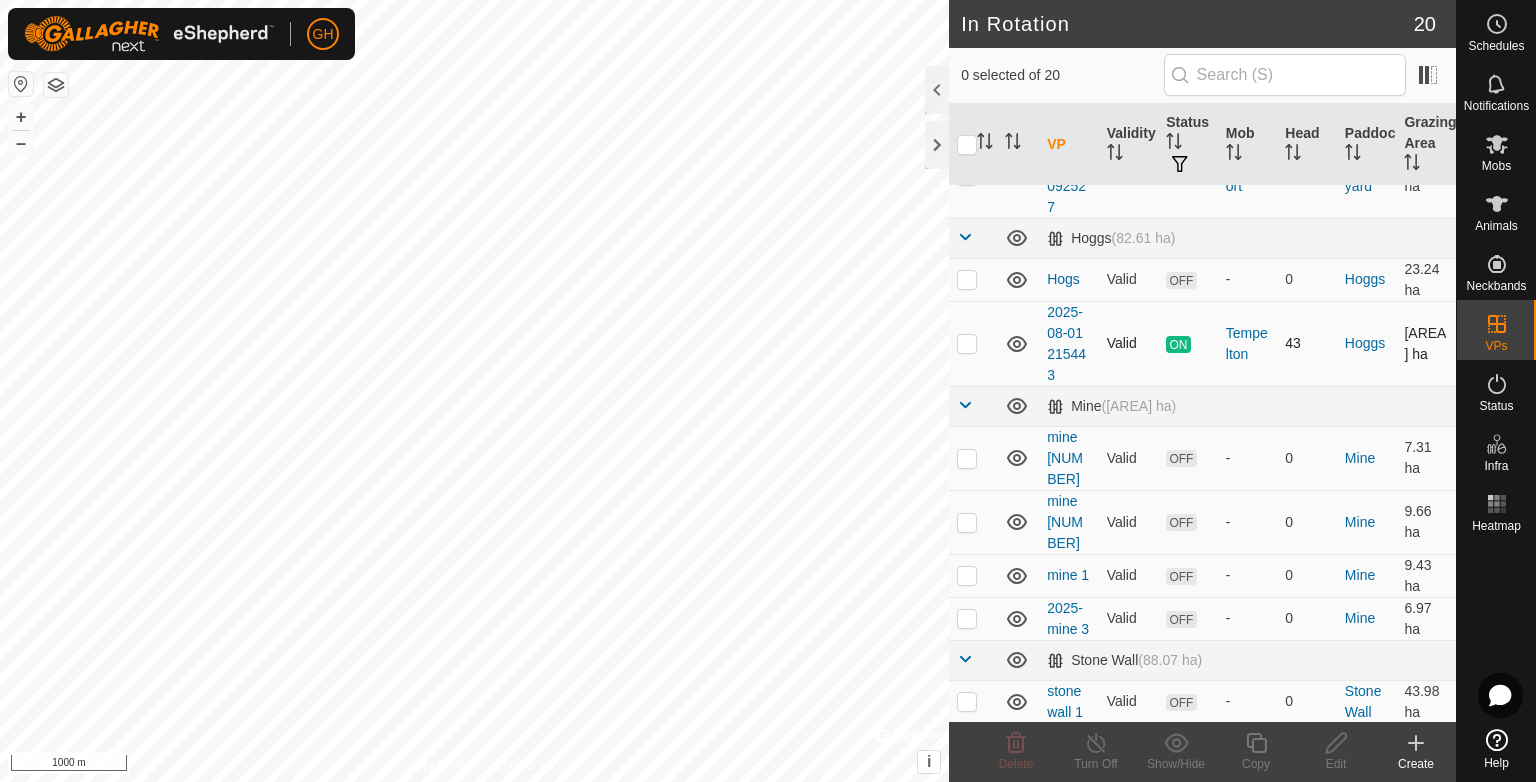 scroll, scrollTop: 700, scrollLeft: 0, axis: vertical 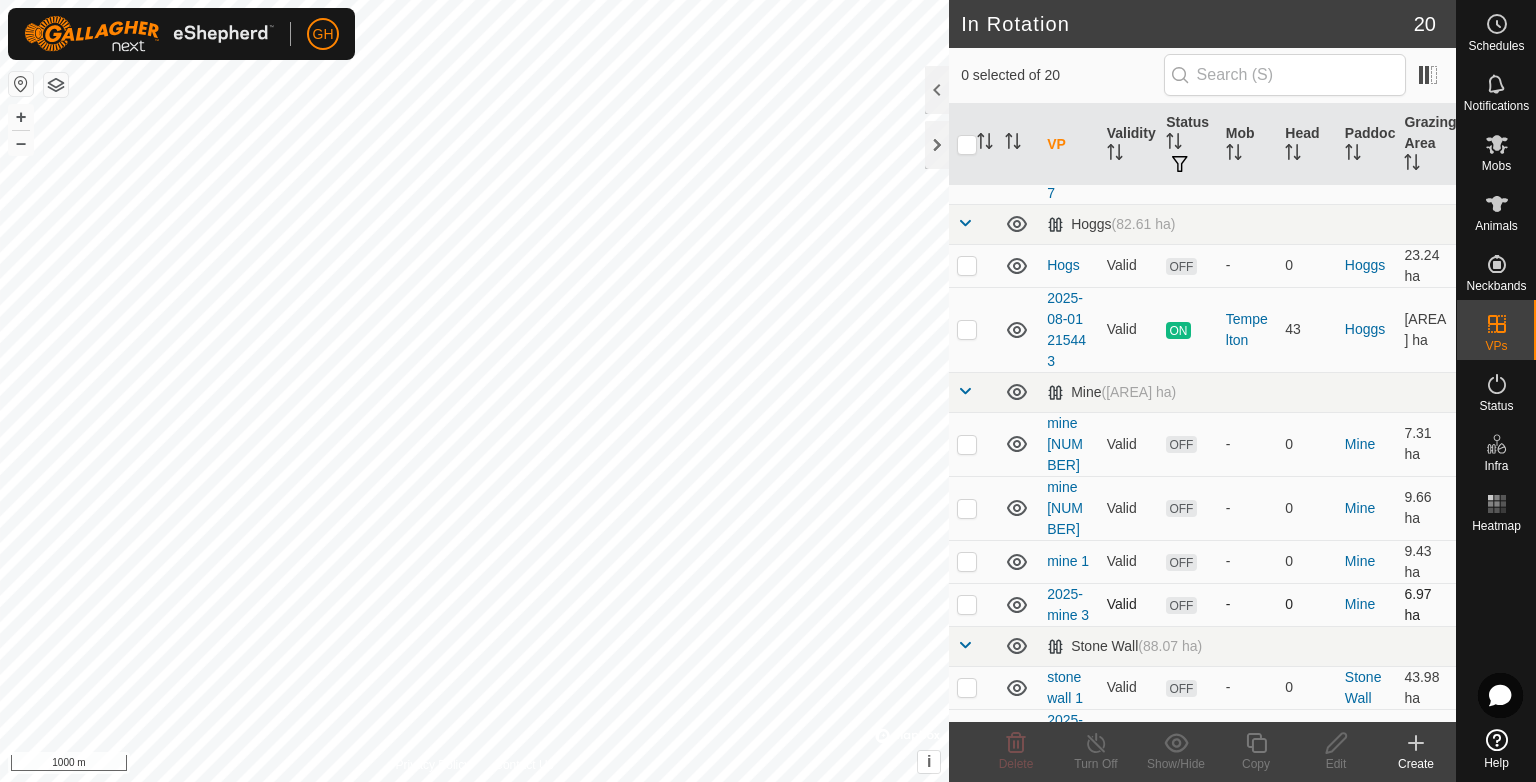 click at bounding box center [967, 604] 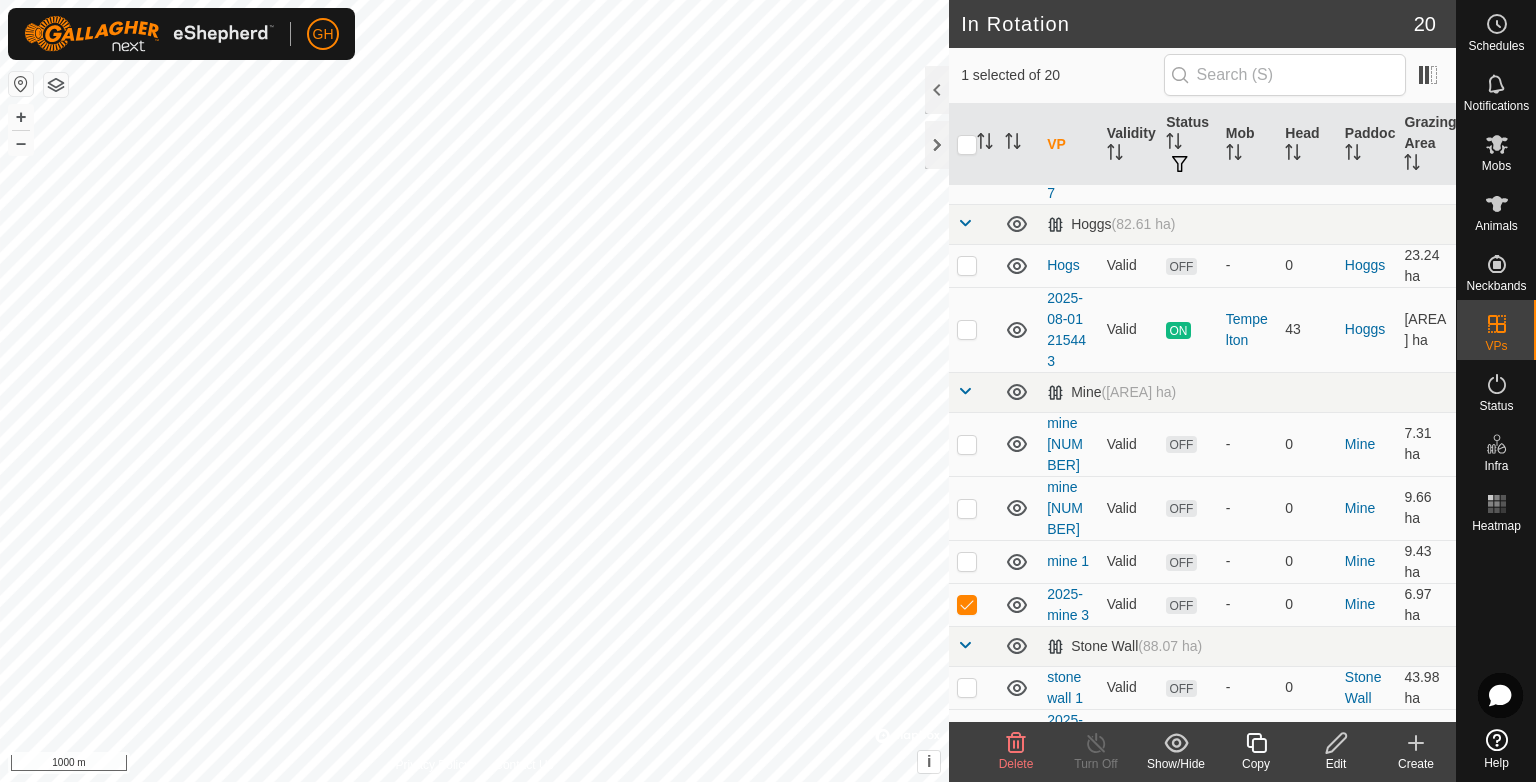 click 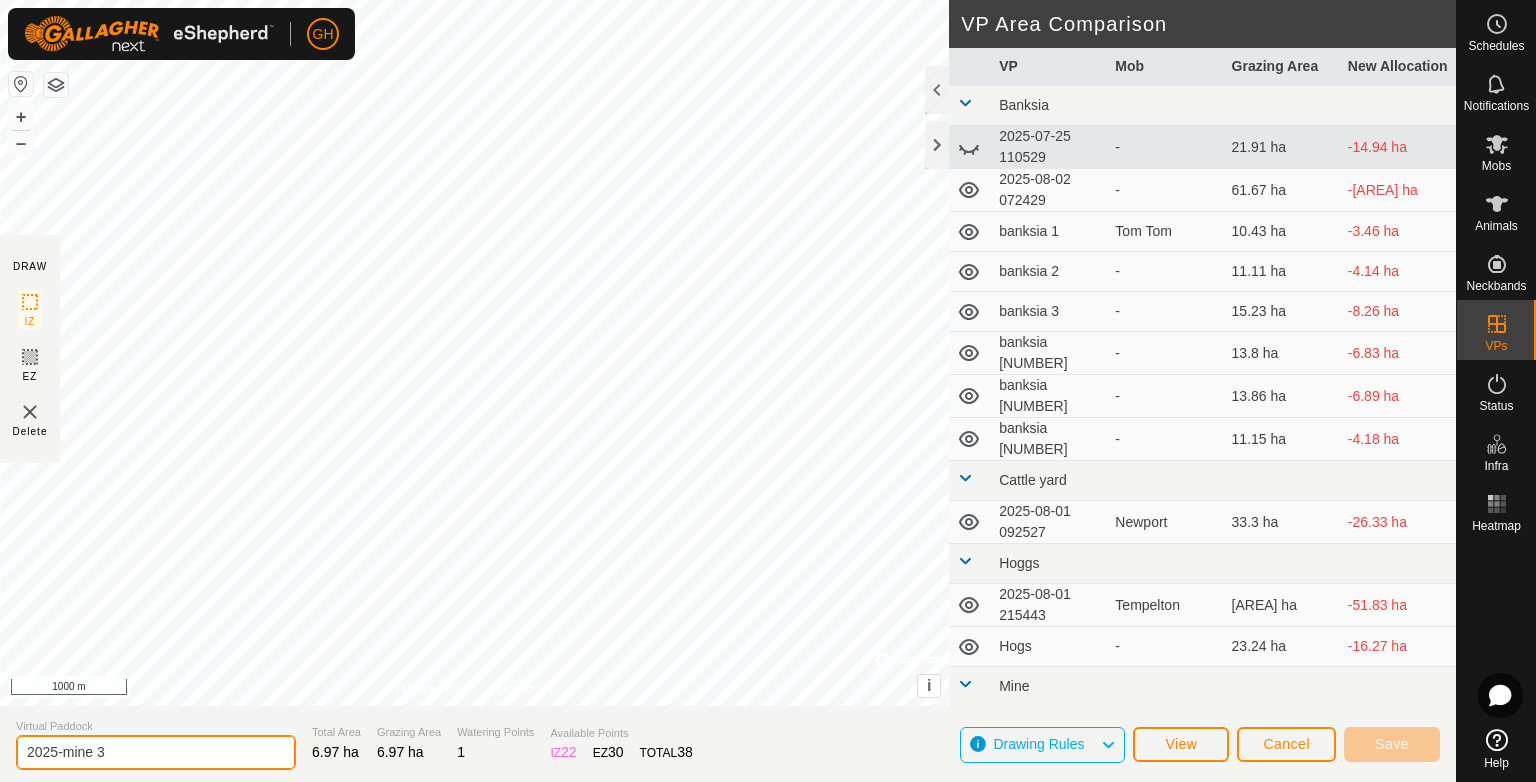 click on "2025-mine 3" 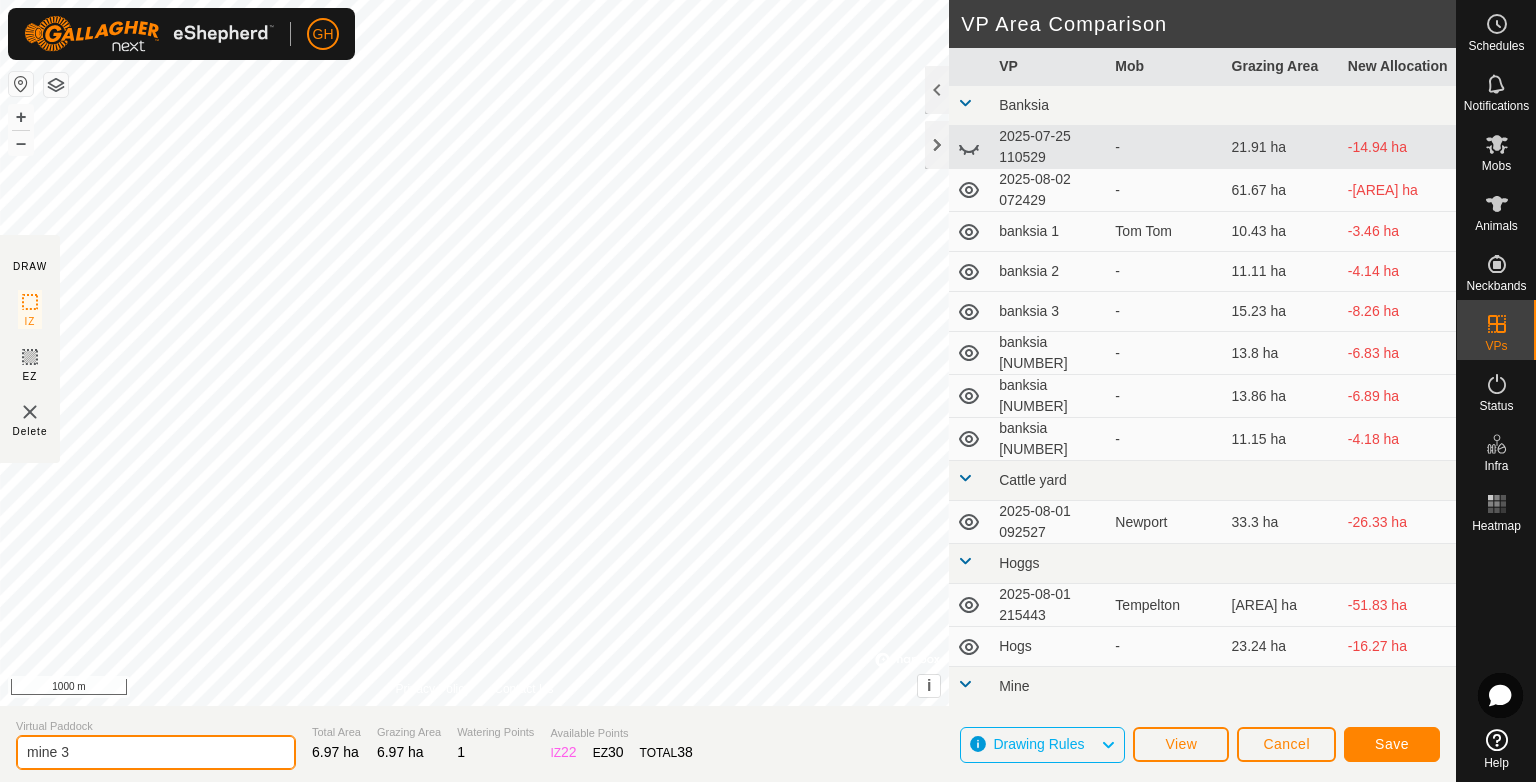type on "mine 3" 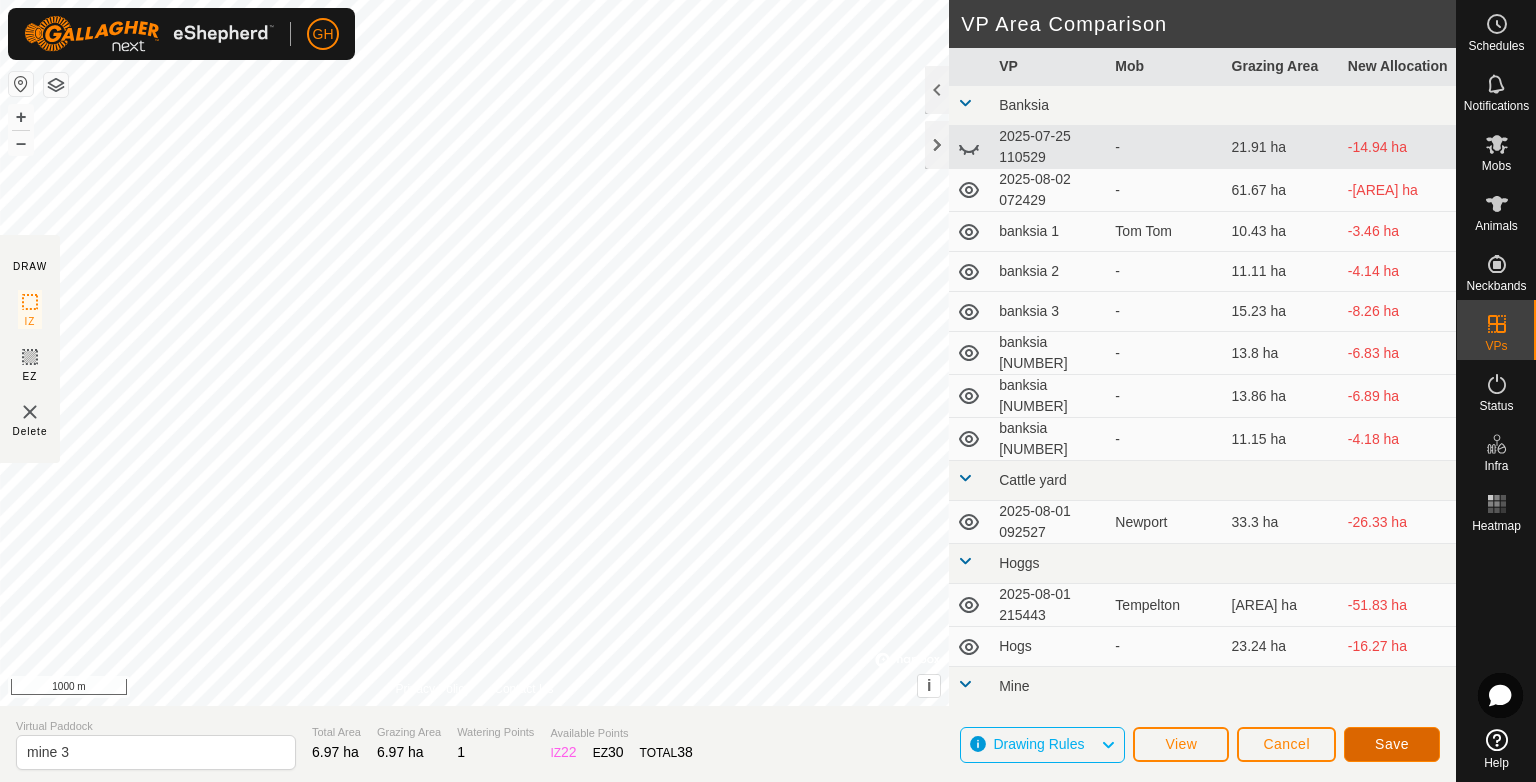 click on "Save" 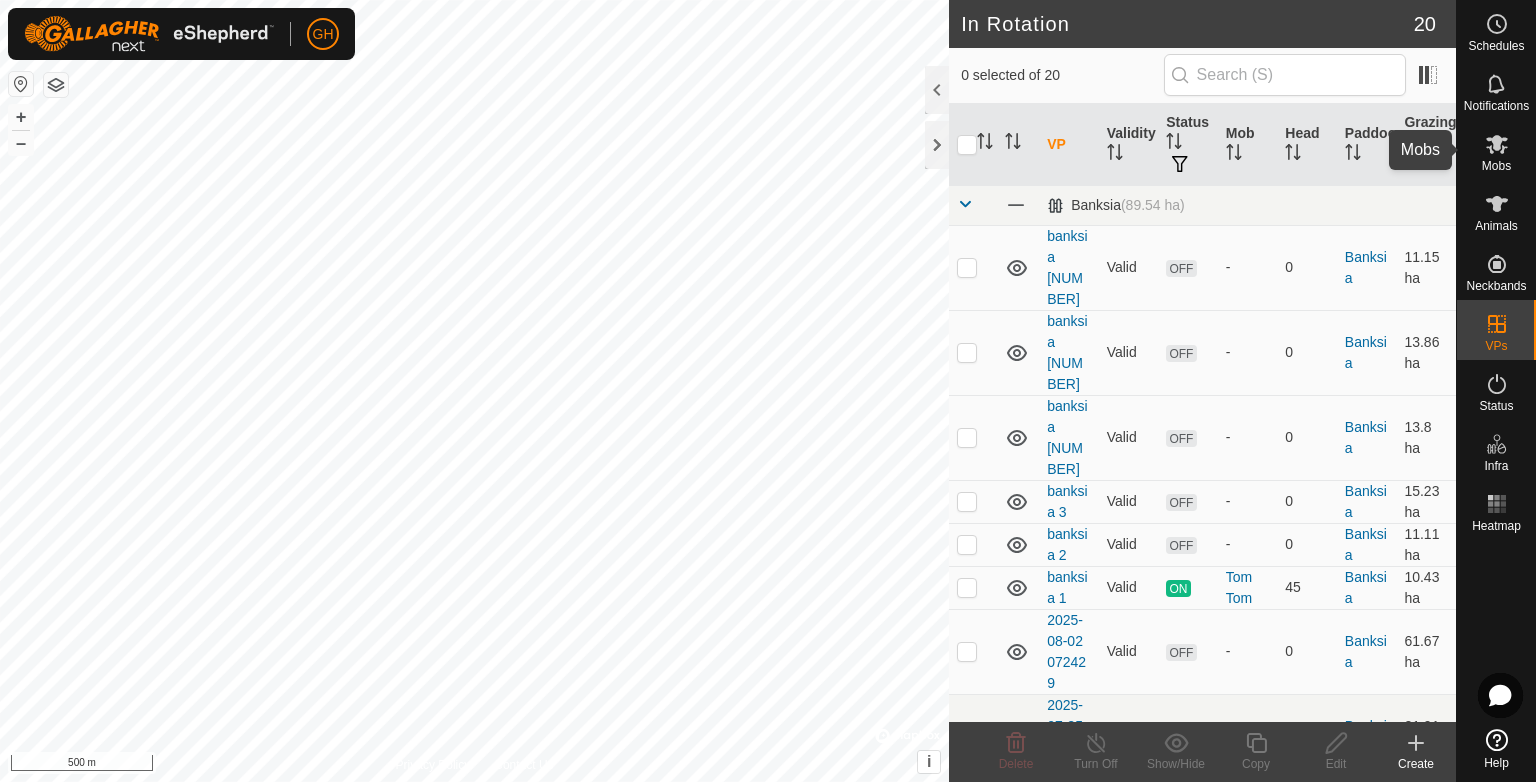 click on "Mobs" at bounding box center [1496, 166] 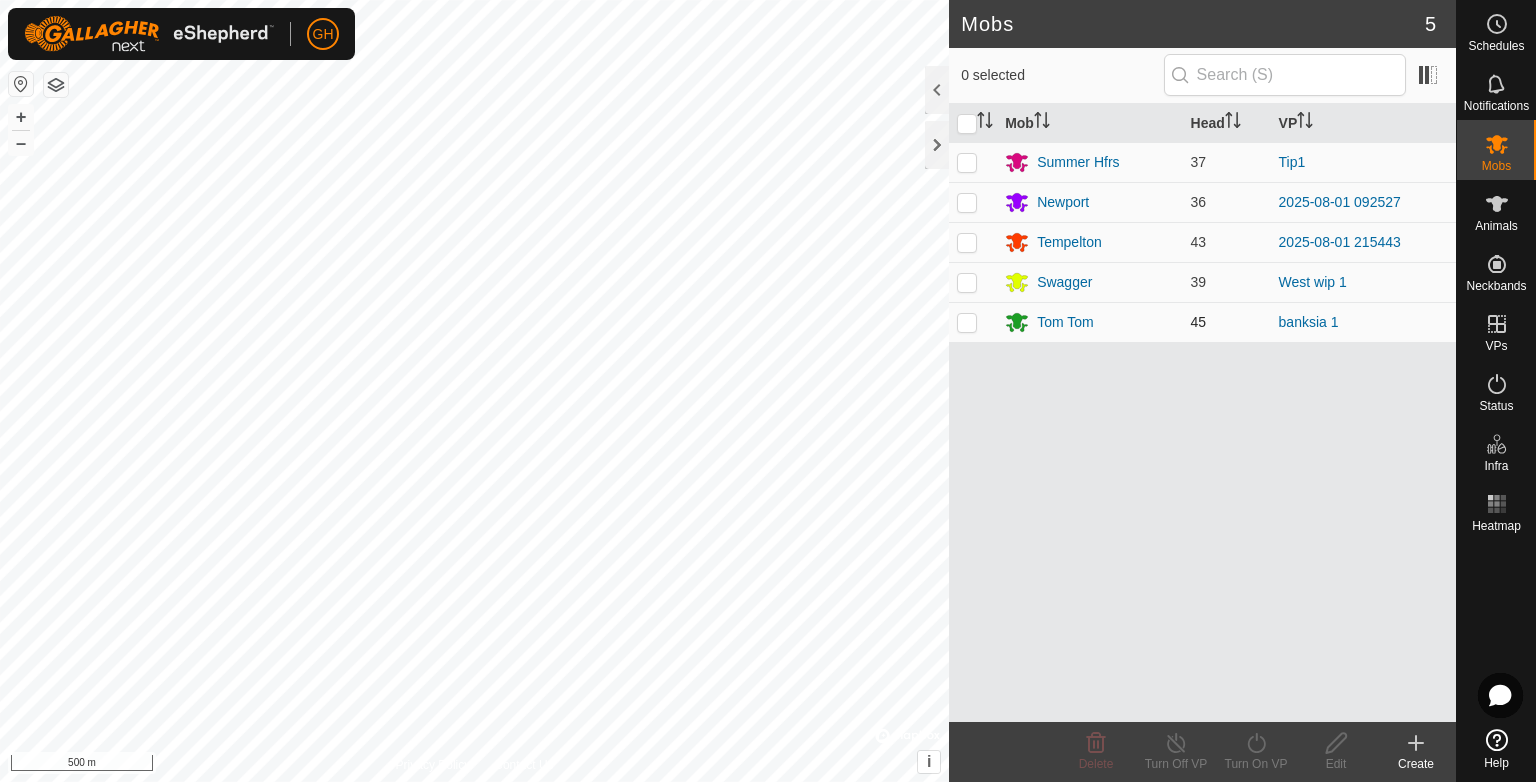 click at bounding box center (967, 322) 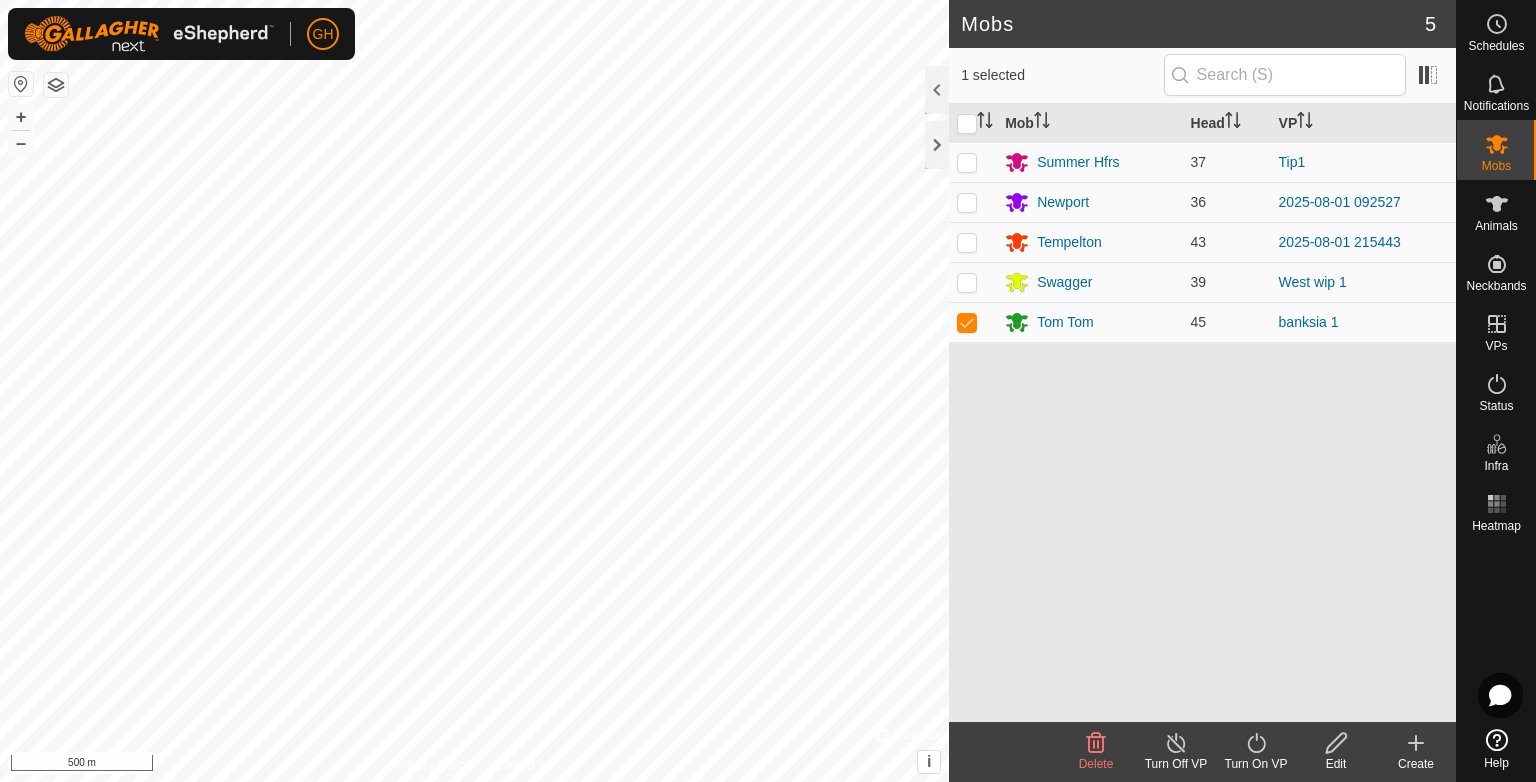 click 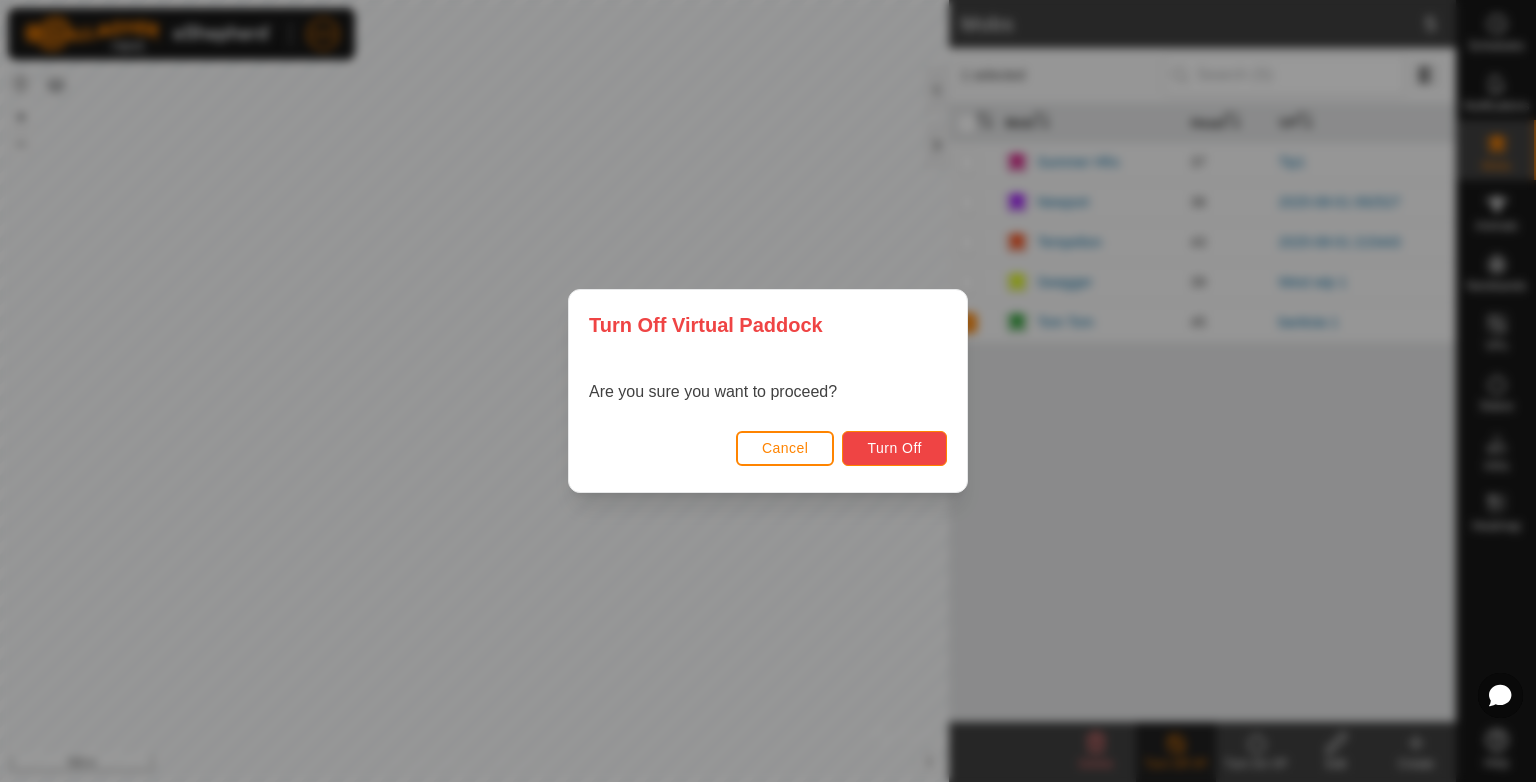 click on "Turn Off" at bounding box center [894, 448] 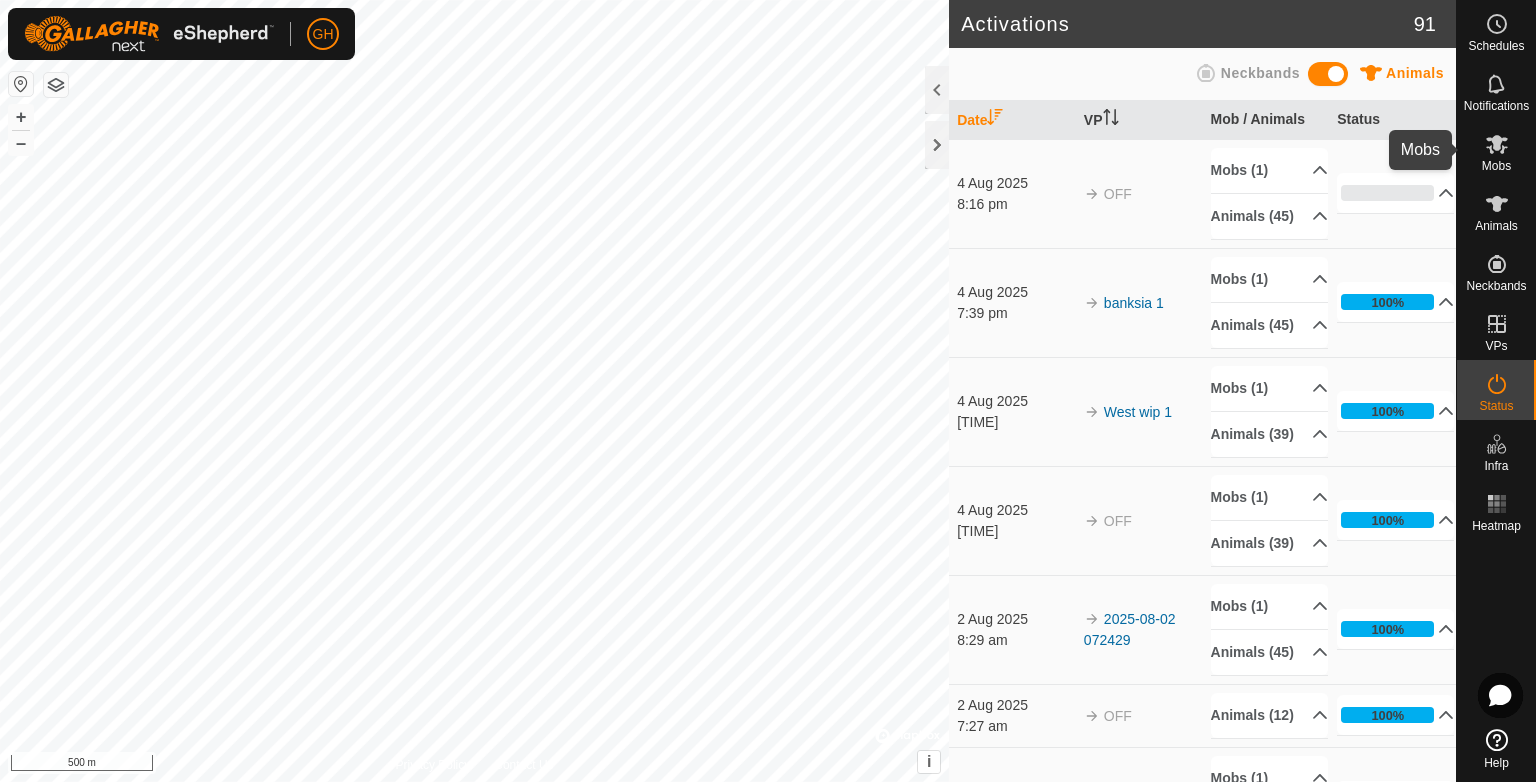 click 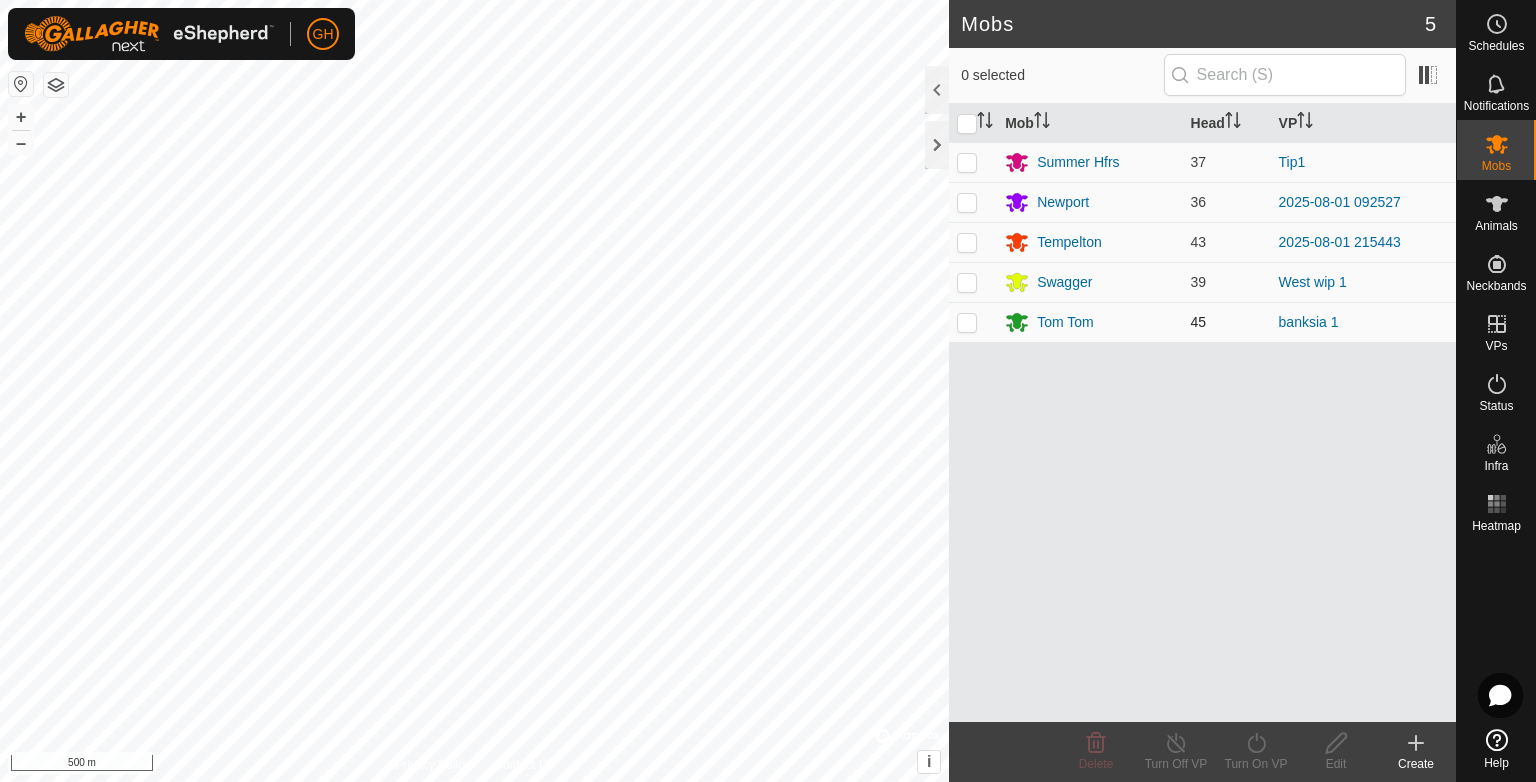click at bounding box center [967, 322] 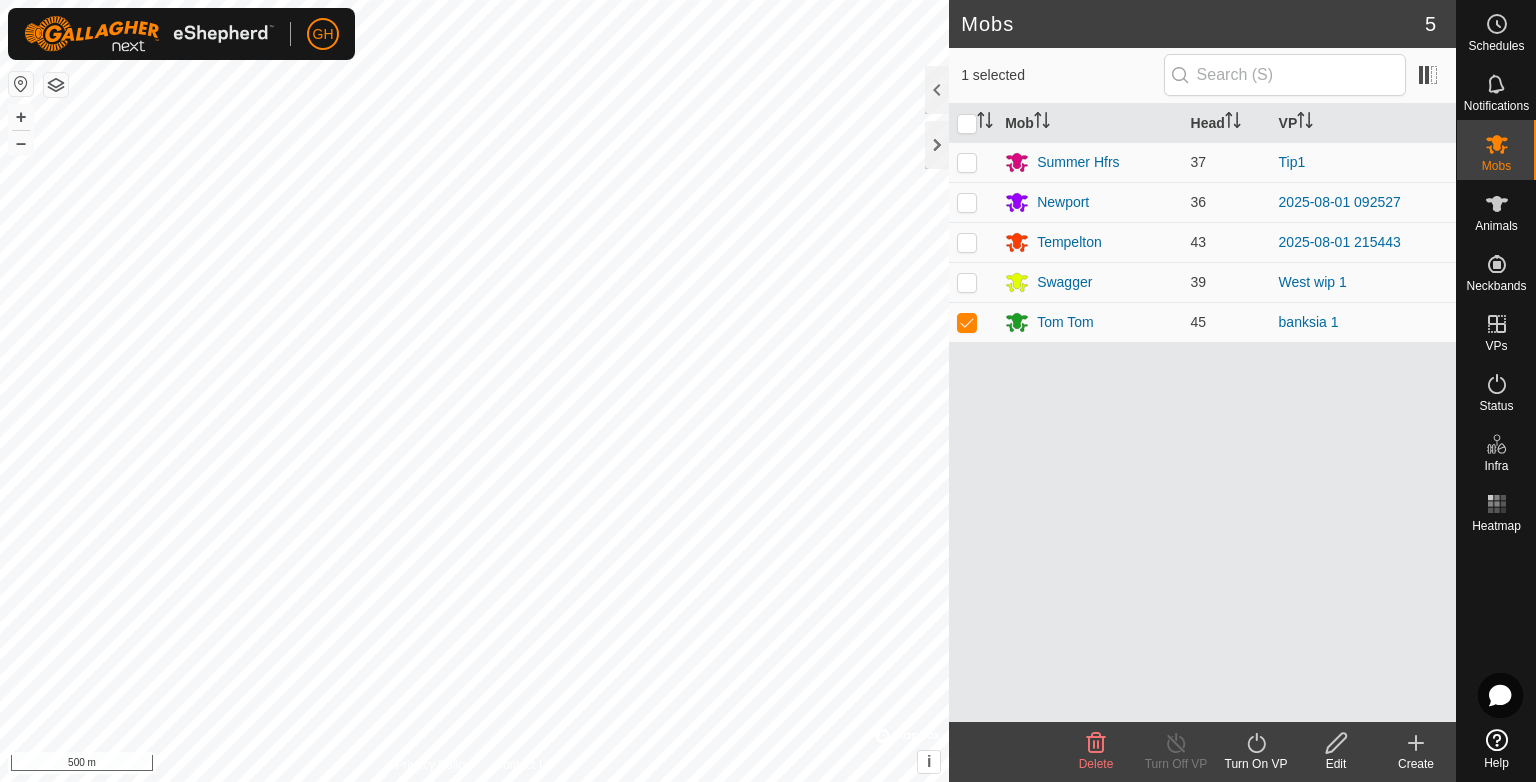 click 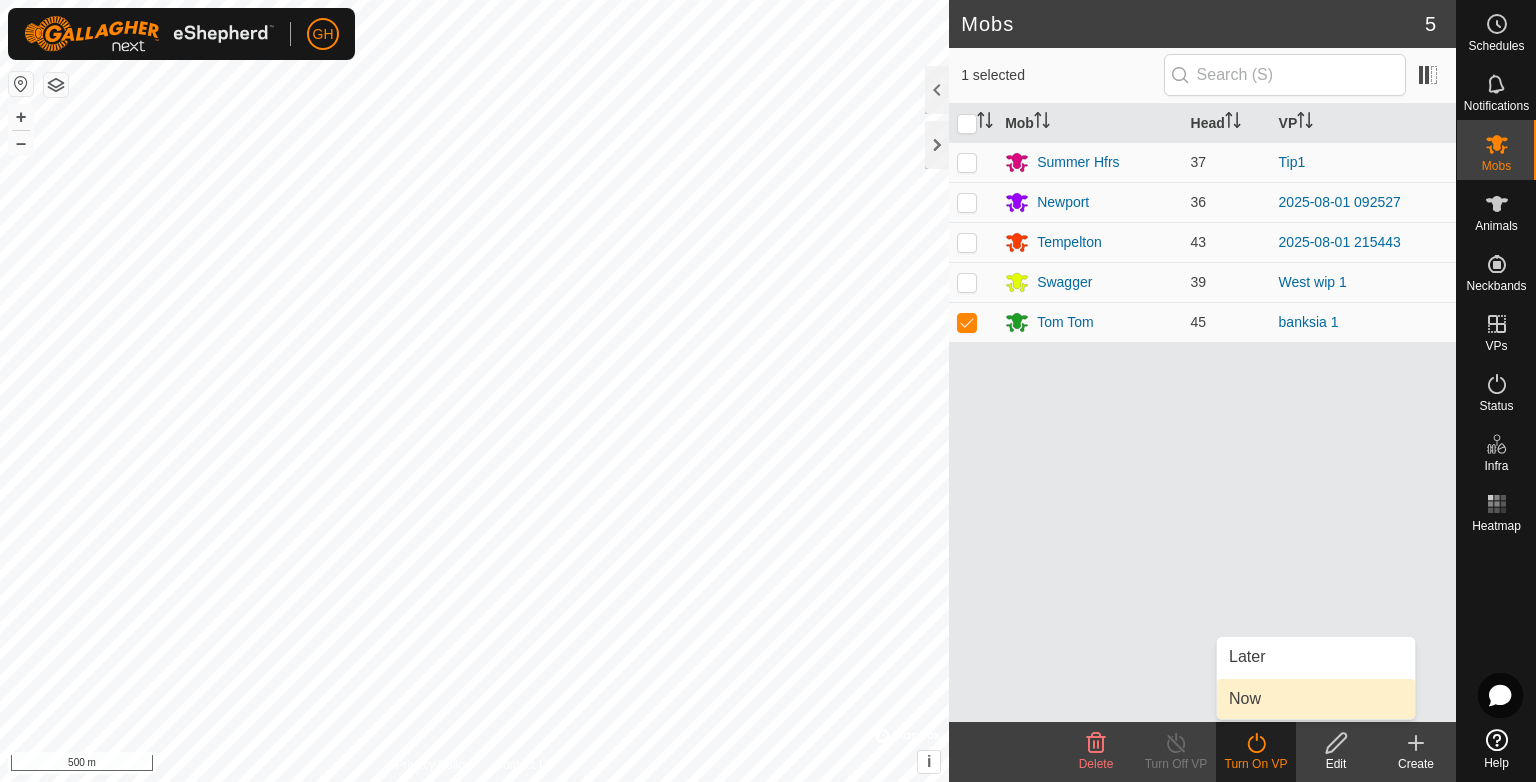 click on "Now" at bounding box center (1316, 699) 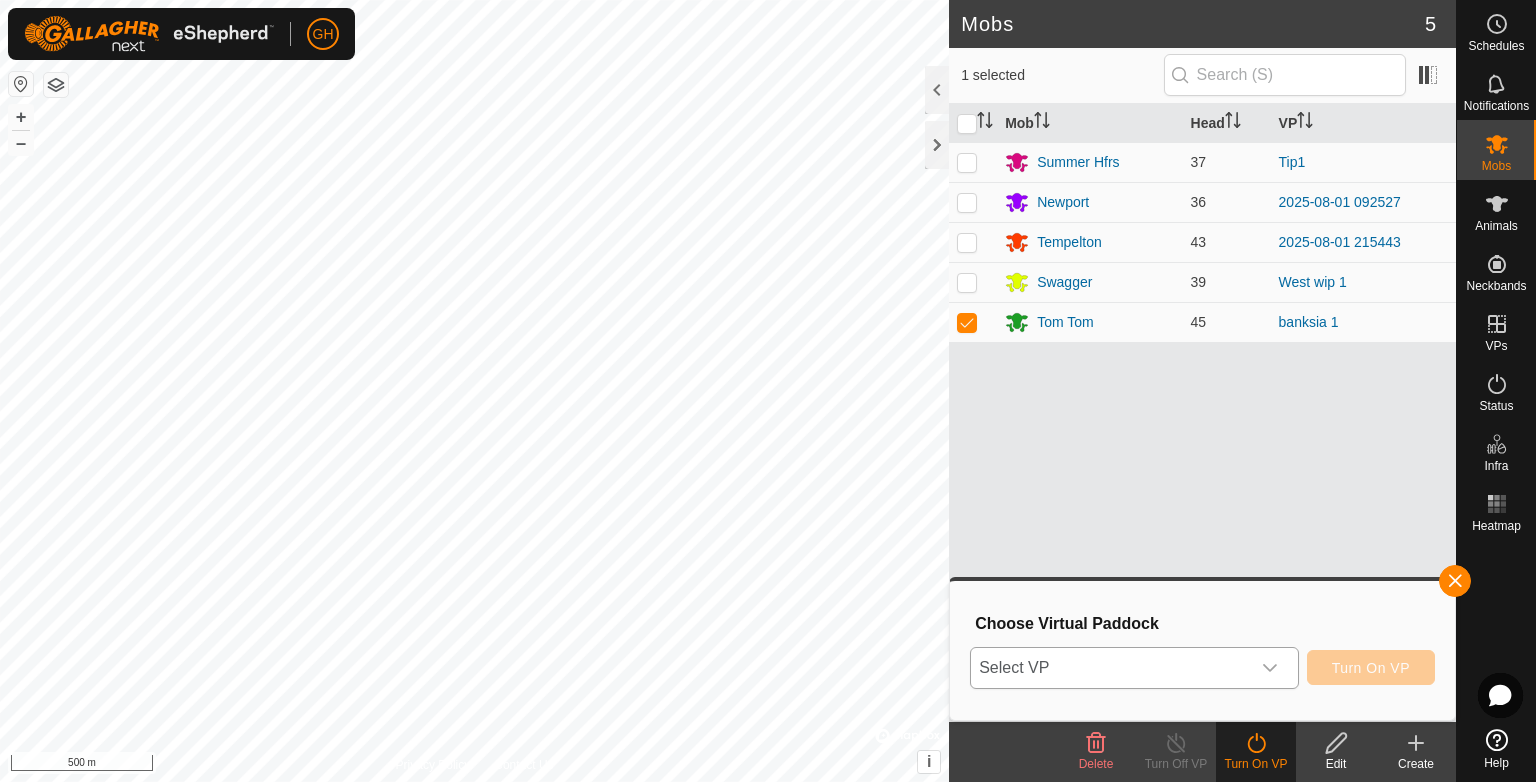 click 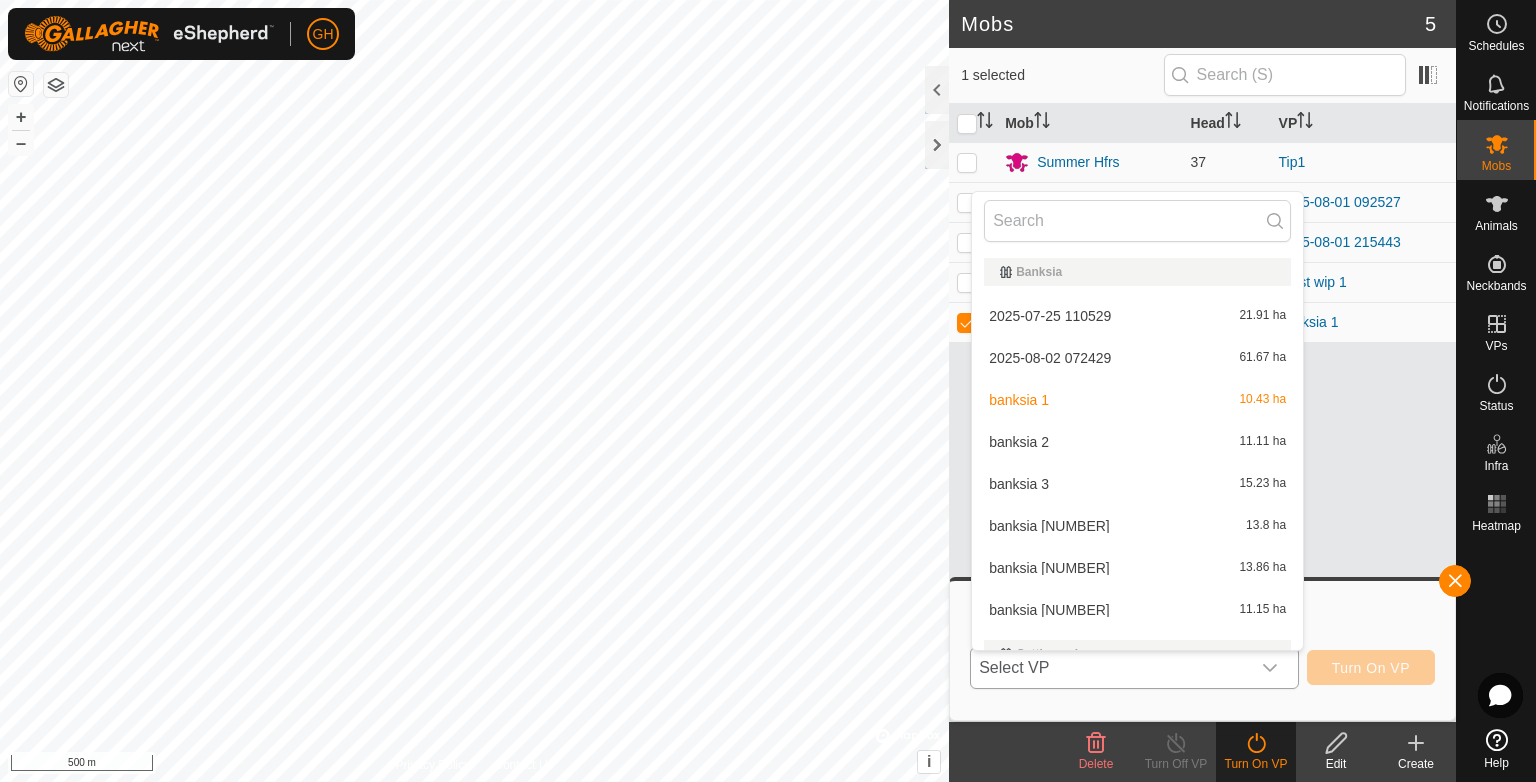 click on "2025-08-02 072429  61.67 ha" at bounding box center (1137, 358) 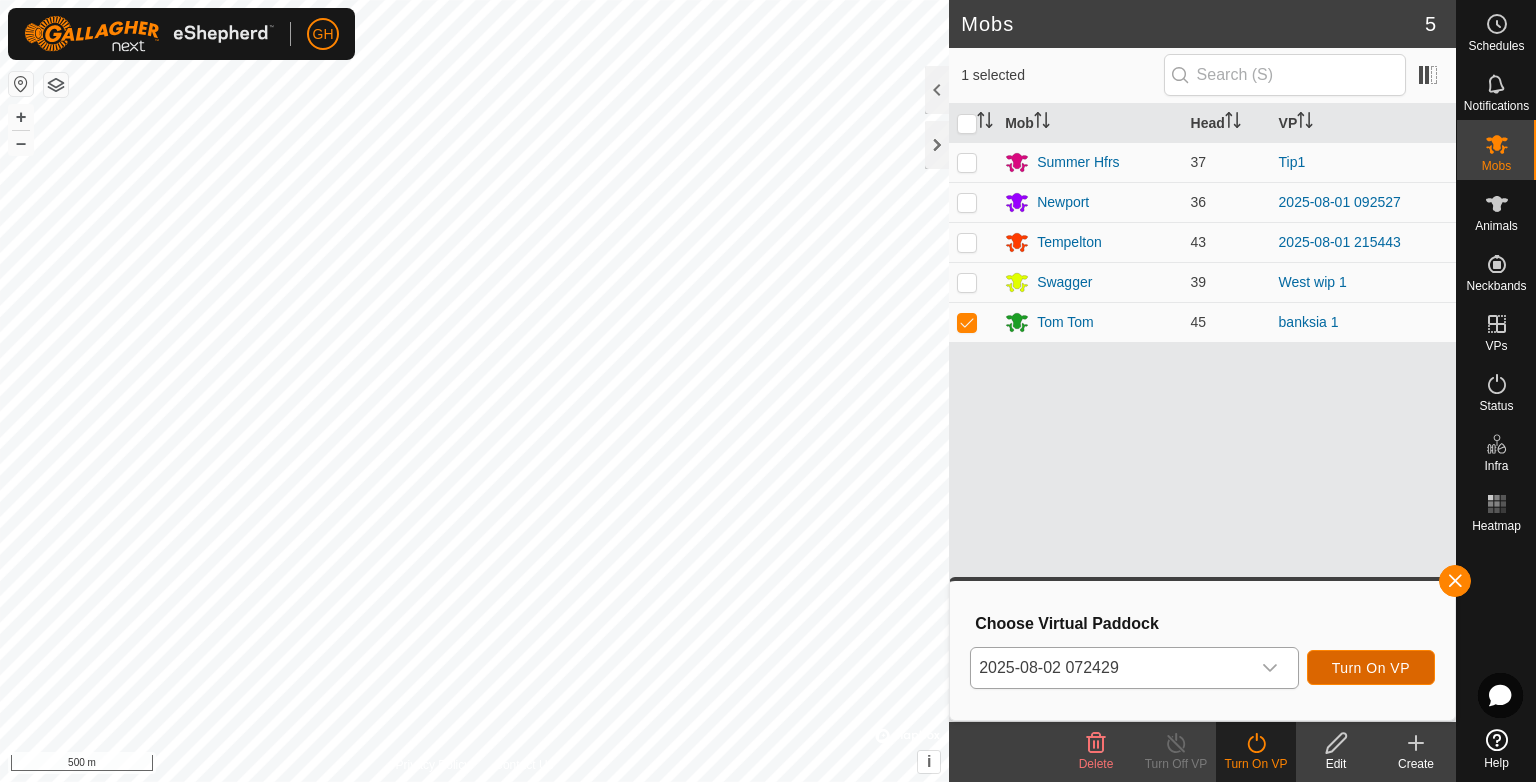 click on "Turn On VP" at bounding box center [1371, 668] 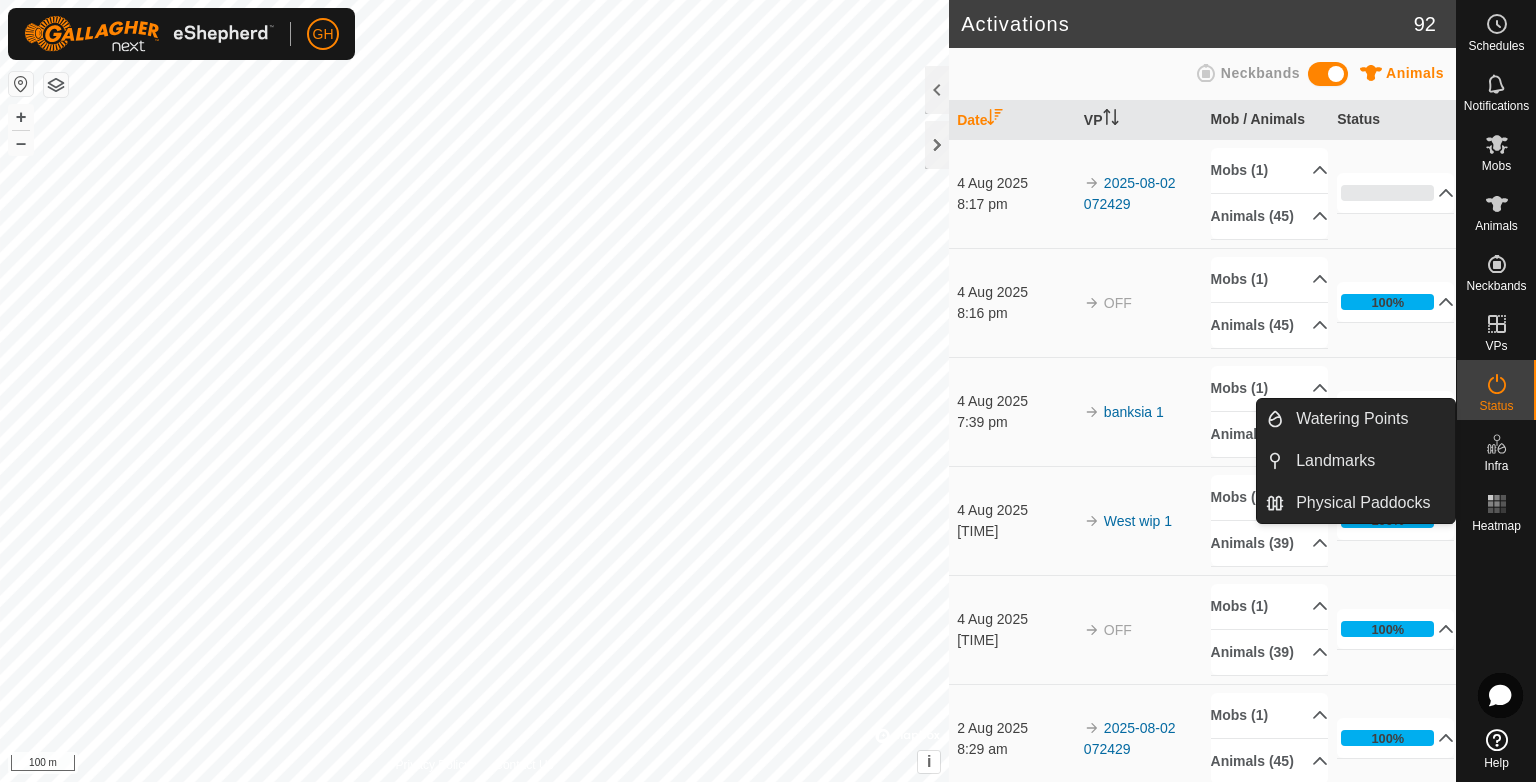 click 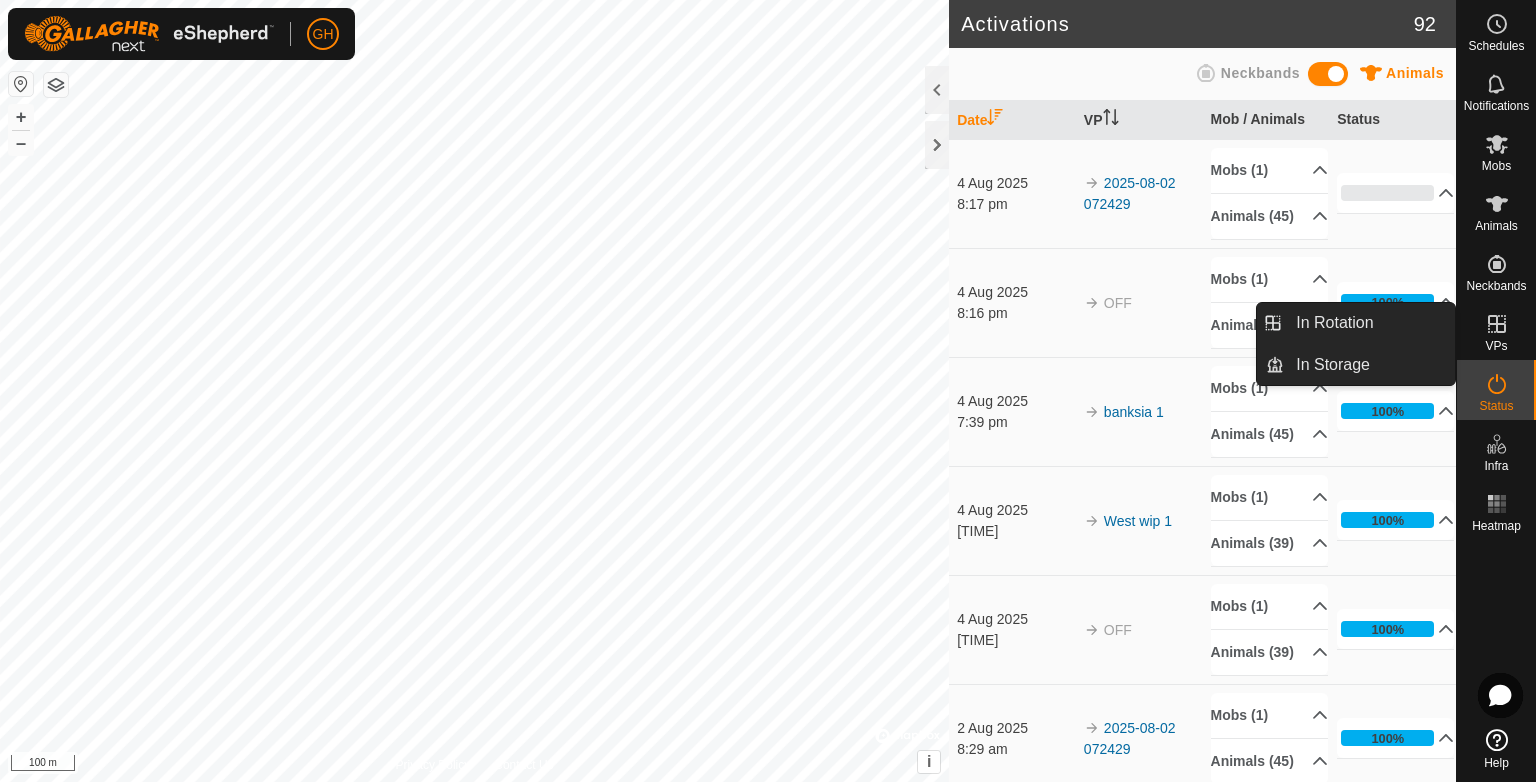 click 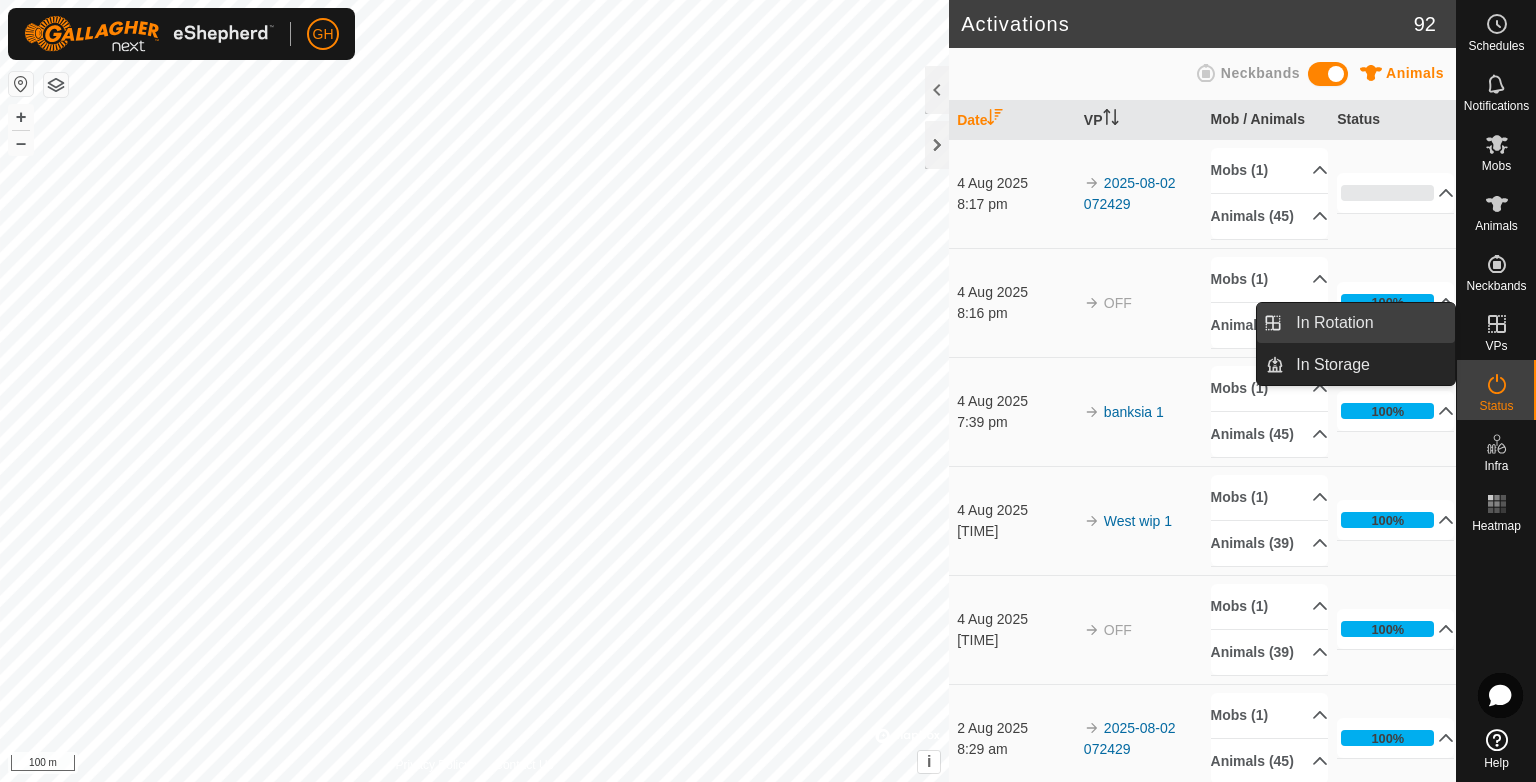 click on "In Rotation" at bounding box center [1369, 323] 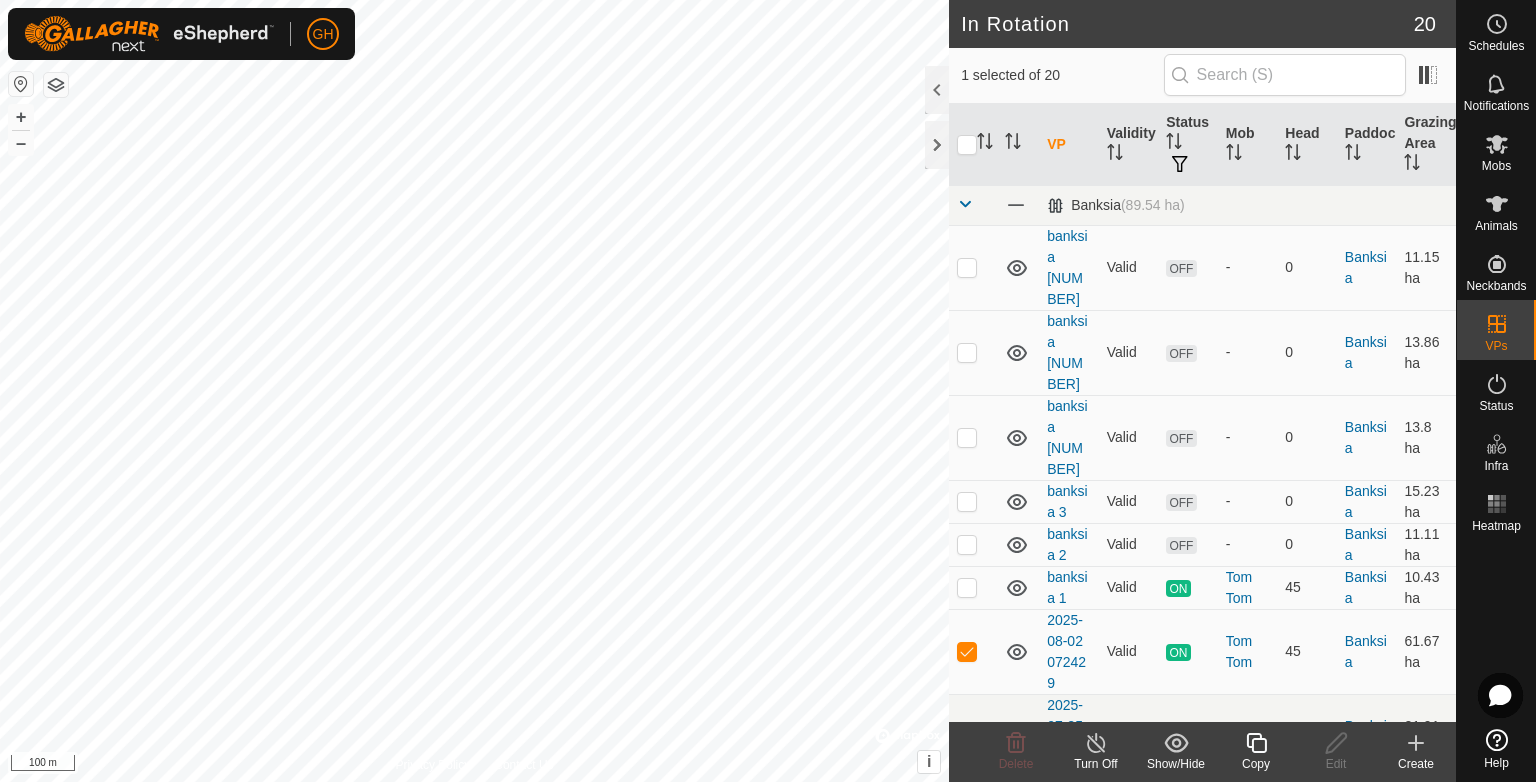 click 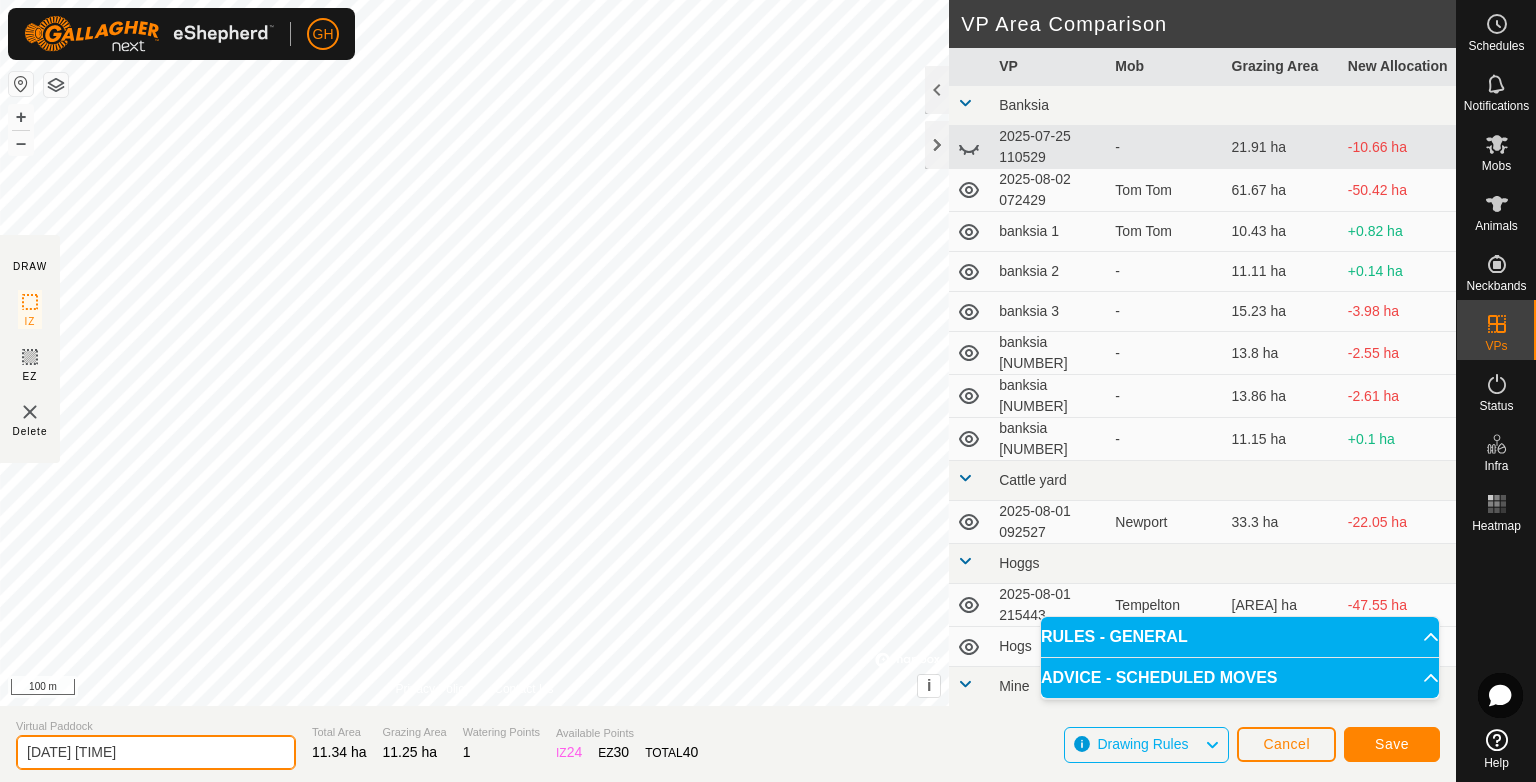 drag, startPoint x: 108, startPoint y: 756, endPoint x: 10, endPoint y: 761, distance: 98.12747 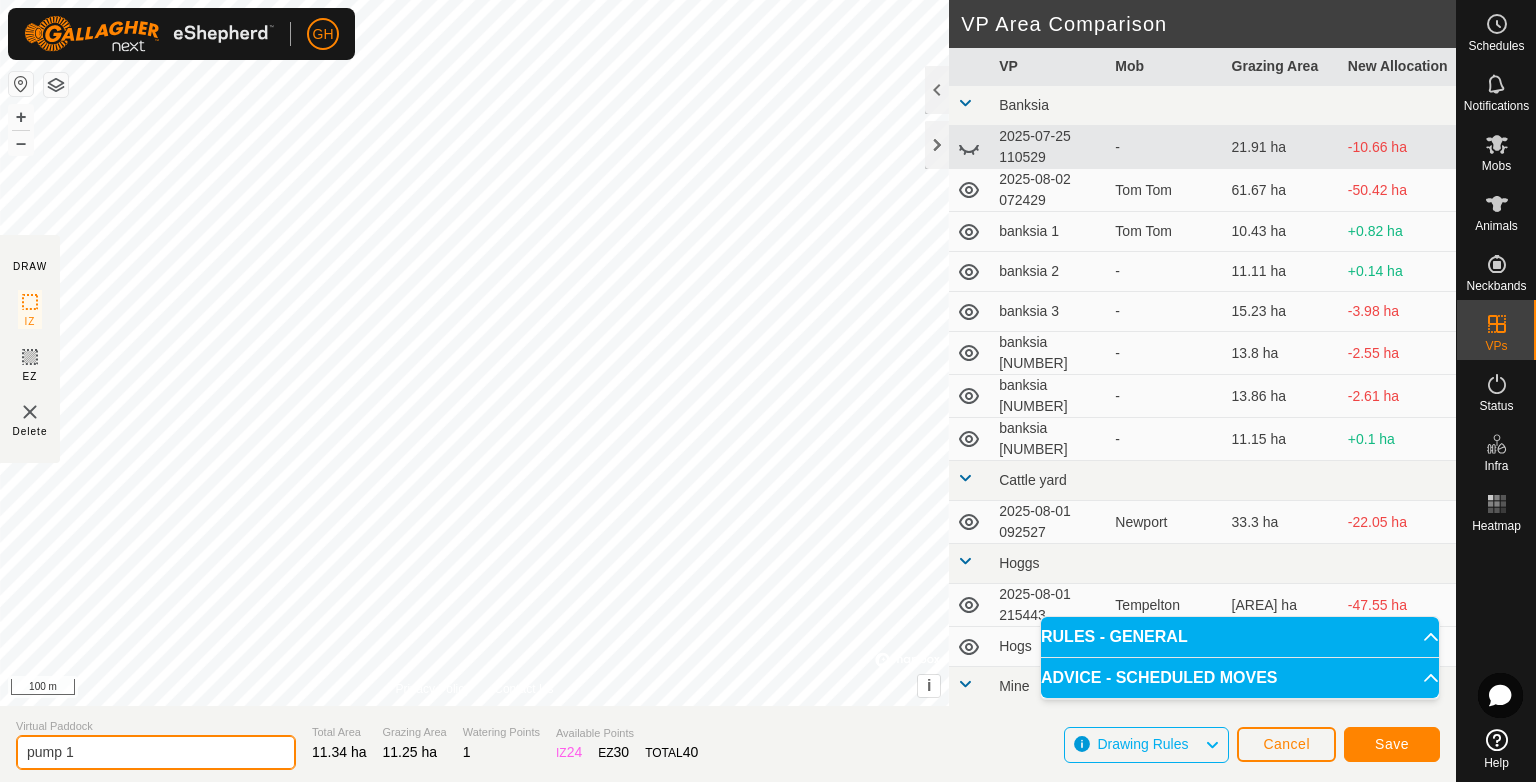 type on "pump 1" 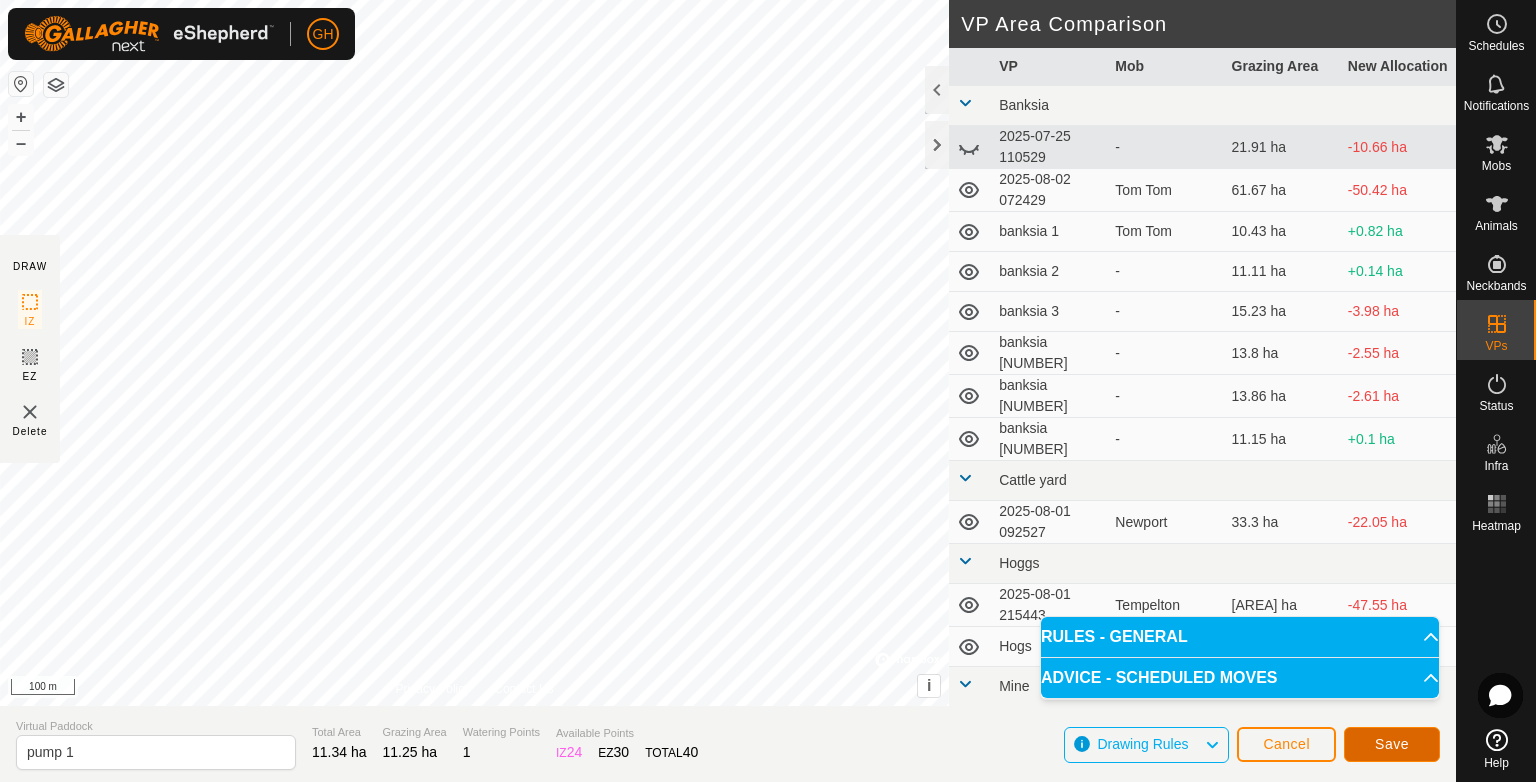click on "Save" 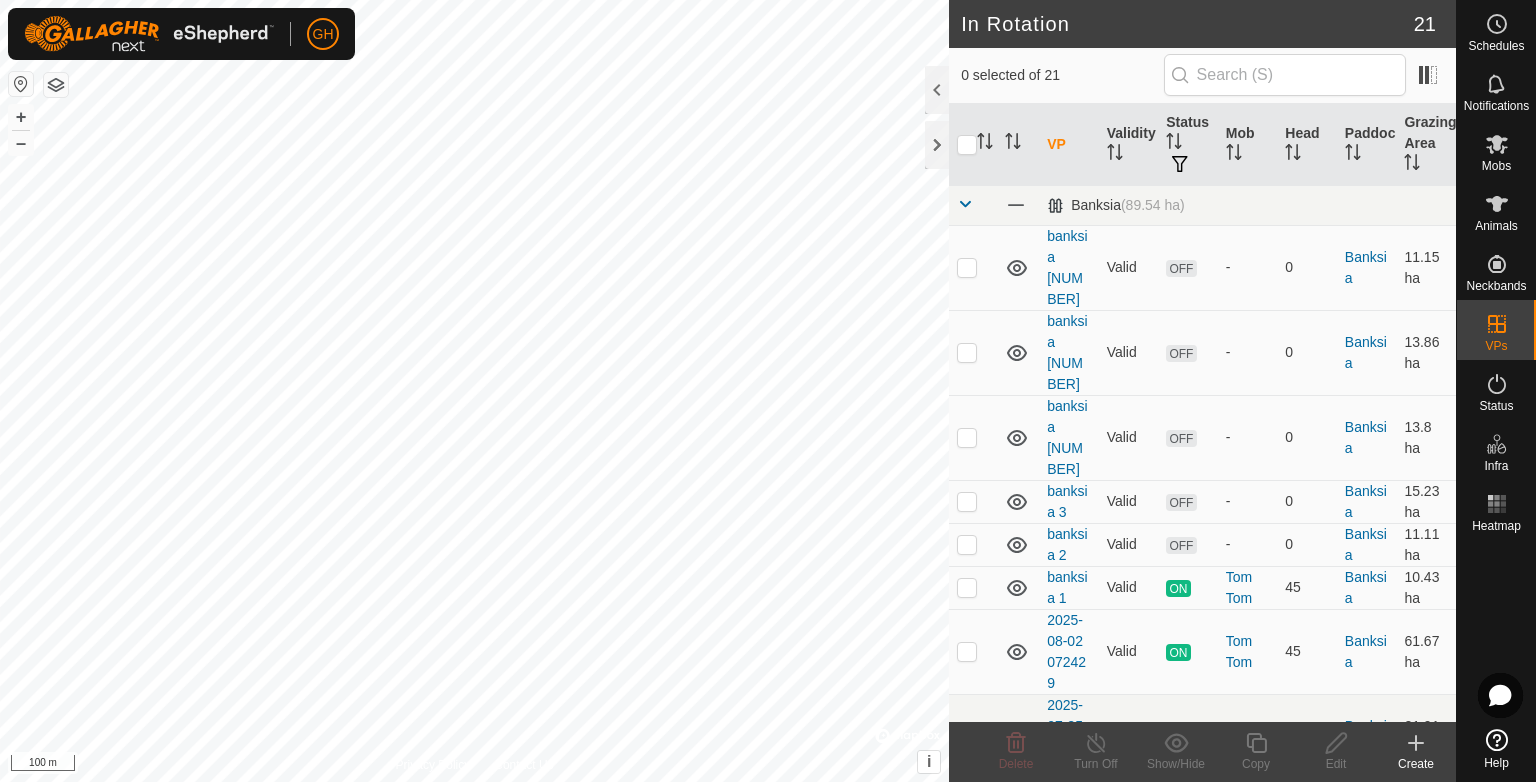 click 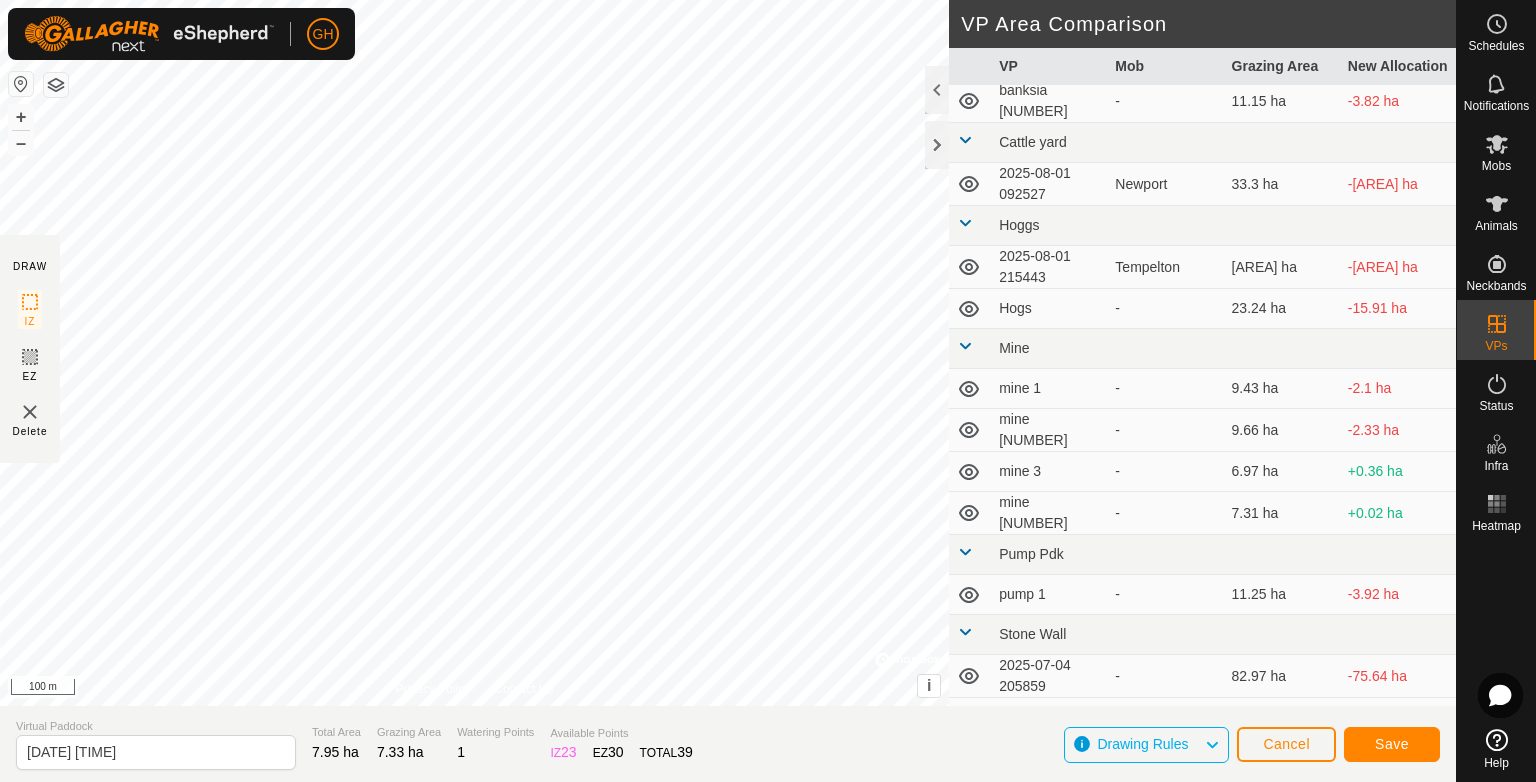 scroll, scrollTop: 400, scrollLeft: 0, axis: vertical 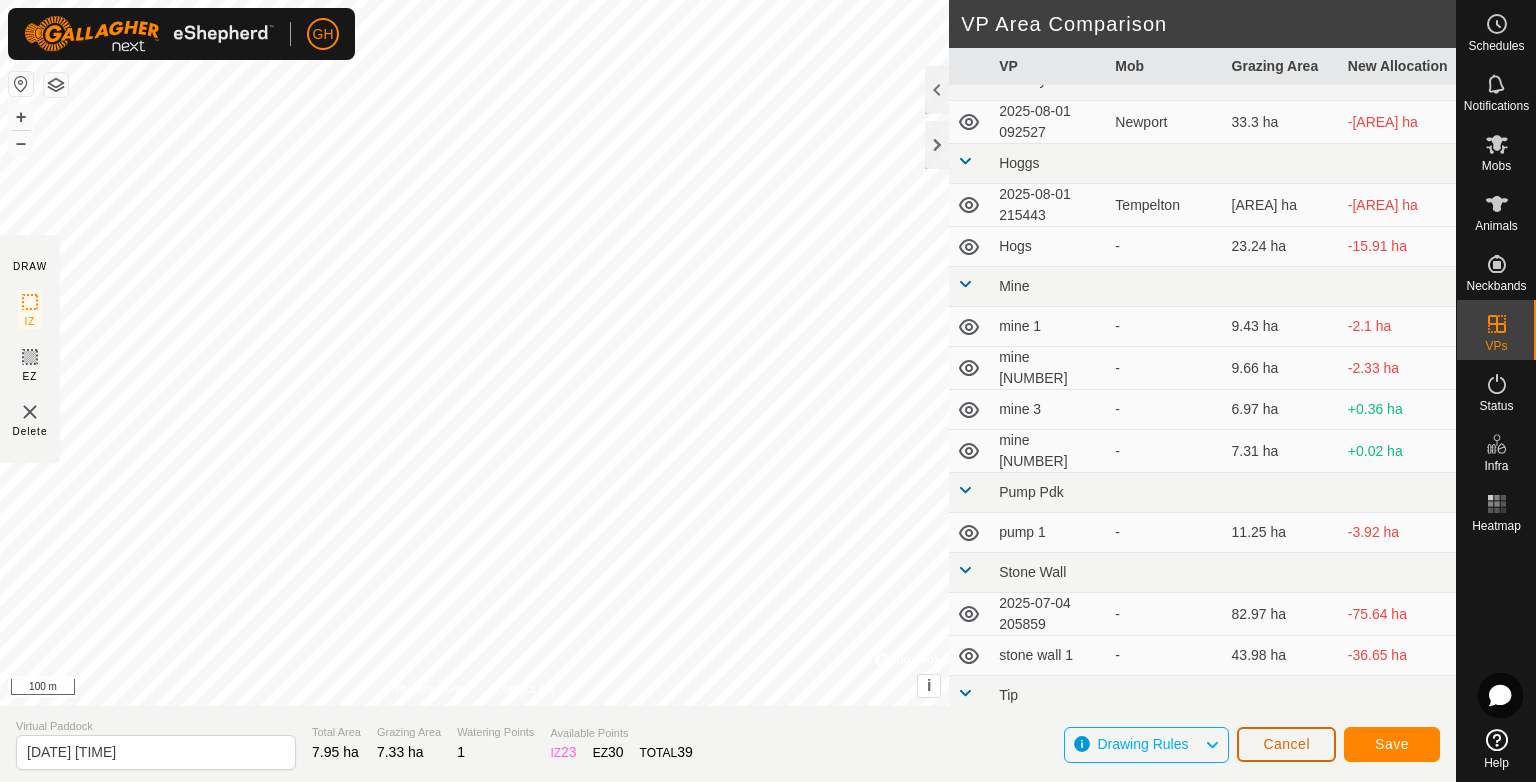 click on "Cancel" 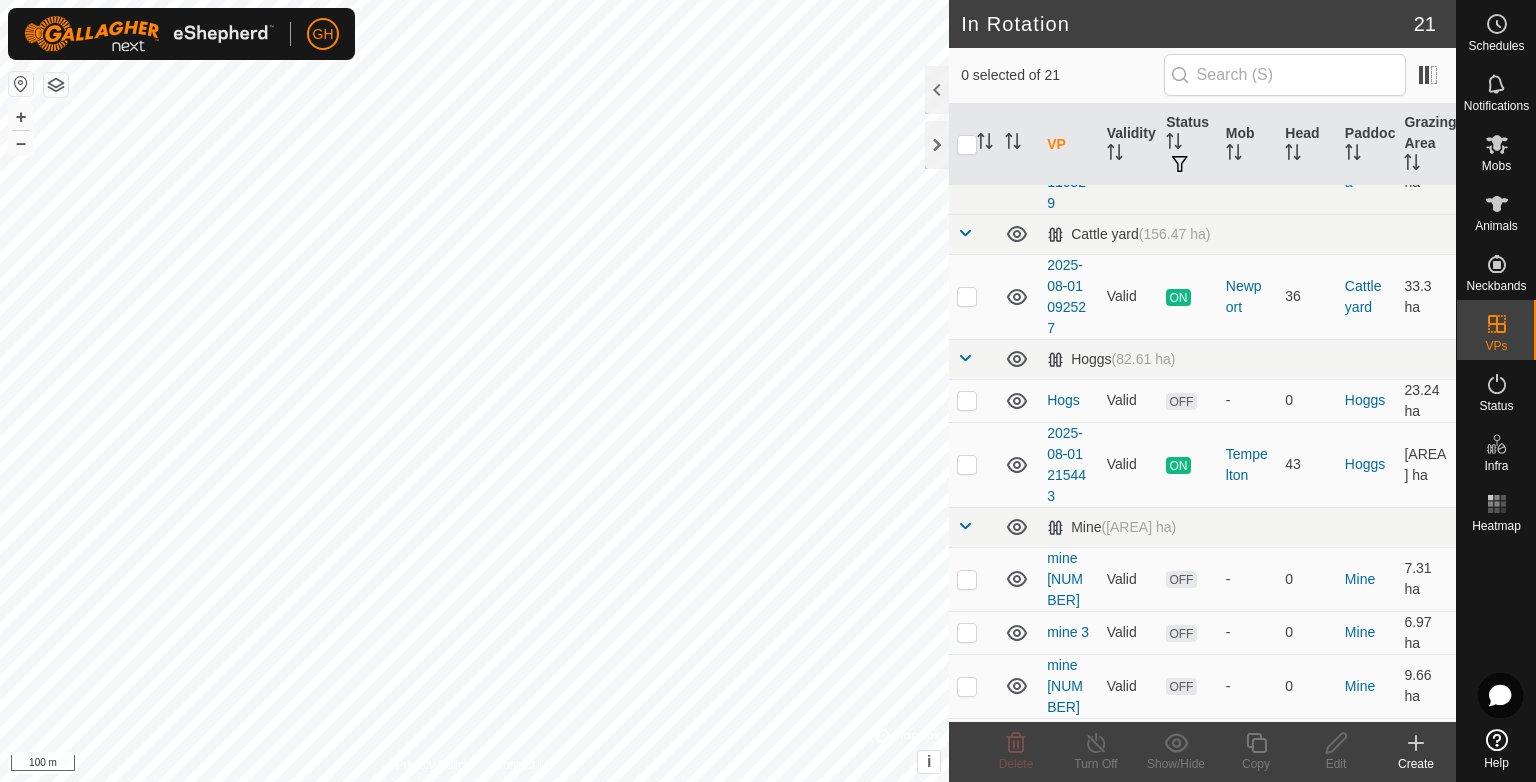 scroll, scrollTop: 600, scrollLeft: 0, axis: vertical 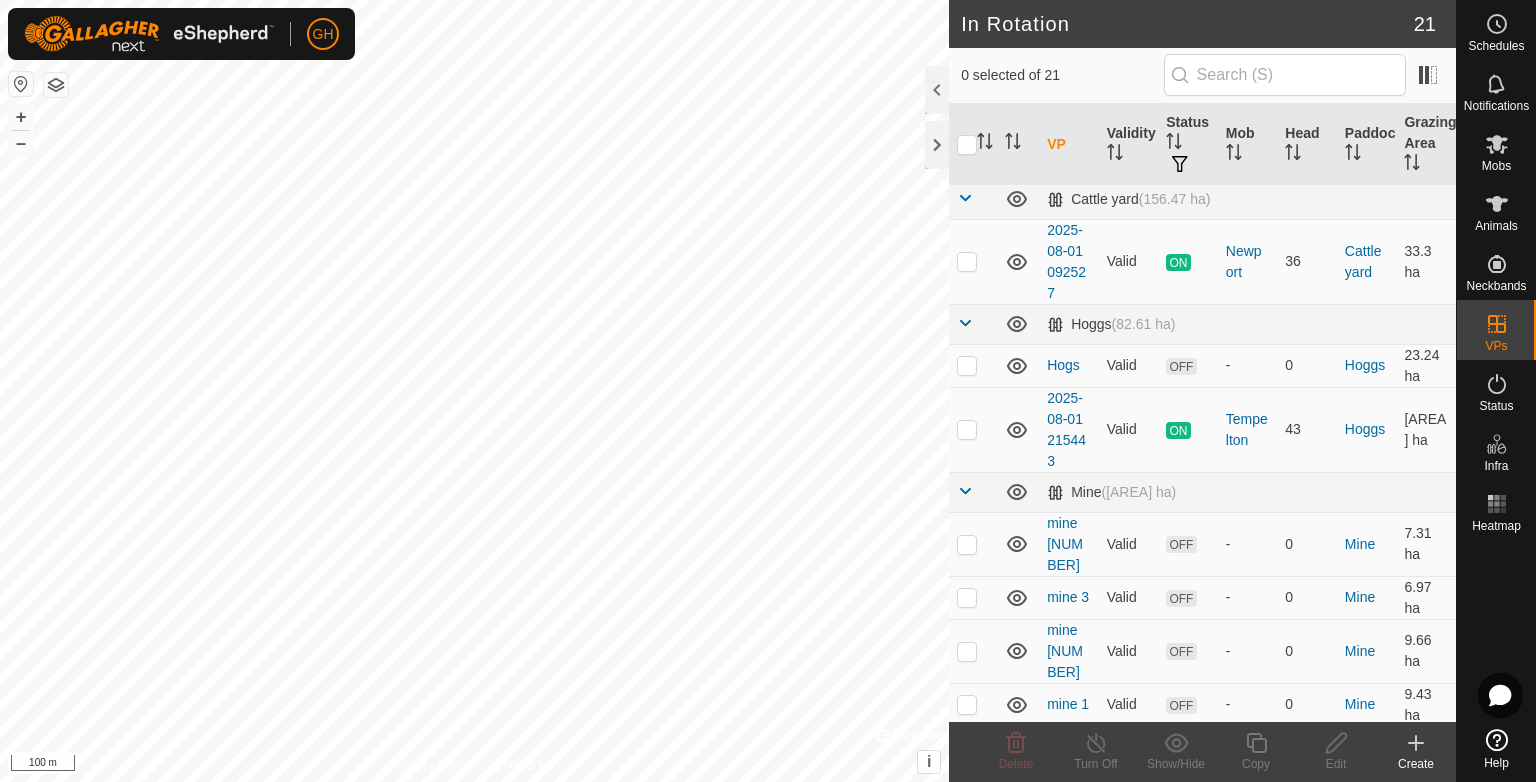 click at bounding box center [967, 787] 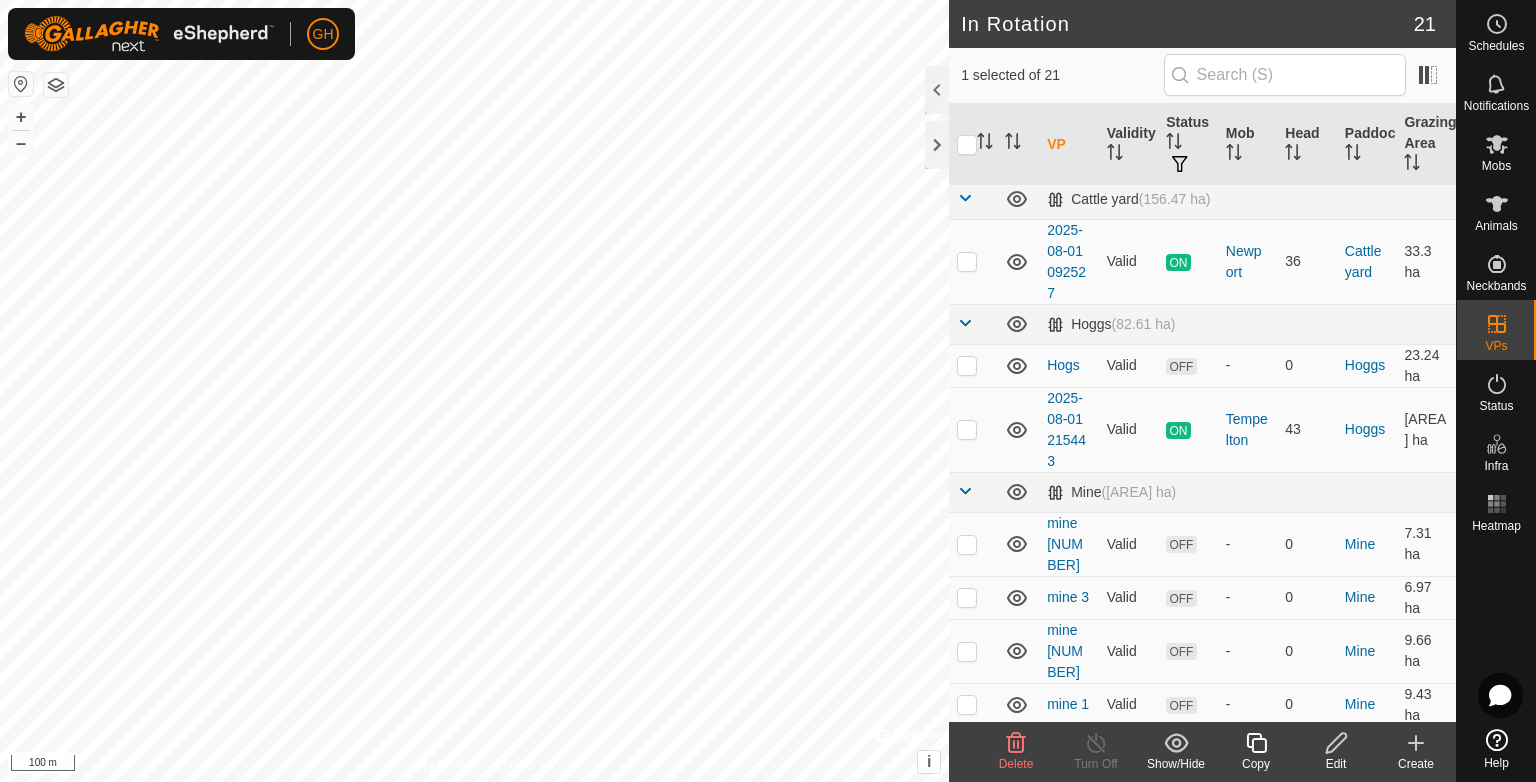 click 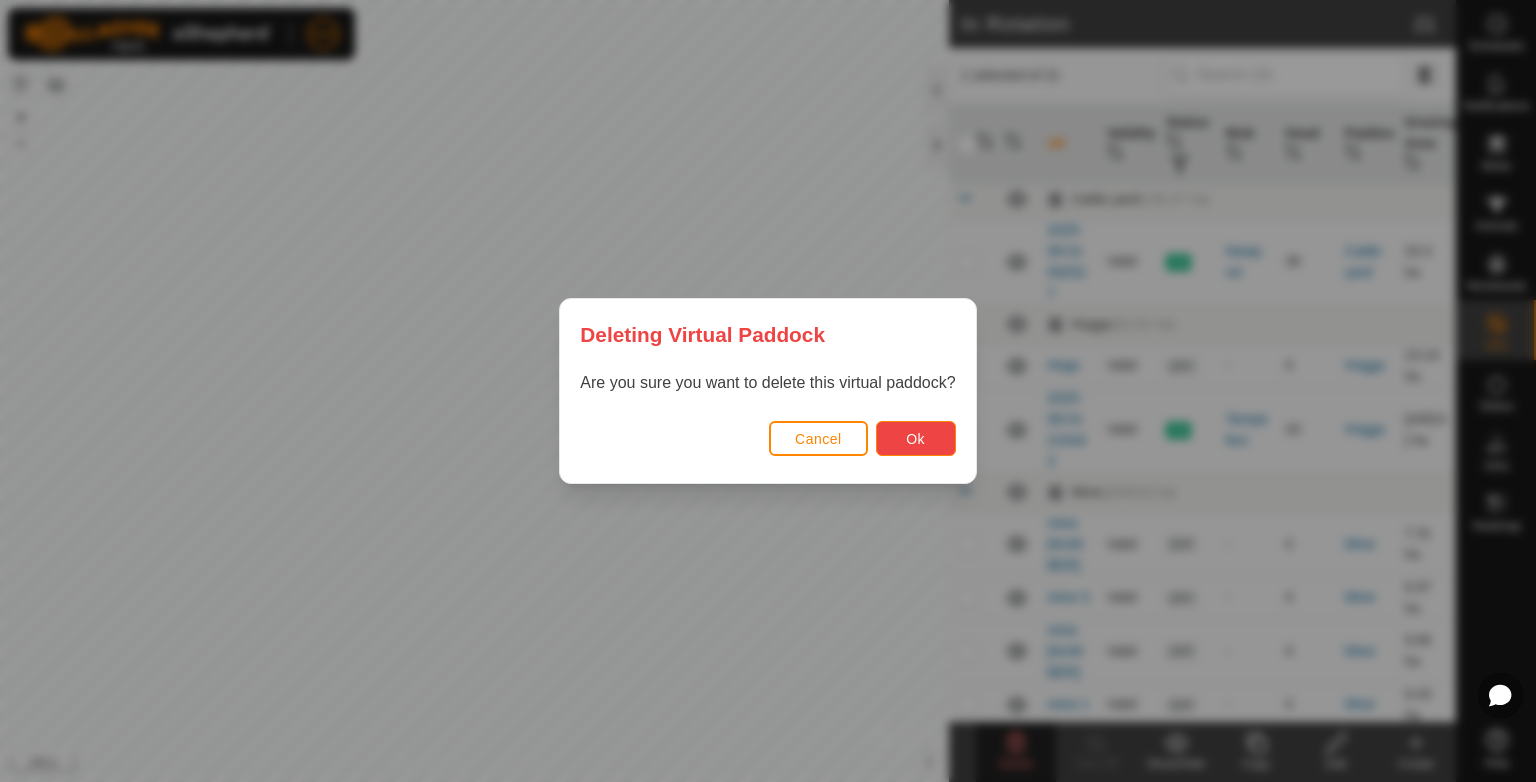 click on "Ok" at bounding box center (916, 438) 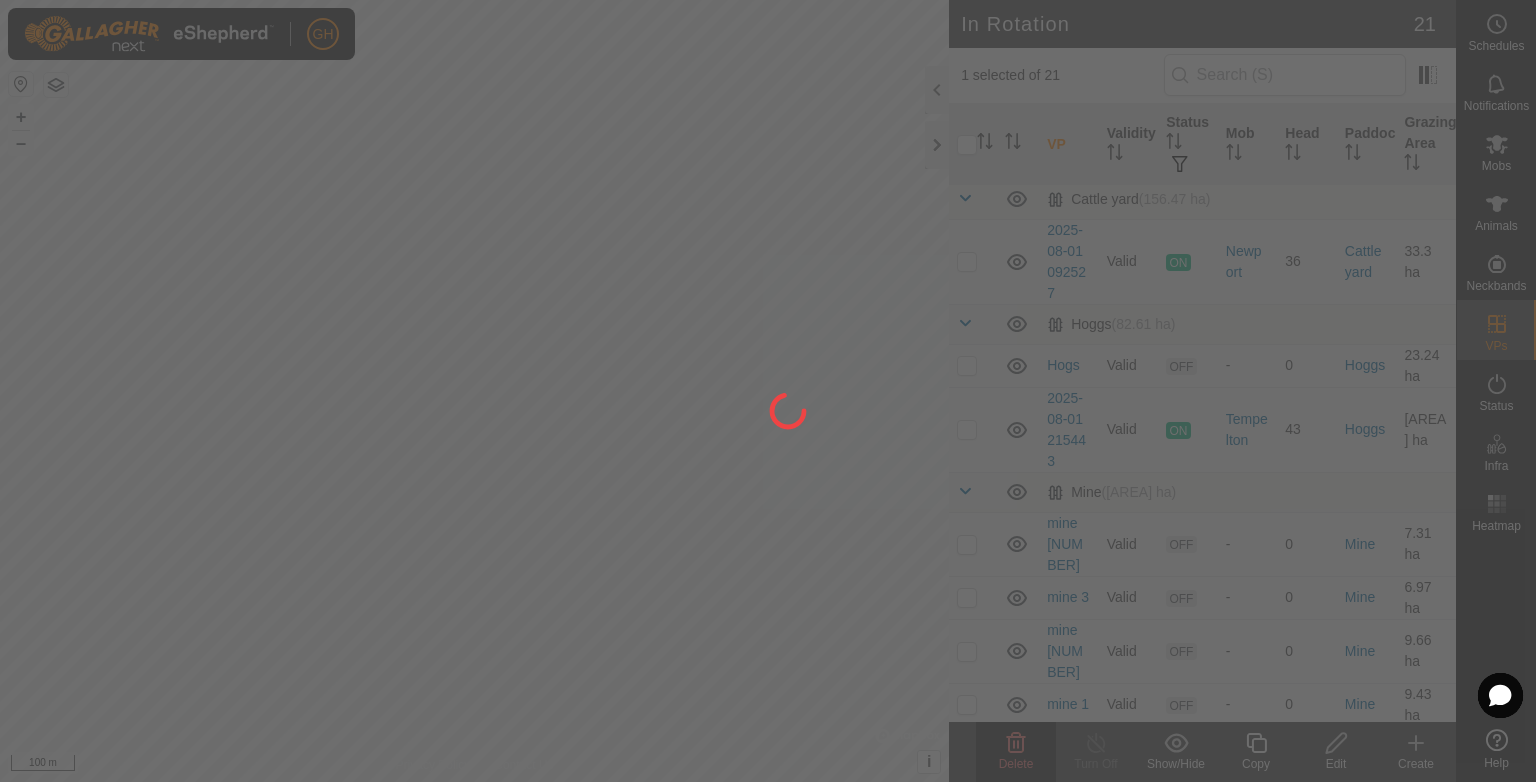 checkbox on "false" 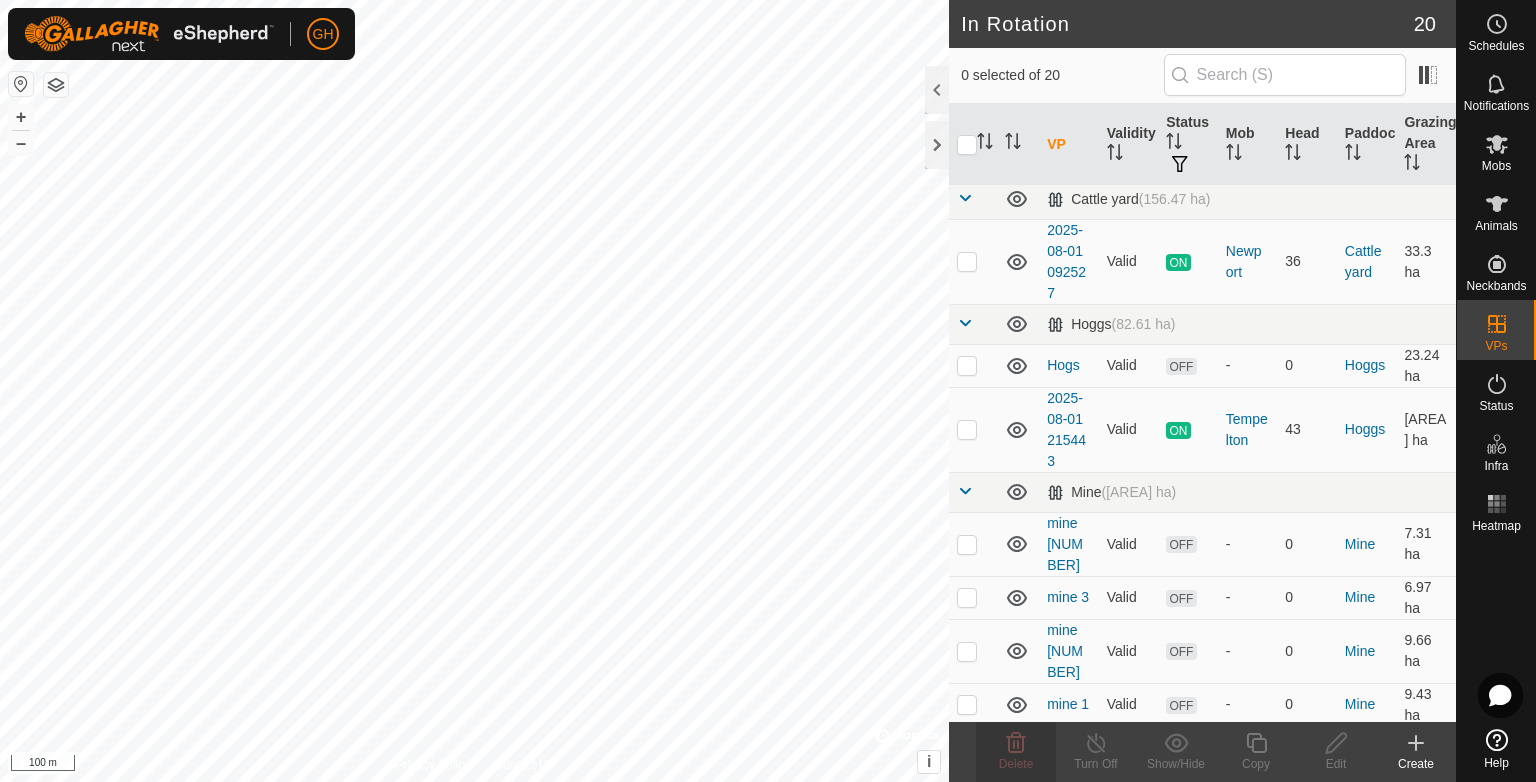click 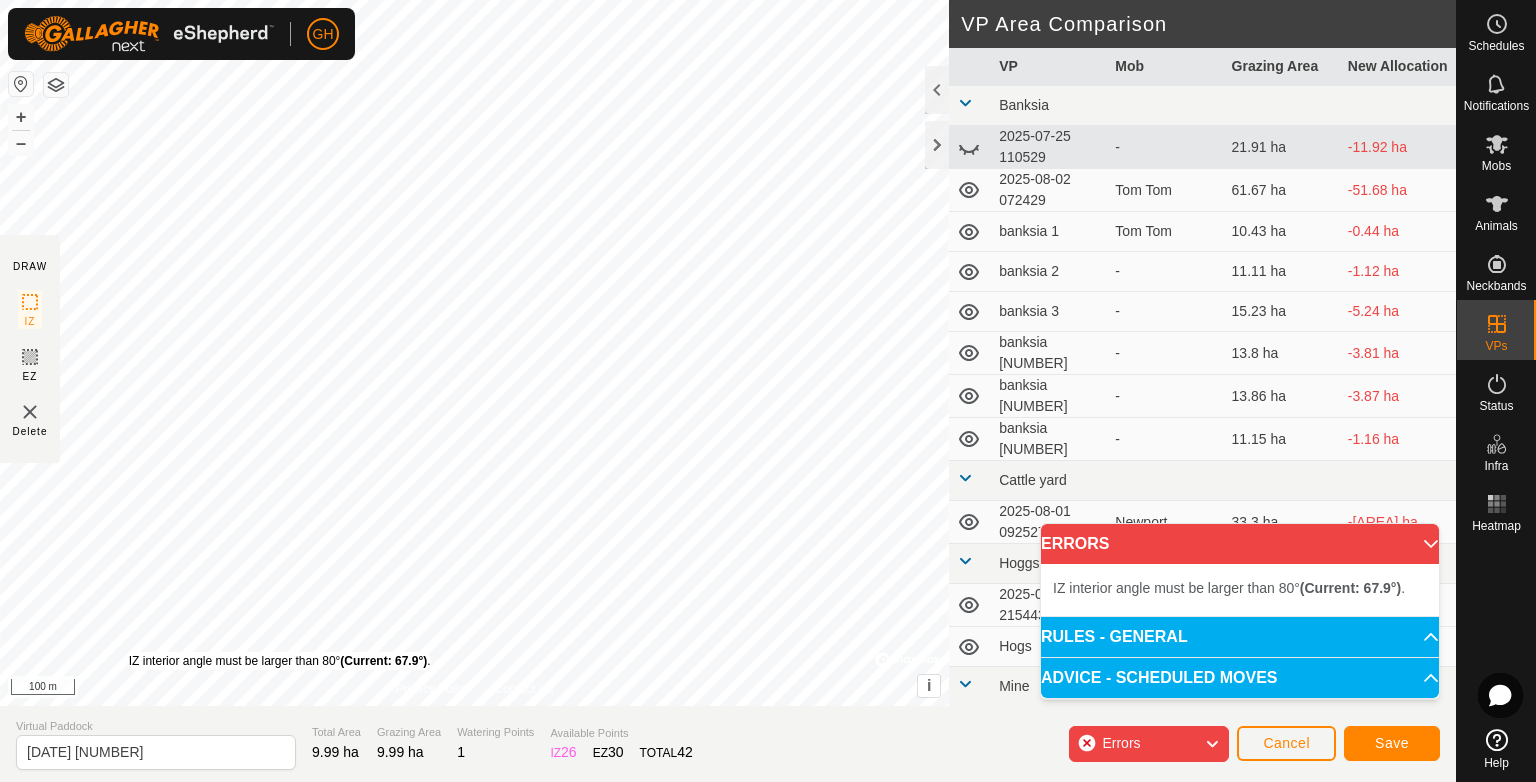 drag, startPoint x: 913, startPoint y: 670, endPoint x: 128, endPoint y: 652, distance: 785.20636 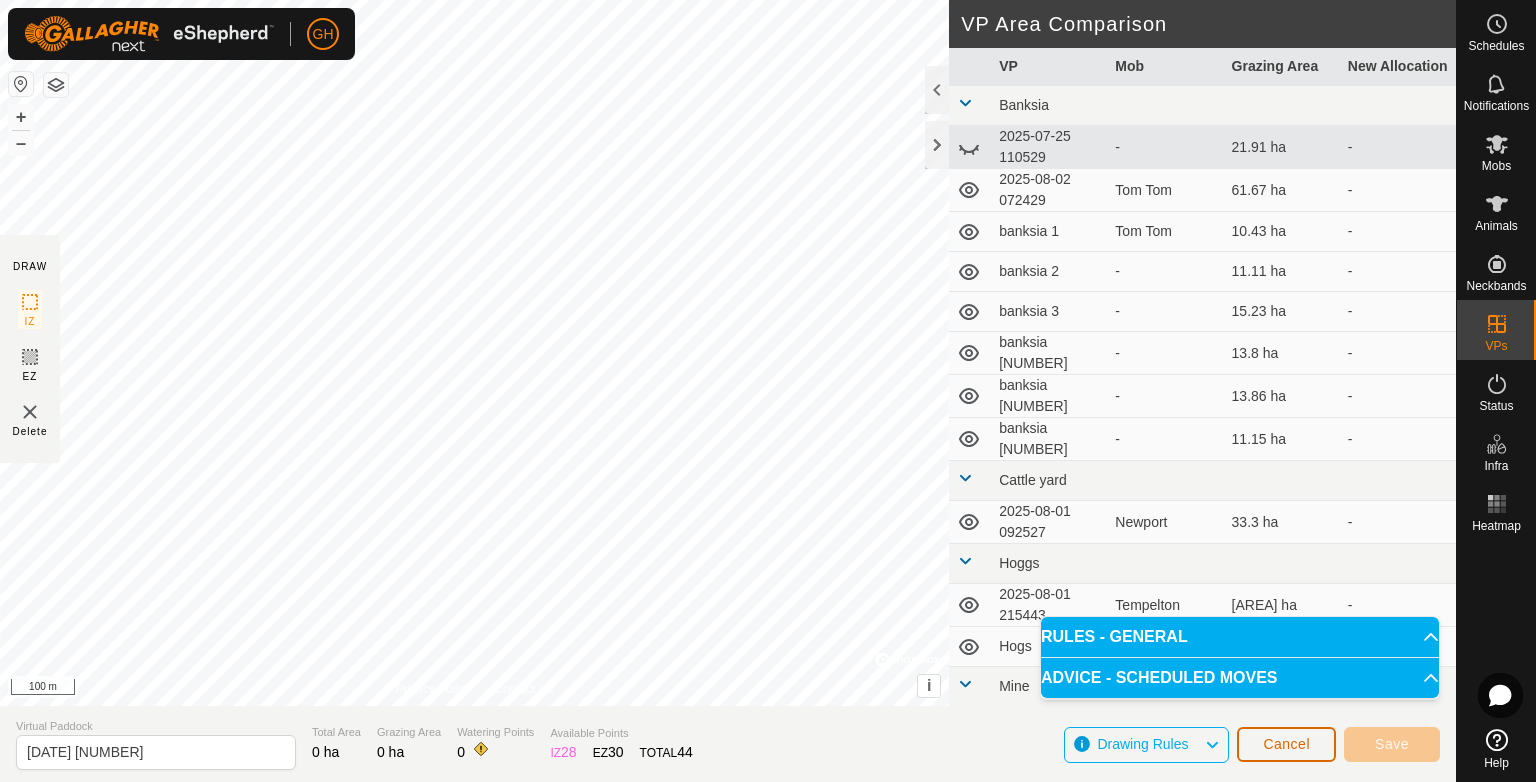 click on "Cancel" 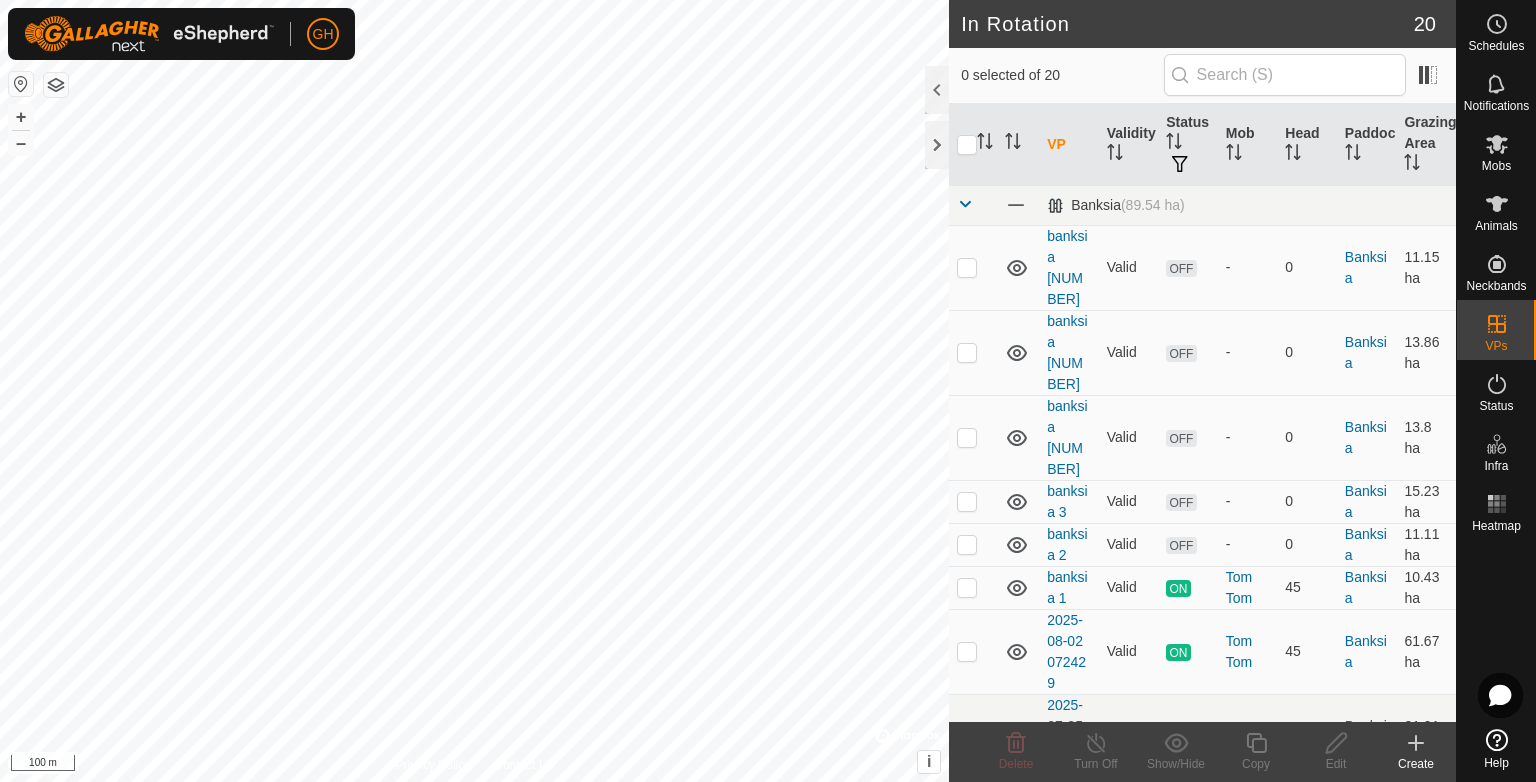 click 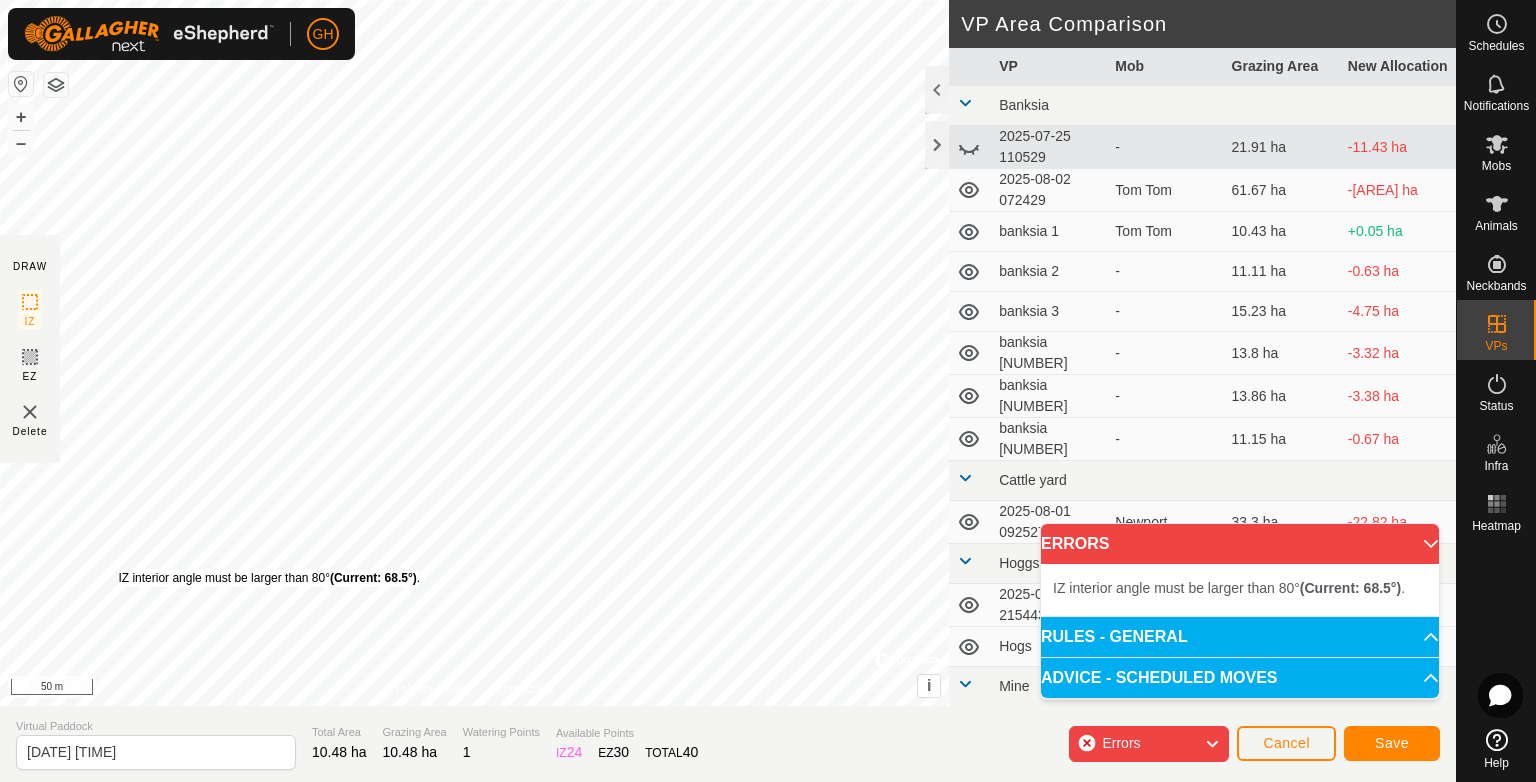 click on "IZ interior angle must be larger than 80°  (Current: 68.5°) . + – ⇧ i ©  Mapbox , ©  OpenStreetMap ,  Improve this map 50 m" at bounding box center (474, 353) 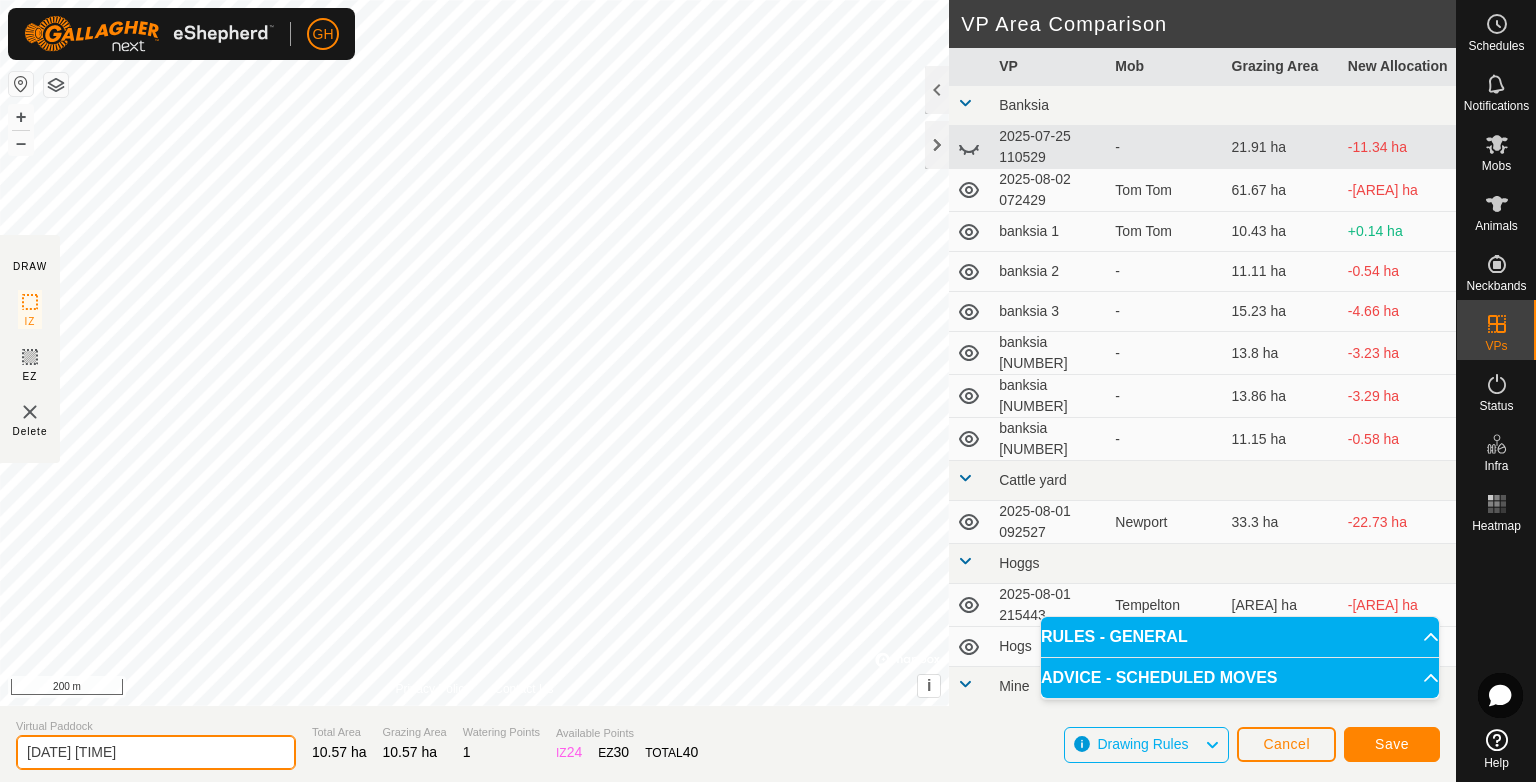 drag, startPoint x: 139, startPoint y: 766, endPoint x: 0, endPoint y: 768, distance: 139.01439 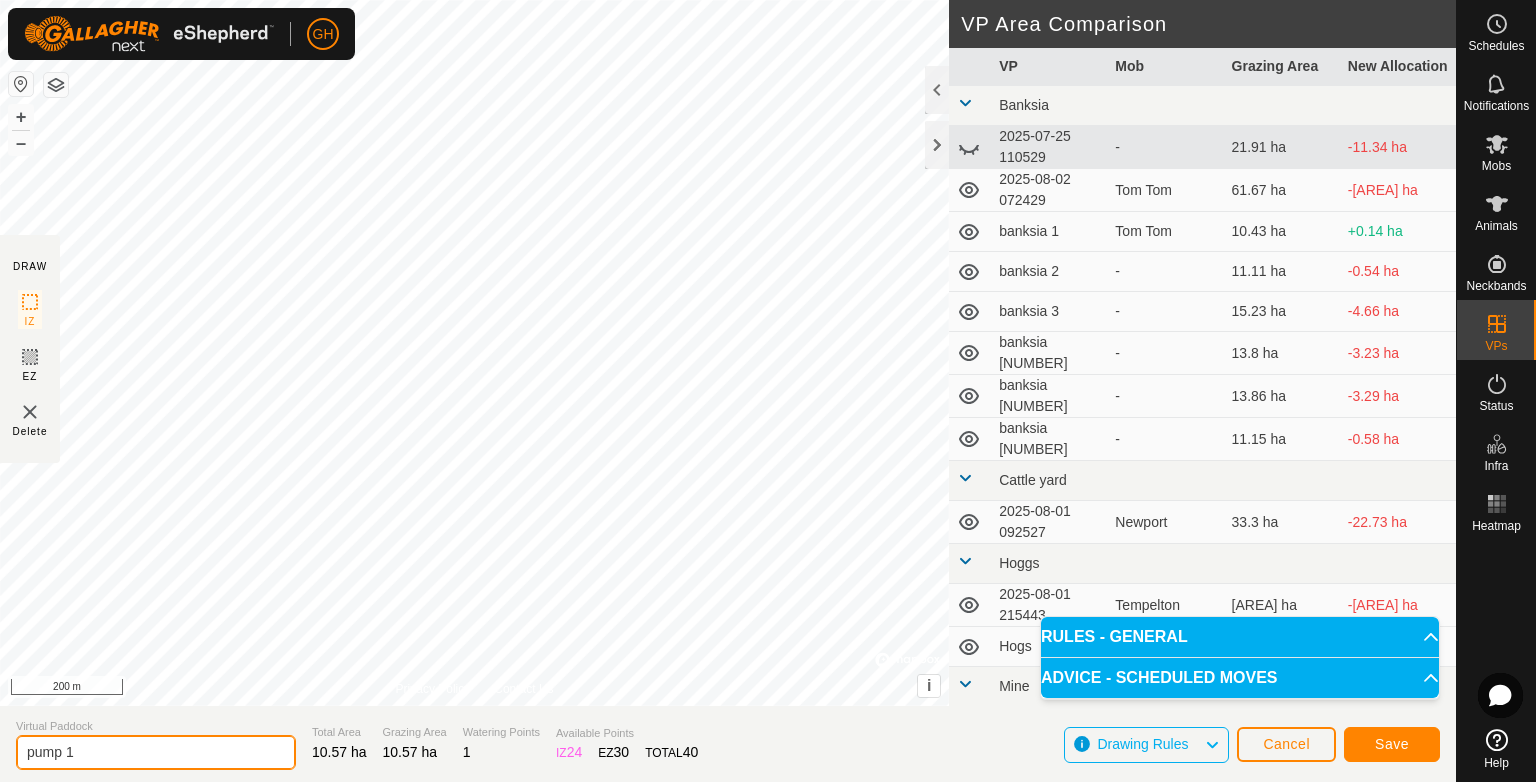 type on "pump 1" 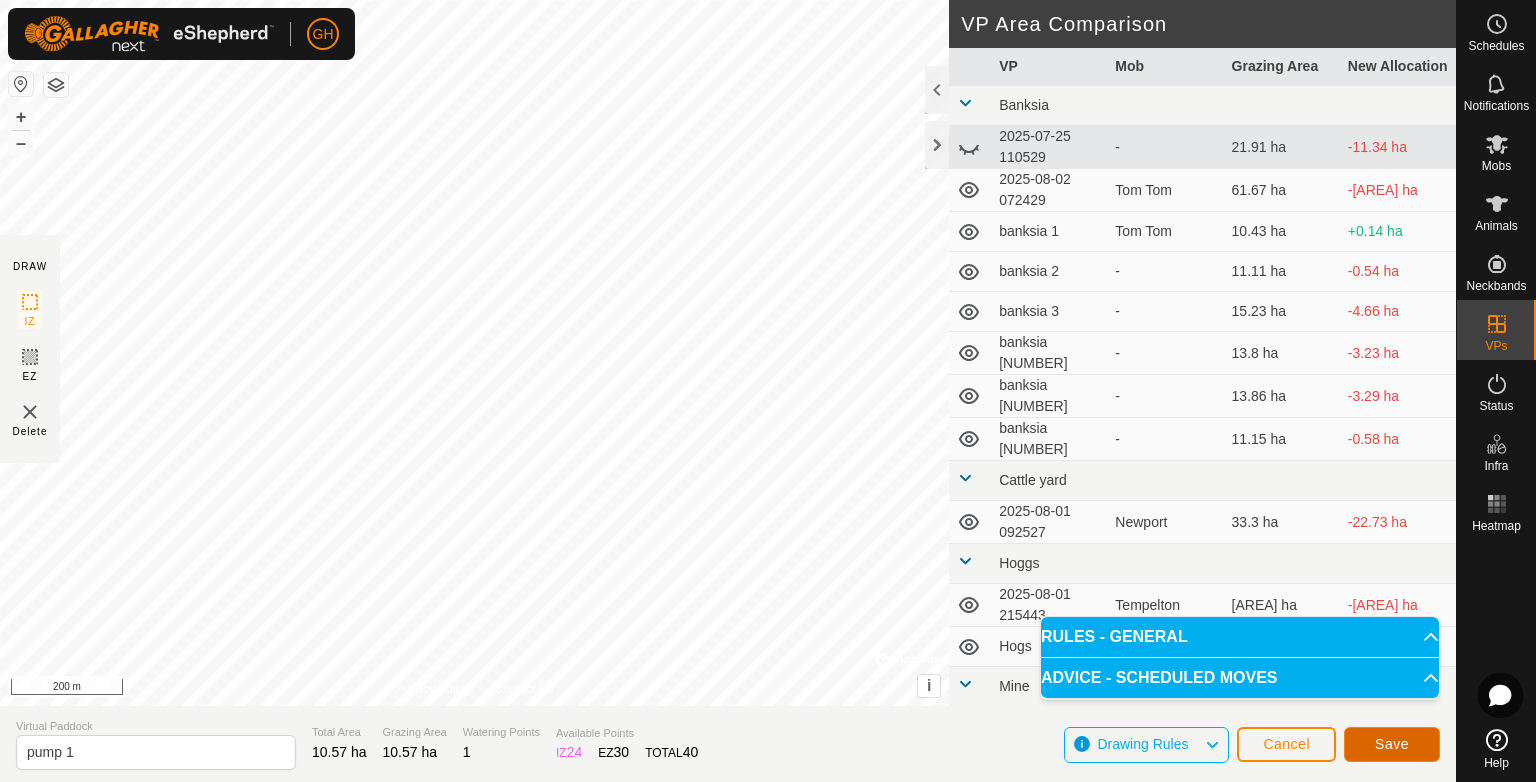 click on "Save" 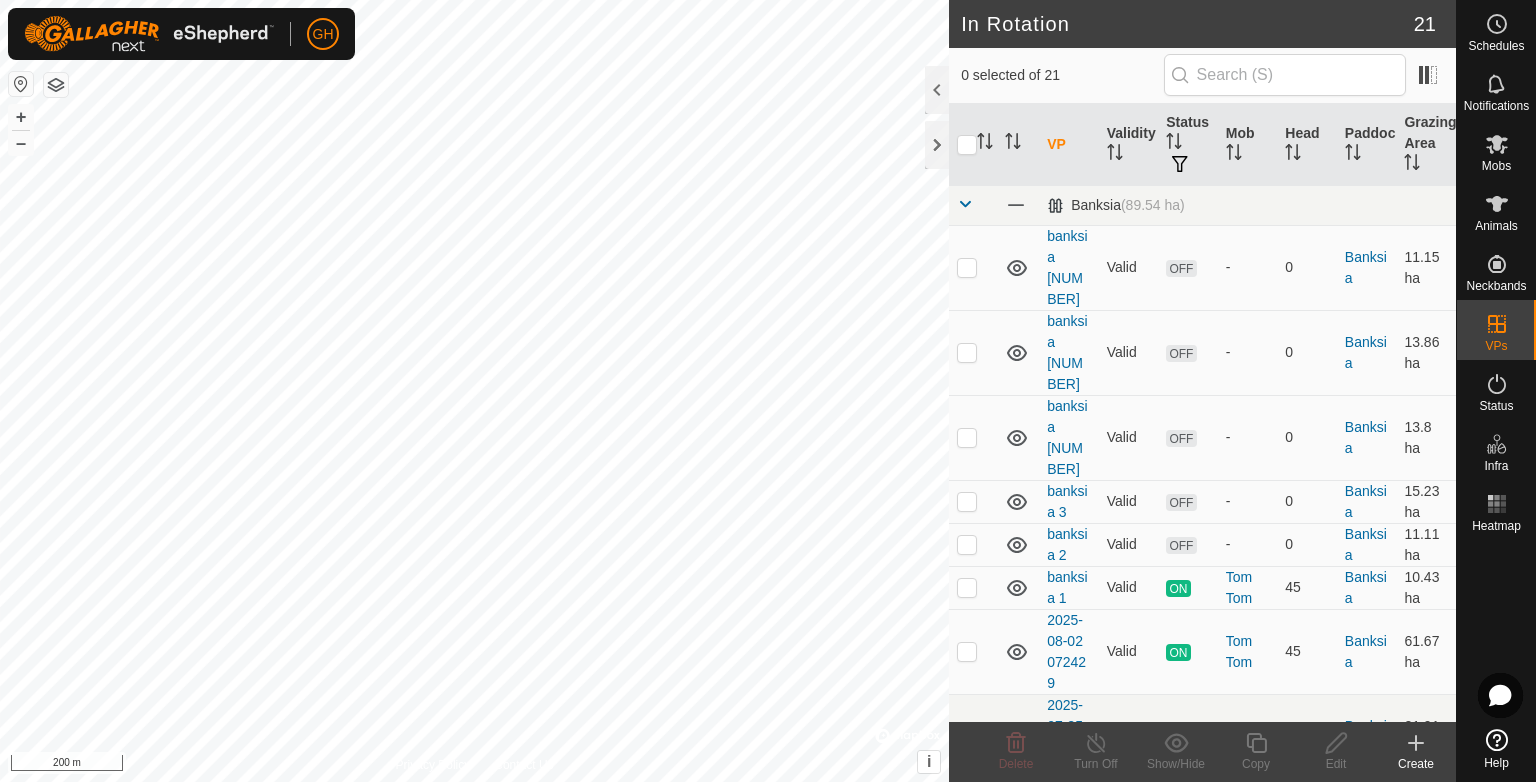 click 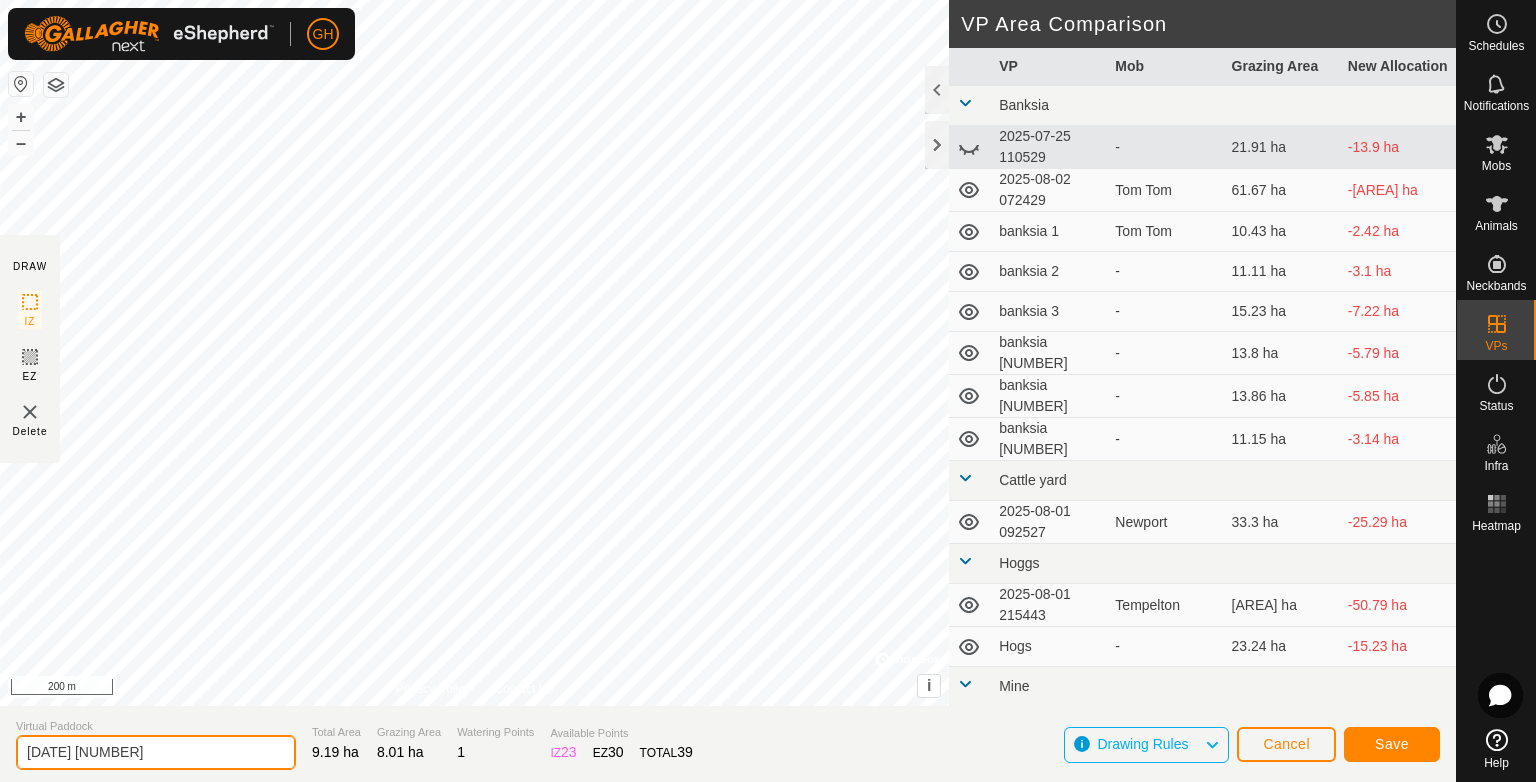 drag, startPoint x: 165, startPoint y: 752, endPoint x: 0, endPoint y: 750, distance: 165.01212 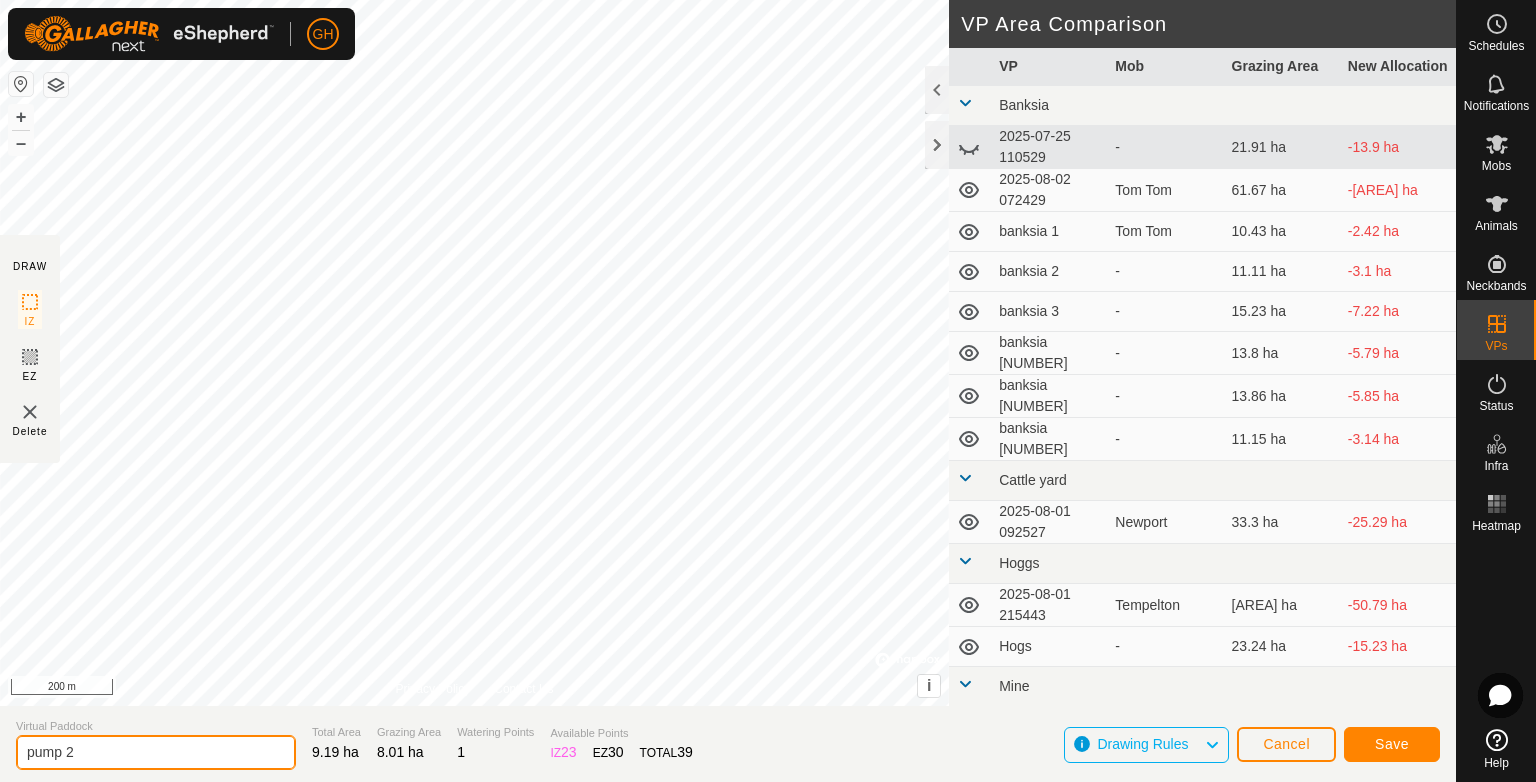 type on "pump 2" 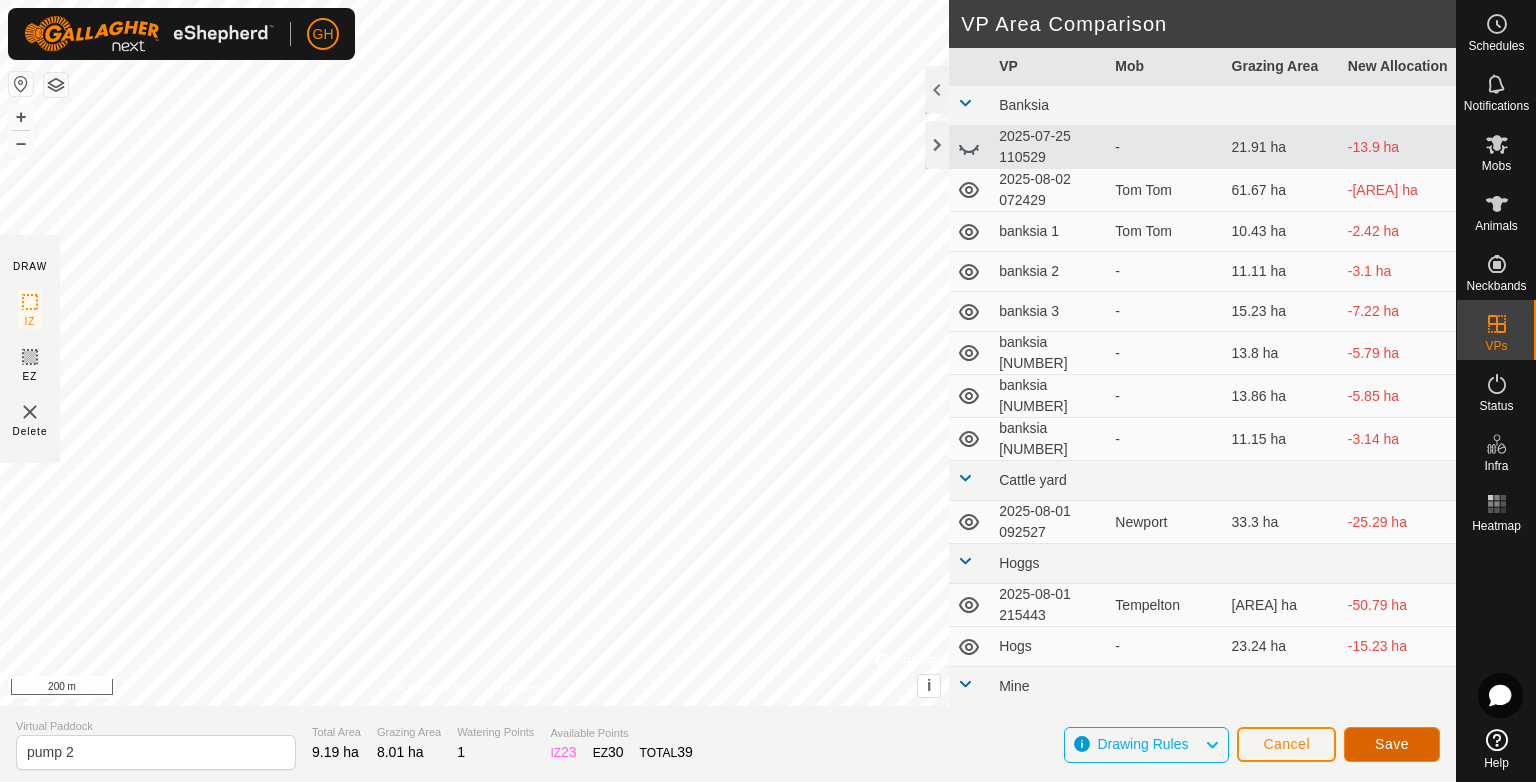 click on "Save" 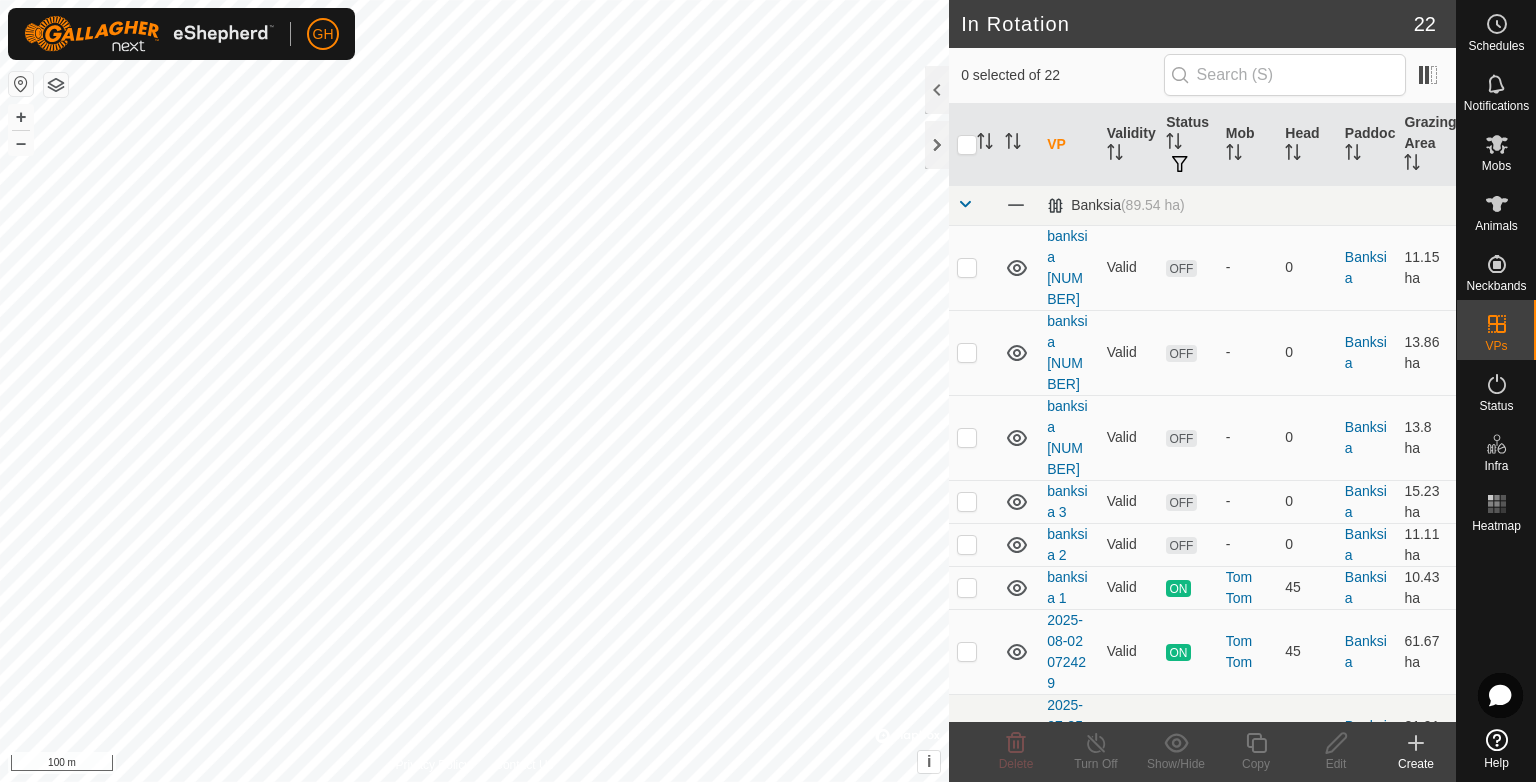 click on "Create" 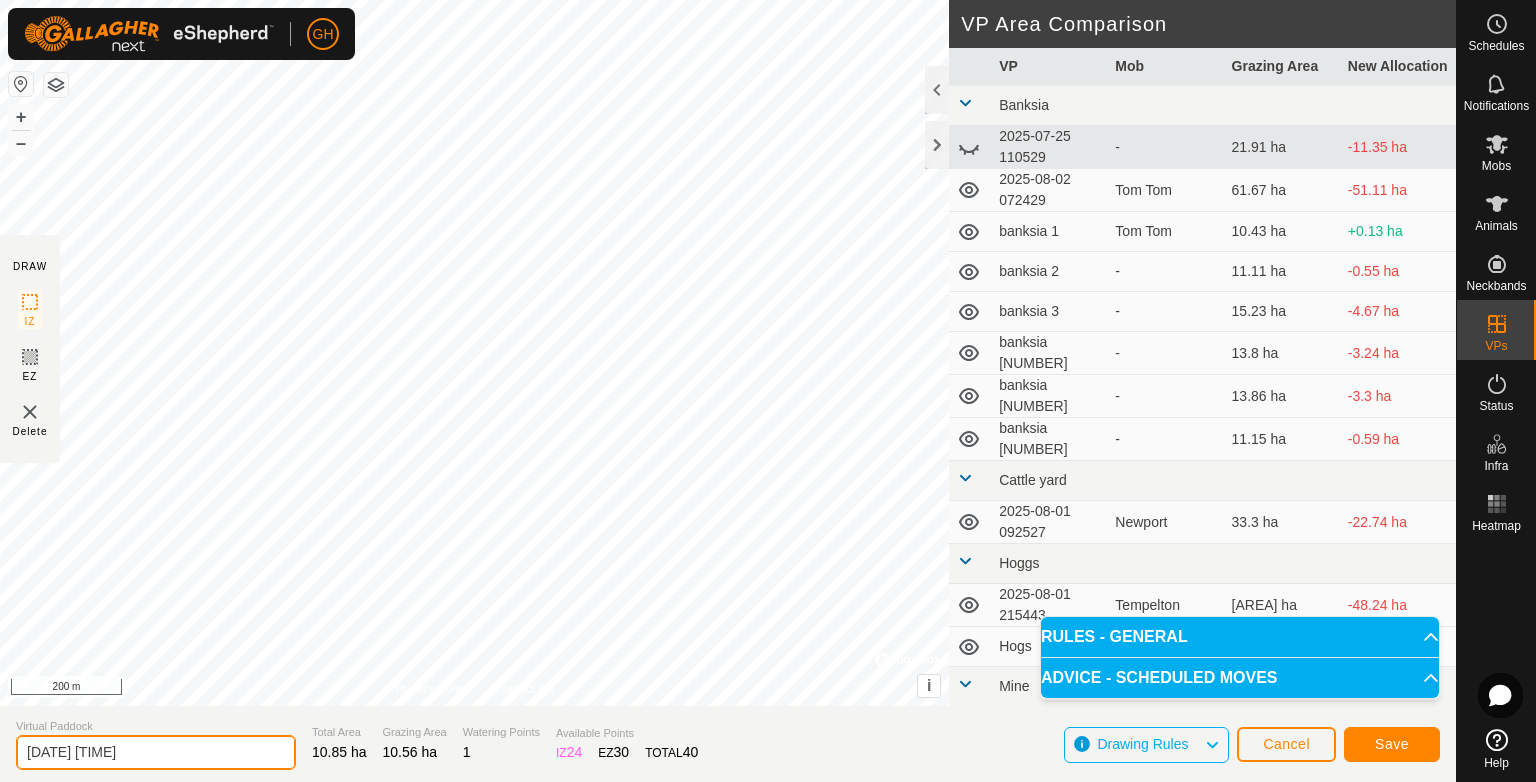 drag, startPoint x: 174, startPoint y: 751, endPoint x: 0, endPoint y: 760, distance: 174.2326 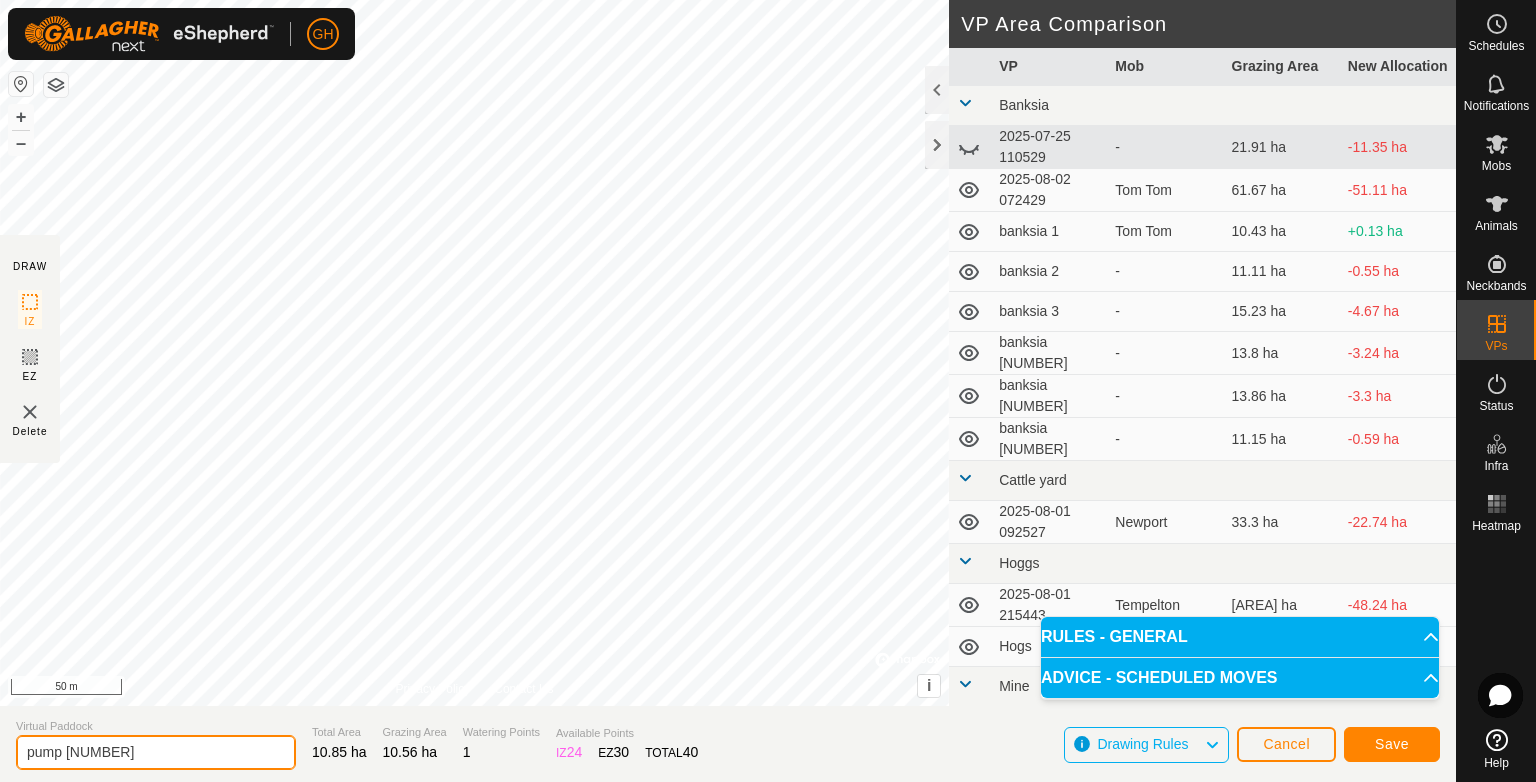 type on "pump 3" 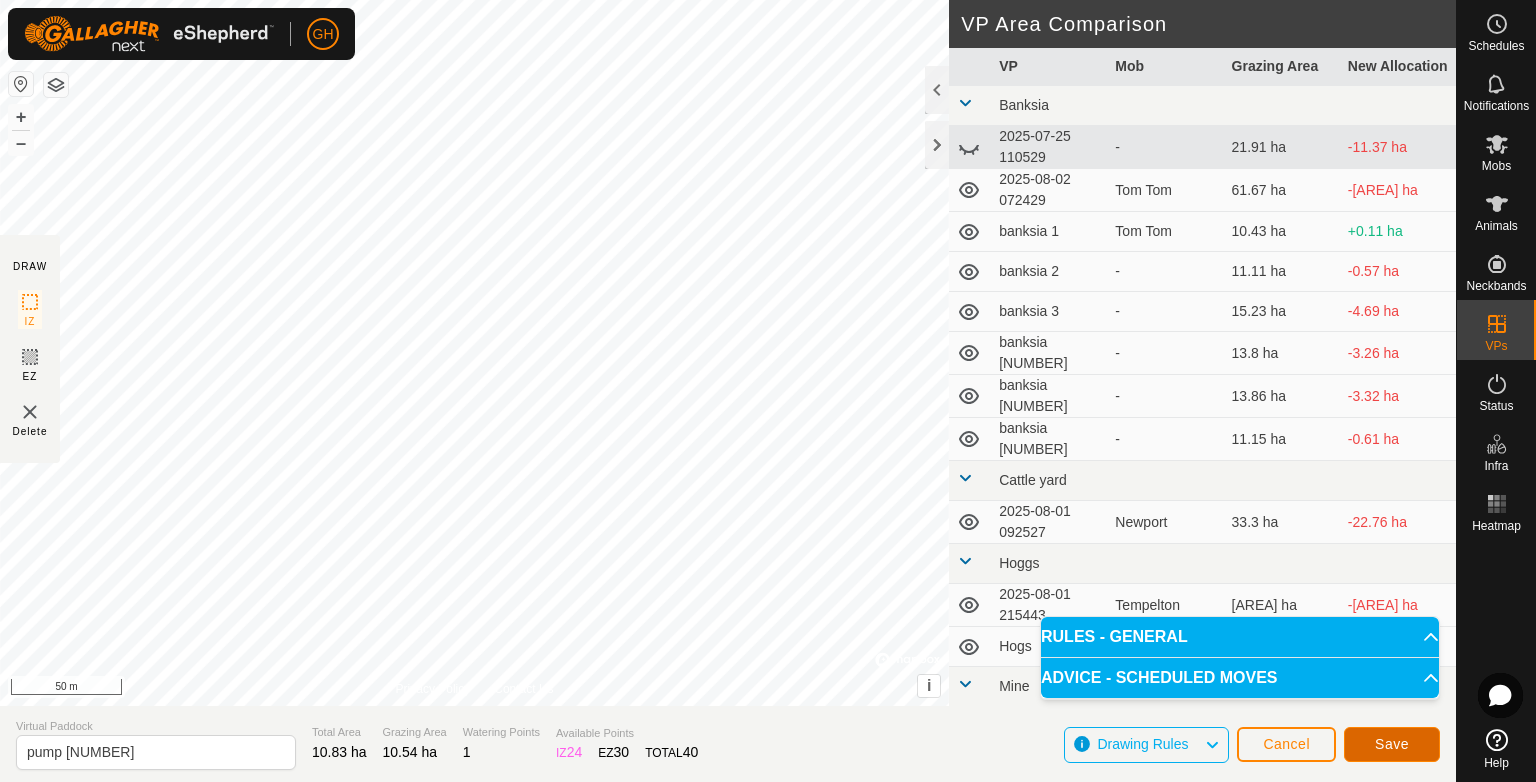 click on "Save" 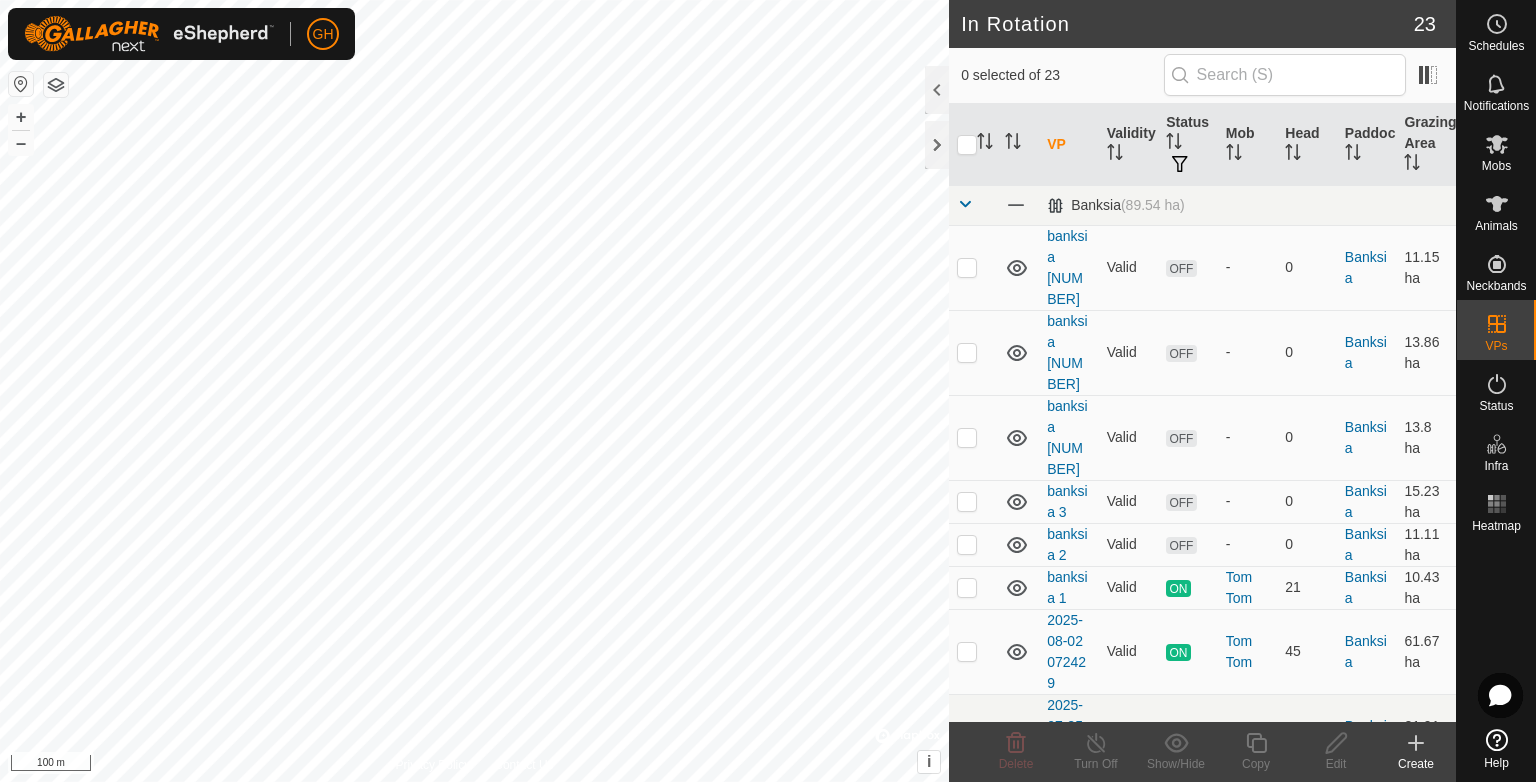 click 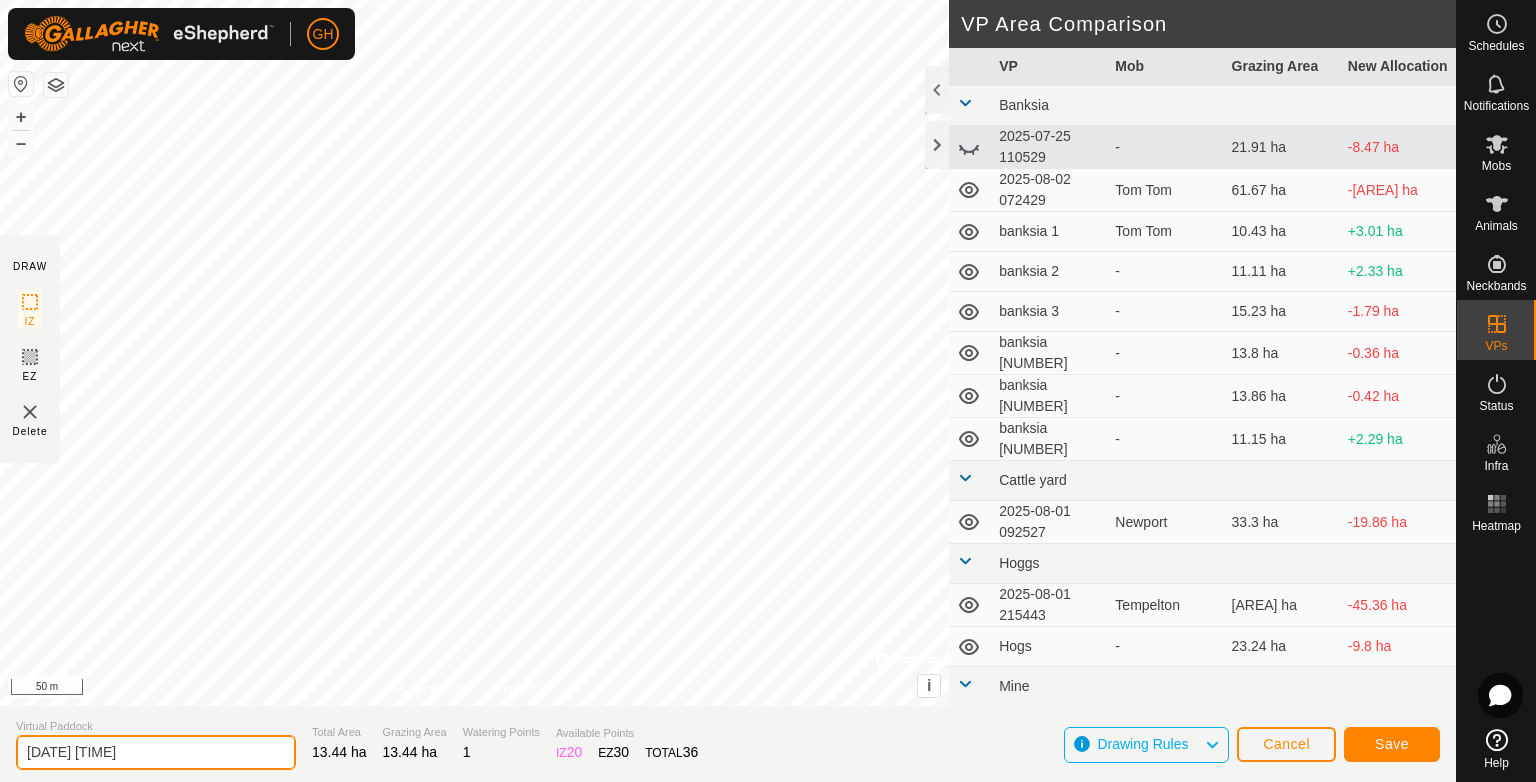 drag, startPoint x: 167, startPoint y: 753, endPoint x: 0, endPoint y: 752, distance: 167.00299 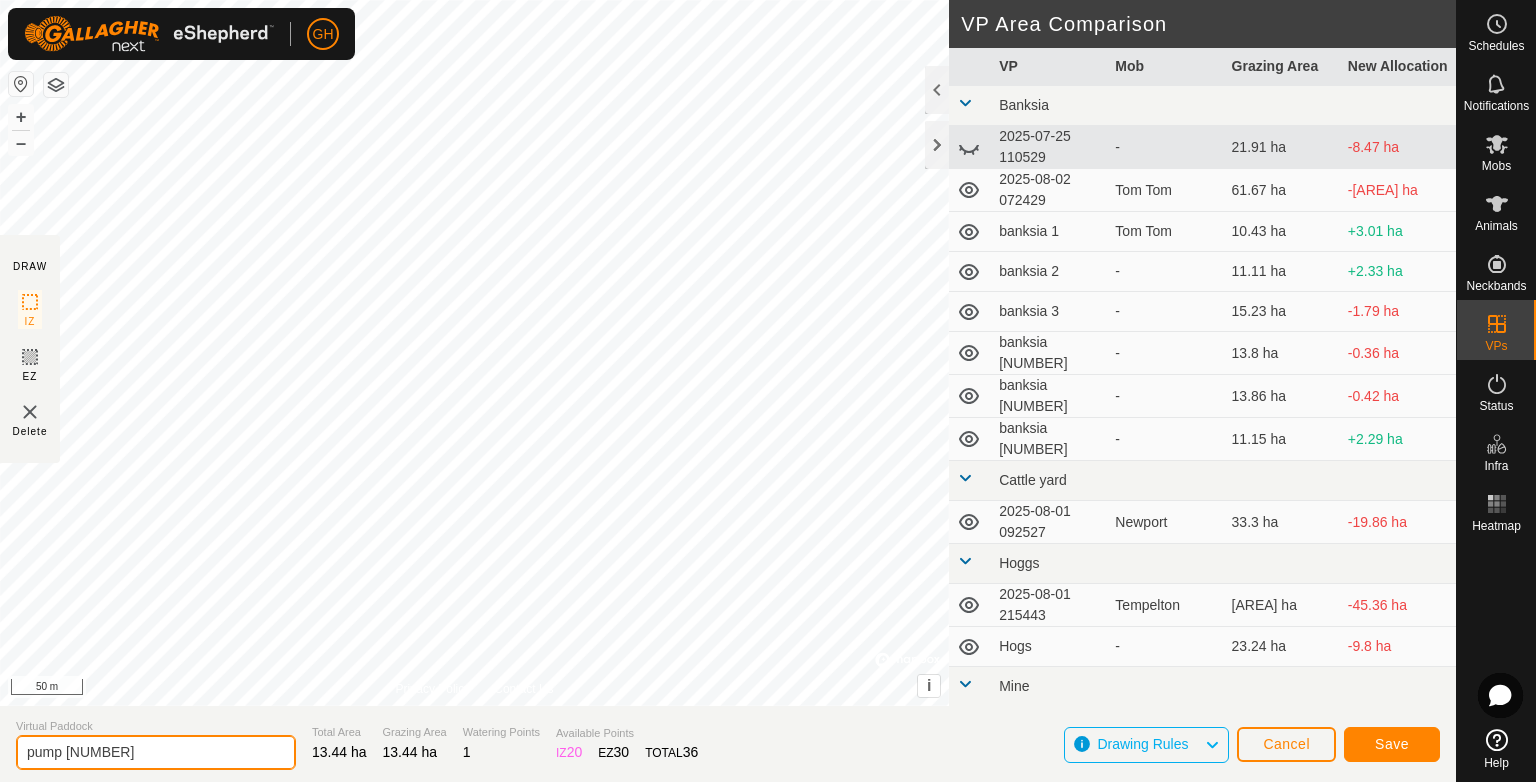 type on "pump 4" 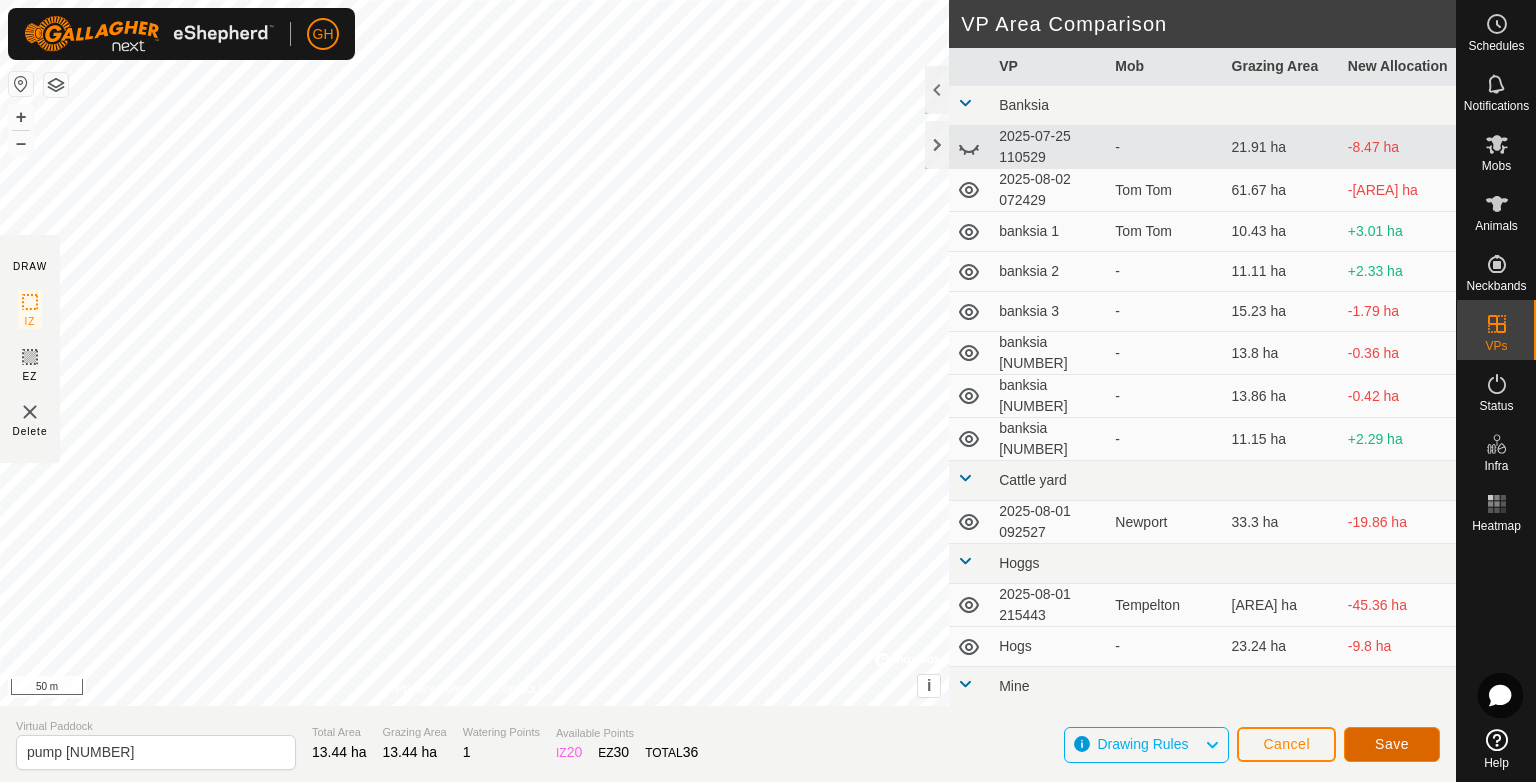click on "Save" 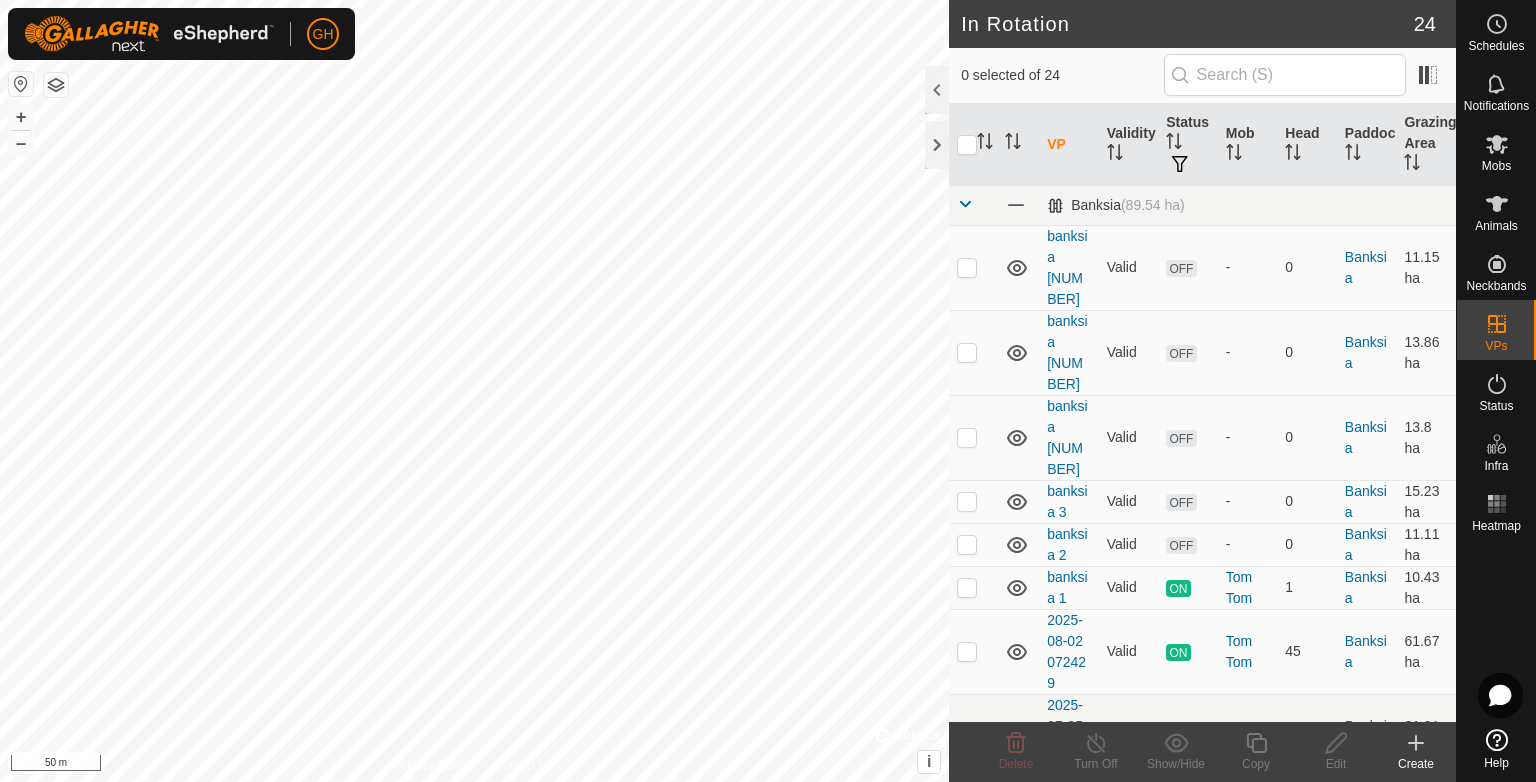 click 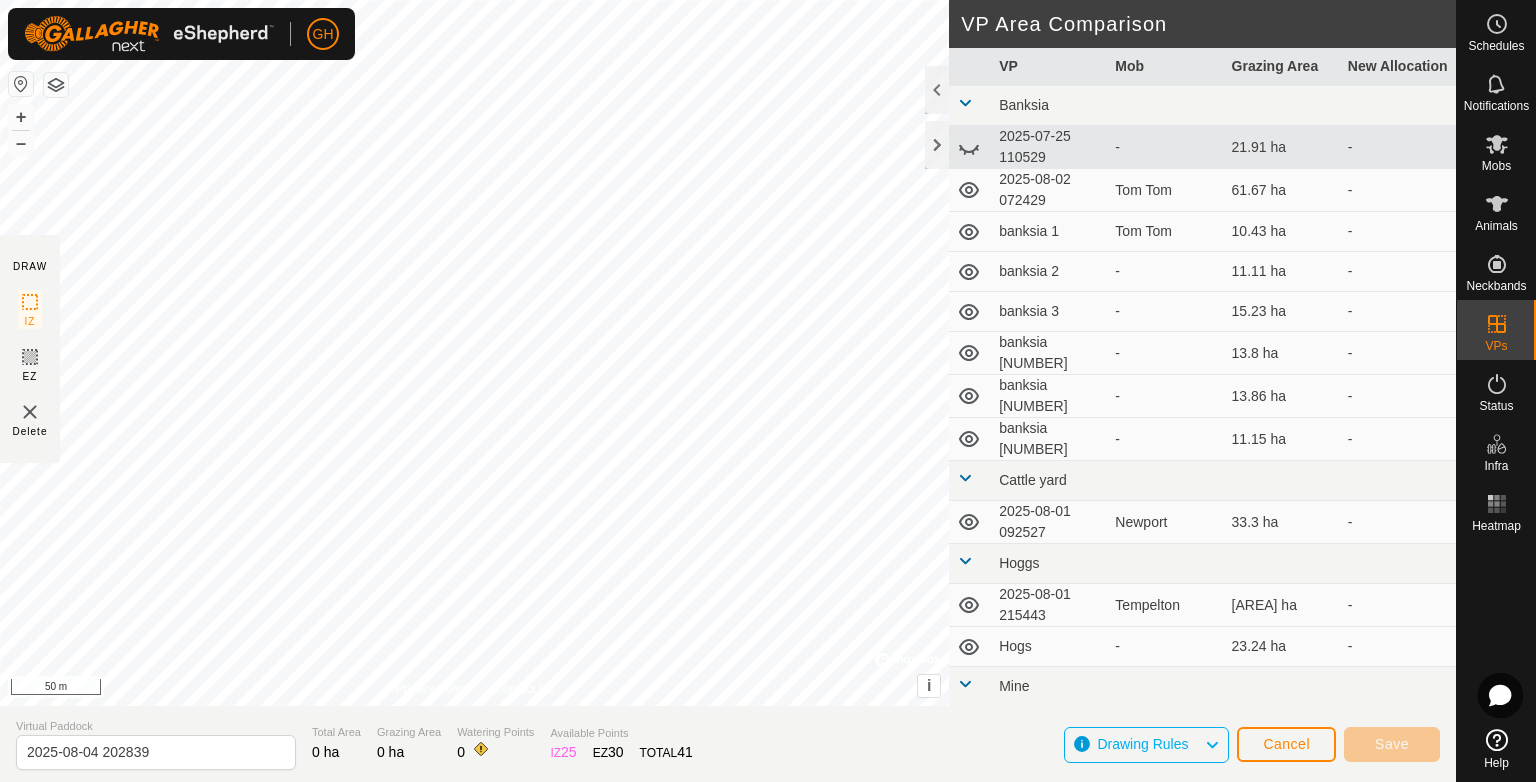 click on "GH Schedules Notifications Mobs Animals Neckbands VPs Status Infra Heatmap Help DRAW IZ EZ Delete Privacy Policy Contact Us + – ⇧ i ©  Mapbox , ©  OpenStreetMap ,  Improve this map 50 m VP Area Comparison     VP   Mob   Grazing Area   New Allocation  Banksia  2025-07-25 110529  -  21.91 ha   -   2025-08-02 072429   Tom Tom   61.67 ha   -   banksia 1   Tom Tom   10.43 ha   -   banksia 2  -  11.11 ha   -   banksia 3  -  15.23 ha   -   banksia 4  -  13.8 ha   -   banksia 5  -  13.86 ha   -   banksia 6  -  11.15 ha   -  Cattle yard  2025-08-01 092527   Newport   33.3 ha   -  Hoggs  2025-08-01 215443   Tempelton    58.8 ha   -   Hogs  -  23.24 ha   -  Mine  mine 1  -  9.43 ha   -   mine 2  -  9.66 ha   -   mine 3  -  6.97 ha   -   mine 4  -  7.31 ha   -  Pump Pdk  pump 1  -  10.57 ha   -   pump 2  -  8.01 ha   -   pump 3  -  10.54 ha   -   pump 4  -  13.44 ha   -  Stone Wall  2025-07-04 205859  -  82.97 ha   -   stone wall 1  -  43.98 ha   -  Tip  2025-06-29 164626  -  18.47 ha   -   Tip1   -   -" at bounding box center [768, 391] 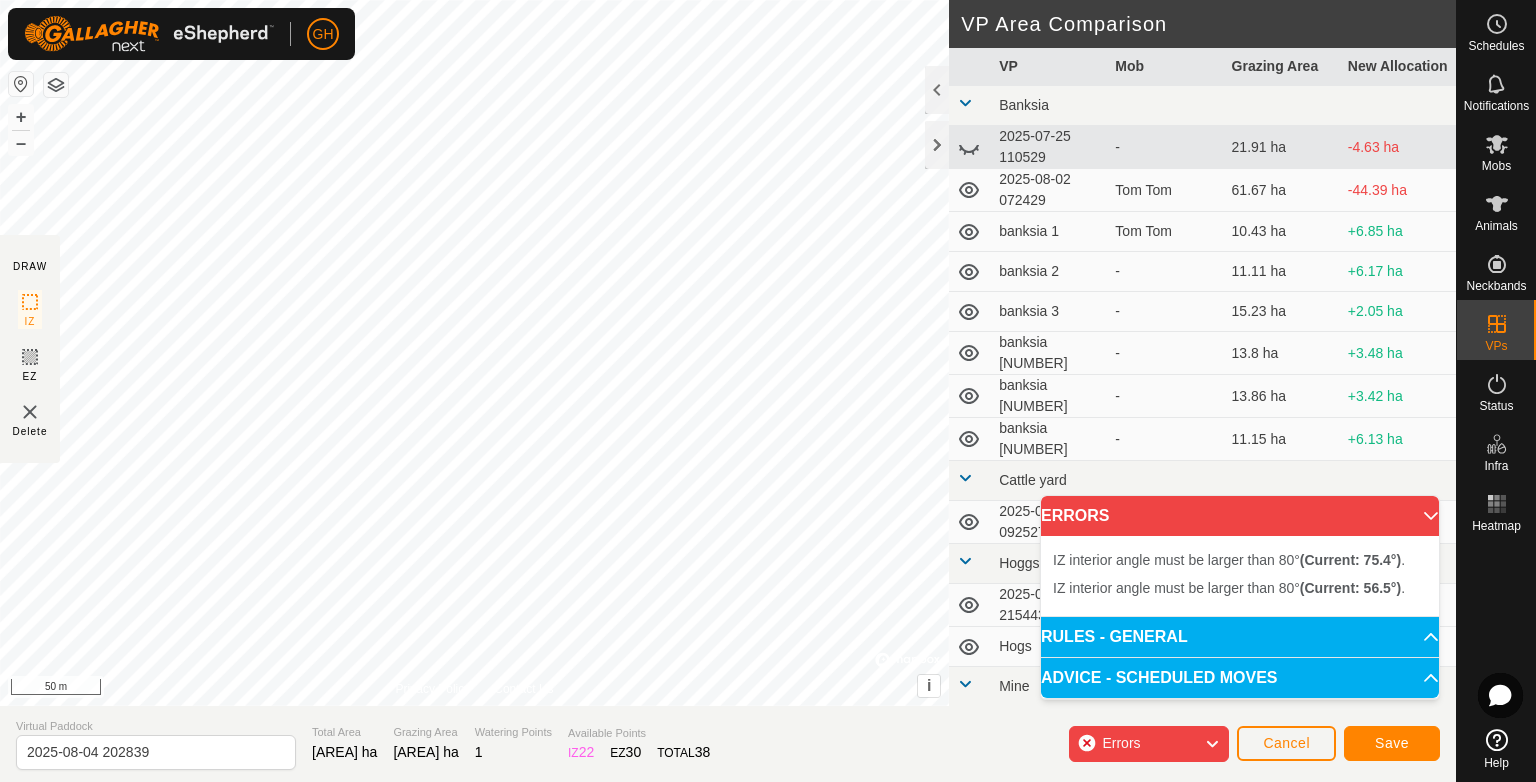 click on "IZ interior angle must be larger than 80°  (Current: 56.5°) . + – ⇧ i ©  Mapbox , ©  OpenStreetMap ,  Improve this map 50 m" at bounding box center (474, 353) 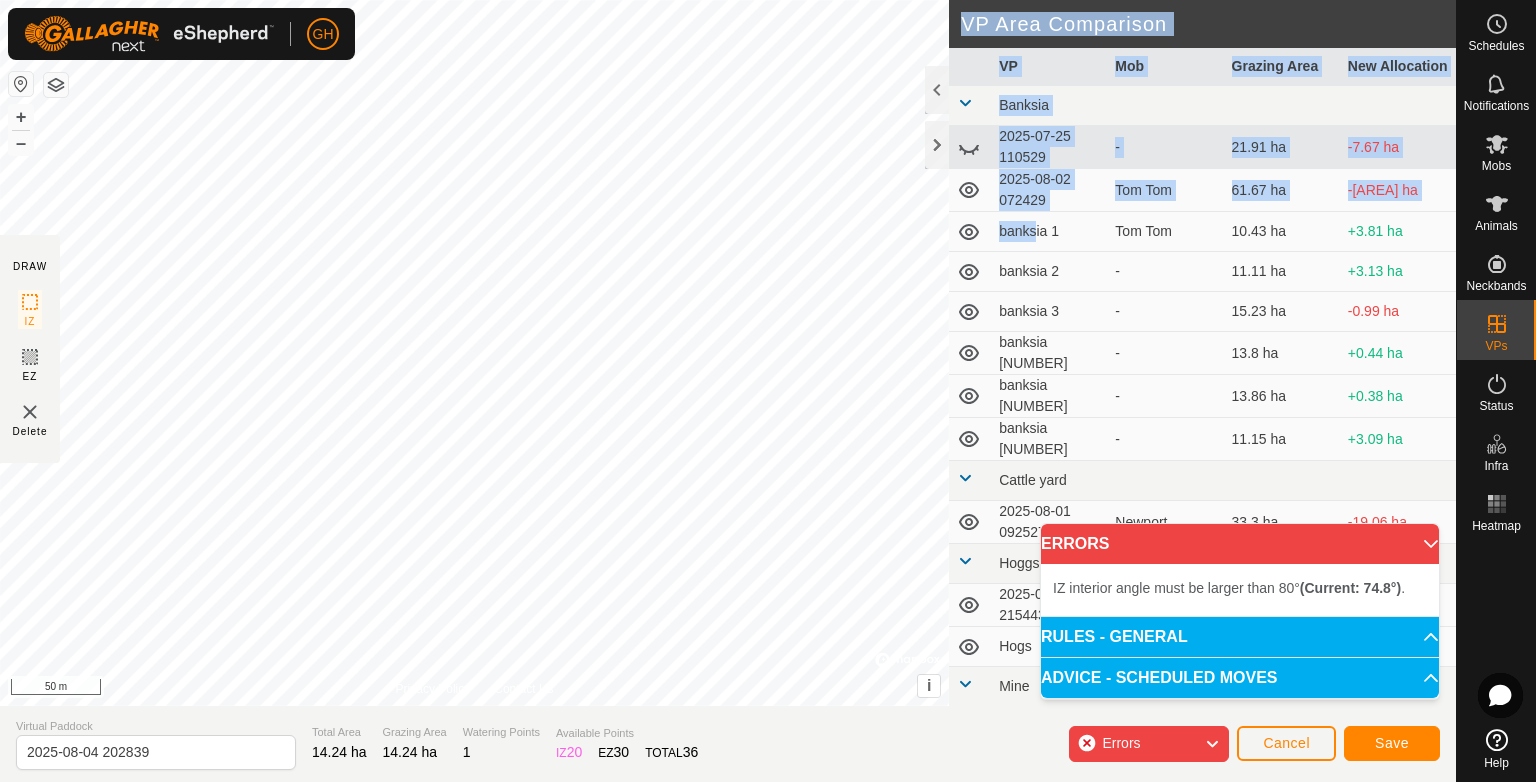 click on "DRAW IZ EZ Delete Privacy Policy Contact Us IZ interior angle must be larger than 80°  (Current: 56.5°) . + – ⇧ i ©  Mapbox , ©  OpenStreetMap ,  Improve this map 50 m VP Area Comparison     VP   Mob   Grazing Area   New Allocation  Banksia  2025-07-25 110529  -  21.91 ha  -7.67 ha  2025-08-02 072429   Tom Tom   61.67 ha  -47.43 ha  banksia 1   Tom Tom   10.43 ha  +3.81 ha  banksia 2  -  11.11 ha  +3.13 ha  banksia 3  -  15.23 ha  -0.99 ha  banksia 4  -  13.8 ha  +0.44 ha  banksia 5  -  13.86 ha  +0.38 ha  banksia 6  -  11.15 ha  +3.09 ha Cattle yard  2025-08-01 092527   Newport   33.3 ha  -19.06 ha Hoggs  2025-08-01 215443   Tempelton    58.8 ha  -44.56 ha  Hogs  -  23.24 ha  -9 ha Mine  mine 1  -  9.43 ha  +4.81 ha  mine 2  -  9.66 ha  +4.58 ha  mine 3  -  6.97 ha  +7.27 ha  mine 4  -  7.31 ha  +6.93 ha Pump Pdk  pump 1  -  10.57 ha  +3.67 ha  pump 2  -  8.01 ha  +6.23 ha  pump 3  -  10.54 ha  +3.7 ha  pump 4  -  13.44 ha  +0.8 ha Stone Wall  2025-07-04 205859  -  82.97 ha  -68.73 ha  stone wall 1" 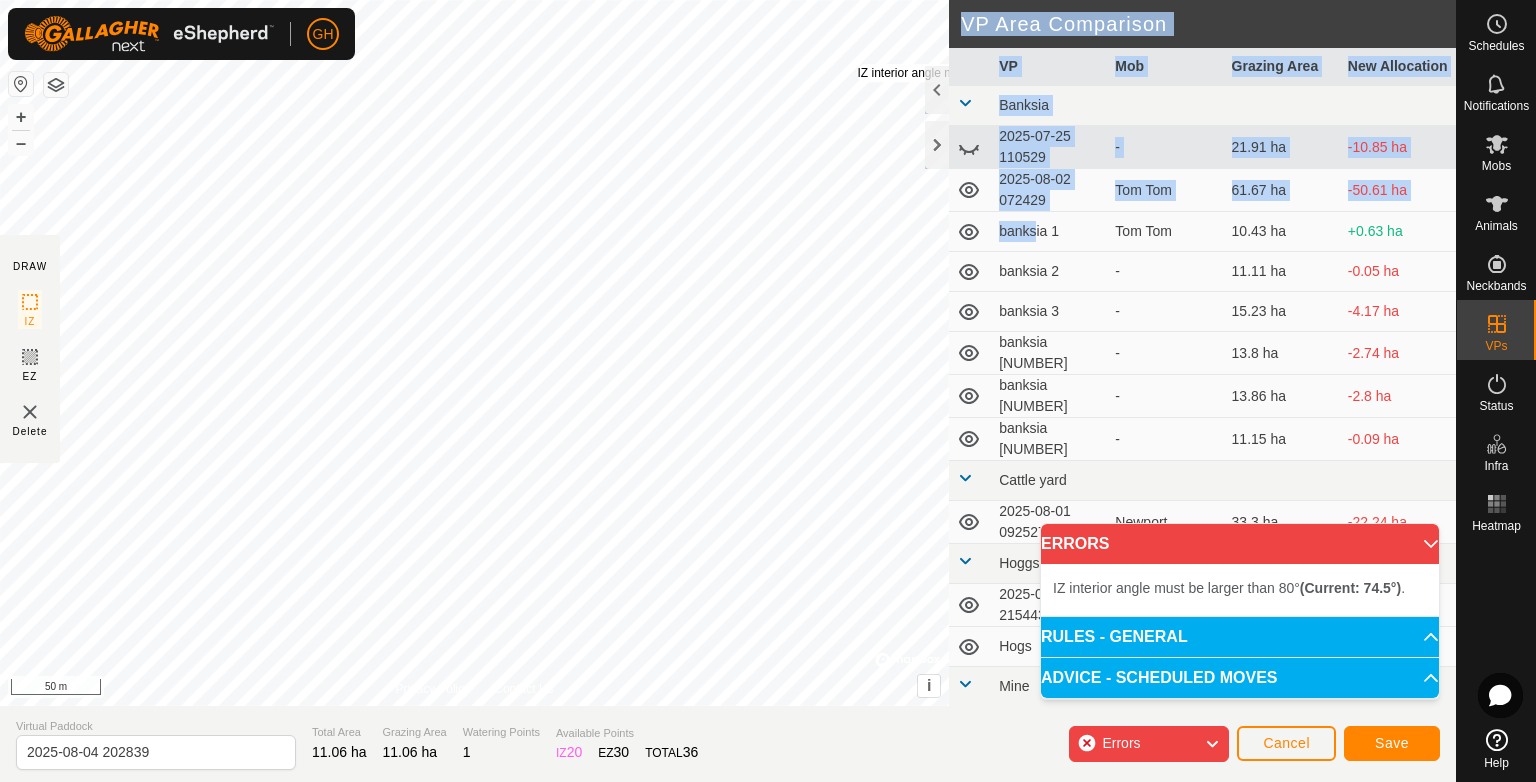 drag, startPoint x: 1012, startPoint y: 171, endPoint x: 857, endPoint y: 64, distance: 188.34543 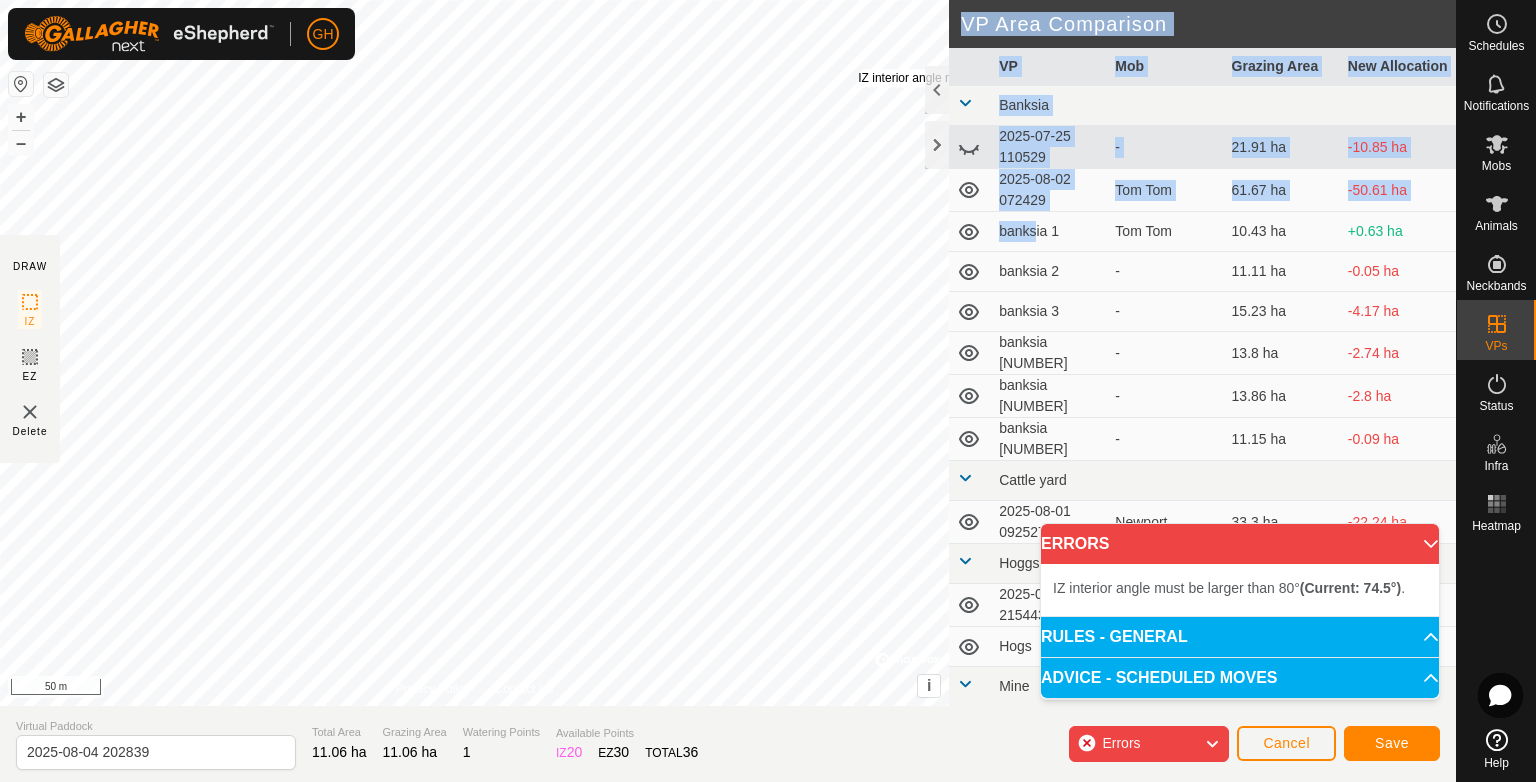 click on "IZ interior angle must be larger than 80°  (Current: 74.5°) . + – ⇧ i ©  Mapbox , ©  OpenStreetMap ,  Improve this map 50 m" at bounding box center (474, 353) 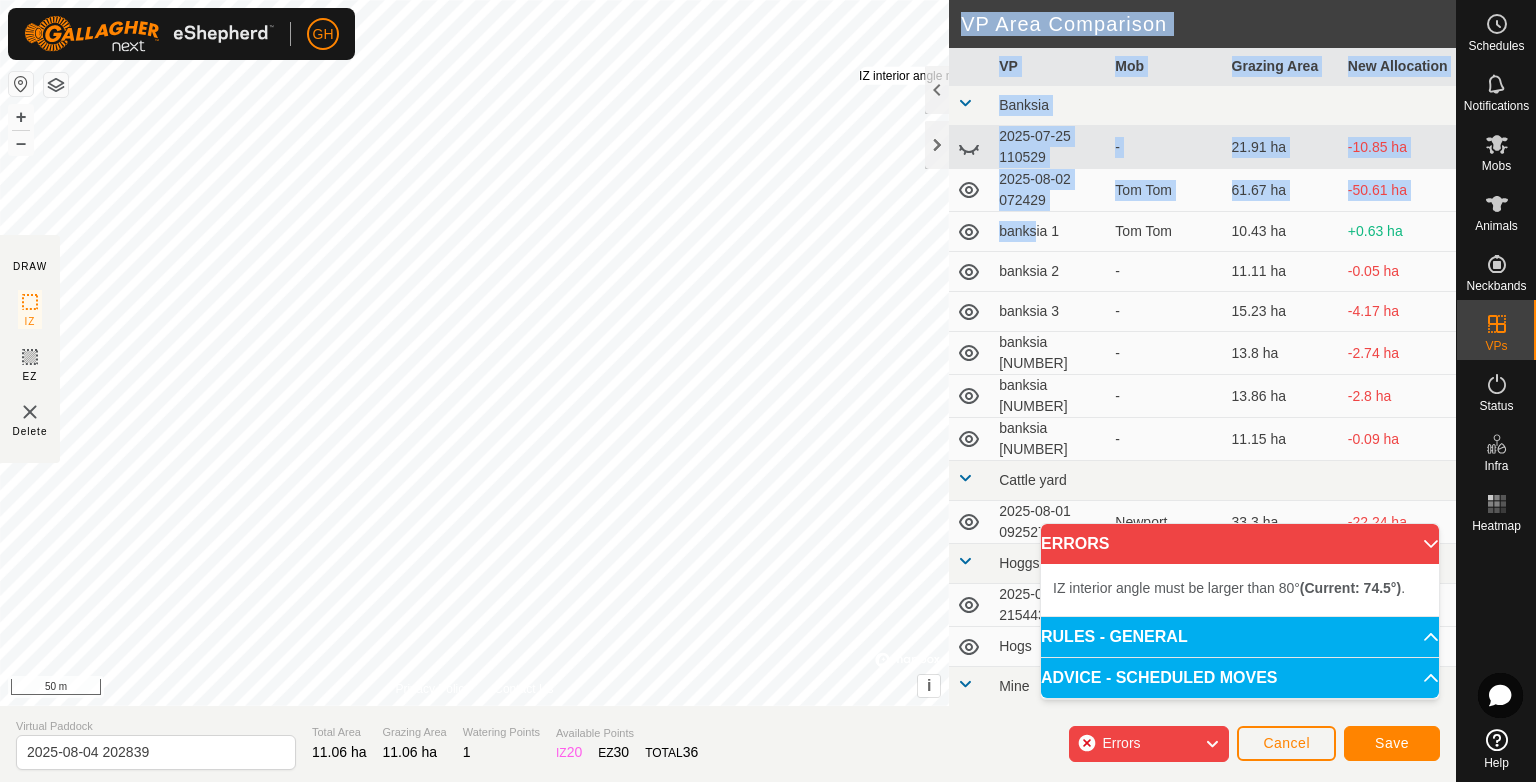click on "IZ interior angle must be larger than 80°  (Current: 74.5°) . + – ⇧ i ©  Mapbox , ©  OpenStreetMap ,  Improve this map 50 m" at bounding box center (474, 353) 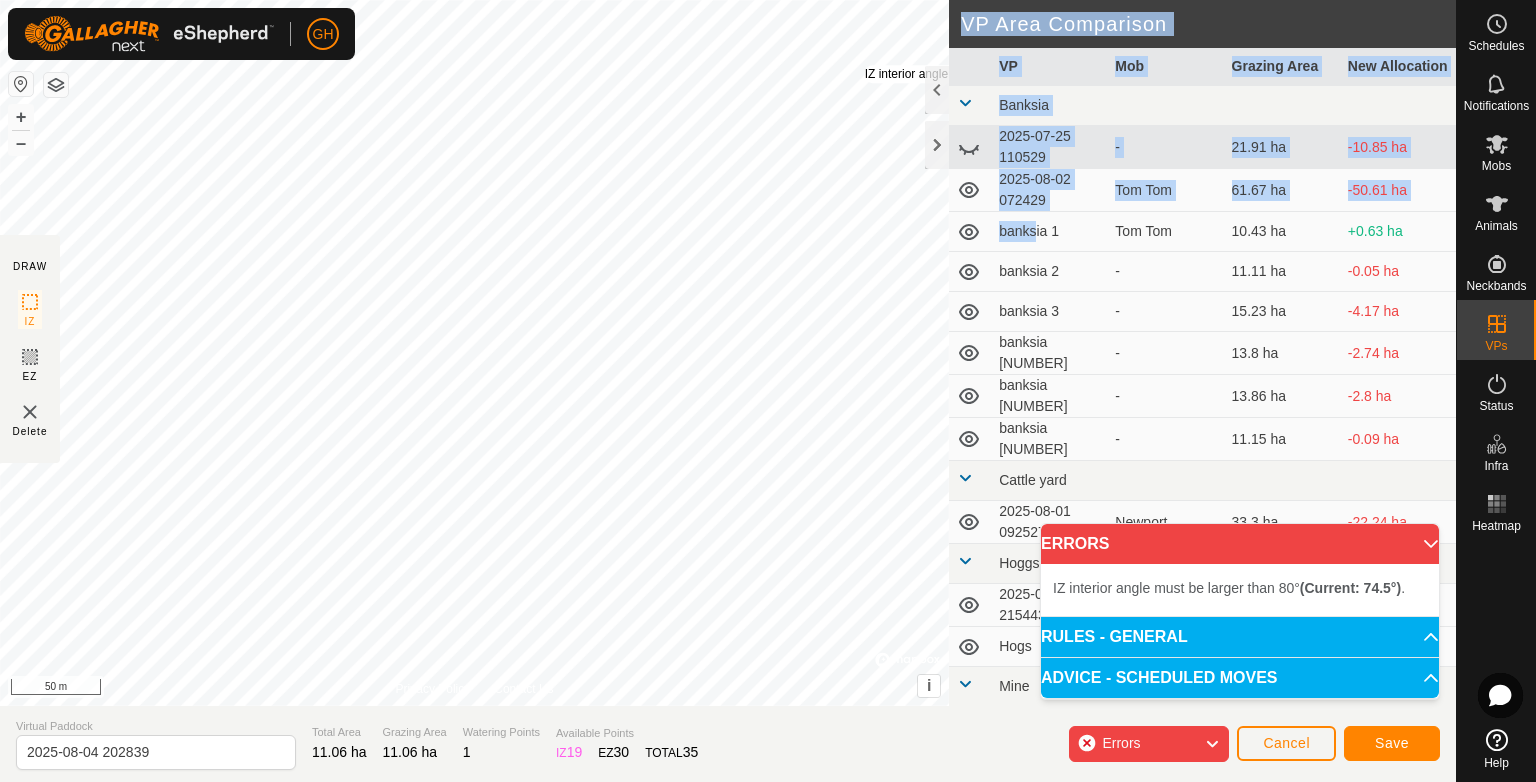 click on "IZ interior angle must be larger than 80°  (Current: 74.5°) . + – ⇧ i ©  Mapbox , ©  OpenStreetMap ,  Improve this map 50 m" at bounding box center [474, 353] 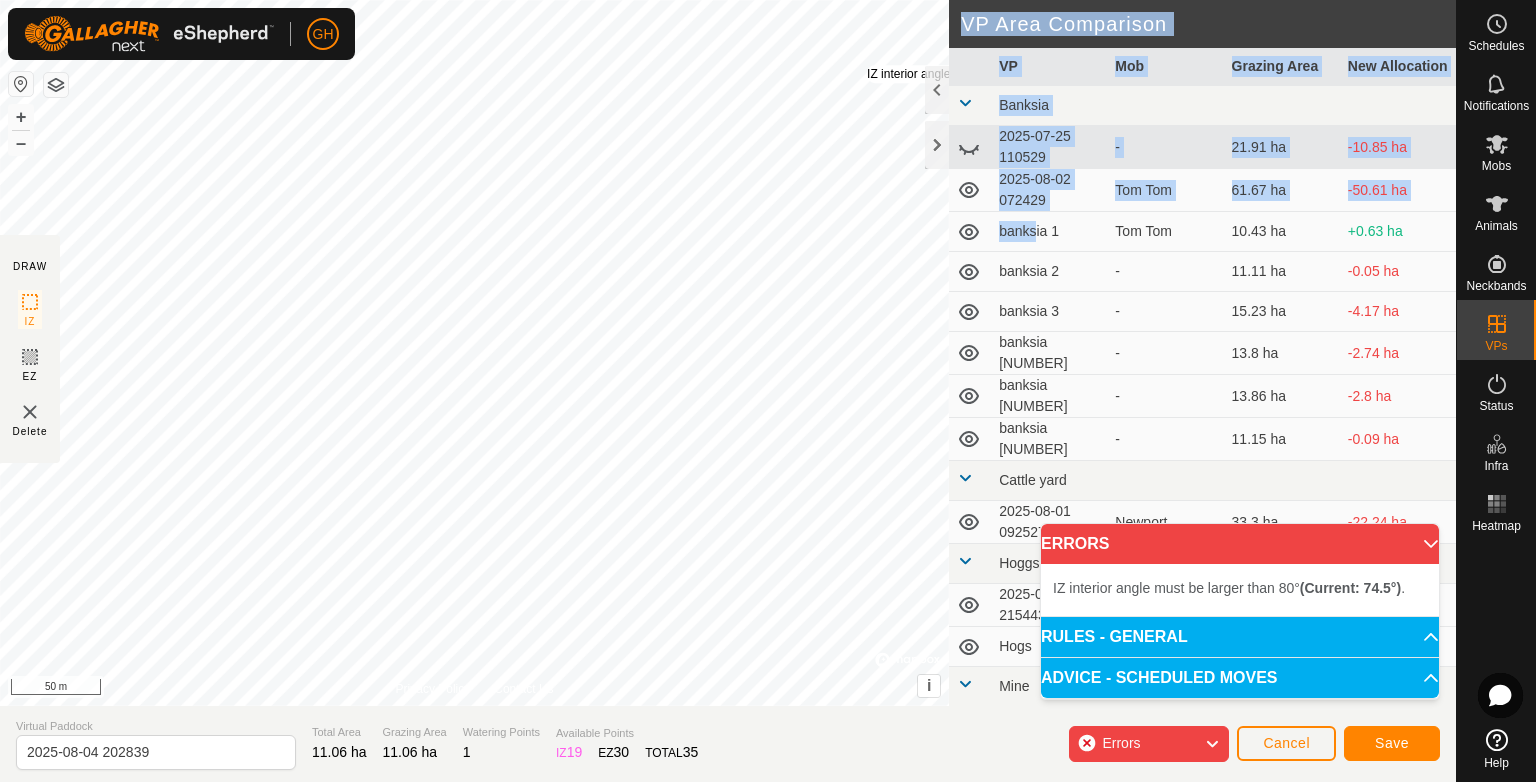 click on "IZ interior angle must be larger than 80°  (Current: 74.5°) . + – ⇧ i ©  Mapbox , ©  OpenStreetMap ,  Improve this map 50 m" at bounding box center (474, 353) 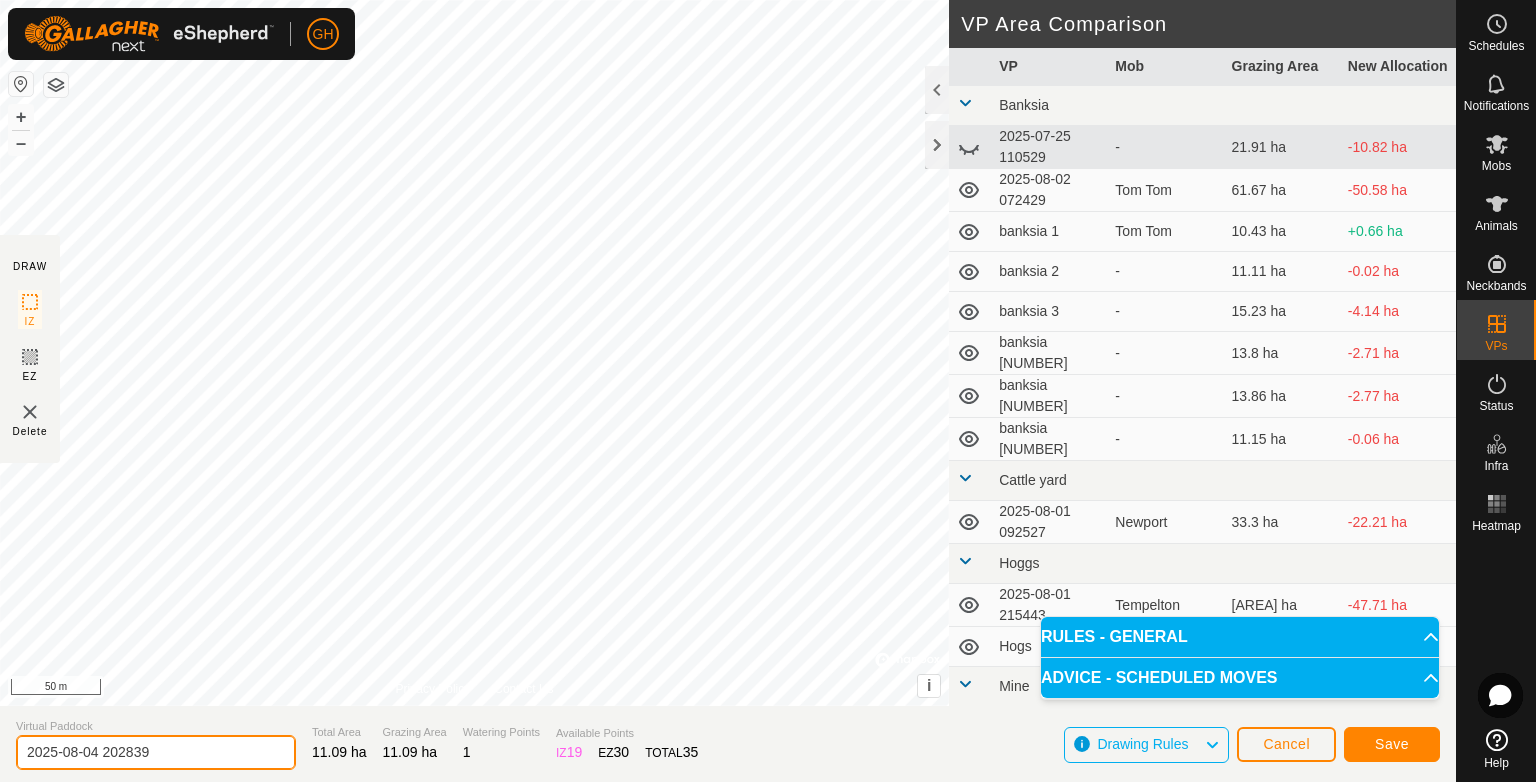 drag, startPoint x: 145, startPoint y: 755, endPoint x: 39, endPoint y: 731, distance: 108.68302 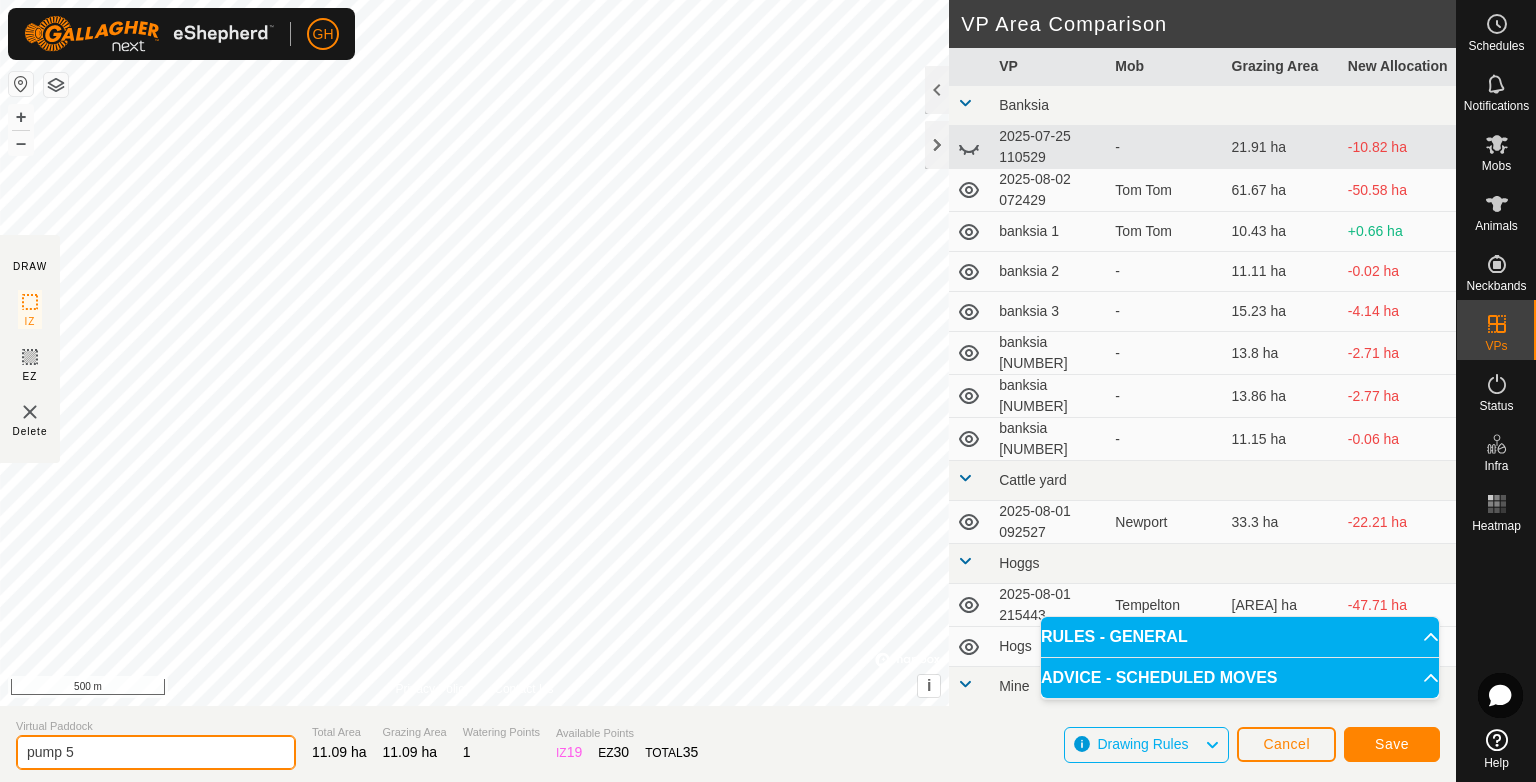 type on "pump 5" 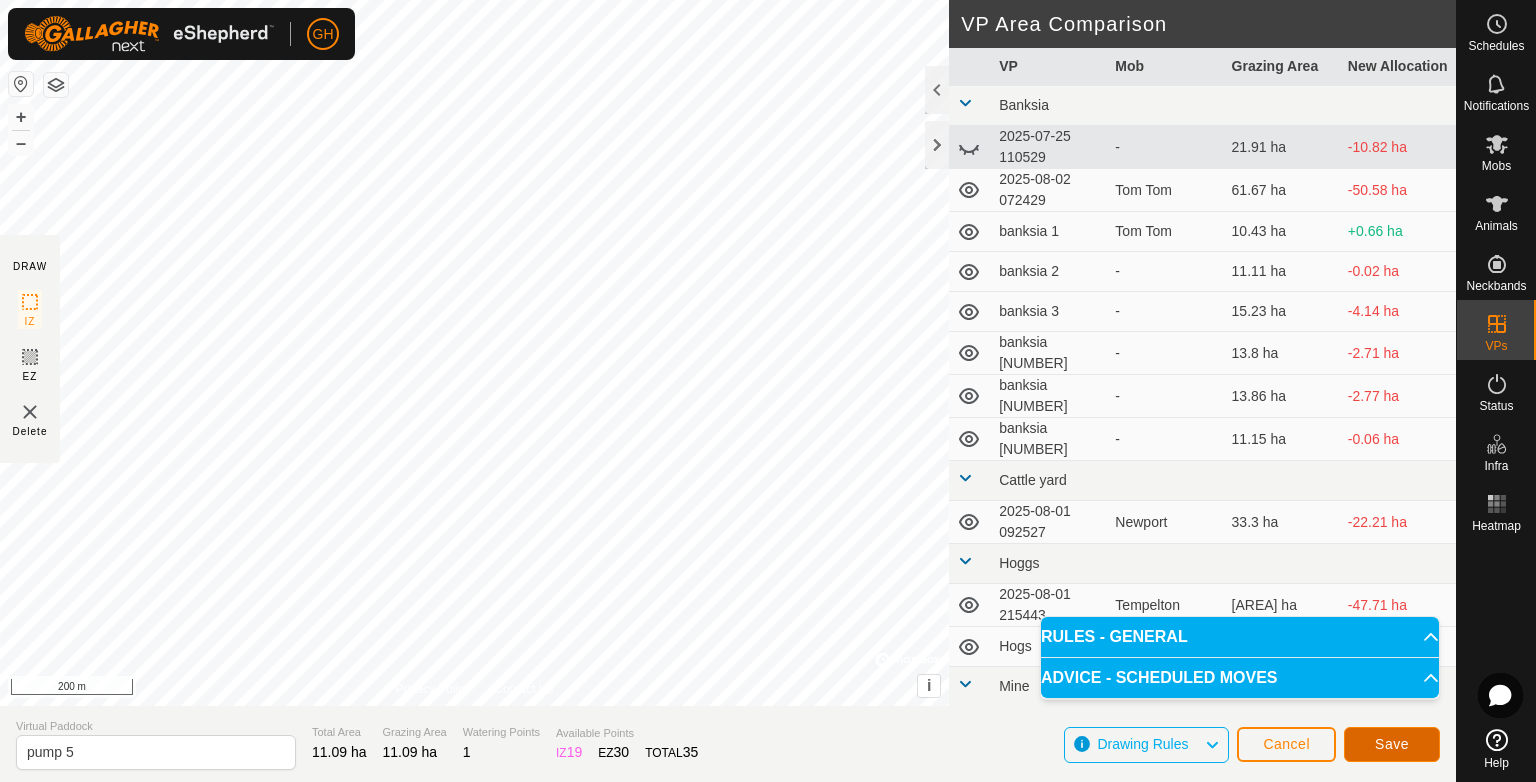 click on "Save" 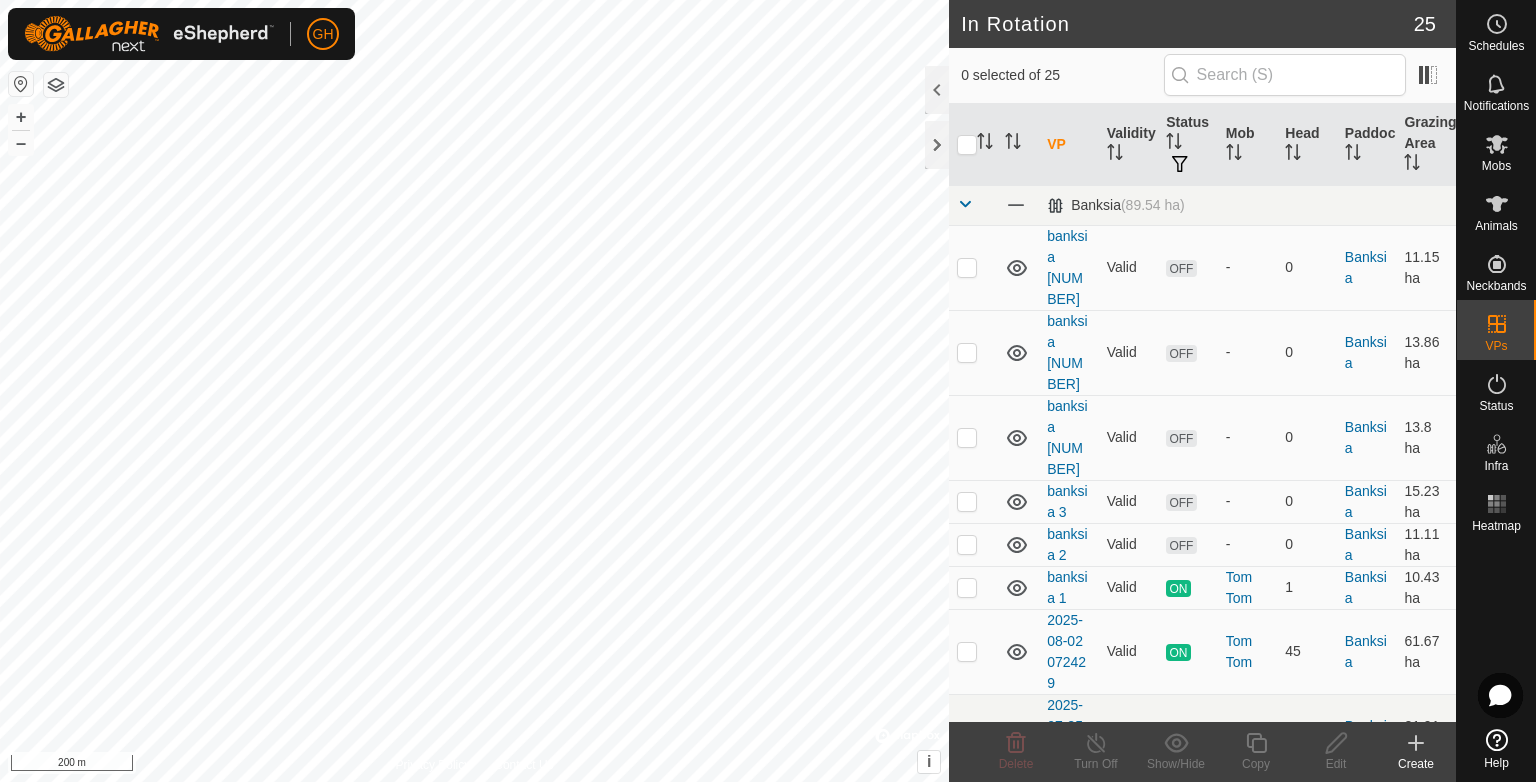 click 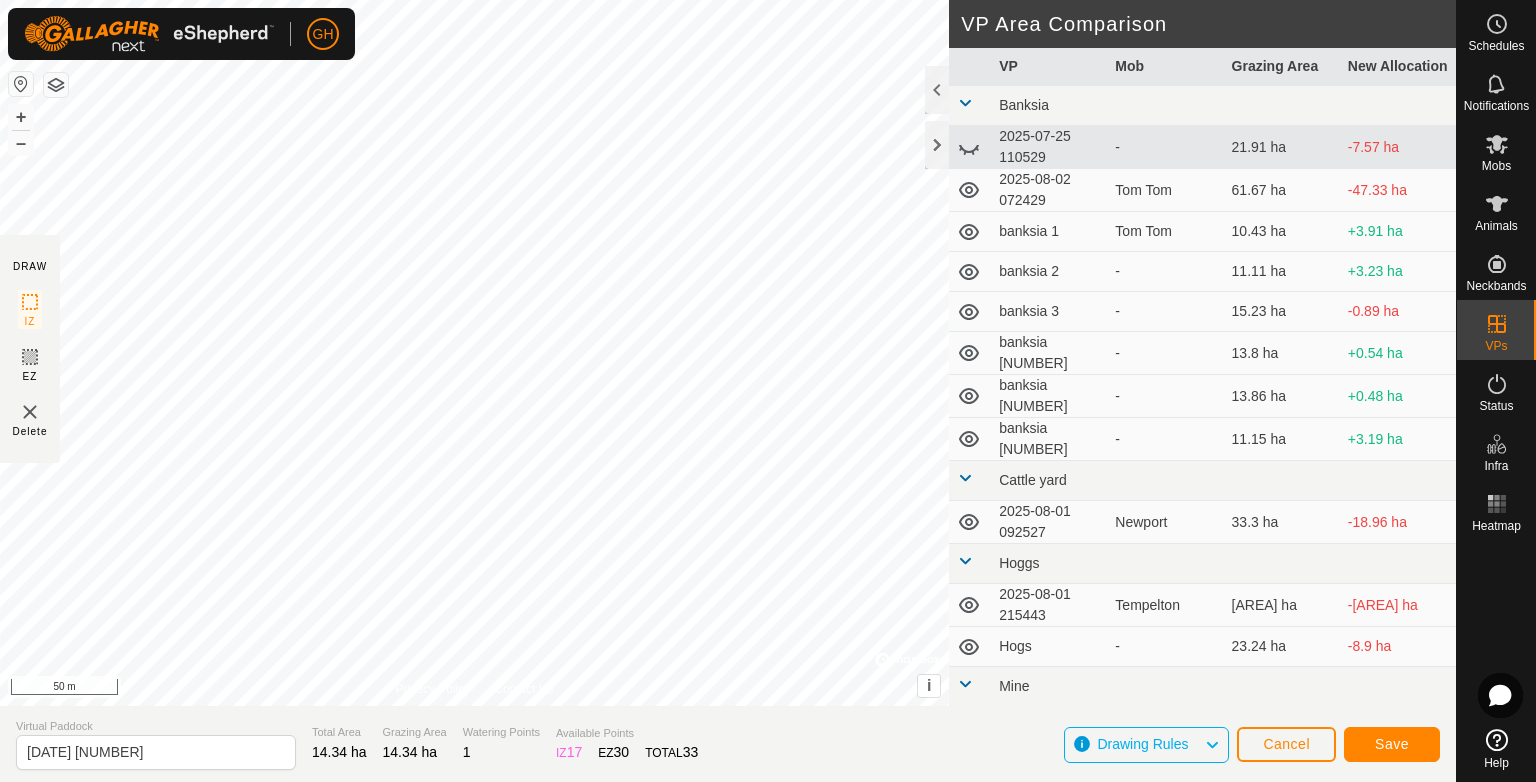 click on "DRAW IZ EZ Delete Privacy Policy Contact Us + – ⇧ i ©  Mapbox , ©  OpenStreetMap ,  Improve this map 50 m VP Area Comparison     VP   Mob   Grazing Area   New Allocation  Banksia  2025-07-25 110529  -  21.91 ha  -7.57 ha  2025-08-02 072429   Tom Tom   61.67 ha  -47.33 ha  banksia 1   Tom Tom   10.43 ha  +3.91 ha  banksia 2  -  11.11 ha  +3.23 ha  banksia 3  -  15.23 ha  -0.89 ha  banksia 4  -  13.8 ha  +0.54 ha  banksia 5  -  13.86 ha  +0.48 ha  banksia 6  -  11.15 ha  +3.19 ha Cattle yard  2025-08-01 092527   Newport   33.3 ha  -18.96 ha Hoggs  2025-08-01 215443   Tempelton    58.8 ha  -44.46 ha  Hogs  -  23.24 ha  -8.9 ha Mine  mine 1  -  9.43 ha  +4.91 ha  mine 2  -  9.66 ha  +4.68 ha  mine 3  -  6.97 ha  +7.37 ha  mine 4  -  7.31 ha  +7.03 ha Pump Pdk  pump 1  -  10.57 ha  +3.77 ha  pump 2  -  8.01 ha  +6.33 ha  pump 3  -  10.54 ha  +3.8 ha  pump 4  -  13.44 ha  +0.9 ha  pump 5  -  11.09 ha  +3.25 ha Stone Wall  2025-07-04 205859  -  82.97 ha  -68.63 ha  stone wall 1  -  43.98 ha  -29.64 ha Tip -" 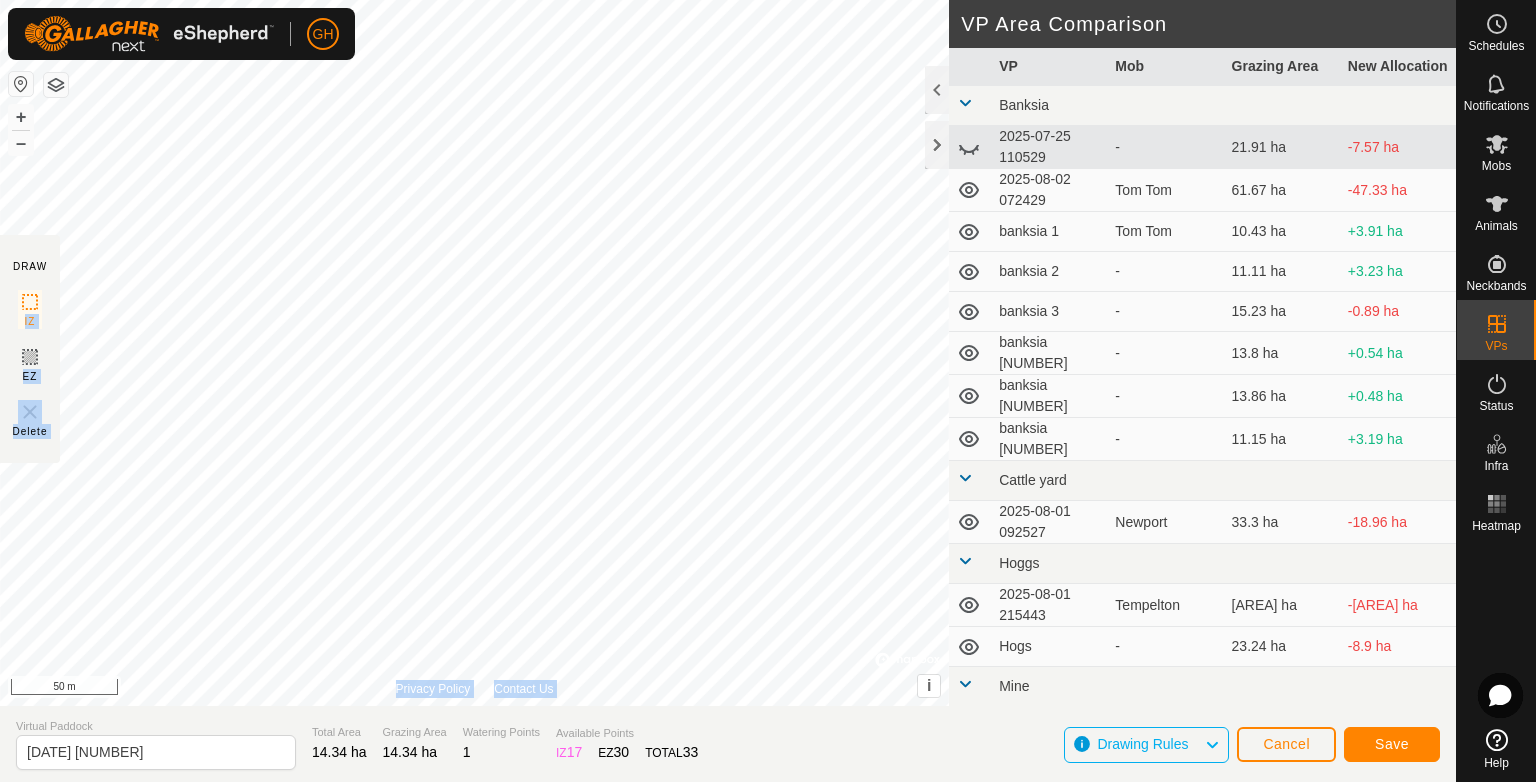 click on "DRAW IZ EZ Delete Privacy Policy Contact Us + – ⇧ i ©  Mapbox , ©  OpenStreetMap ,  Improve this map 50 m VP Area Comparison     VP   Mob   Grazing Area   New Allocation  Banksia  2025-07-25 110529  -  21.91 ha  -7.57 ha  2025-08-02 072429   Tom Tom   61.67 ha  -47.33 ha  banksia 1   Tom Tom   10.43 ha  +3.91 ha  banksia 2  -  11.11 ha  +3.23 ha  banksia 3  -  15.23 ha  -0.89 ha  banksia 4  -  13.8 ha  +0.54 ha  banksia 5  -  13.86 ha  +0.48 ha  banksia 6  -  11.15 ha  +3.19 ha Cattle yard  2025-08-01 092527   Newport   33.3 ha  -18.96 ha Hoggs  2025-08-01 215443   Tempelton    58.8 ha  -44.46 ha  Hogs  -  23.24 ha  -8.9 ha Mine  mine 1  -  9.43 ha  +4.91 ha  mine 2  -  9.66 ha  +4.68 ha  mine 3  -  6.97 ha  +7.37 ha  mine 4  -  7.31 ha  +7.03 ha Pump Pdk  pump 1  -  10.57 ha  +3.77 ha  pump 2  -  8.01 ha  +6.33 ha  pump 3  -  10.54 ha  +3.8 ha  pump 4  -  13.44 ha  +0.9 ha  pump 5  -  11.09 ha  +3.25 ha Stone Wall  2025-07-04 205859  -  82.97 ha  -68.63 ha  stone wall 1  -  43.98 ha  -29.64 ha Tip -" 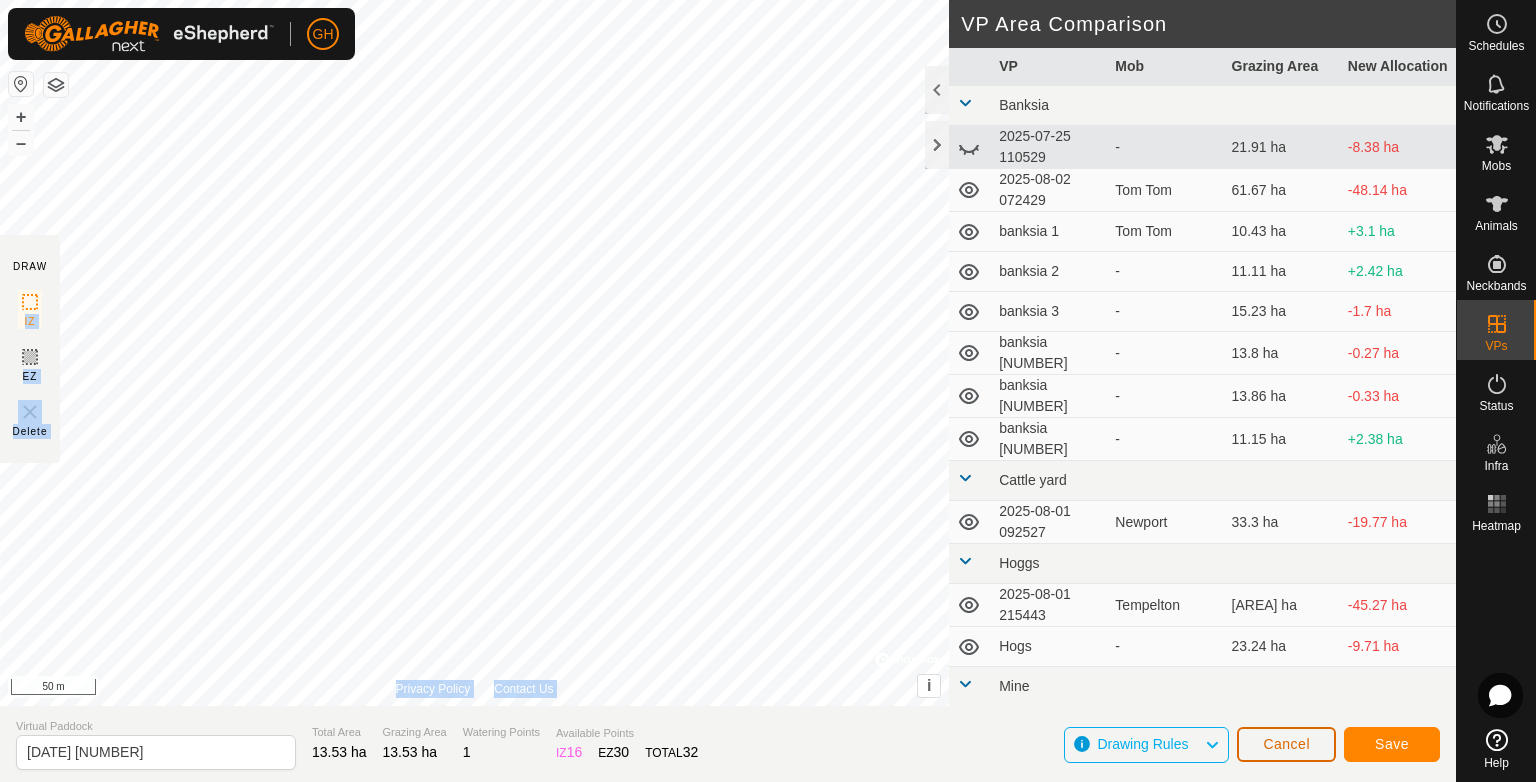 click on "Cancel" 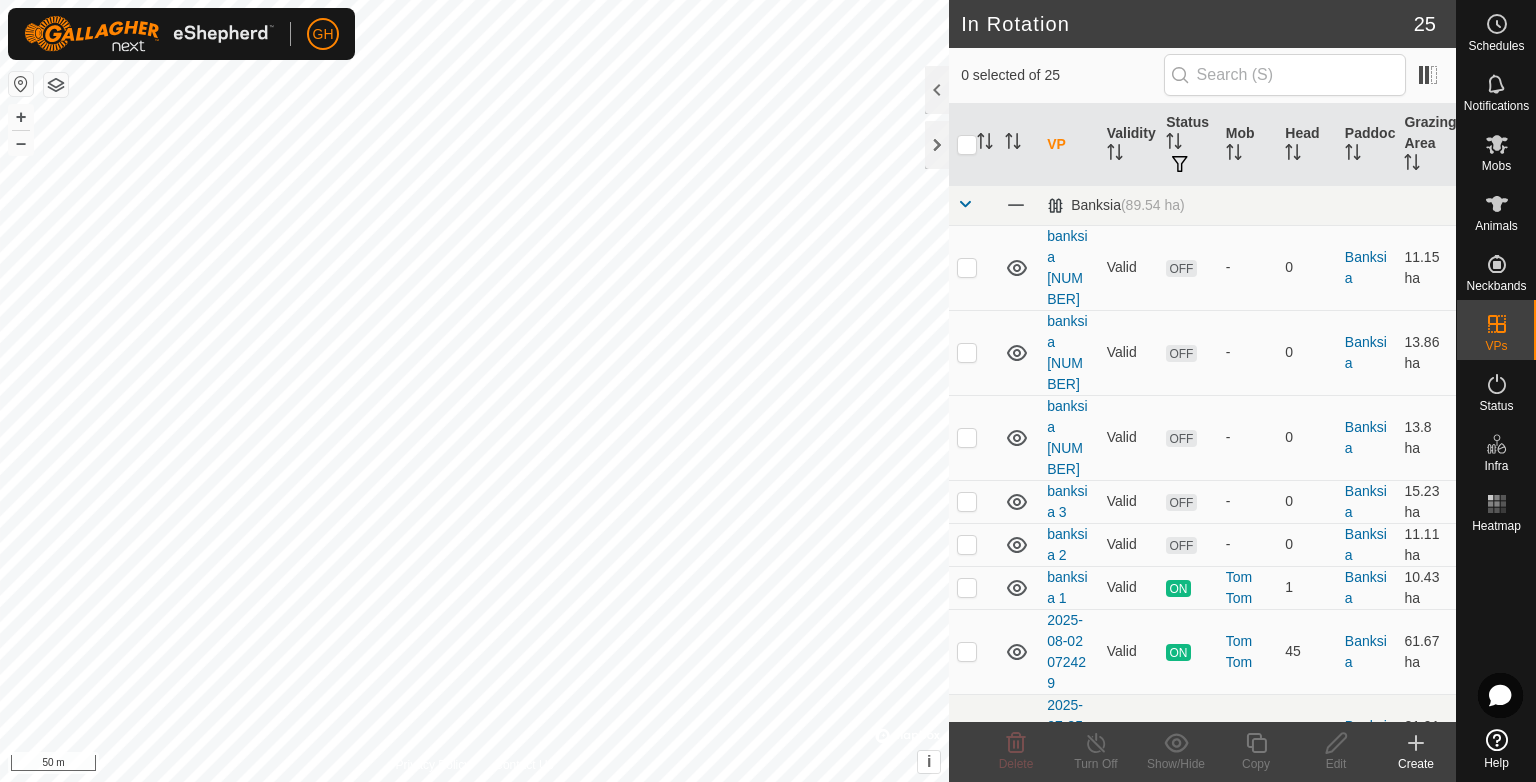 click 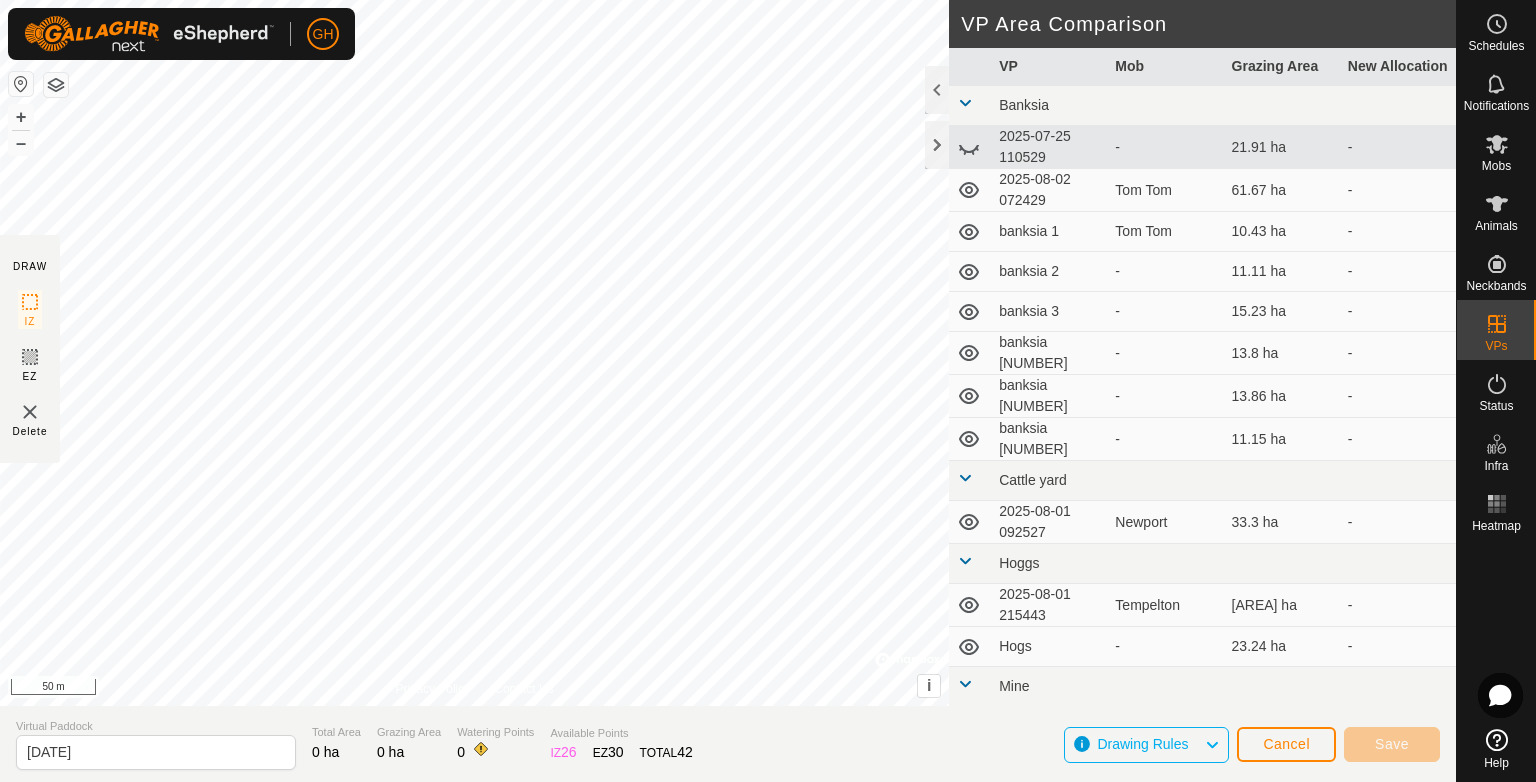 click on "DRAW IZ EZ Delete Privacy Policy Contact Us + – ⇧ i ©  Mapbox , ©  OpenStreetMap ,  Improve this map 50 m VP Area Comparison     VP   Mob   Grazing Area   New Allocation  Banksia  2025-07-25 110529  -  21.91 ha   -   2025-08-02 072429   Tom Tom   61.67 ha   -   banksia 1   Tom Tom   10.43 ha   -   banksia 2  -  11.11 ha   -   banksia 3  -  15.23 ha   -   banksia 4  -  13.8 ha   -   banksia 5  -  13.86 ha   -   banksia 6  -  11.15 ha   -  Cattle yard  2025-08-01 092527   Newport   33.3 ha   -  Hoggs  2025-08-01 215443   Tempelton    58.8 ha   -   Hogs  -  23.24 ha   -  Mine  mine 1  -  9.43 ha   -   mine 2  -  9.66 ha   -   mine 3  -  6.97 ha   -   mine 4  -  7.31 ha   -  Pump Pdk  pump 1  -  10.57 ha   -   pump 2  -  8.01 ha   -   pump 3  -  10.54 ha   -   pump 4  -  13.44 ha   -   pump 5  -  11.09 ha   -  Stone Wall  2025-07-04 205859  -  82.97 ha   -   stone wall 1  -  43.98 ha   -  Tip  2025-06-29 164626  -  18.47 ha   -   Tip1   Summer Hfrs   20.87 ha   -  West Wip  West wip 1   Swagger   16.52 ha" 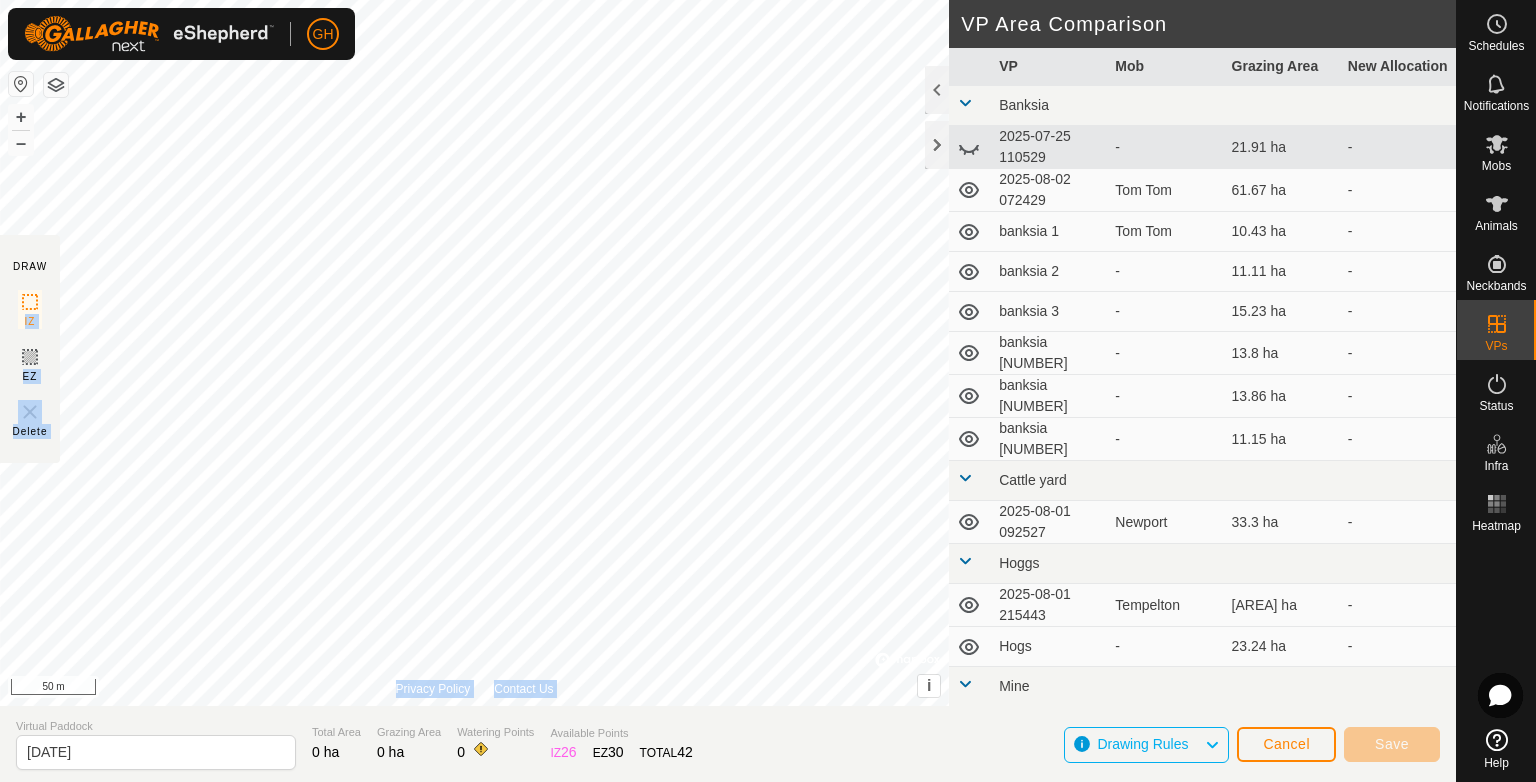 click on "DRAW IZ EZ Delete Privacy Policy Contact Us + – ⇧ i ©  Mapbox , ©  OpenStreetMap ,  Improve this map 50 m VP Area Comparison     VP   Mob   Grazing Area   New Allocation  Banksia  2025-07-25 110529  -  21.91 ha   -   2025-08-02 072429   Tom Tom   61.67 ha   -   banksia 1   Tom Tom   10.43 ha   -   banksia 2  -  11.11 ha   -   banksia 3  -  15.23 ha   -   banksia 4  -  13.8 ha   -   banksia 5  -  13.86 ha   -   banksia 6  -  11.15 ha   -  Cattle yard  2025-08-01 092527   Newport   33.3 ha   -  Hoggs  2025-08-01 215443   Tempelton    58.8 ha   -   Hogs  -  23.24 ha   -  Mine  mine 1  -  9.43 ha   -   mine 2  -  9.66 ha   -   mine 3  -  6.97 ha   -   mine 4  -  7.31 ha   -  Pump Pdk  pump 1  -  10.57 ha   -   pump 2  -  8.01 ha   -   pump 3  -  10.54 ha   -   pump 4  -  13.44 ha   -   pump 5  -  11.09 ha   -  Stone Wall  2025-07-04 205859  -  82.97 ha   -   stone wall 1  -  43.98 ha   -  Tip  2025-06-29 164626  -  18.47 ha   -   Tip1   Summer Hfrs   20.87 ha   -  West Wip  West wip 1   Swagger   16.52 ha" 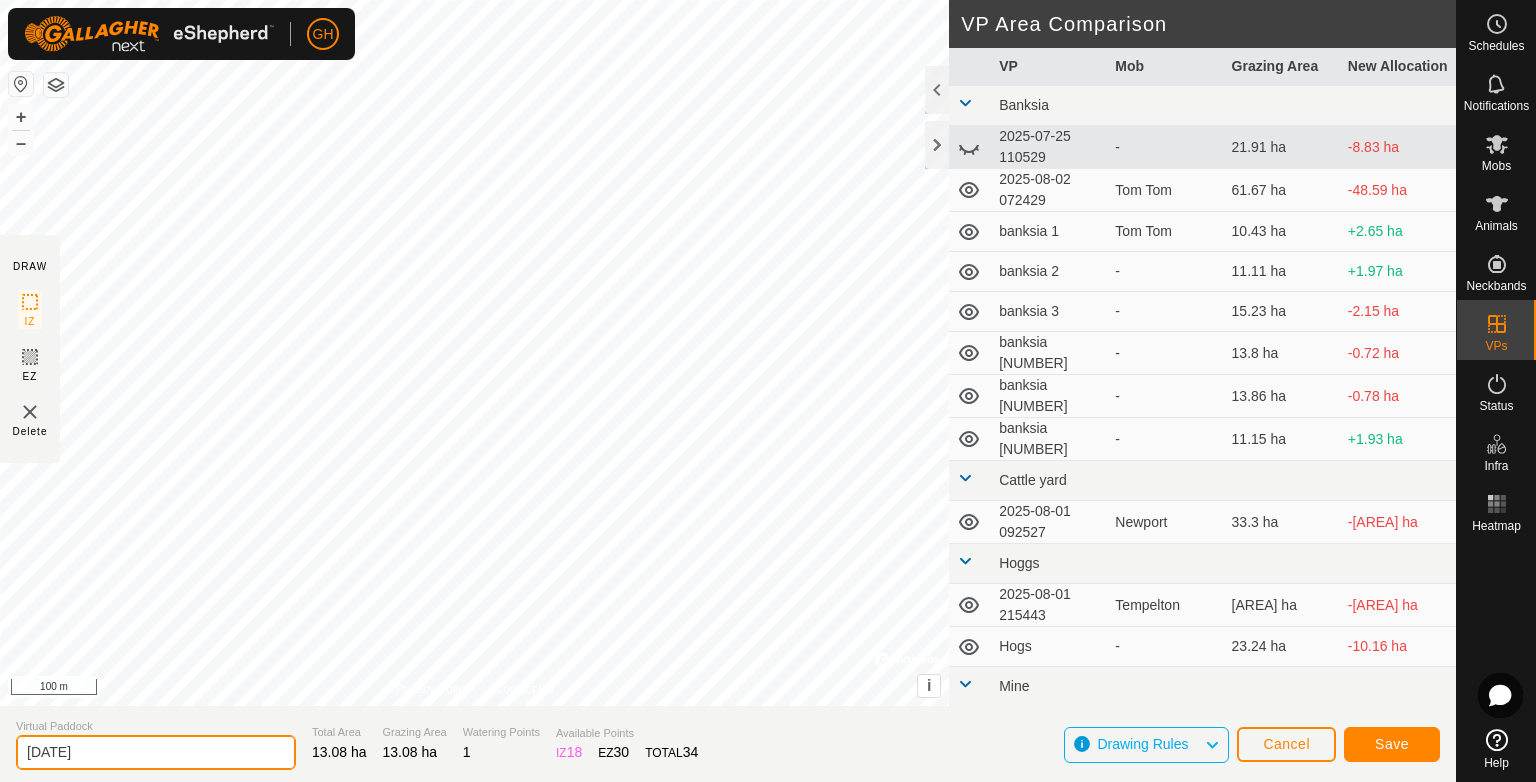 drag, startPoint x: 149, startPoint y: 764, endPoint x: 0, endPoint y: 783, distance: 150.20653 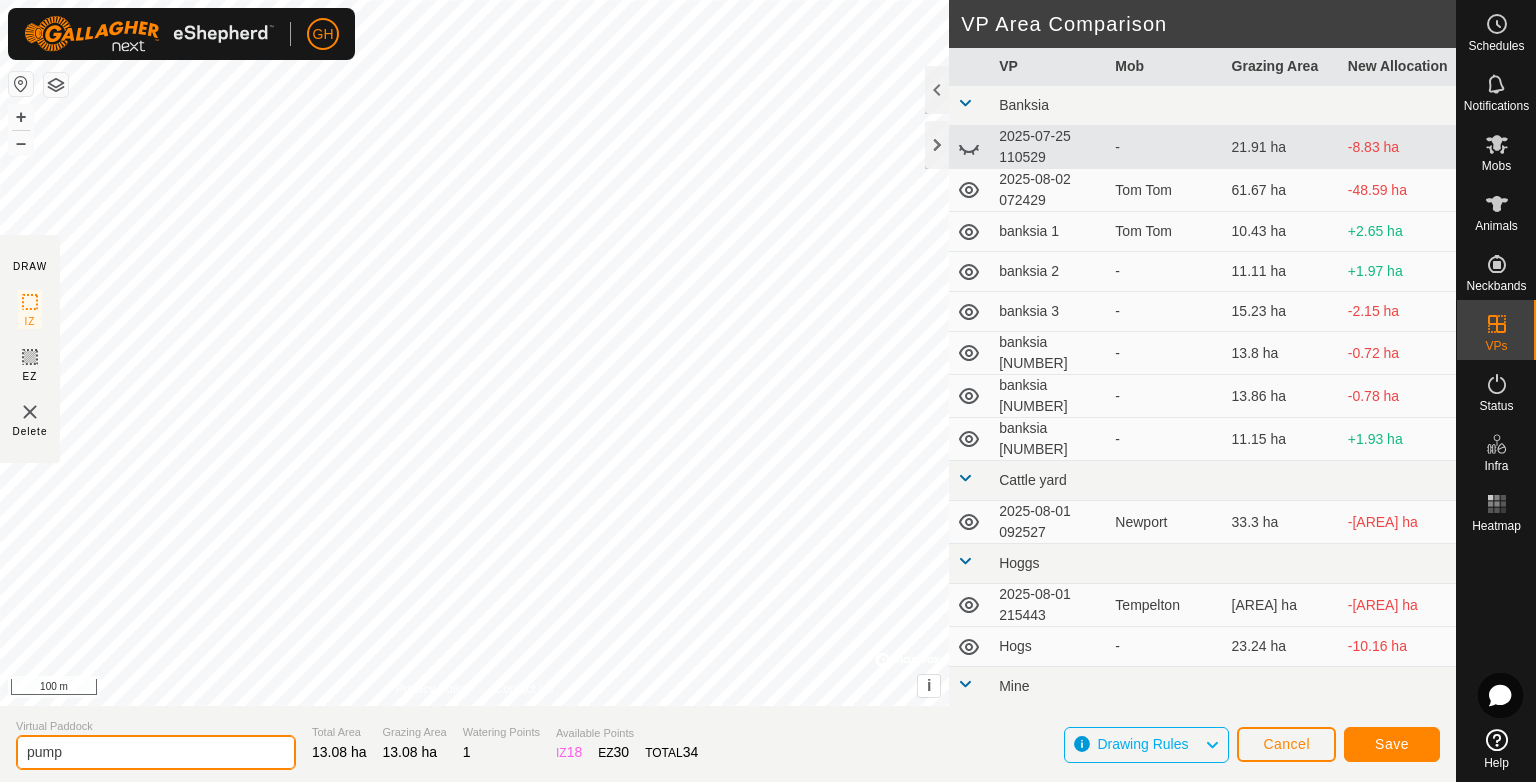 click on "pump" 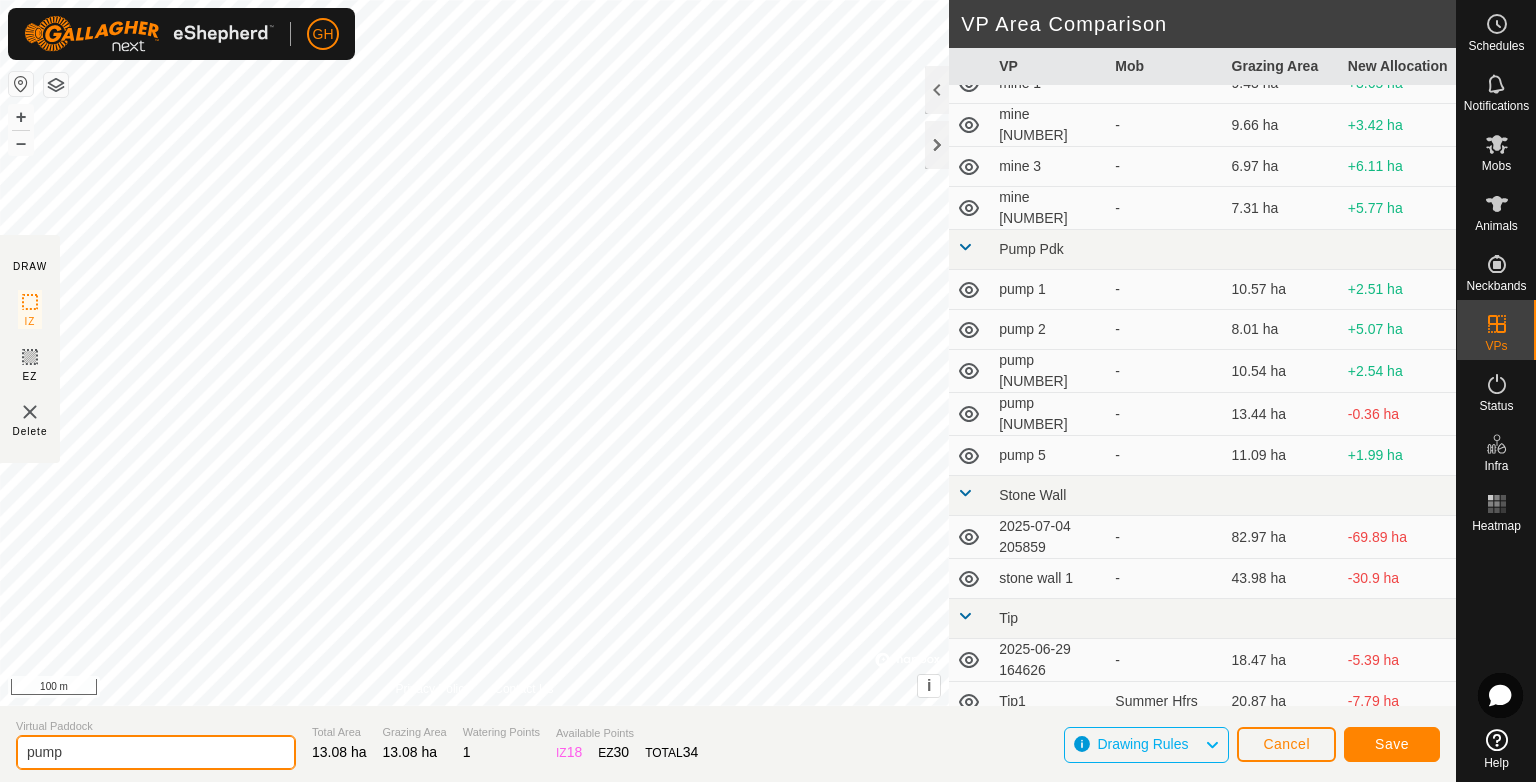 scroll, scrollTop: 668, scrollLeft: 0, axis: vertical 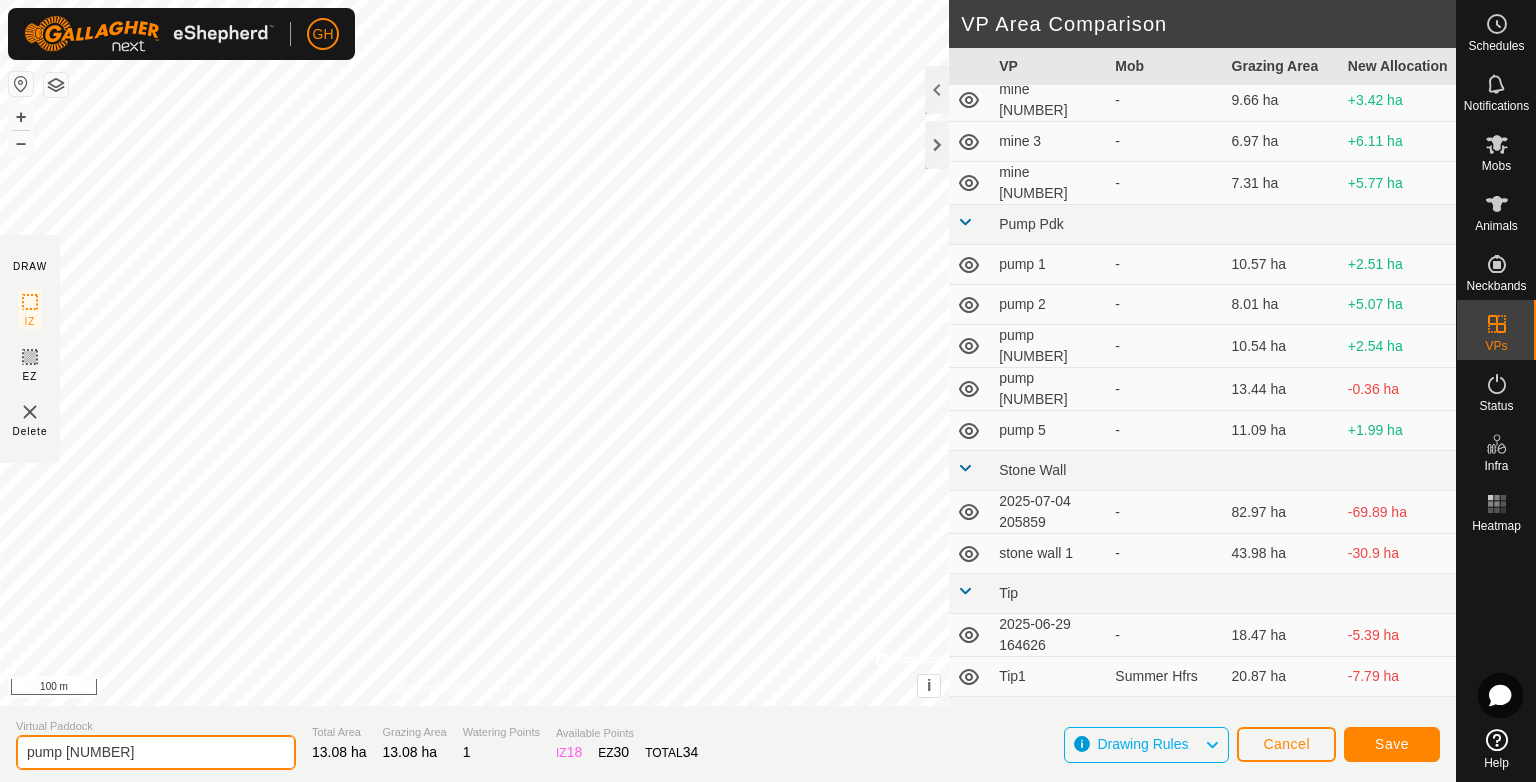 type on "pump 6" 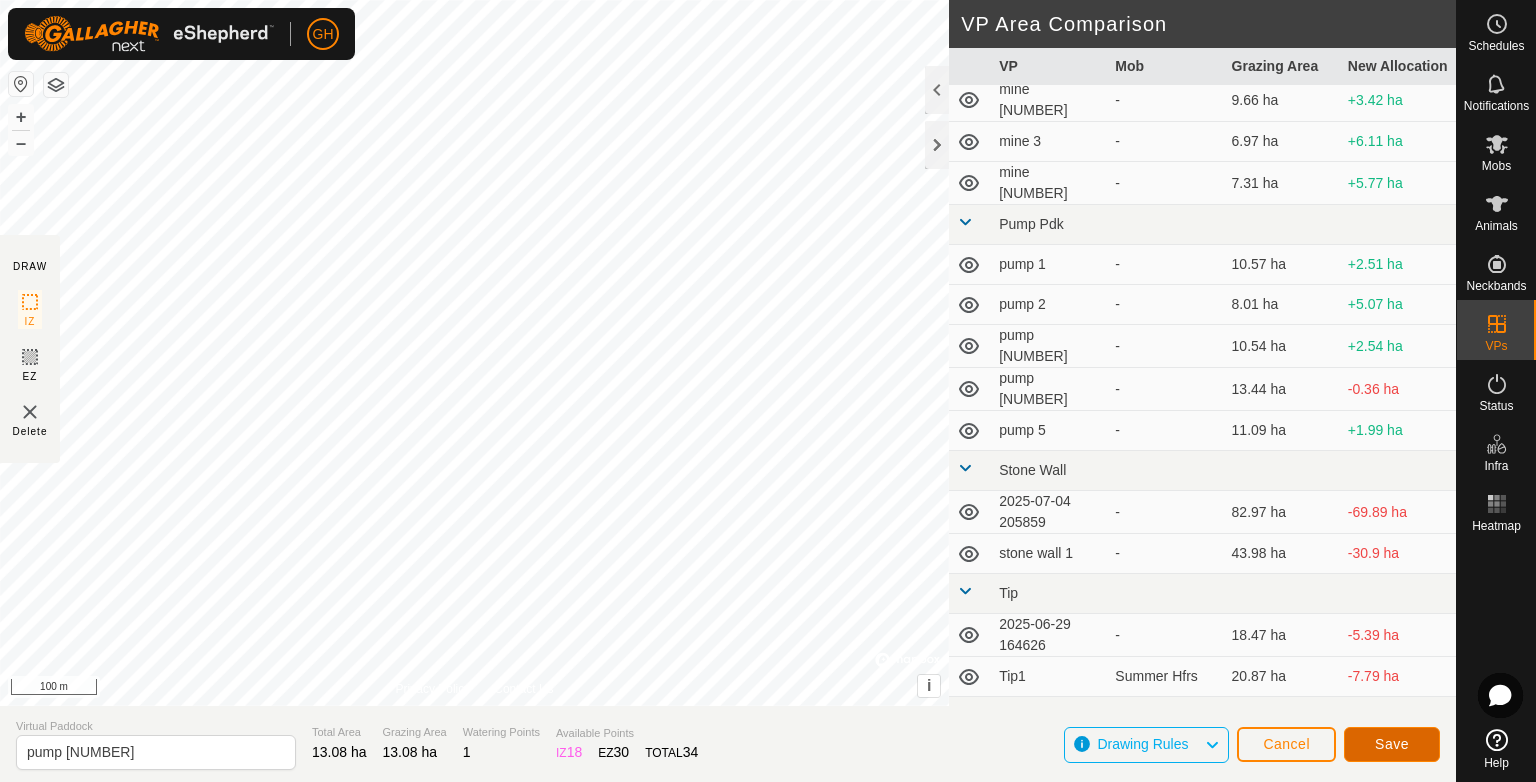 click on "Save" 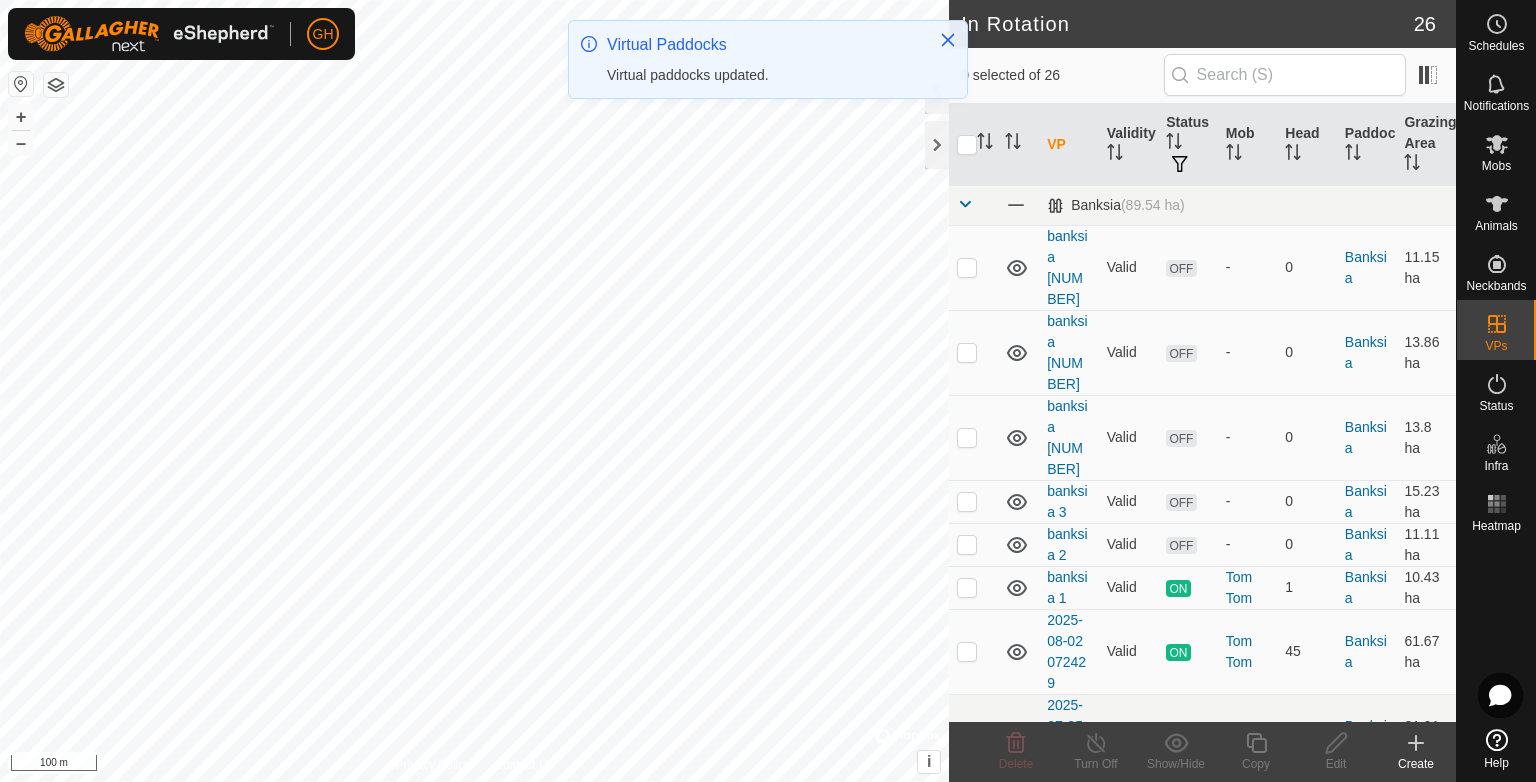 click 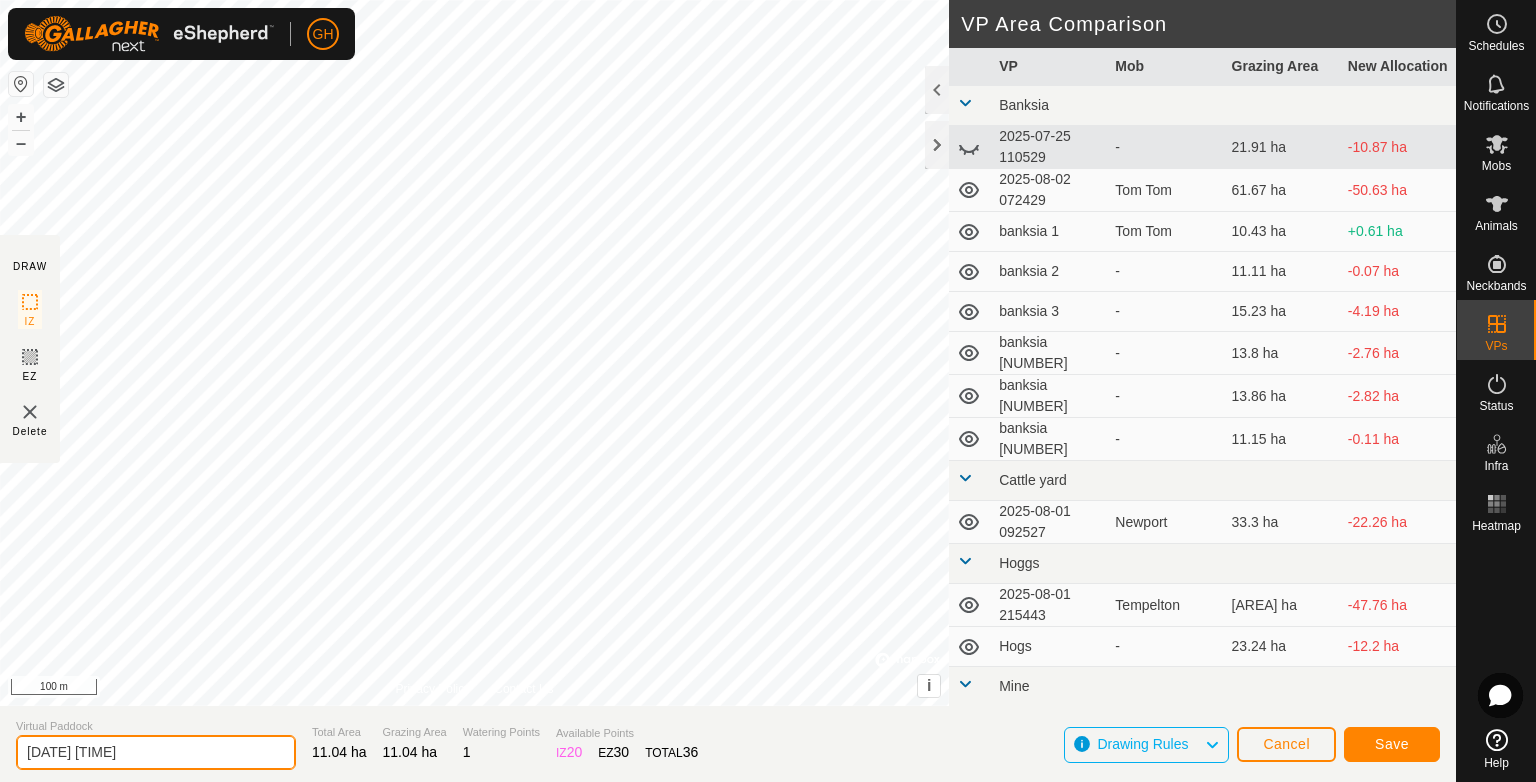 drag, startPoint x: 196, startPoint y: 753, endPoint x: 0, endPoint y: 755, distance: 196.01021 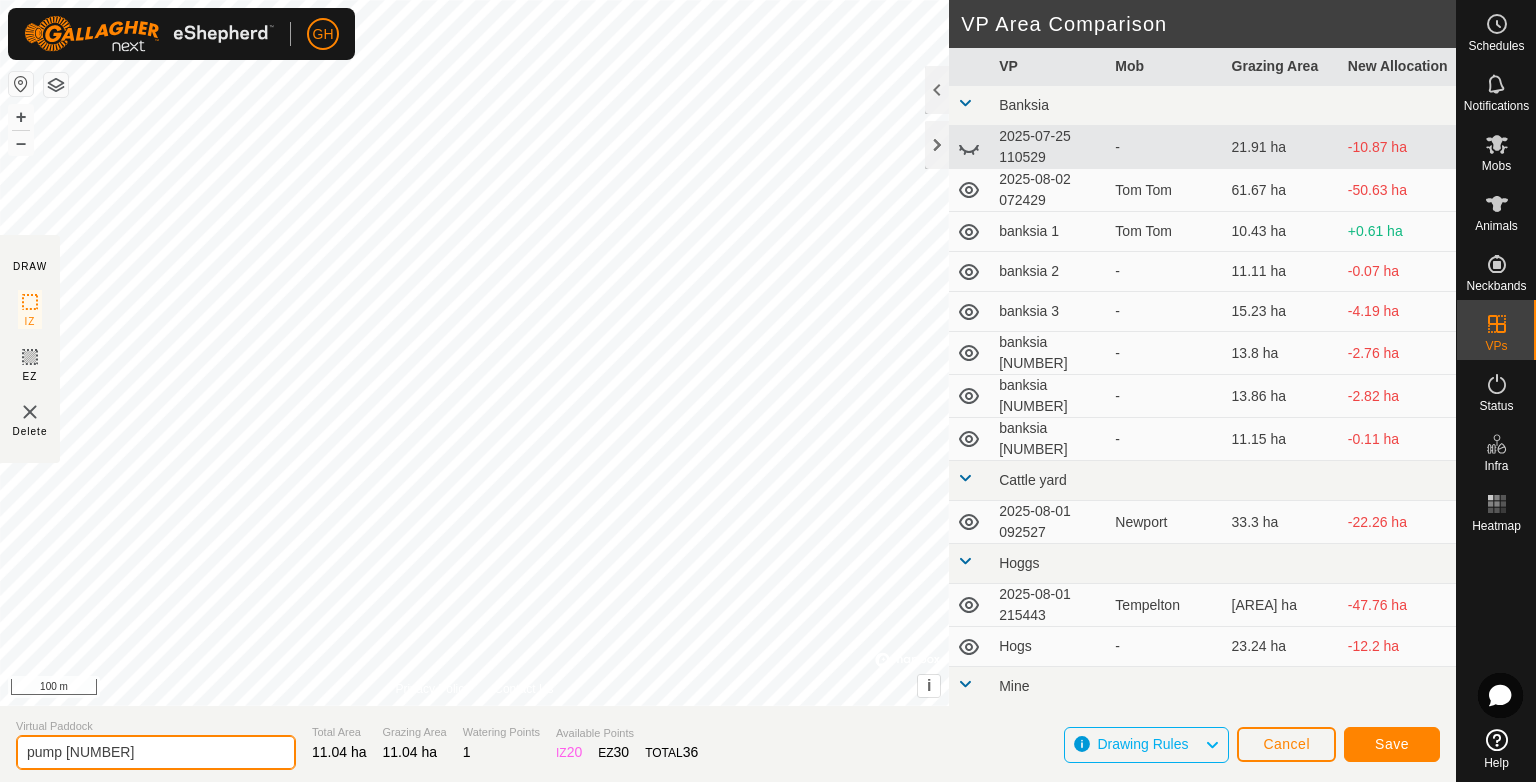type on "pump 7" 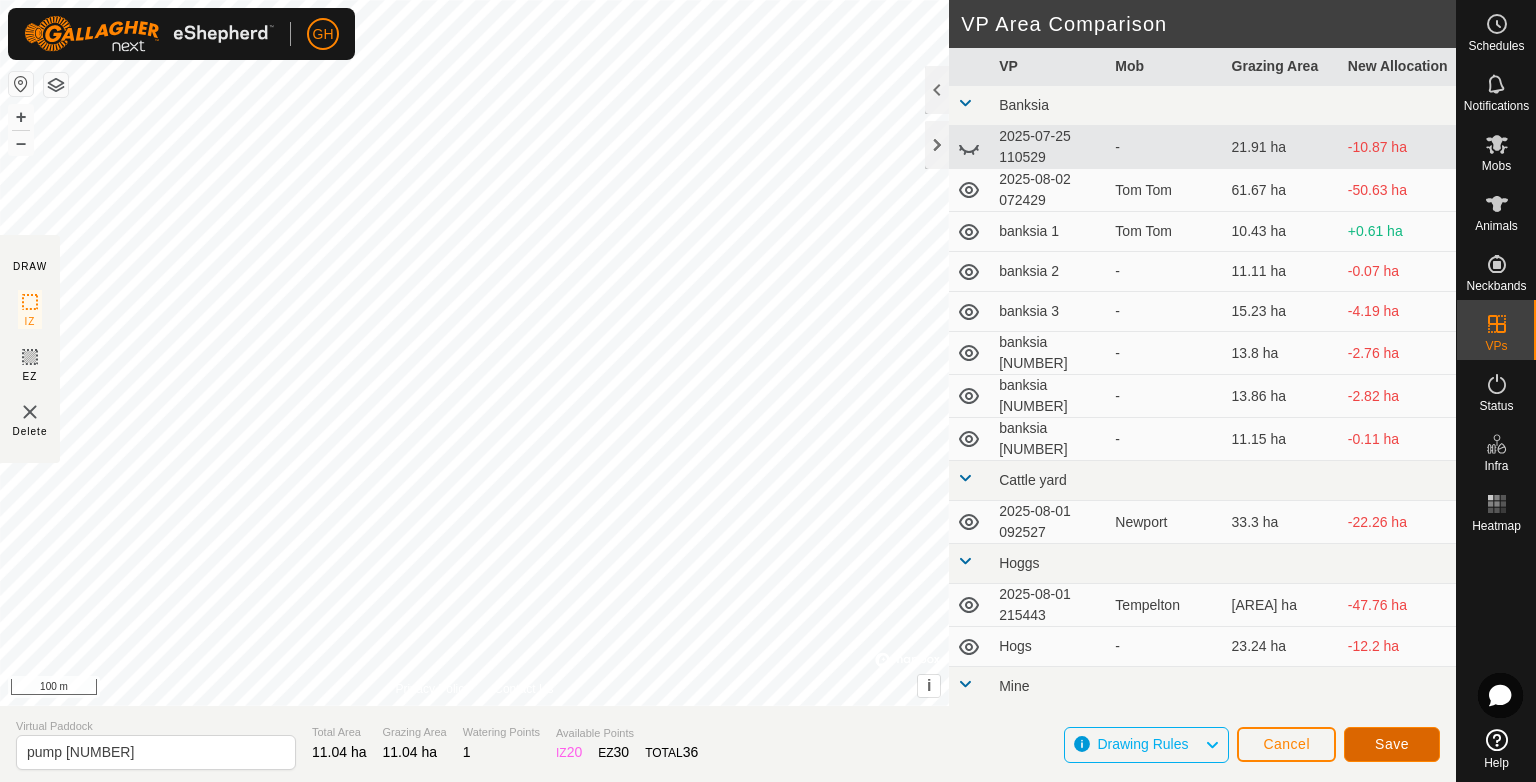 click on "Save" 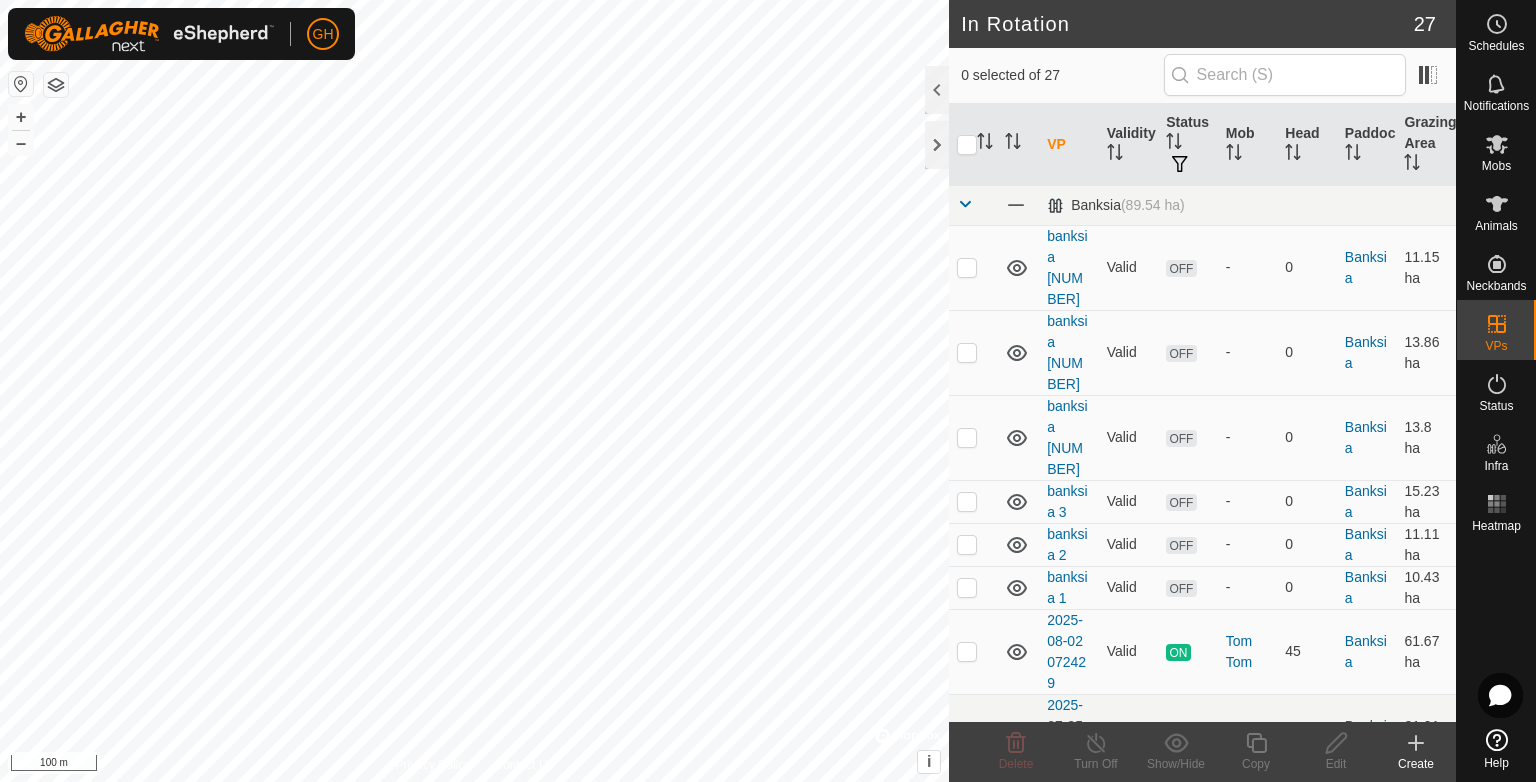click 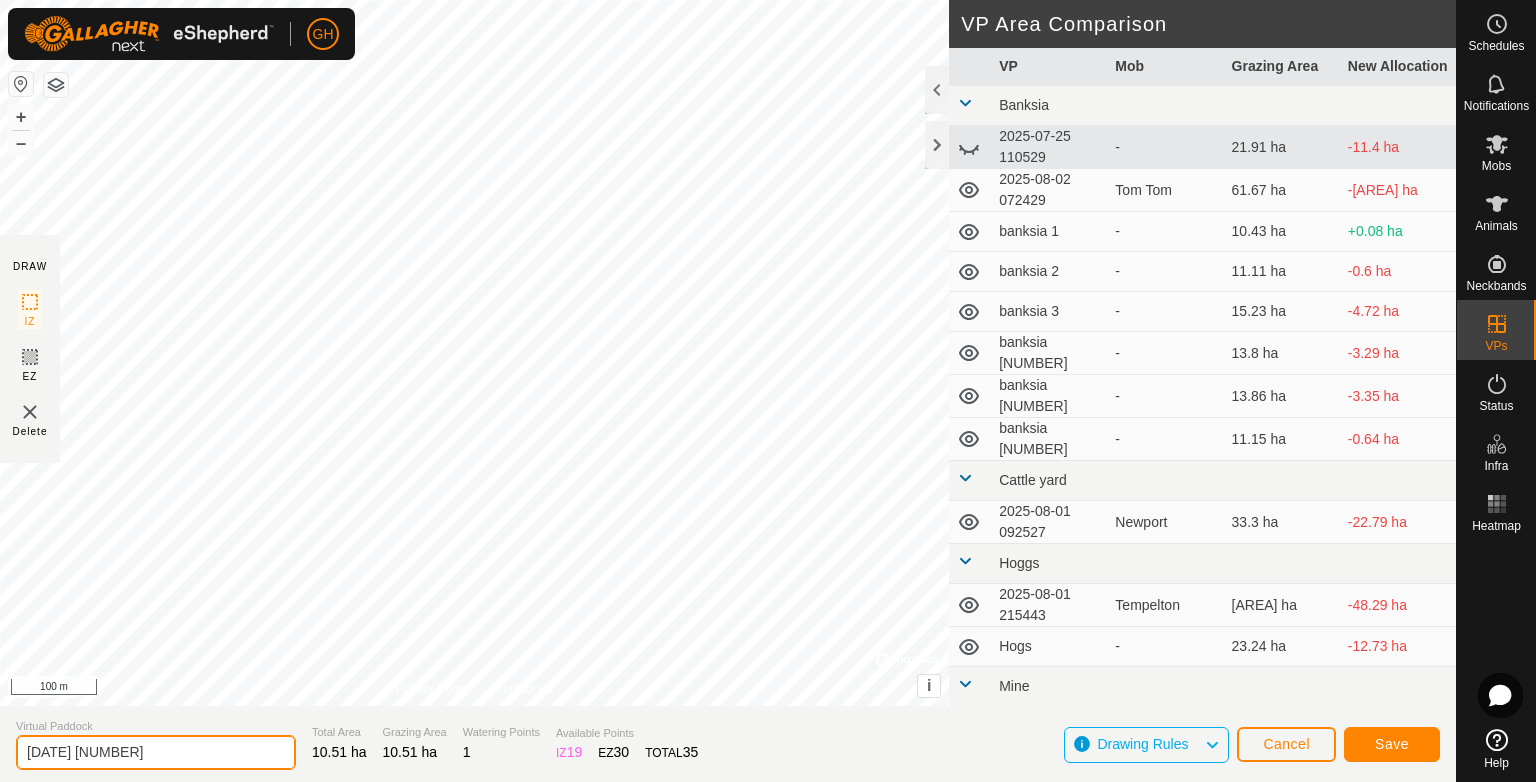 drag, startPoint x: 170, startPoint y: 754, endPoint x: 0, endPoint y: 738, distance: 170.75128 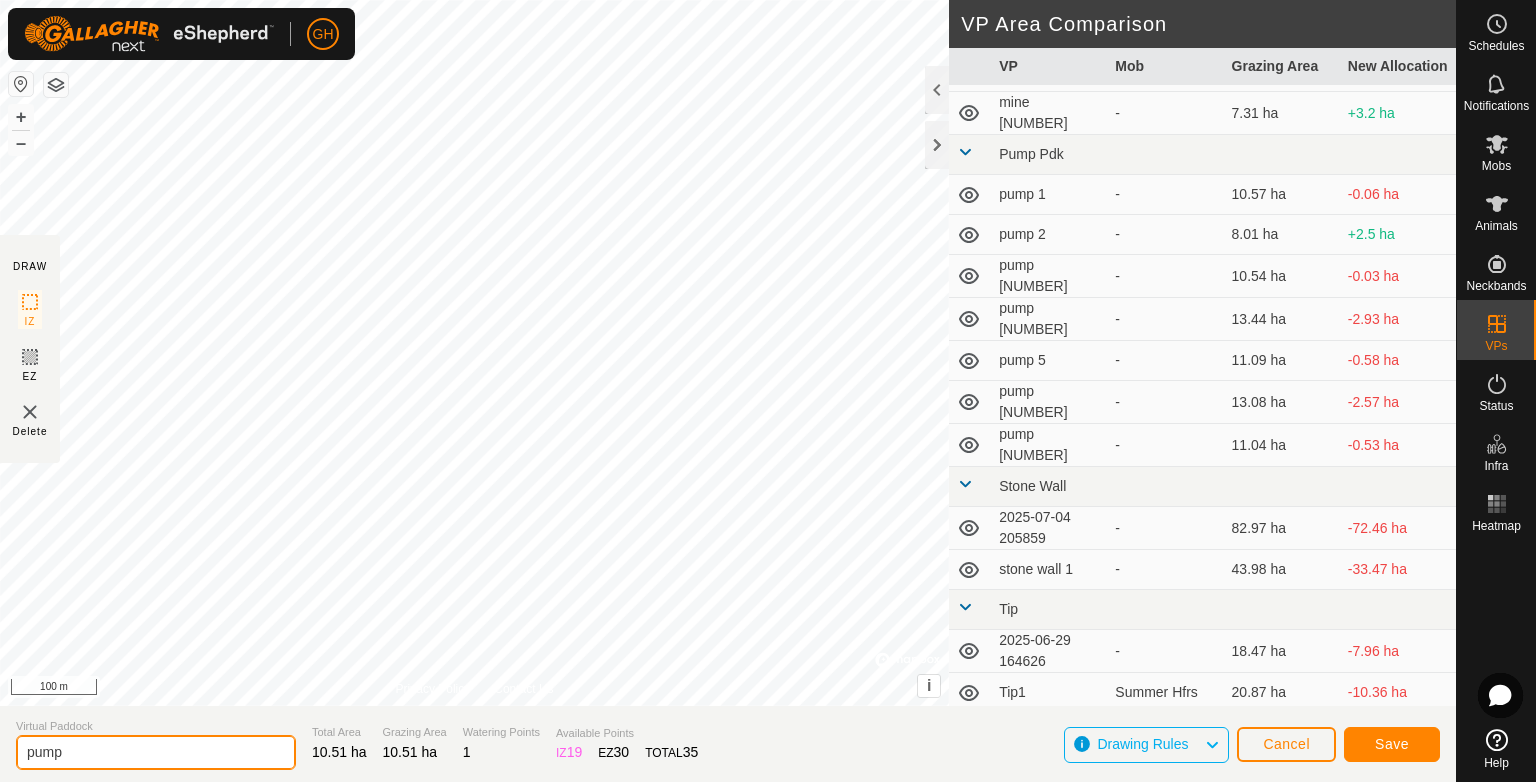 scroll, scrollTop: 748, scrollLeft: 0, axis: vertical 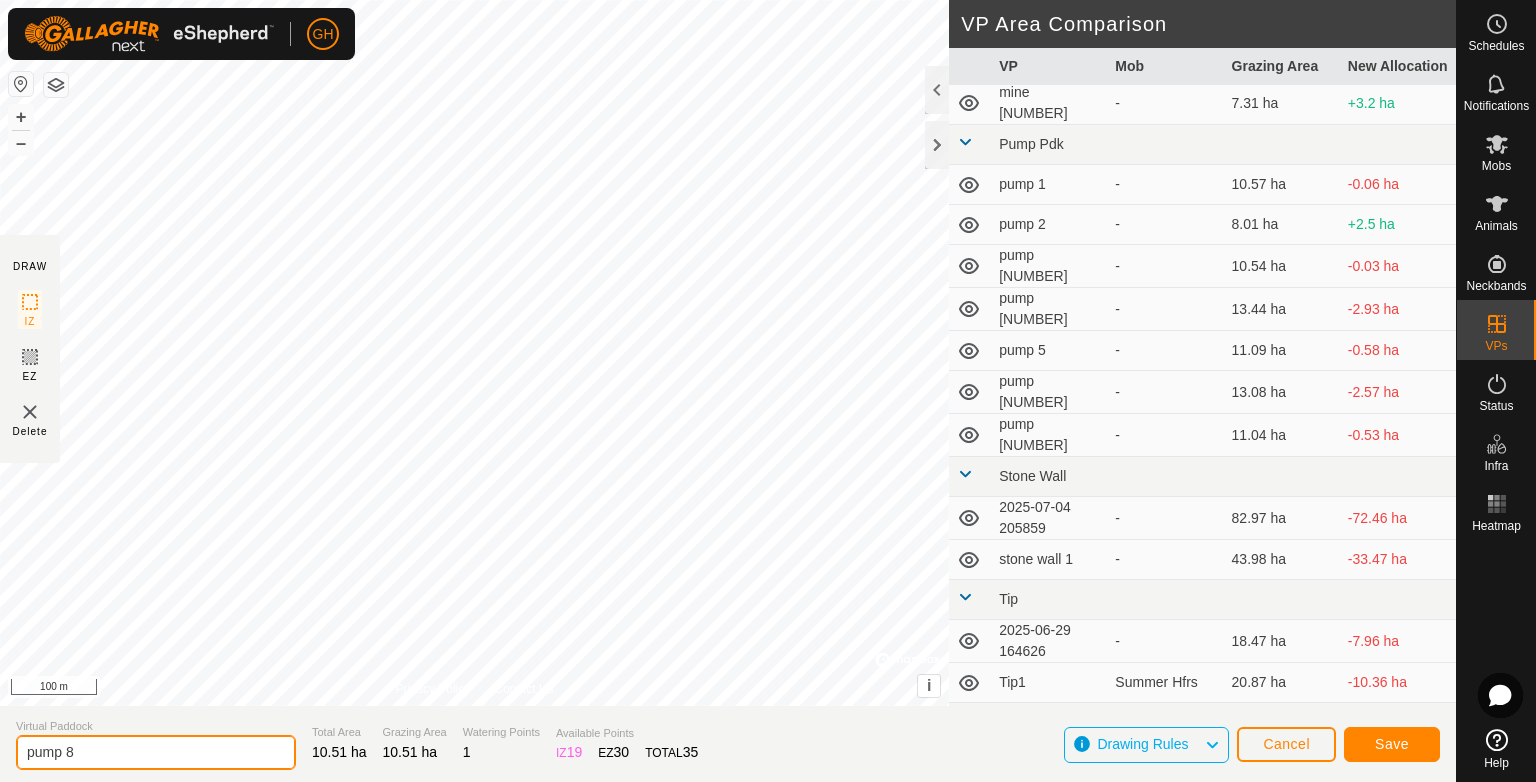 type on "pump 8" 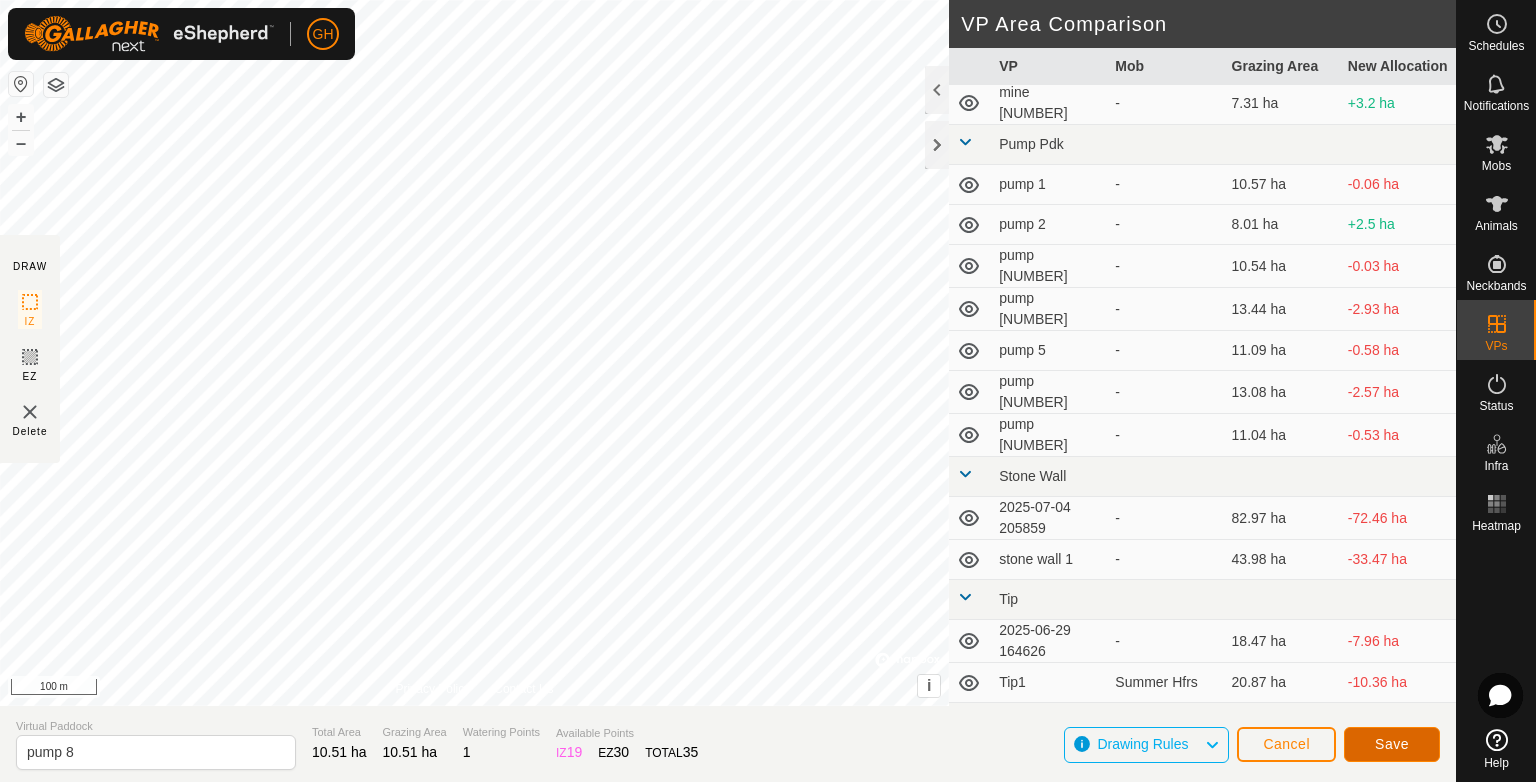 click on "Save" 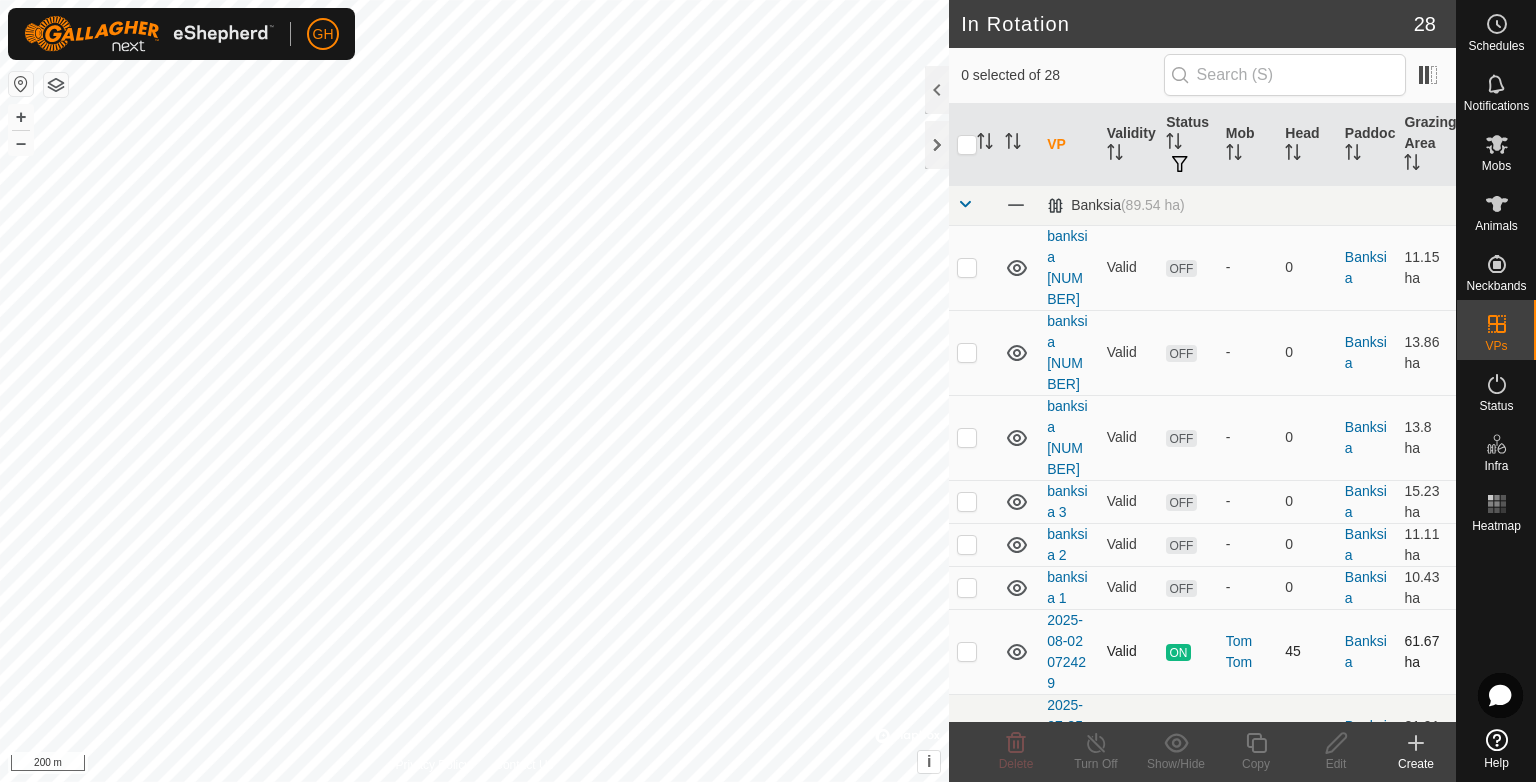 click at bounding box center [967, 651] 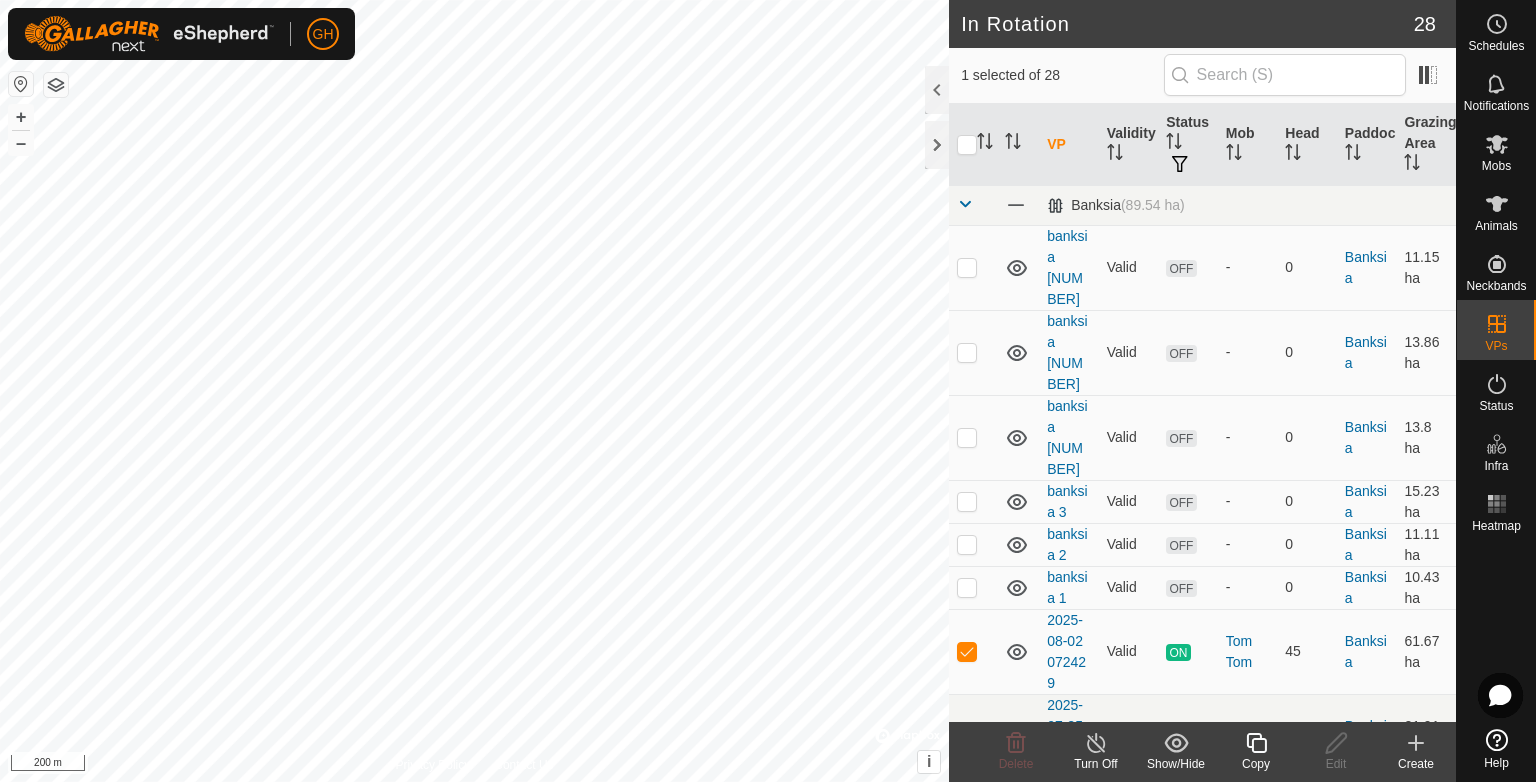 click 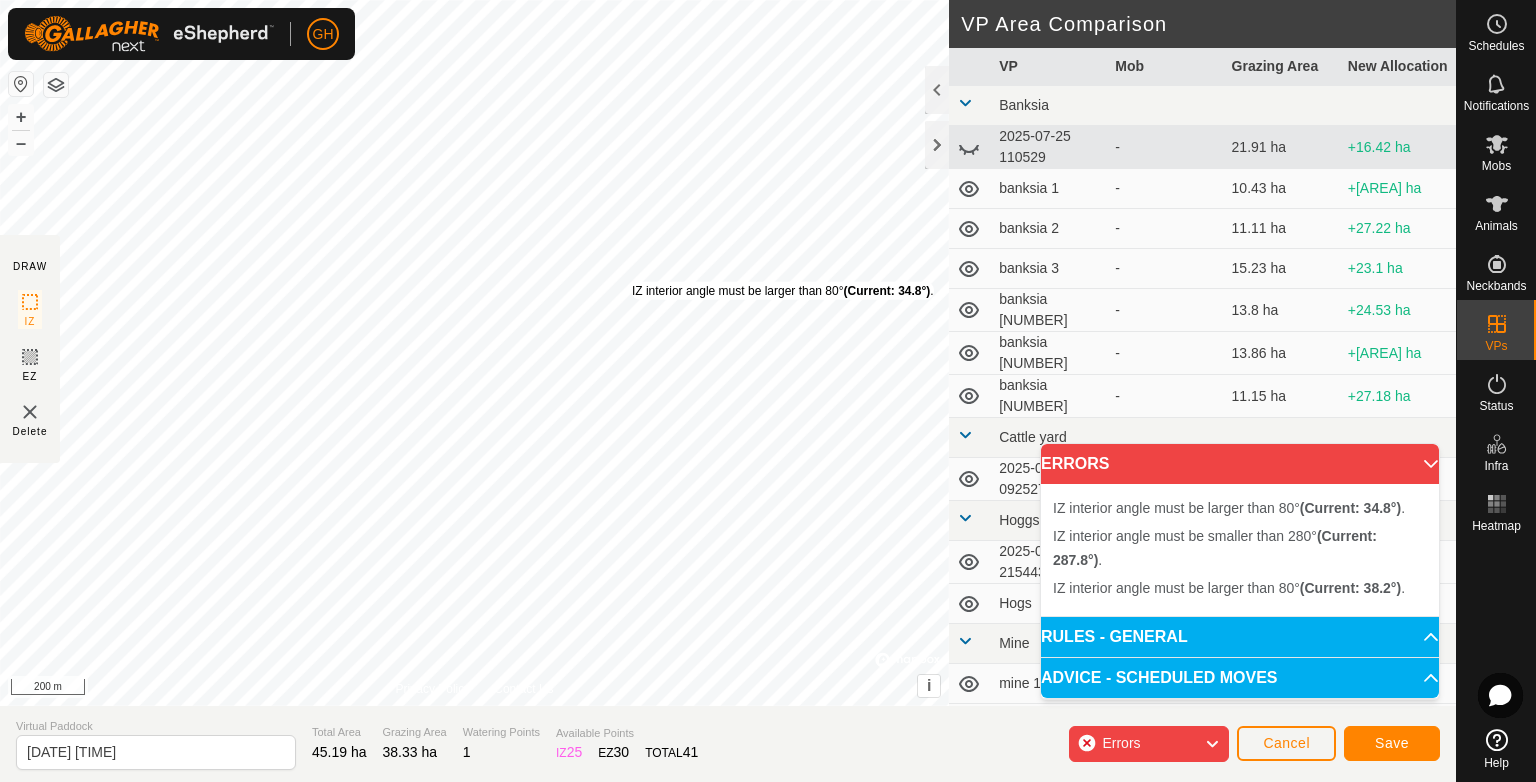 drag, startPoint x: 638, startPoint y: 290, endPoint x: 628, endPoint y: 276, distance: 17.20465 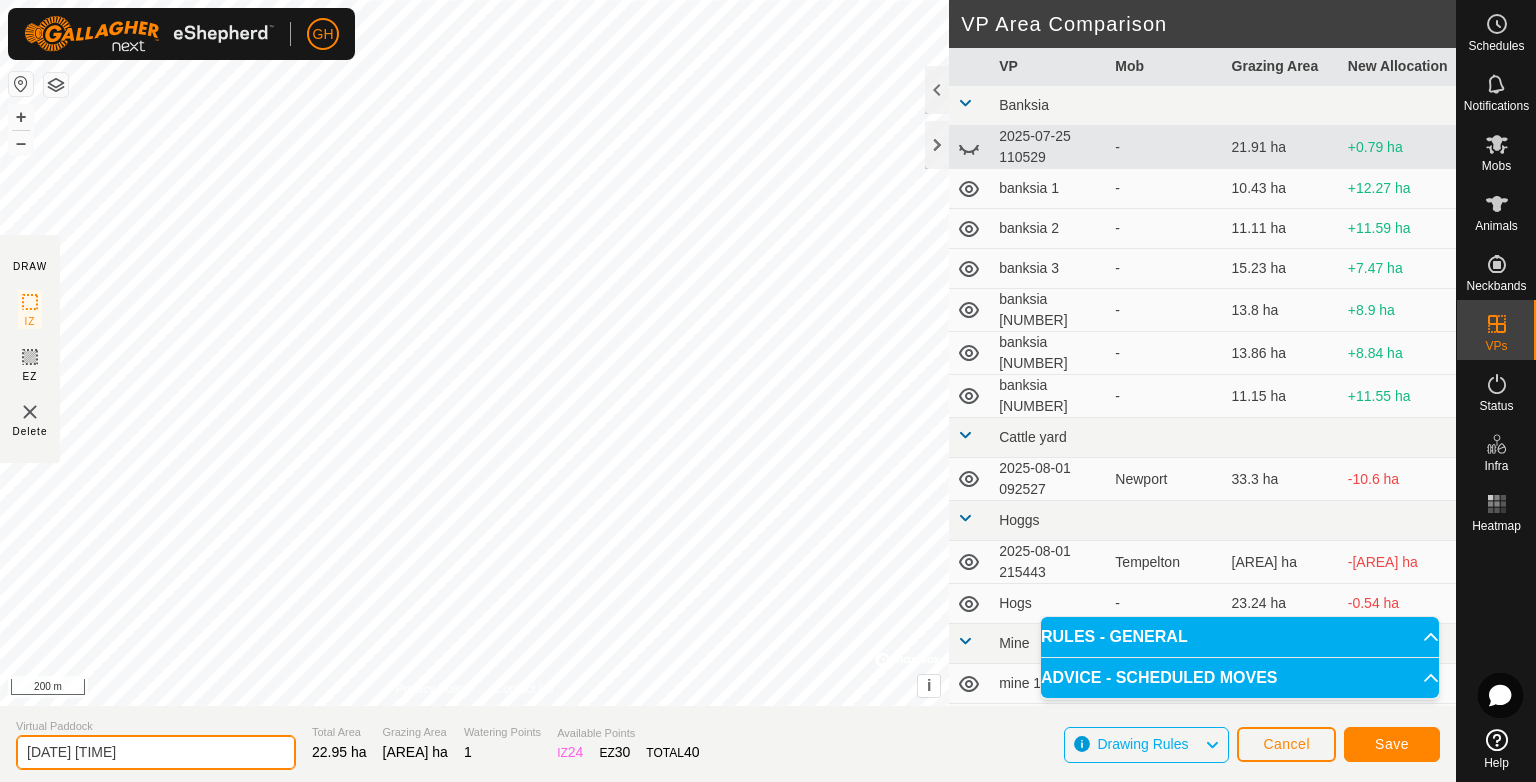drag, startPoint x: 102, startPoint y: 770, endPoint x: 0, endPoint y: 788, distance: 103.57606 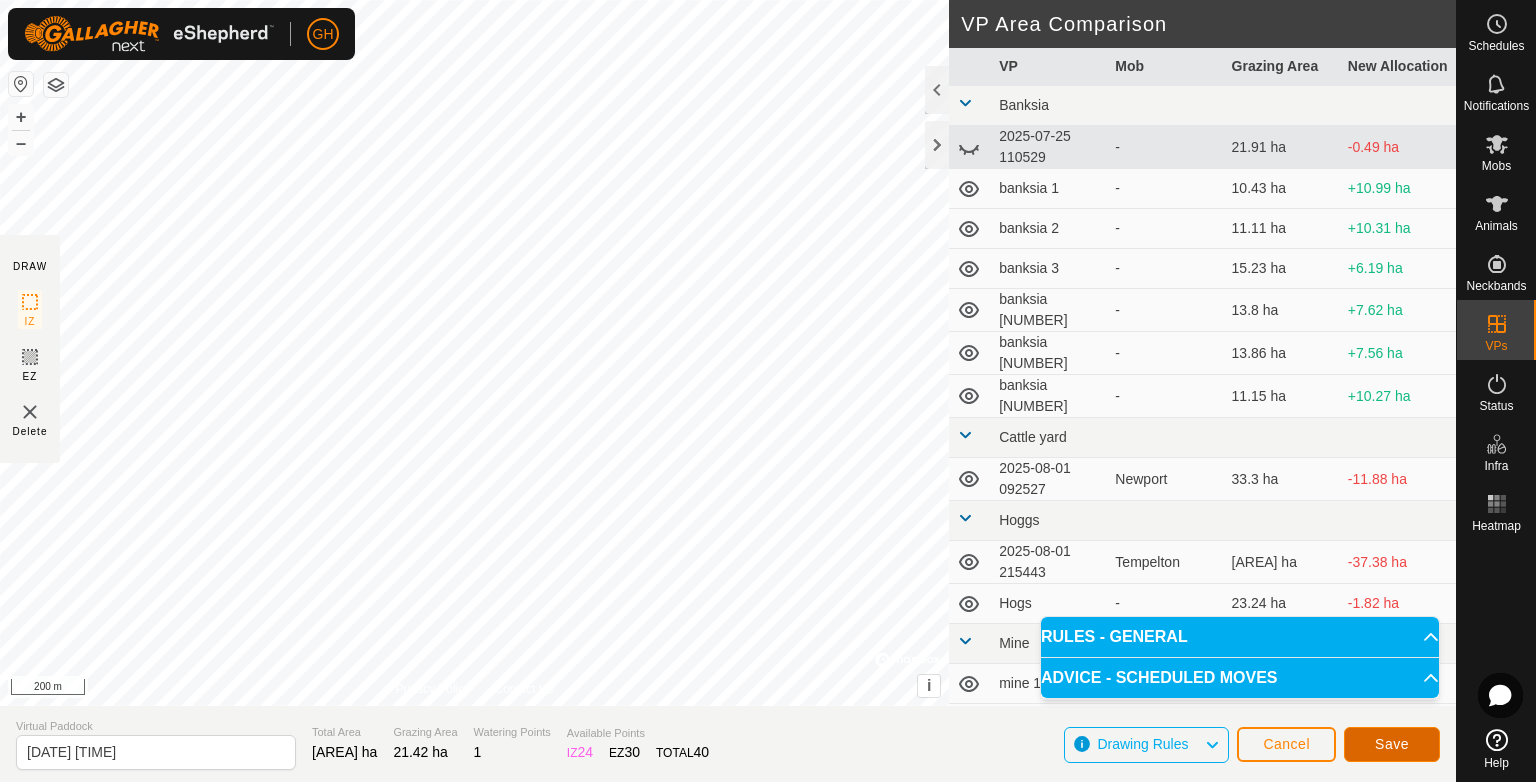 click on "Save" 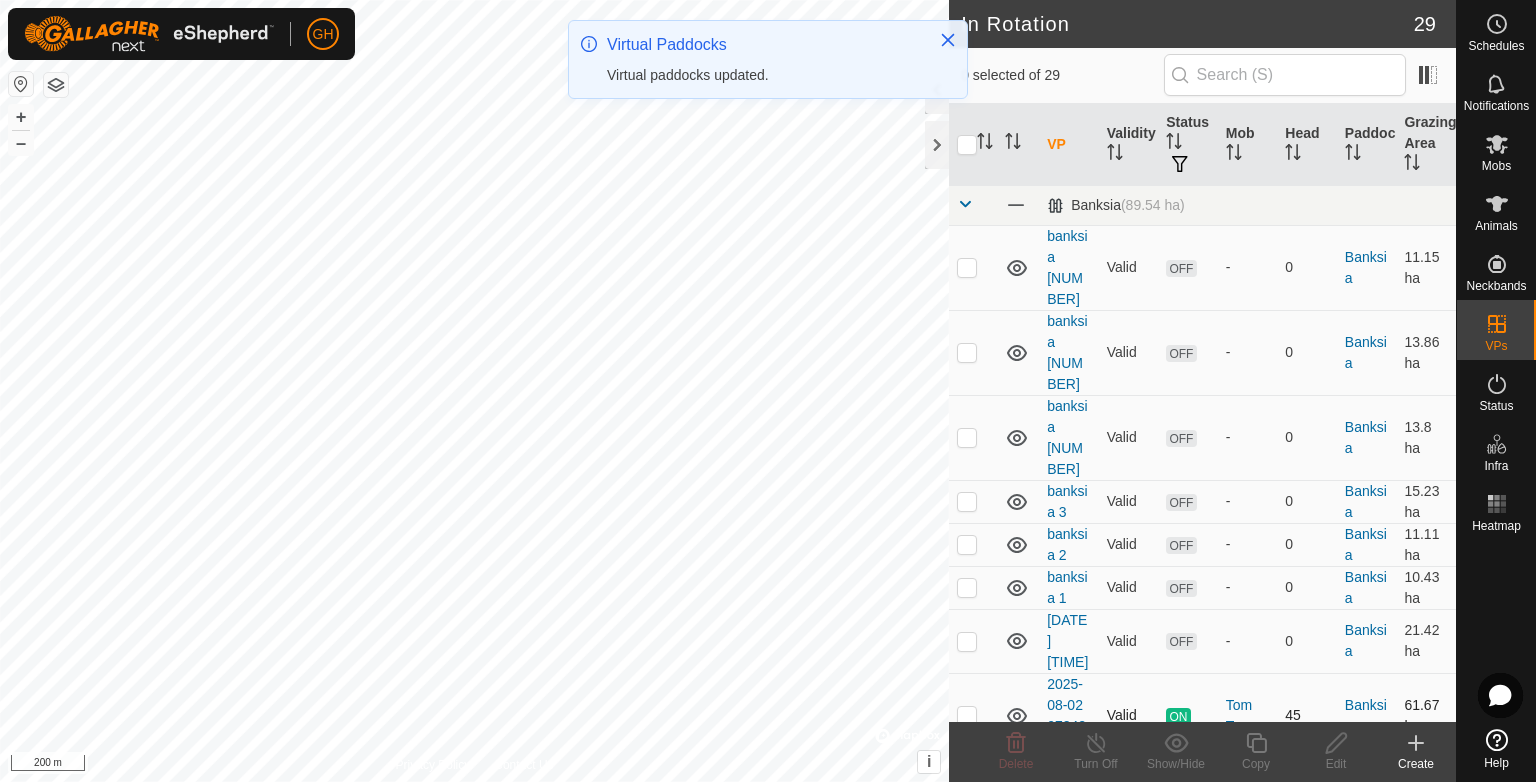 click at bounding box center [967, 715] 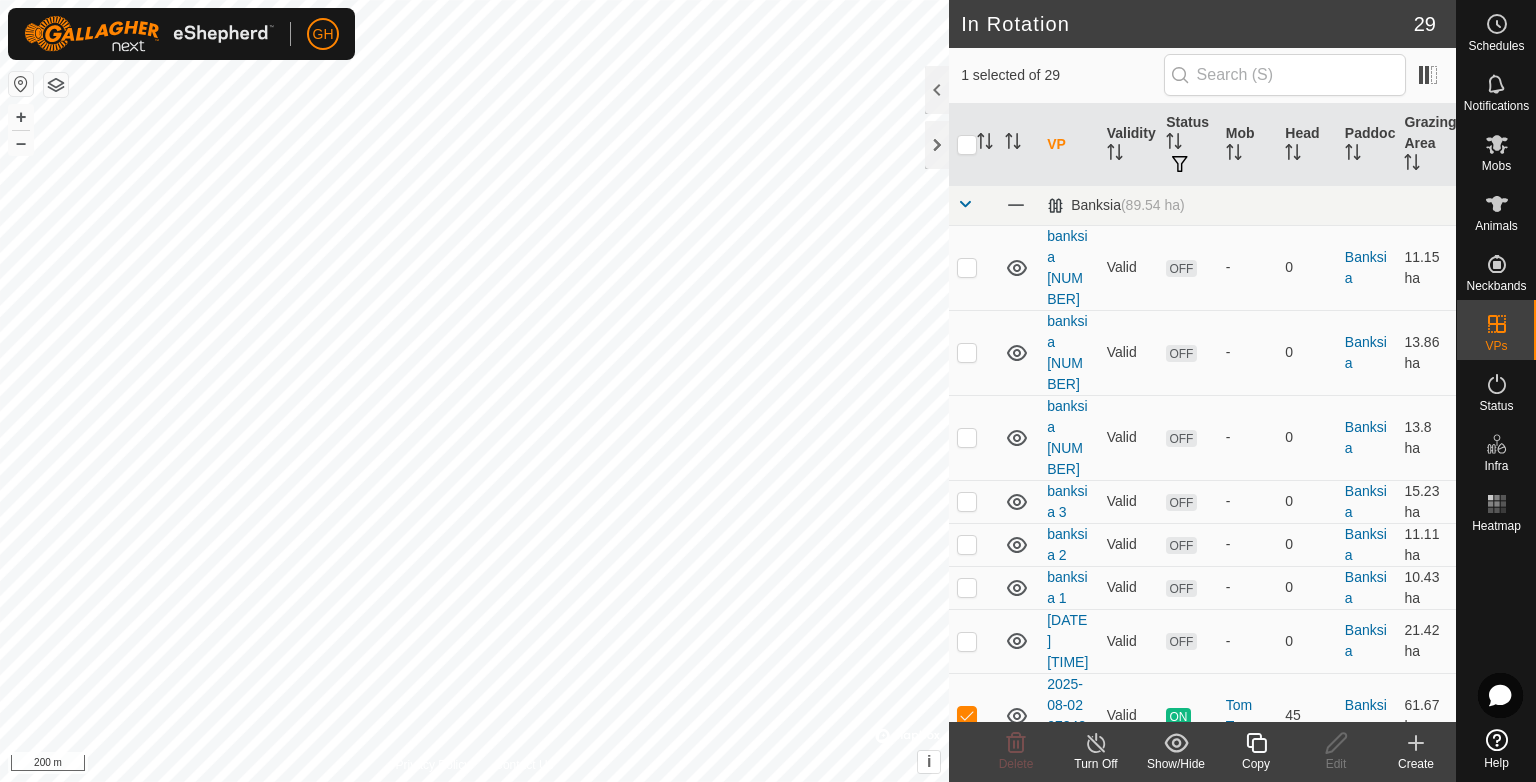 click 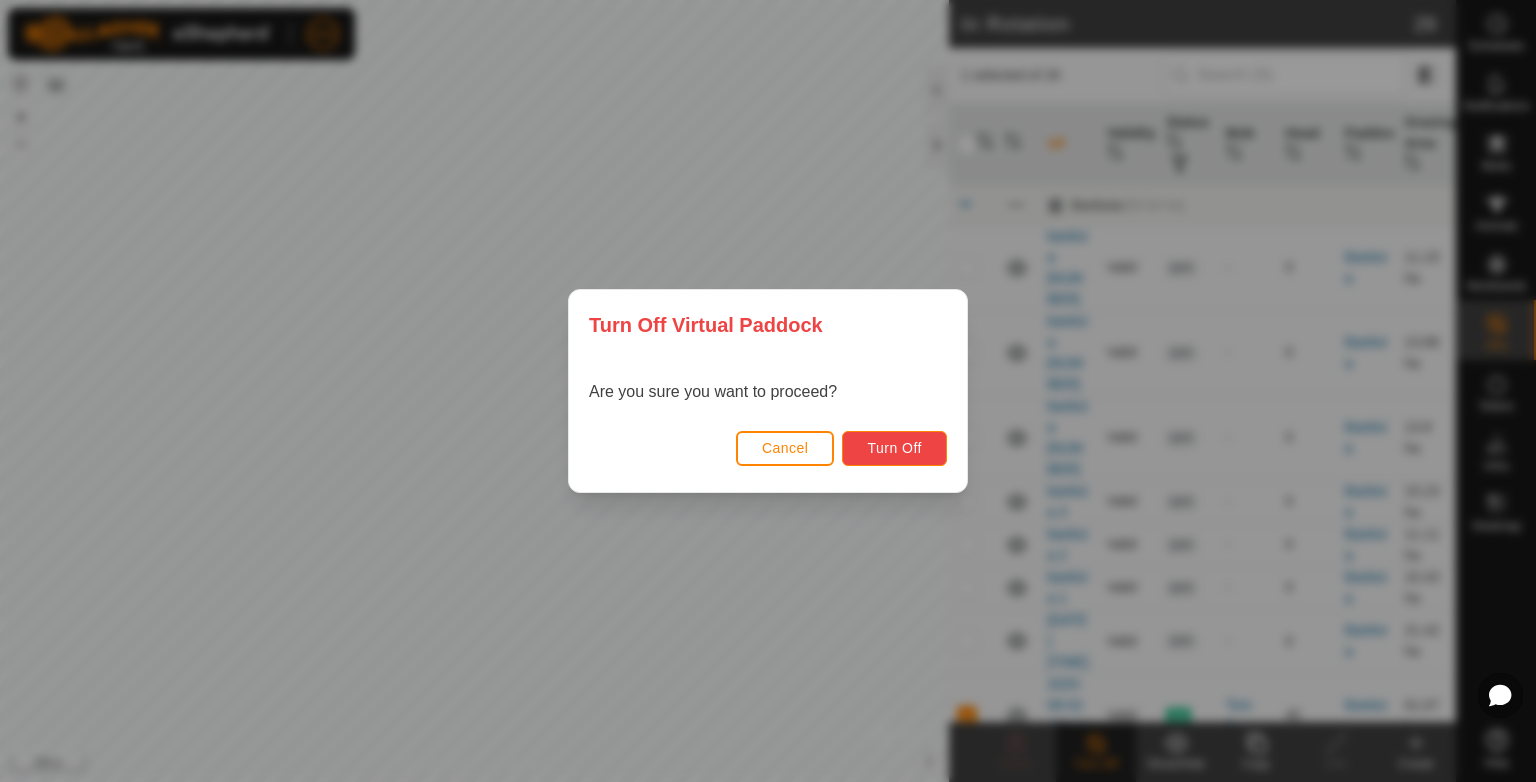 click on "Turn Off" at bounding box center [894, 448] 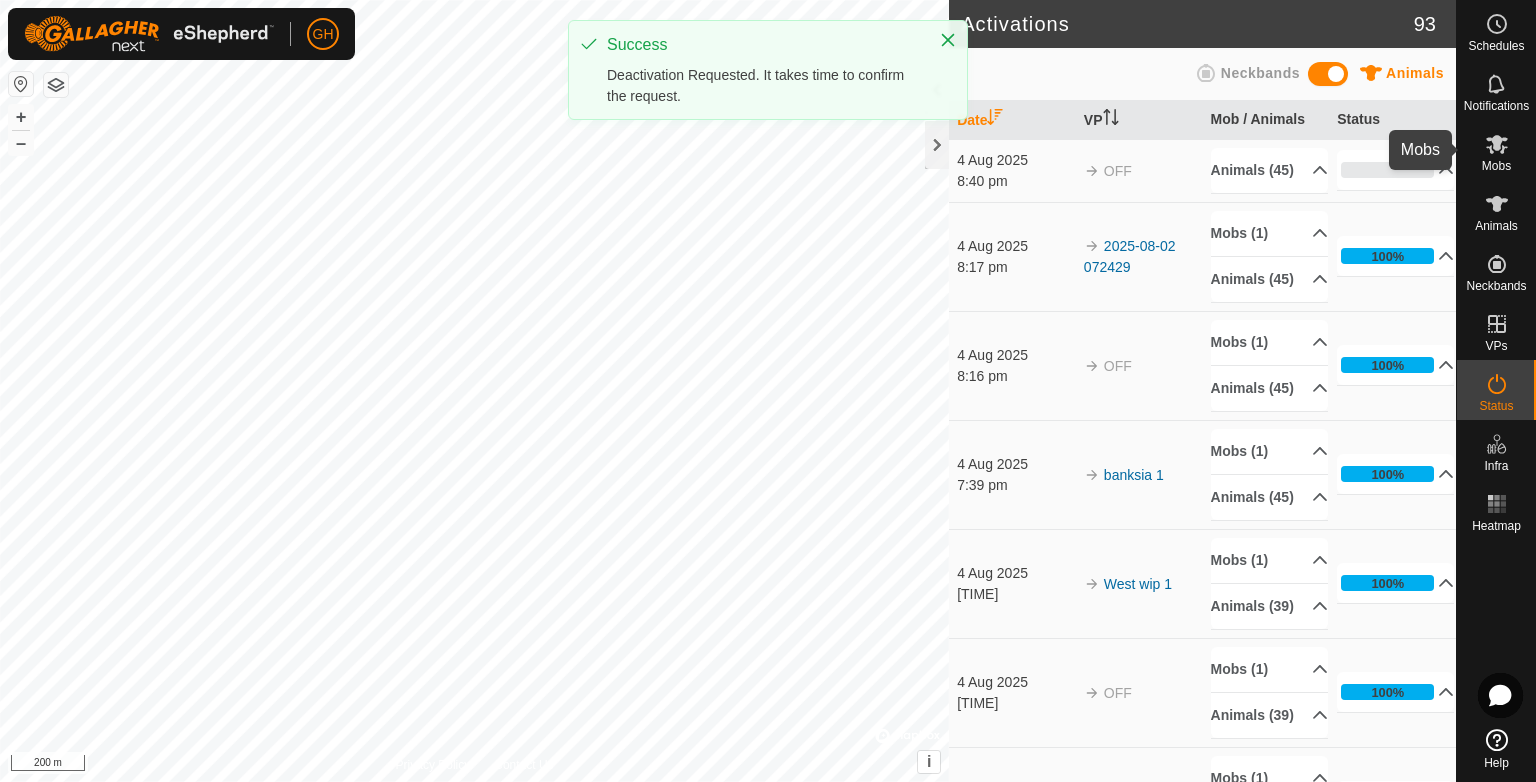 click on "Mobs" at bounding box center [1496, 166] 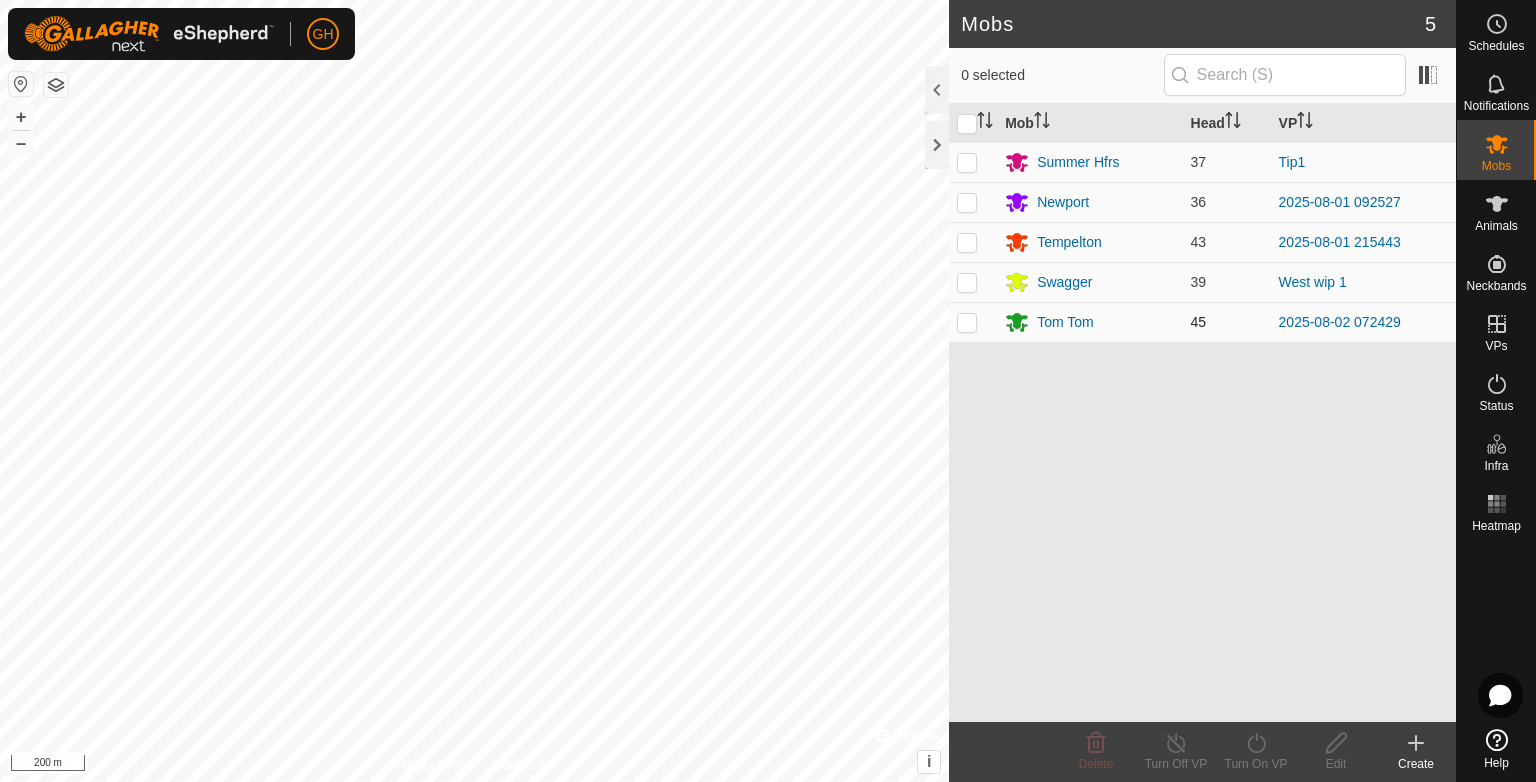 click at bounding box center (967, 322) 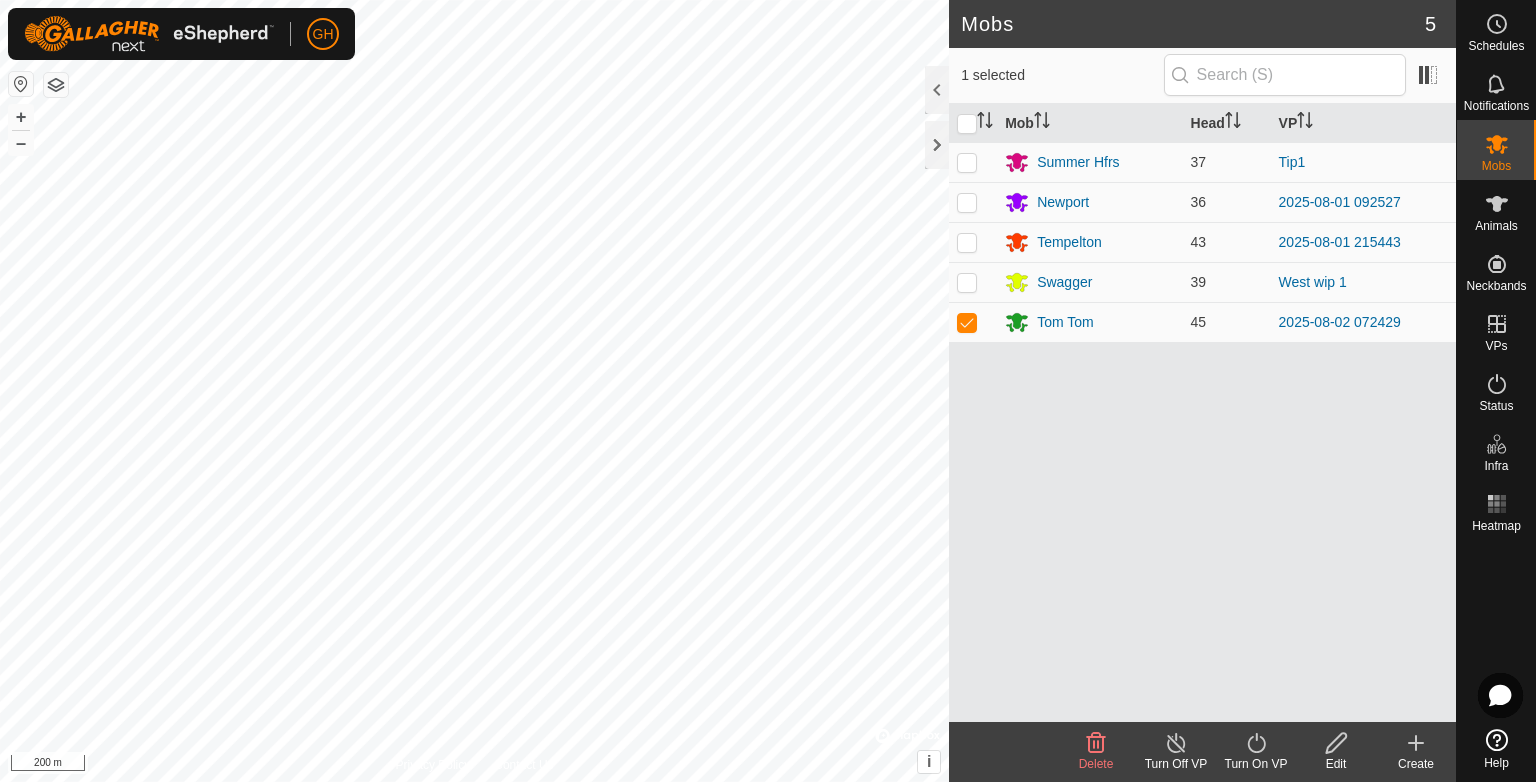 click 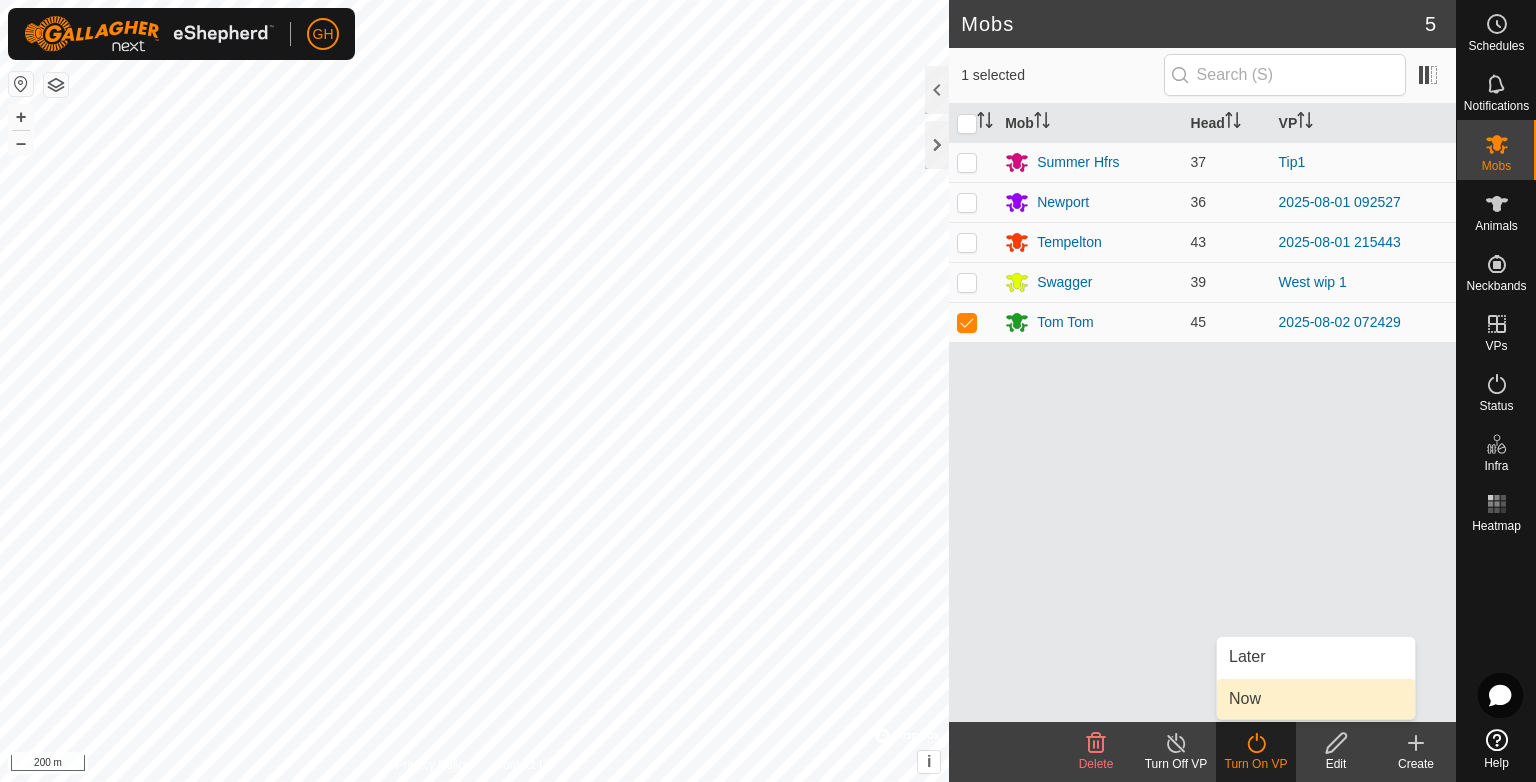 click on "Now" at bounding box center [1316, 699] 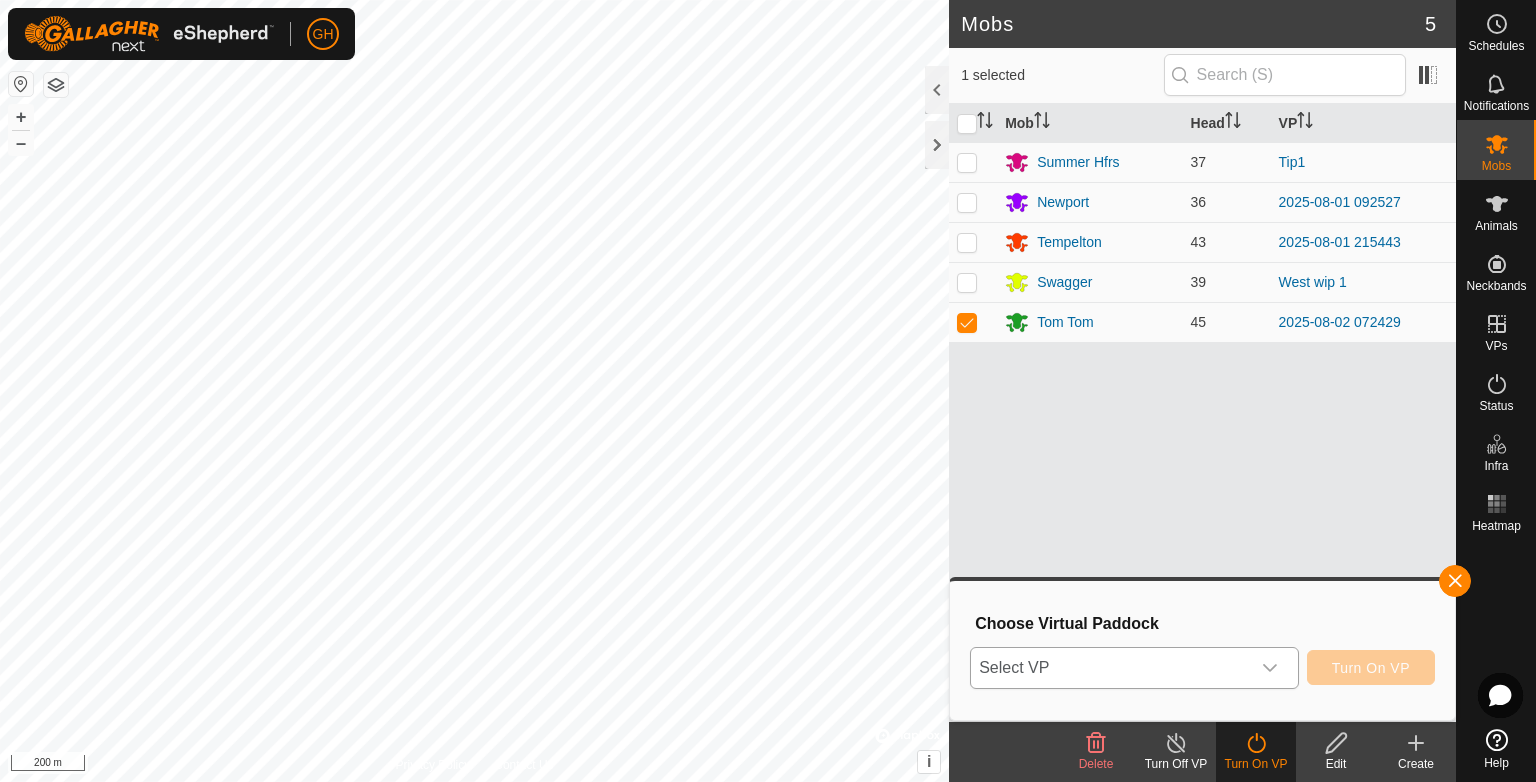 click 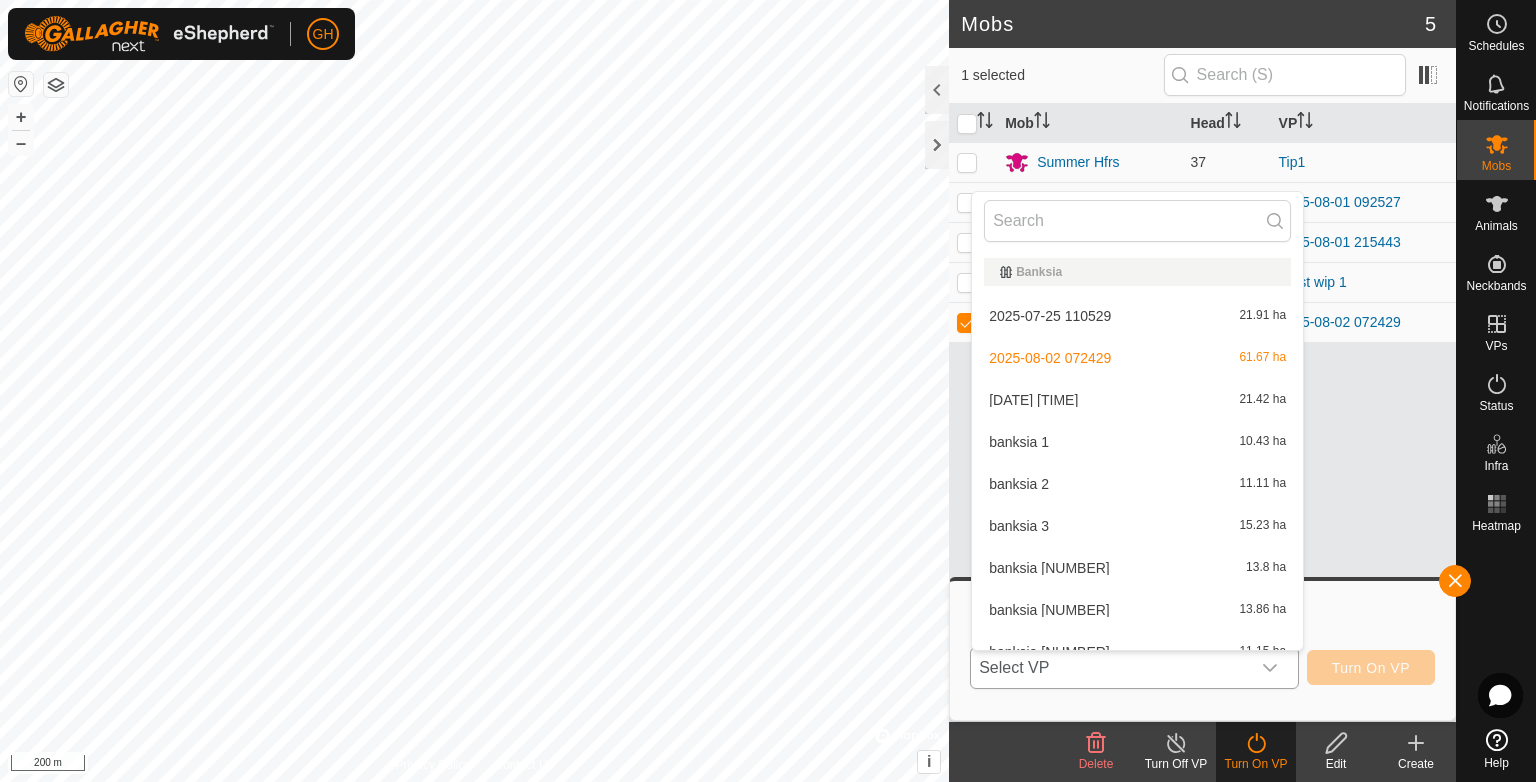 scroll, scrollTop: 22, scrollLeft: 0, axis: vertical 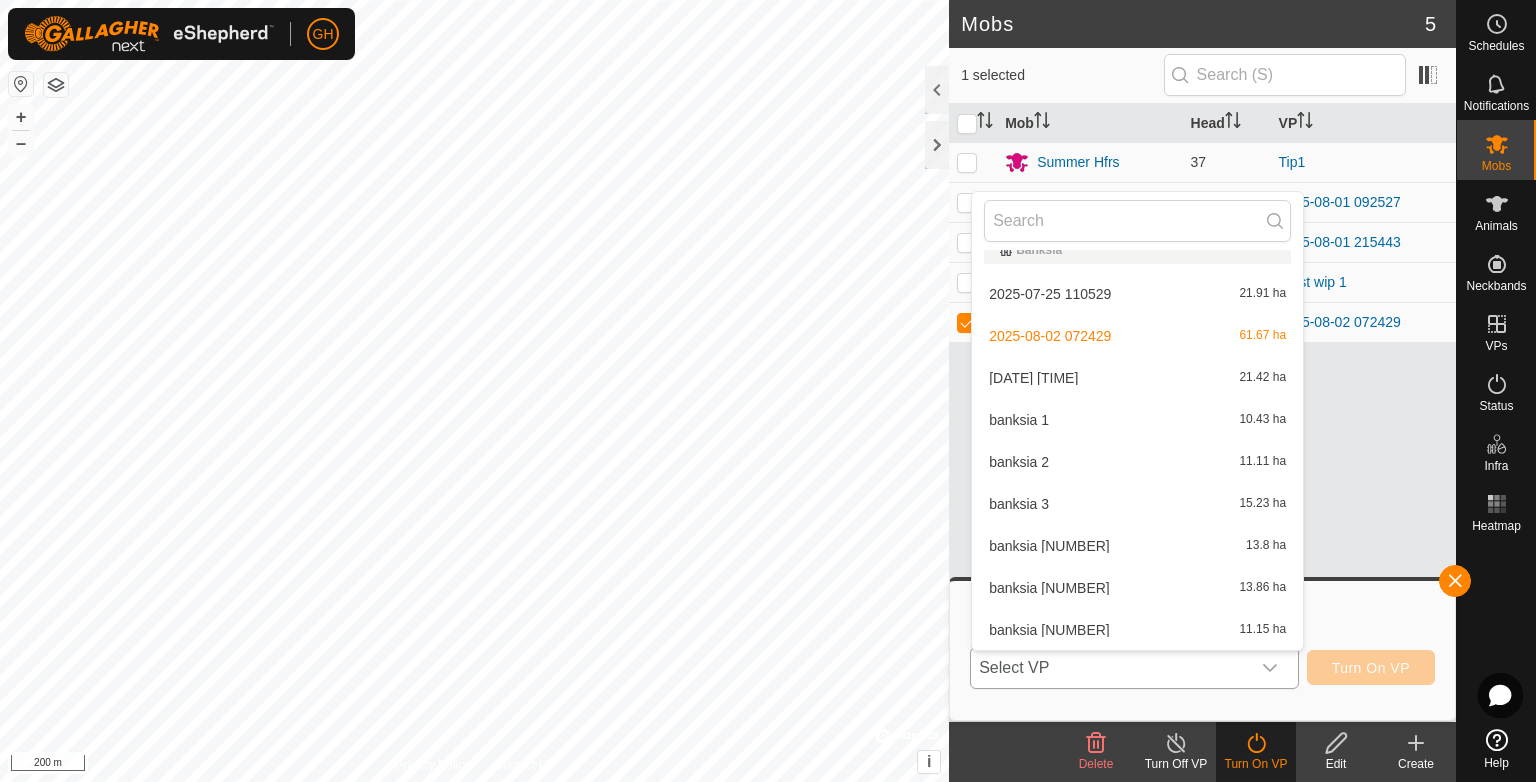 click on "2025-07-25 110529  21.91 ha" at bounding box center [1137, 294] 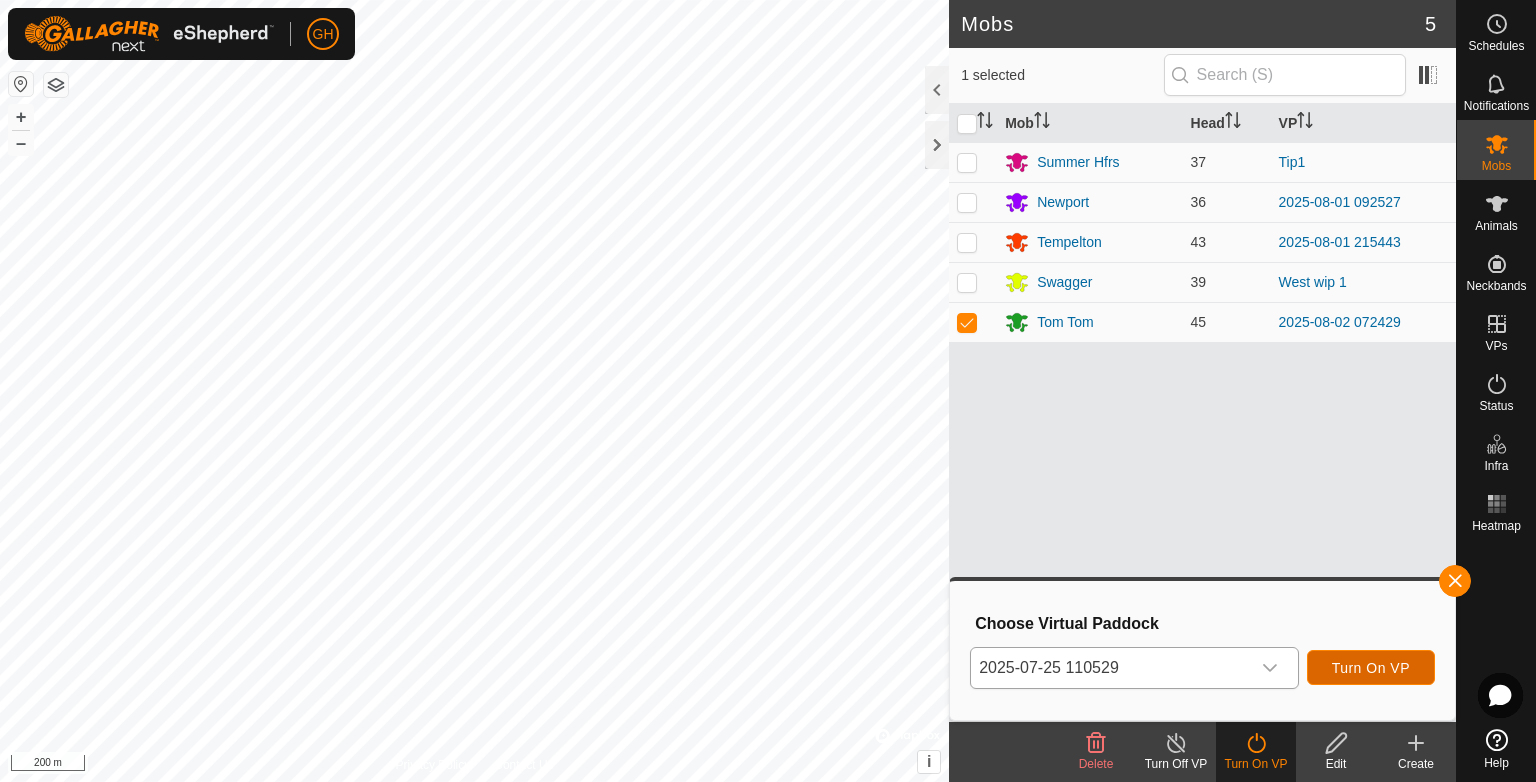 click on "Turn On VP" at bounding box center (1371, 668) 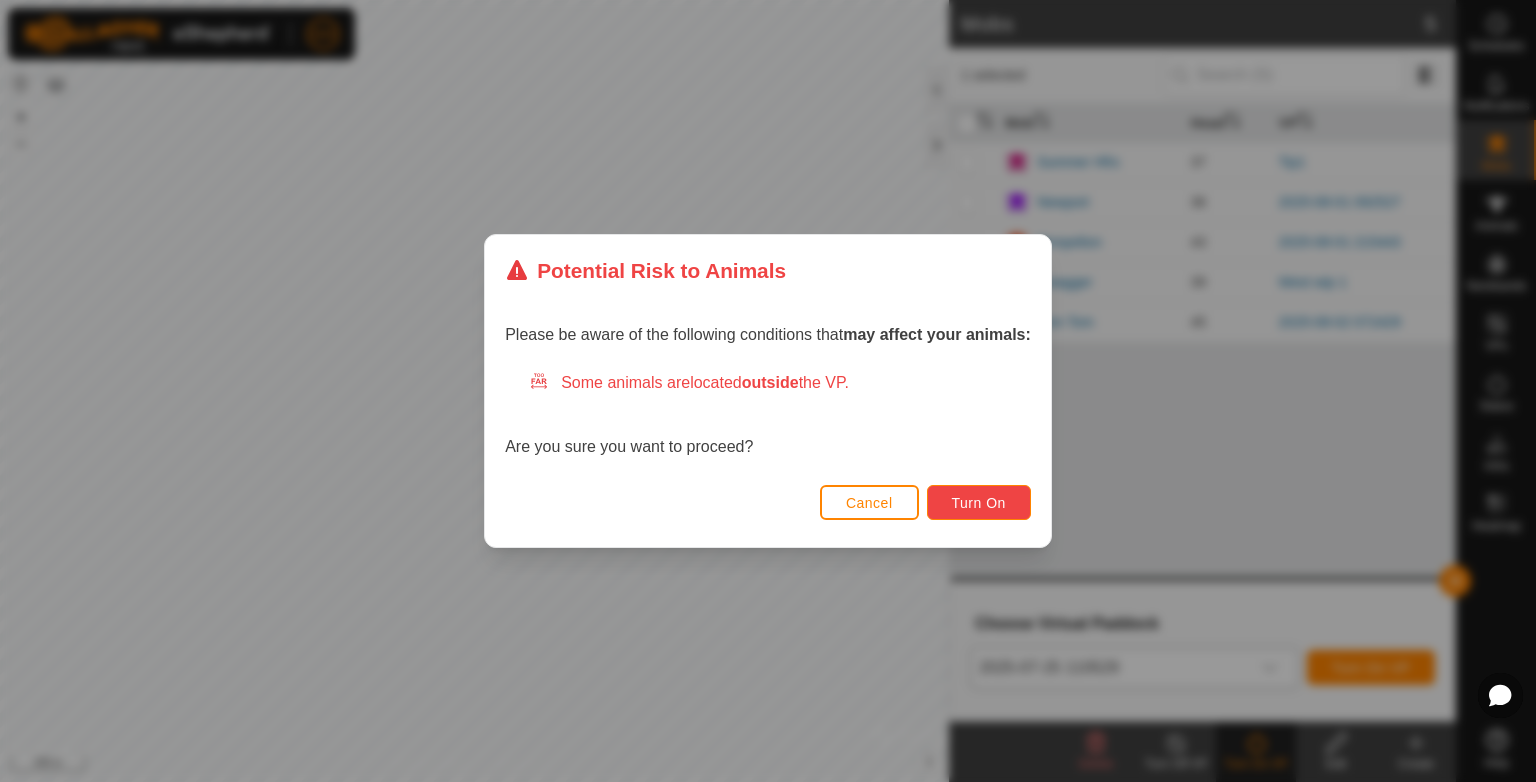 click on "Turn On" at bounding box center (979, 503) 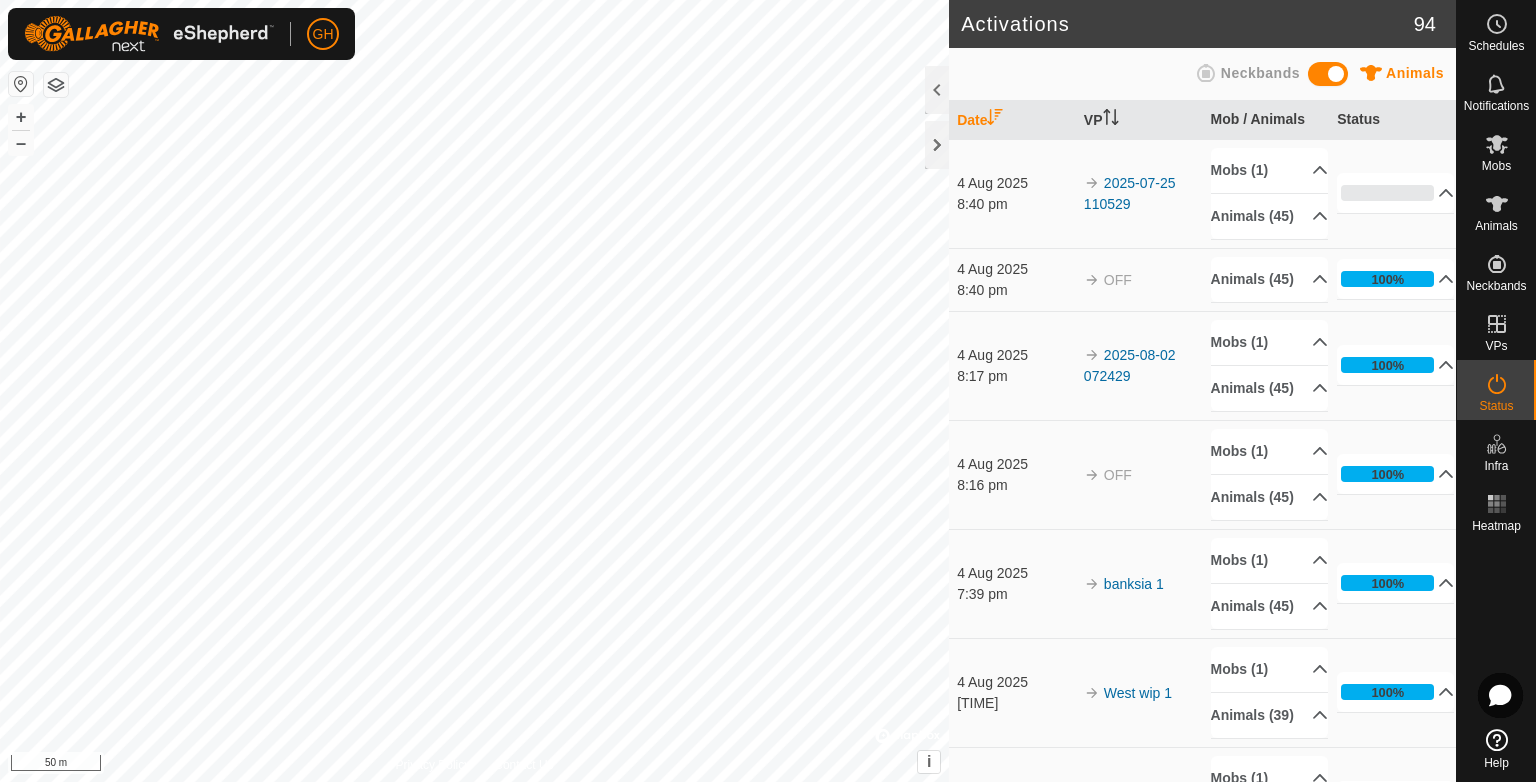 click on "GH Schedules Notifications Mobs Animals Neckbands VPs Status Infra Heatmap Help Activations 94 Animals Neckbands   Date   VP   Mob / Animals   Status  4 Aug 2025 8:40 pm 2025-07-25 110529 Mobs (1)  Tom Tom  Animals (45)  2028   S157   0073   3041   3046   3061   9028   S689   2075   3070   S159   3010   9017   3157   3143   S271   3208   3044   2012   3025   8067   1140   S57   S425   2042   3011   S525   0032   S149   0003   HG18   HG25   3019   2046   9021   2027   3161   2111   8129   M27   S127   3049   S247   2041   4011  0% In Progress Pending  45  Sent   0  Completed Confirmed   0  Overridden  0  Cancelled   0  4 Aug 2025 8:40 pm OFF Animals (45)  2028   S157   0073   3041   3046   3061   9028   S689   2075   3070   S159   3010   9017   3157   3143   S271   3208   3044   2012   3025   8067   1140   S57   S425   2042   3011   S525   0032   S149   0003   HG18   HG25   3019   2046   9021   2027   3161   2111   8129   M27   S127   3049   S247   2041   4011  100% In Progress Pending  0  Sent   0" at bounding box center [768, 391] 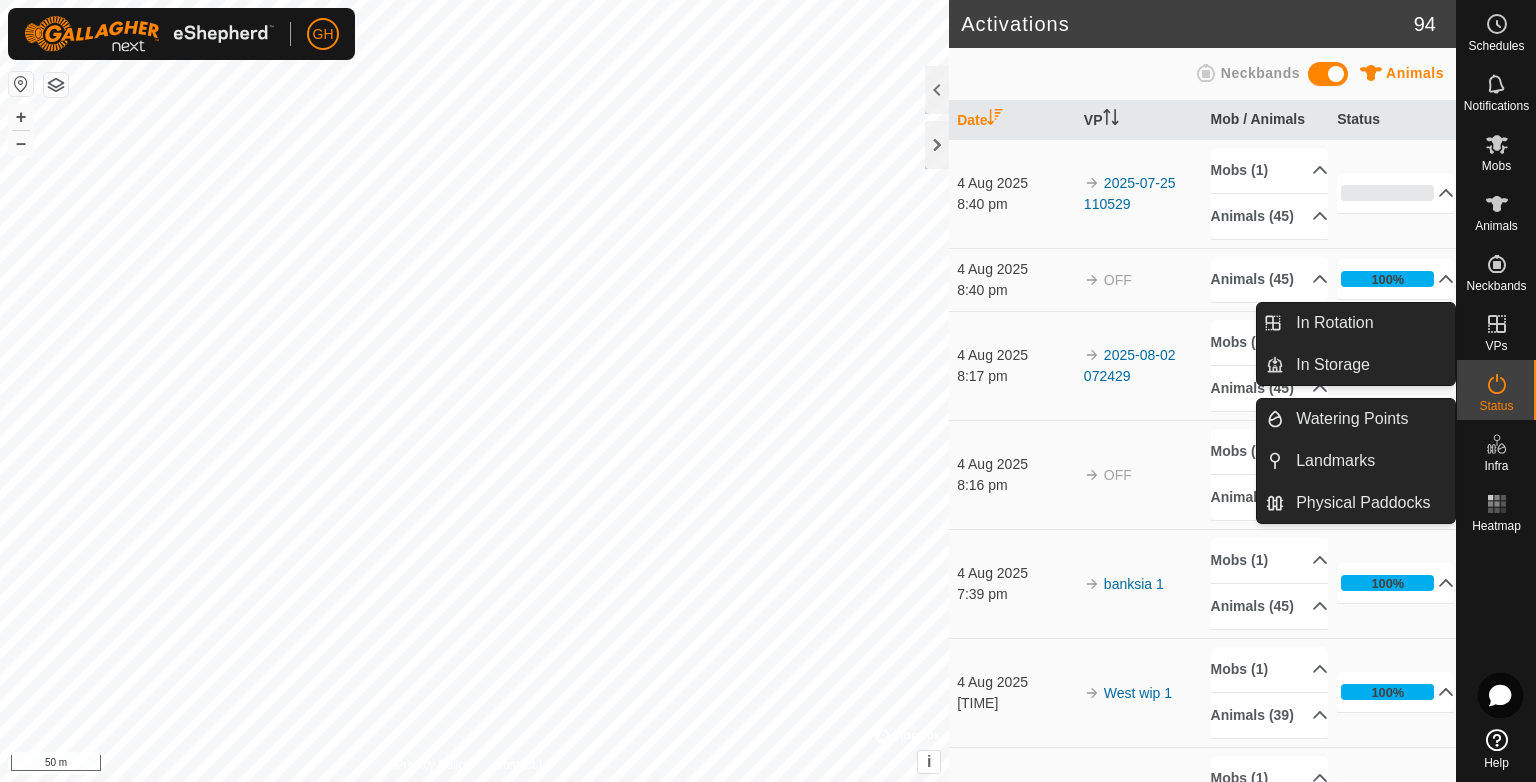 click at bounding box center [1497, 324] 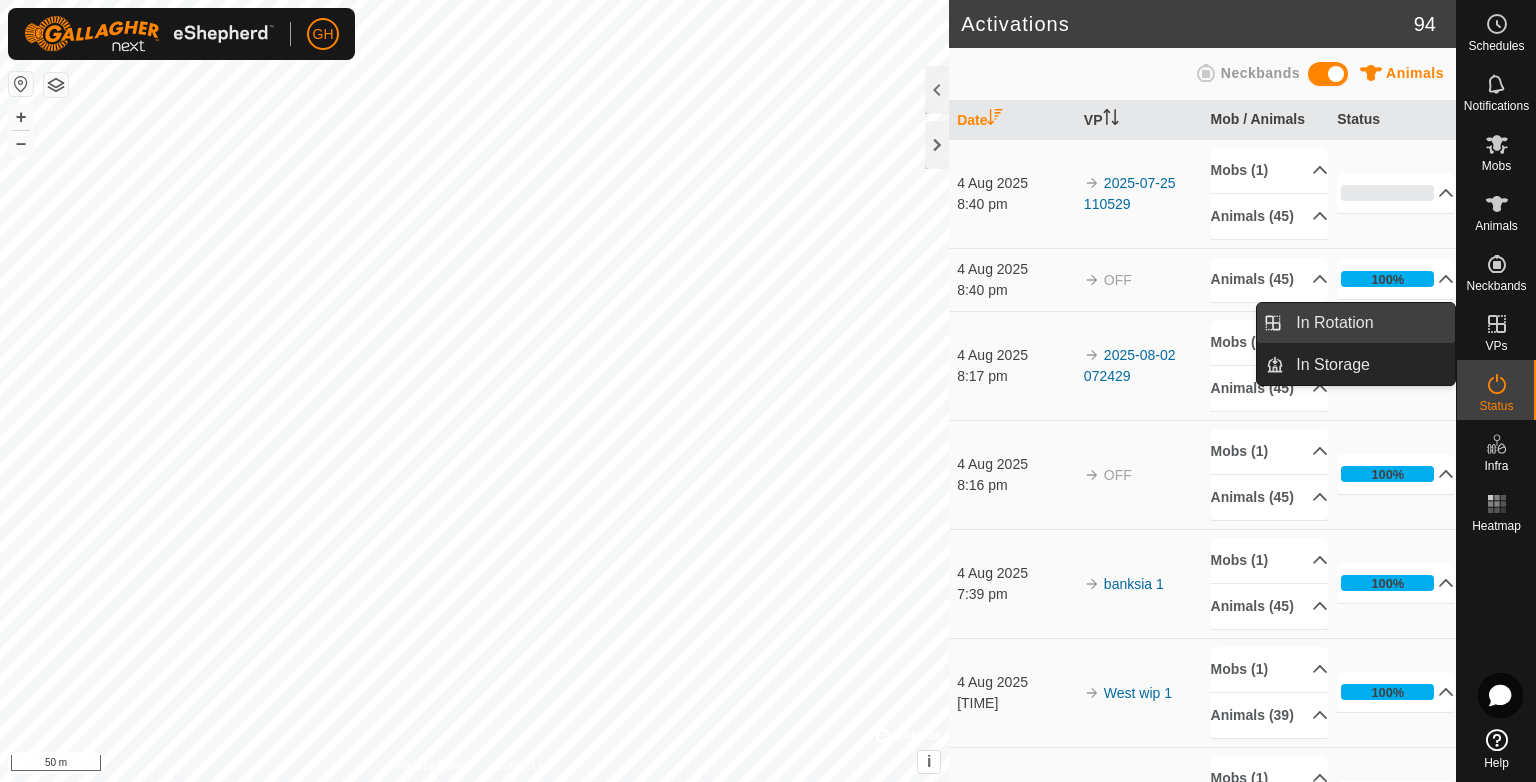 click on "In Rotation" at bounding box center [1369, 323] 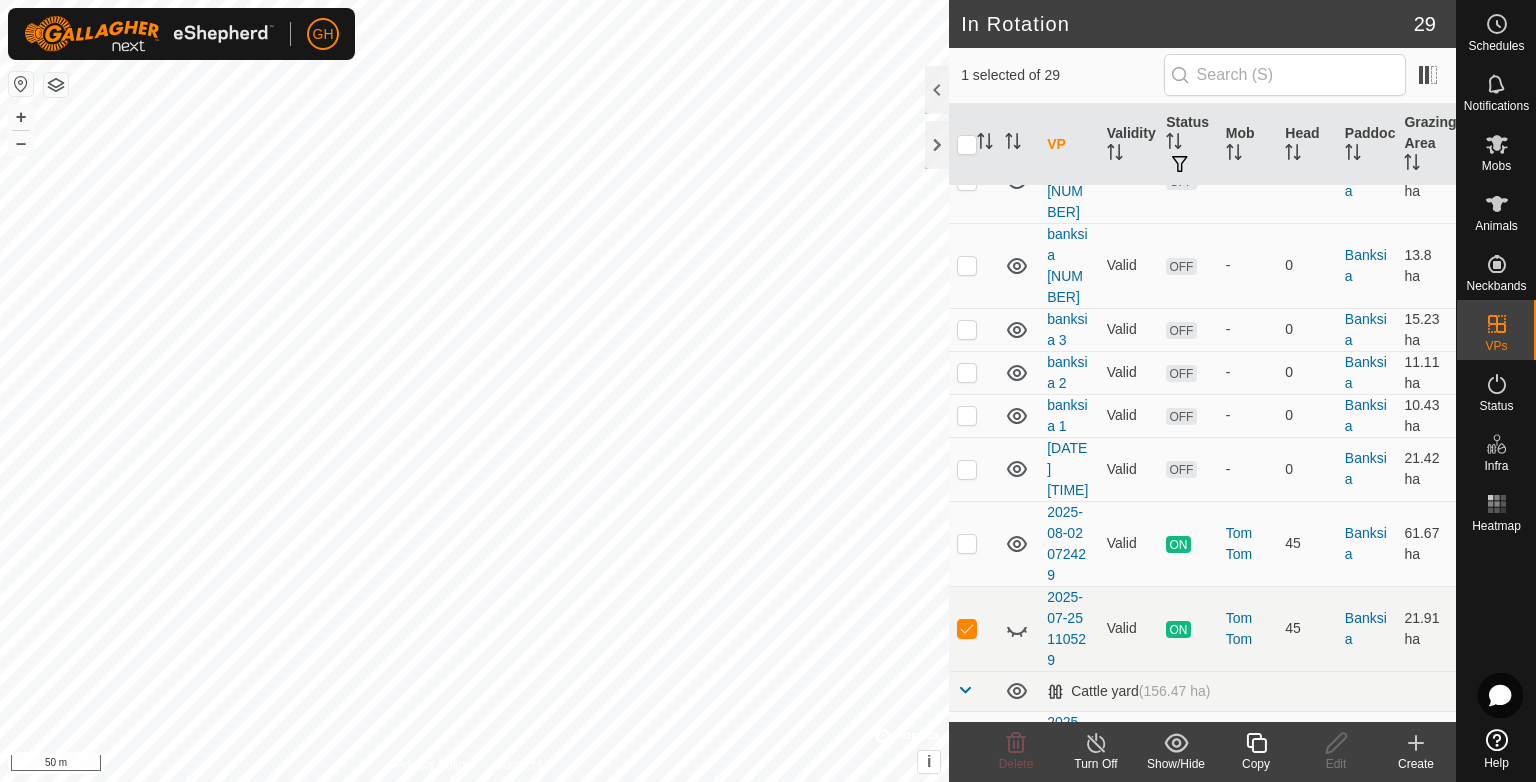 scroll, scrollTop: 0, scrollLeft: 0, axis: both 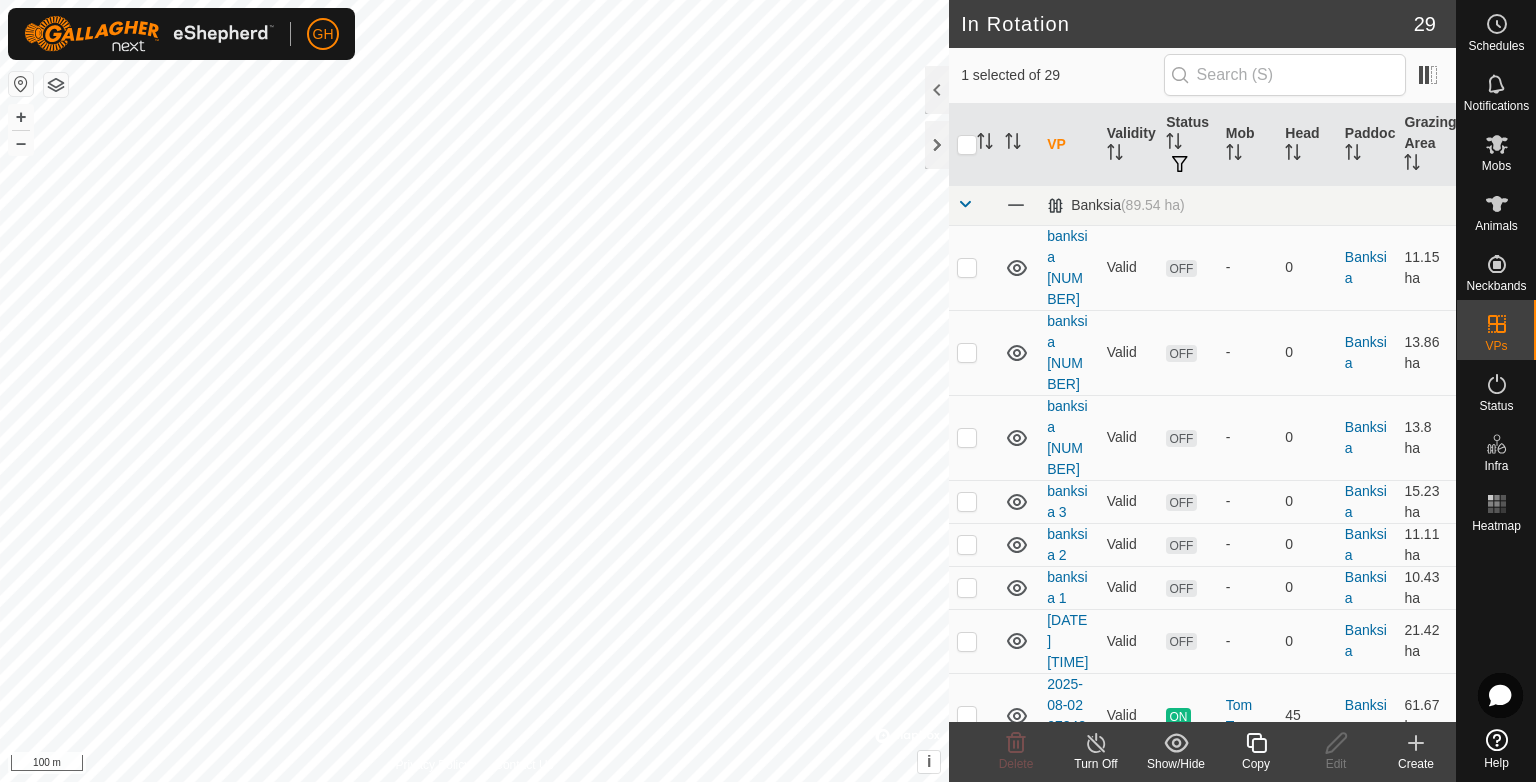 click on "GH Schedules Notifications Mobs Animals Neckbands VPs Status Infra Heatmap Help In Rotation 29 1 selected of 29     VP   Validity   Status   Mob   Head   Paddock   Grazing Area   Banksia   (89.54 ha) banksia 6  Valid  OFF  -   0   Banksia   11.15 ha  banksia 5  Valid  OFF  -   0   Banksia   13.86 ha  banksia 4  Valid  OFF  -   0   Banksia   13.8 ha  banksia 3  Valid  OFF  -   0   Banksia   15.23 ha  banksia 2  Valid  OFF  -   0   Banksia   11.11 ha  banksia 1  Valid  OFF  -   0   Banksia   10.43 ha  2025-08-04 203927  Valid  OFF  -   0   Banksia   21.42 ha  2025-08-02 072429  Valid  ON  Tom Tom   45   Banksia   61.67 ha  2025-07-25 110529  Valid  ON  Tom Tom   45   Banksia   21.91 ha   Cattle yard   (156.47 ha) 2025-08-01 092527  Valid  ON  Newport   36   Cattle yard   33.3 ha   Hoggs   (82.61 ha) Hogs  Valid  OFF  -   0   Hoggs   23.24 ha  2025-08-01 215443  Valid  ON  Tempelton    43   Hoggs   58.8 ha   Mine   (33.39 ha) mine 4  Valid  OFF  -   0   Mine   7.31 ha  mine 3  Valid  OFF  -   0  OFF +" at bounding box center (768, 391) 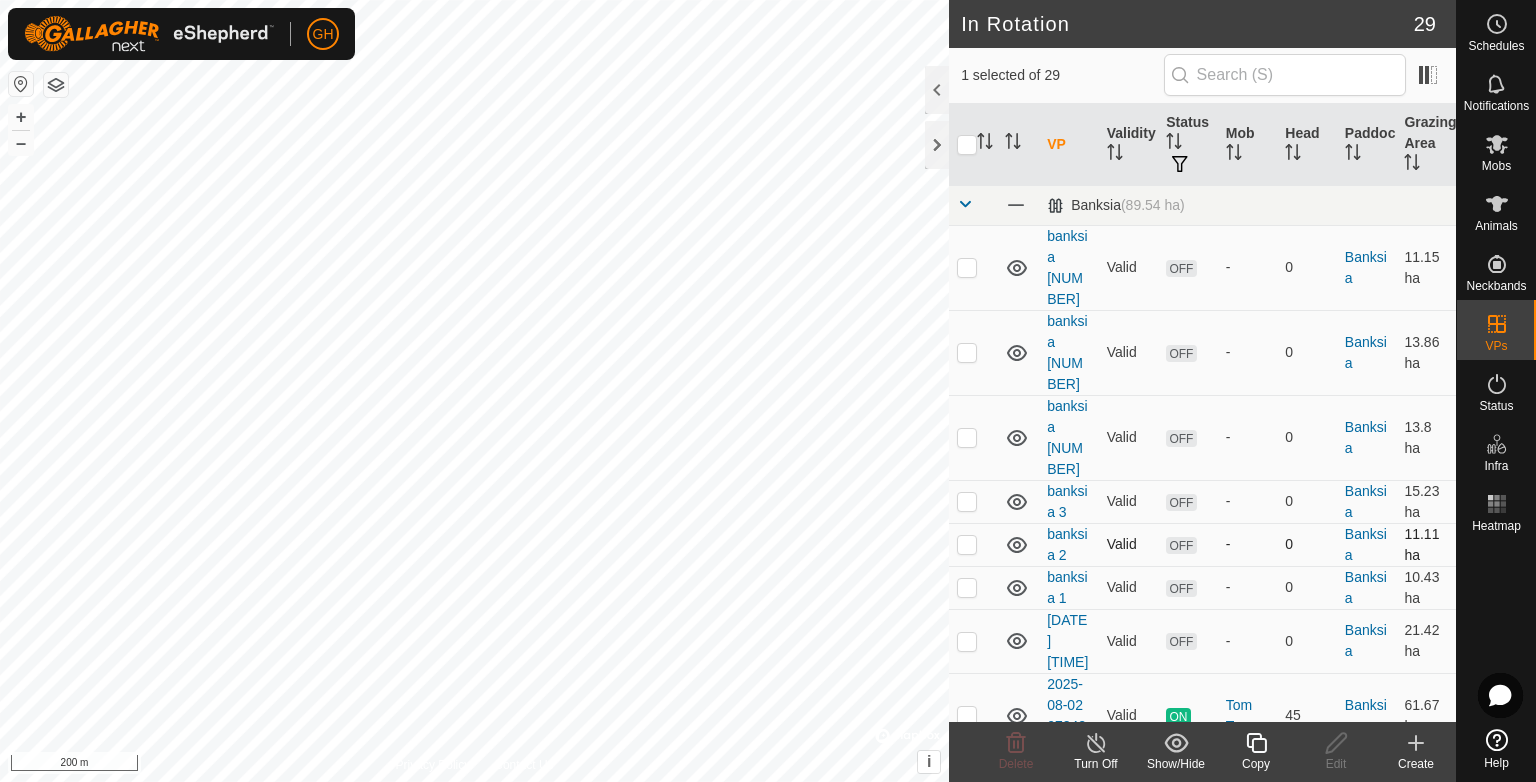 click on "Valid" at bounding box center [1129, 544] 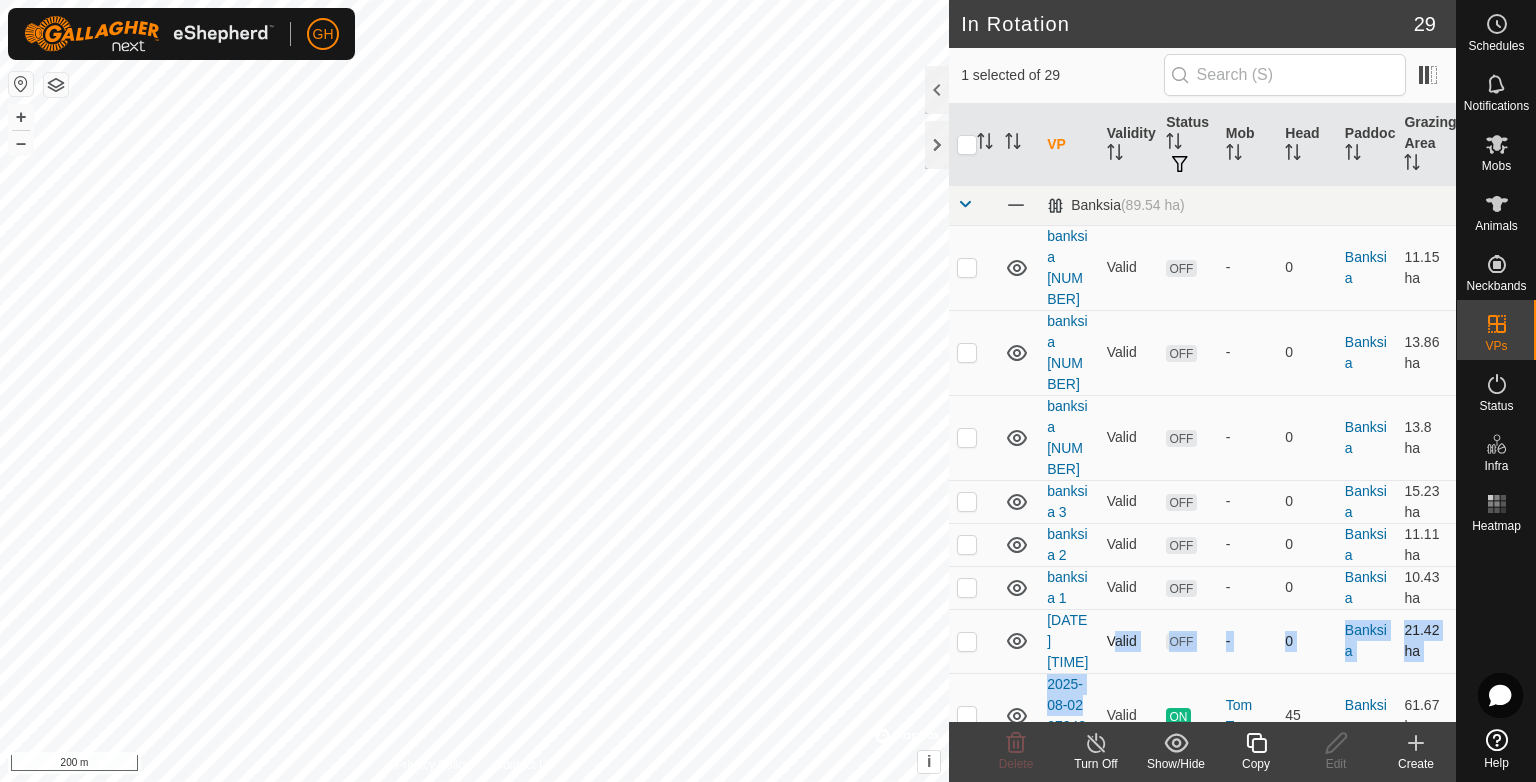 drag, startPoint x: 1091, startPoint y: 574, endPoint x: 1108, endPoint y: 498, distance: 77.87811 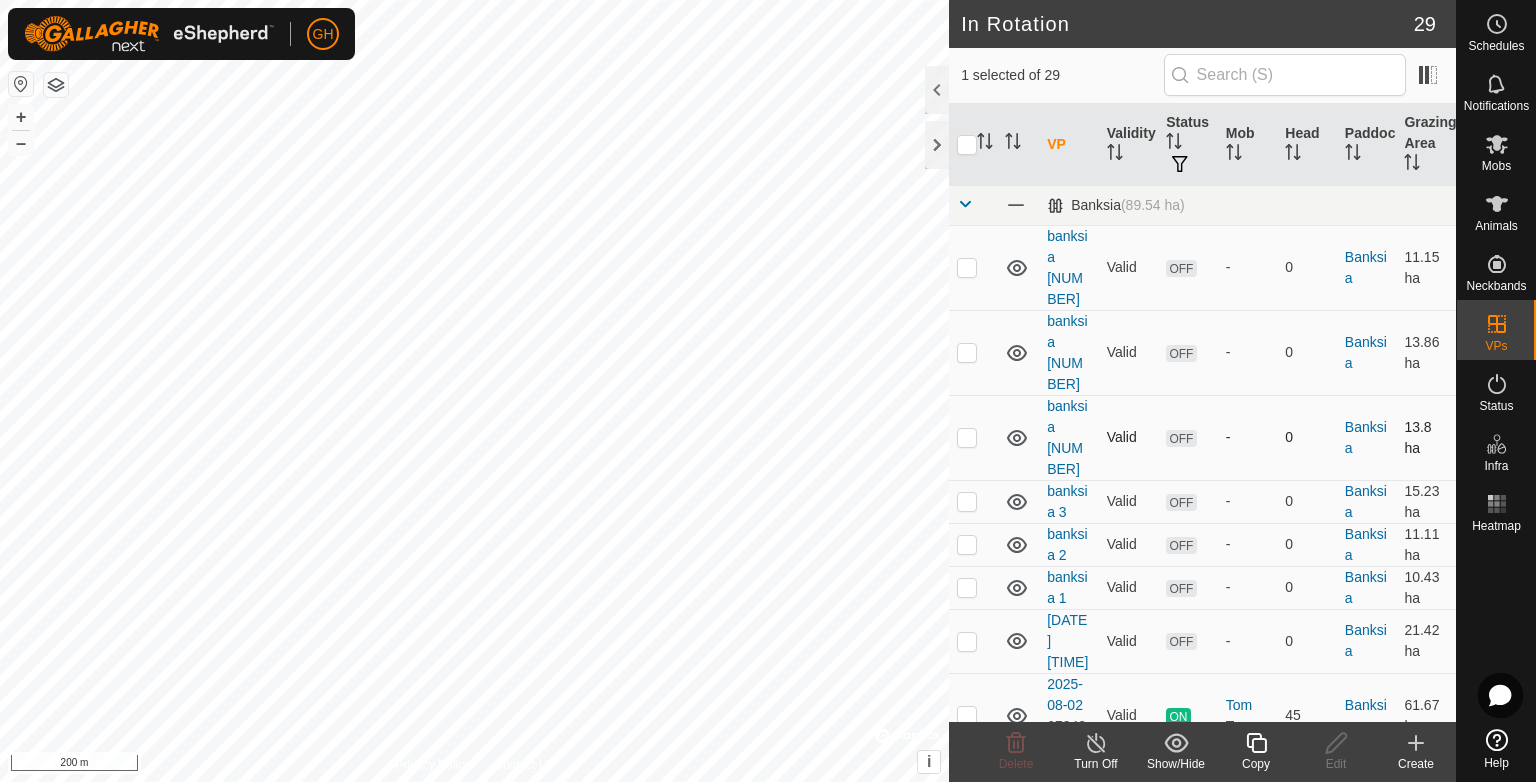click at bounding box center (967, 437) 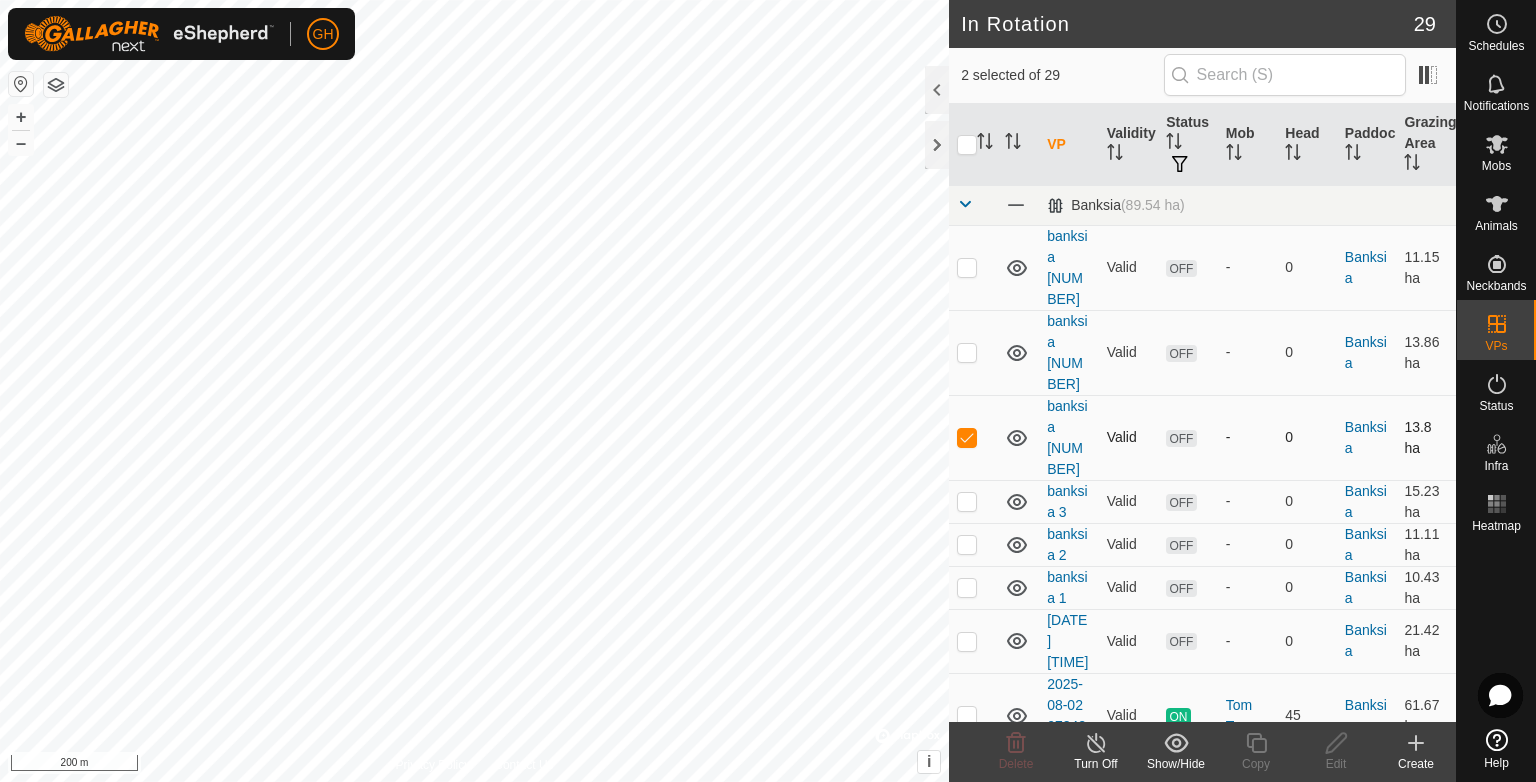click at bounding box center [967, 437] 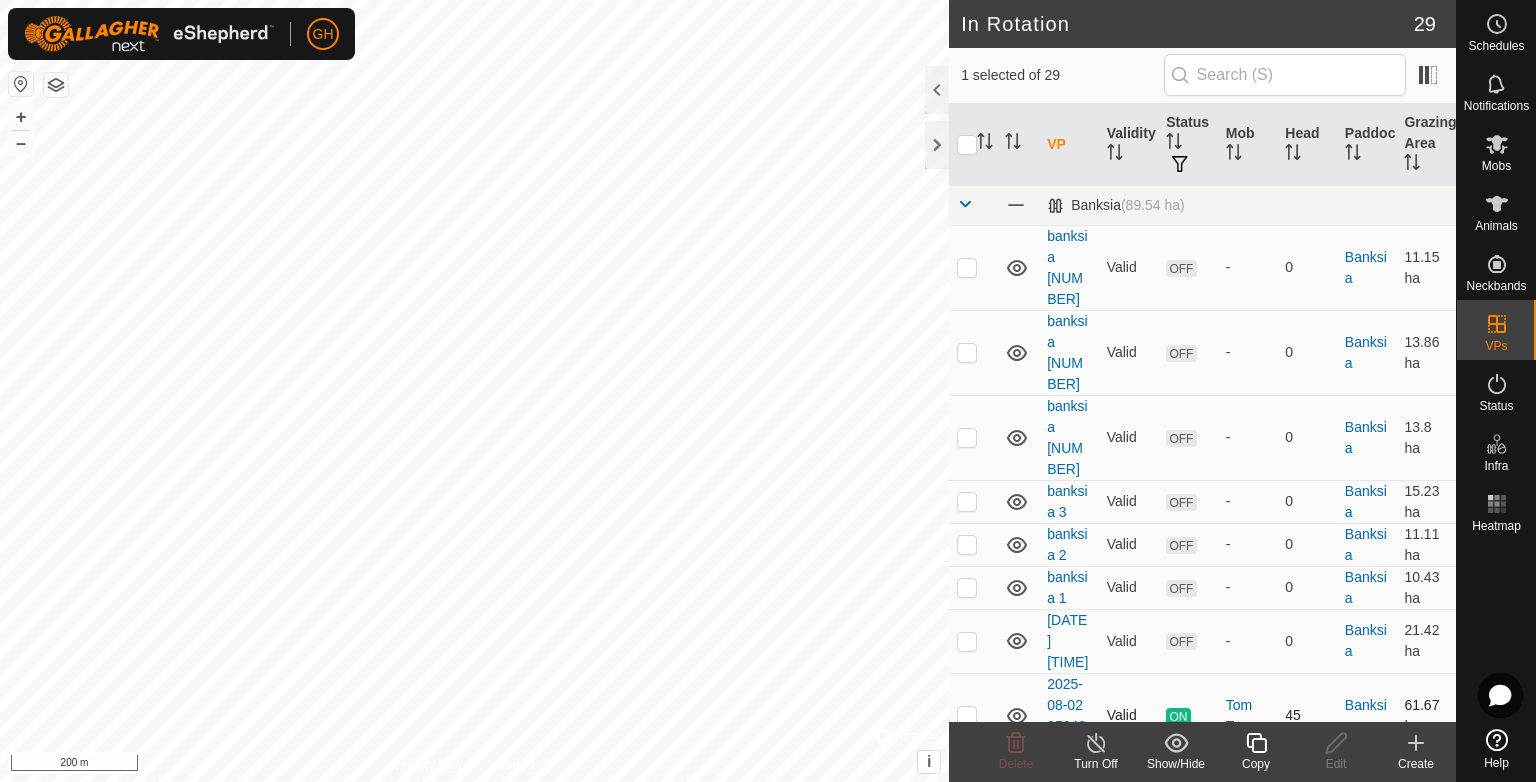 click at bounding box center (967, 715) 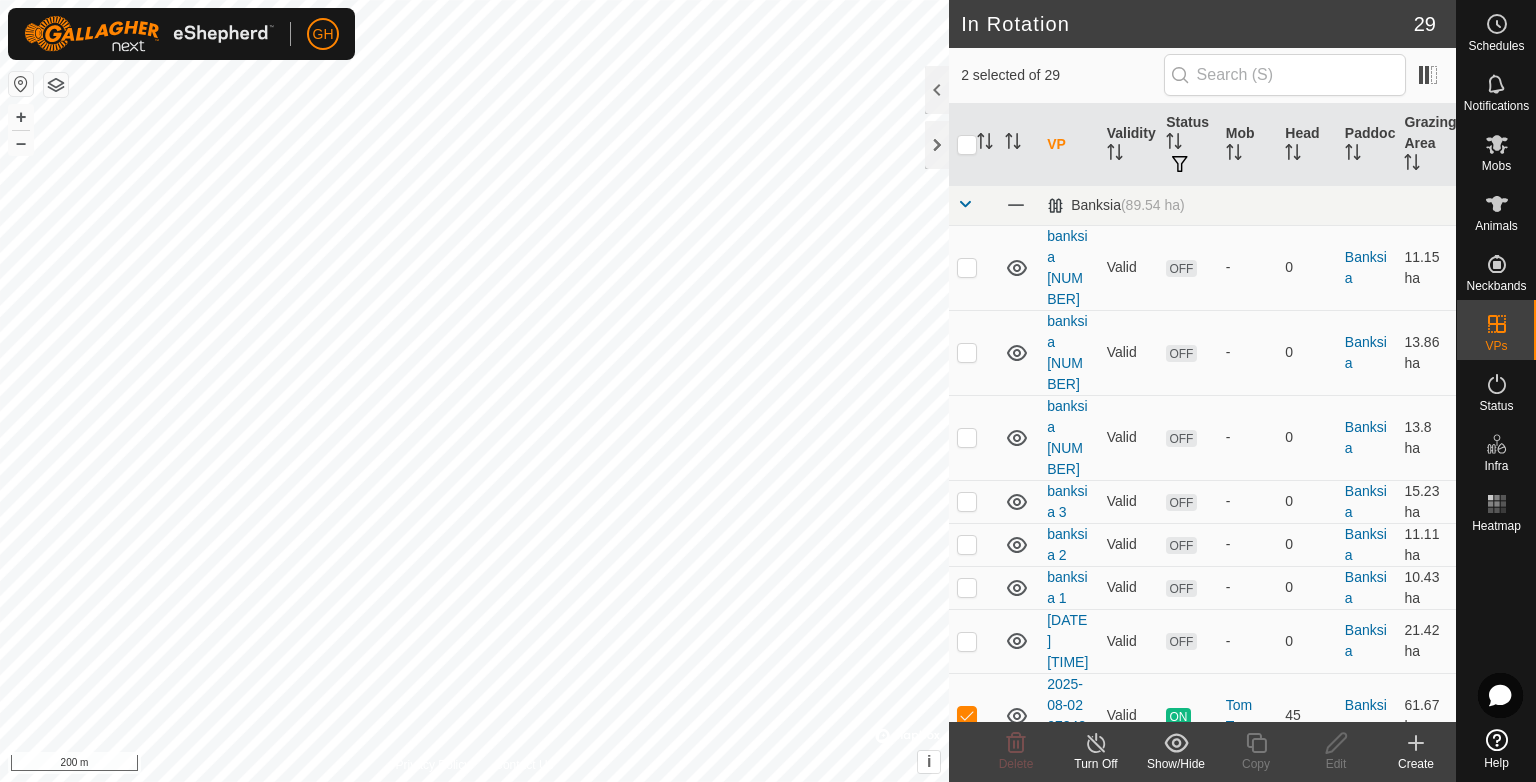 click 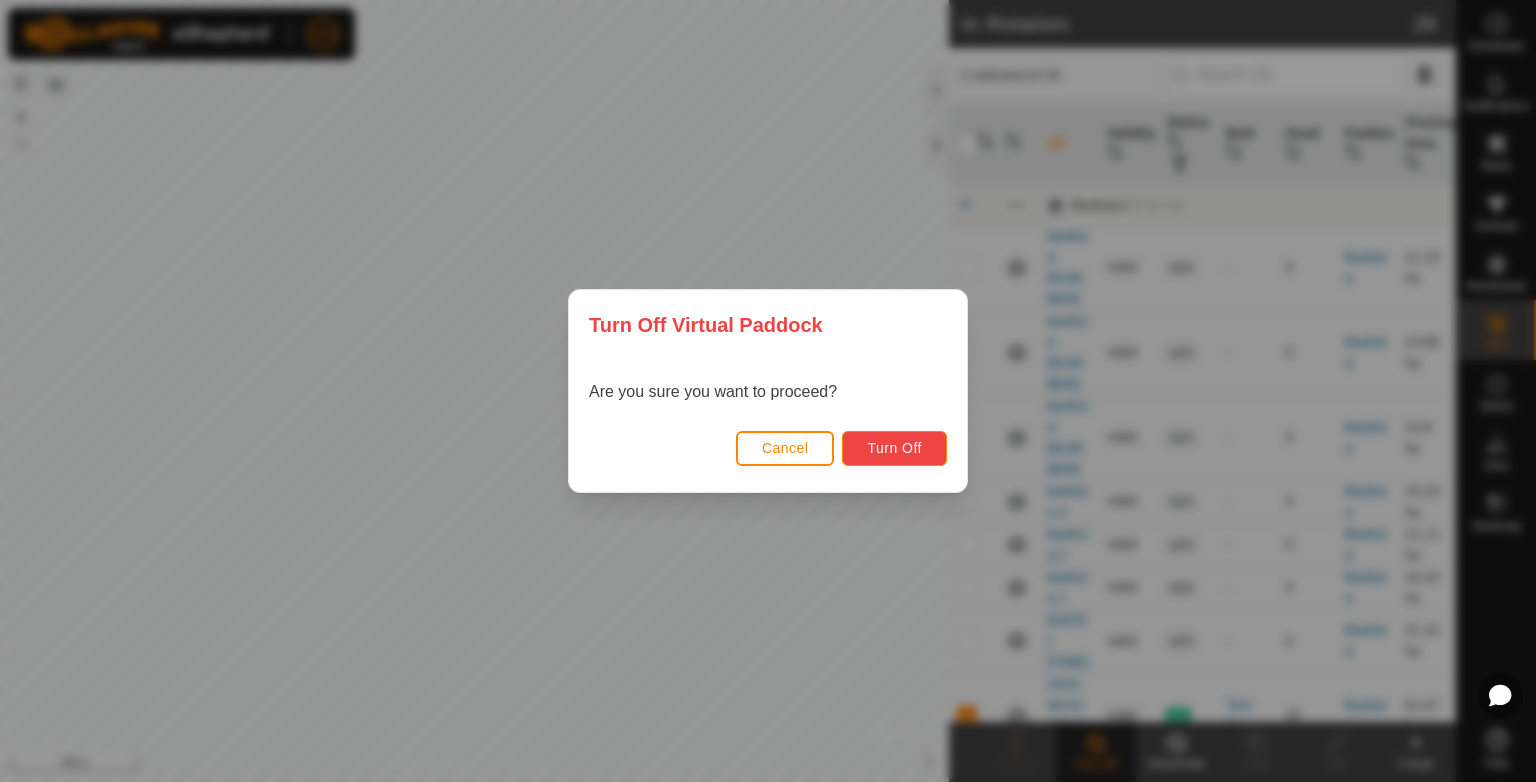 click on "Turn Off" at bounding box center [894, 448] 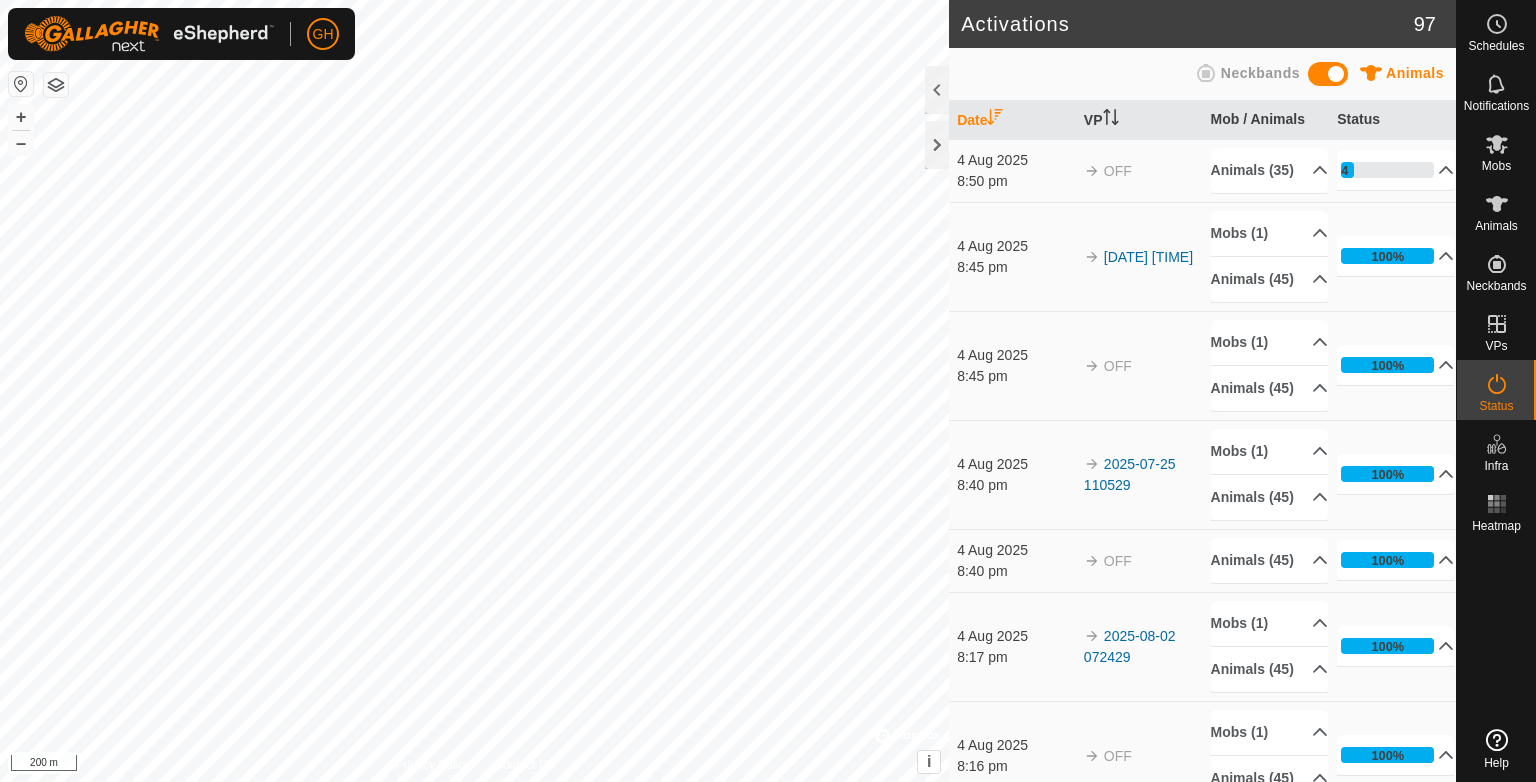 scroll, scrollTop: 0, scrollLeft: 0, axis: both 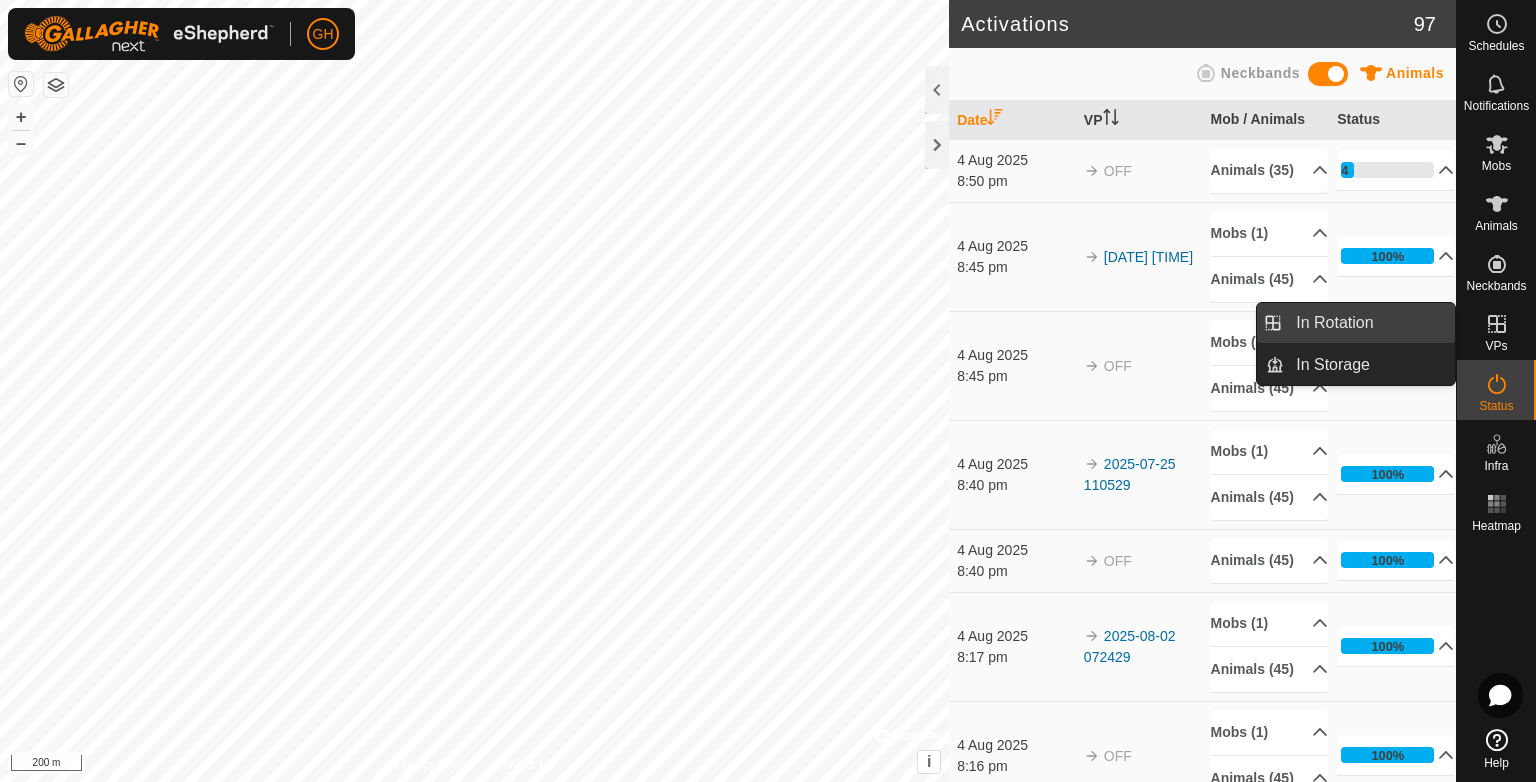 click on "In Rotation" at bounding box center (1369, 323) 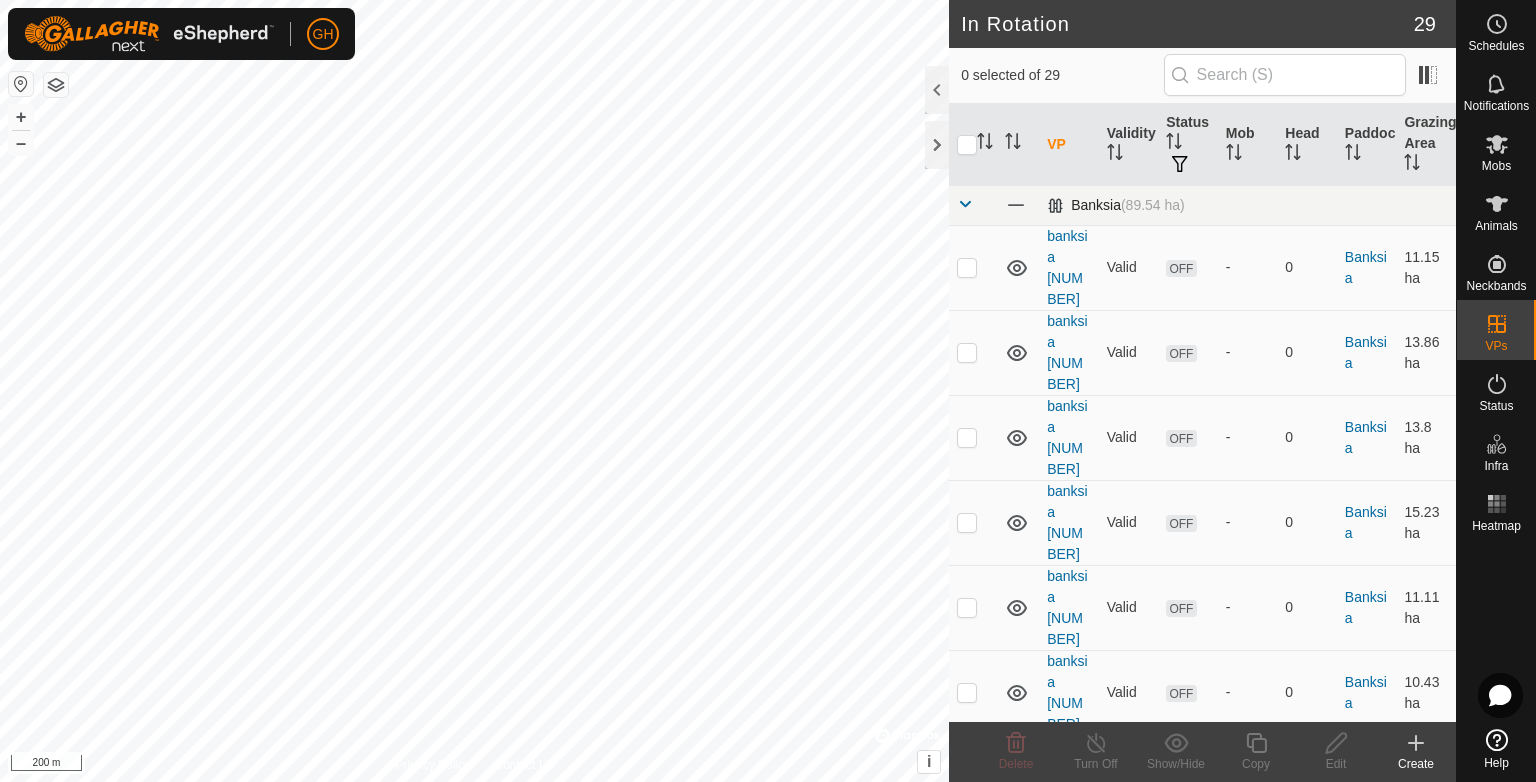 click at bounding box center [965, 204] 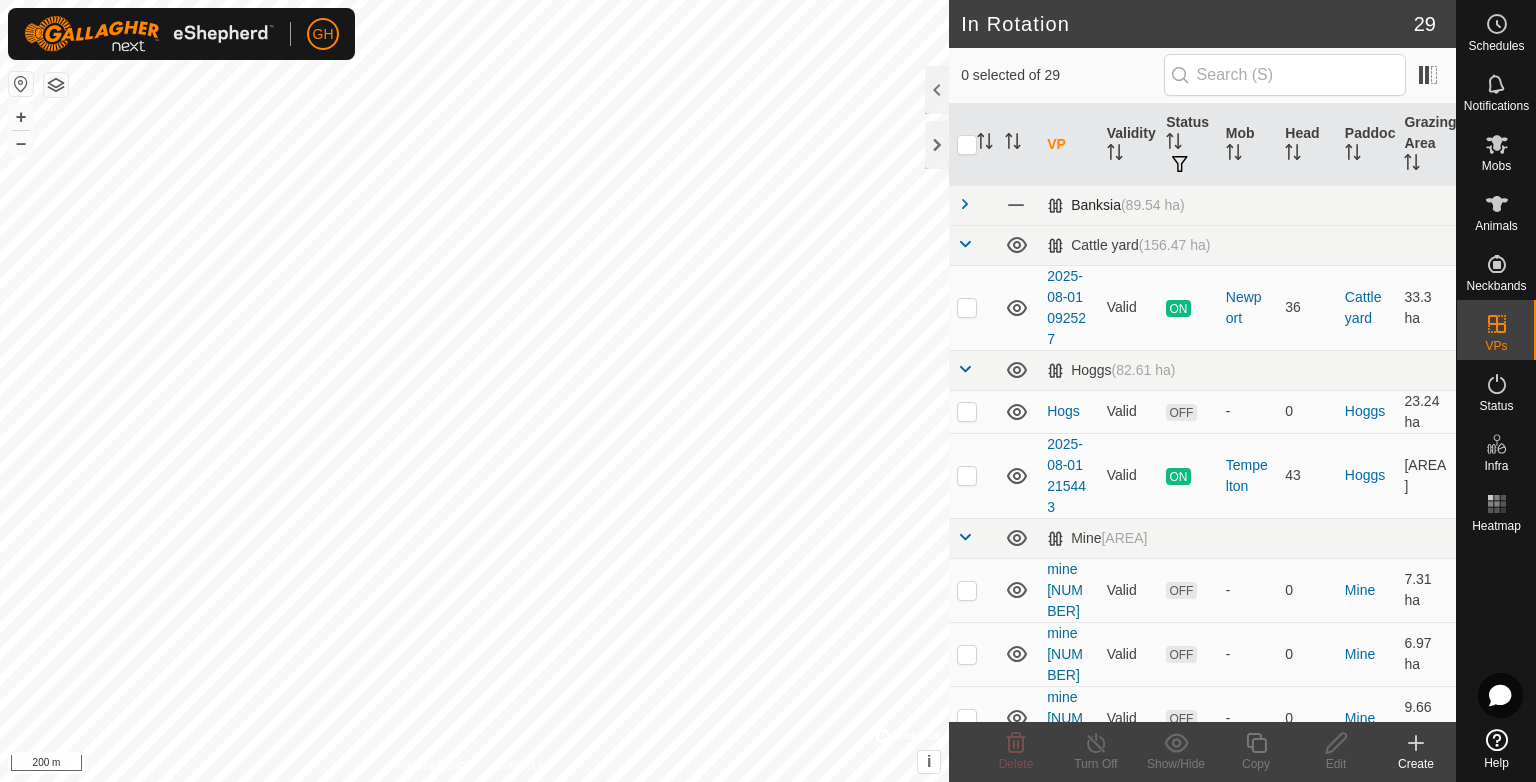 click at bounding box center [965, 204] 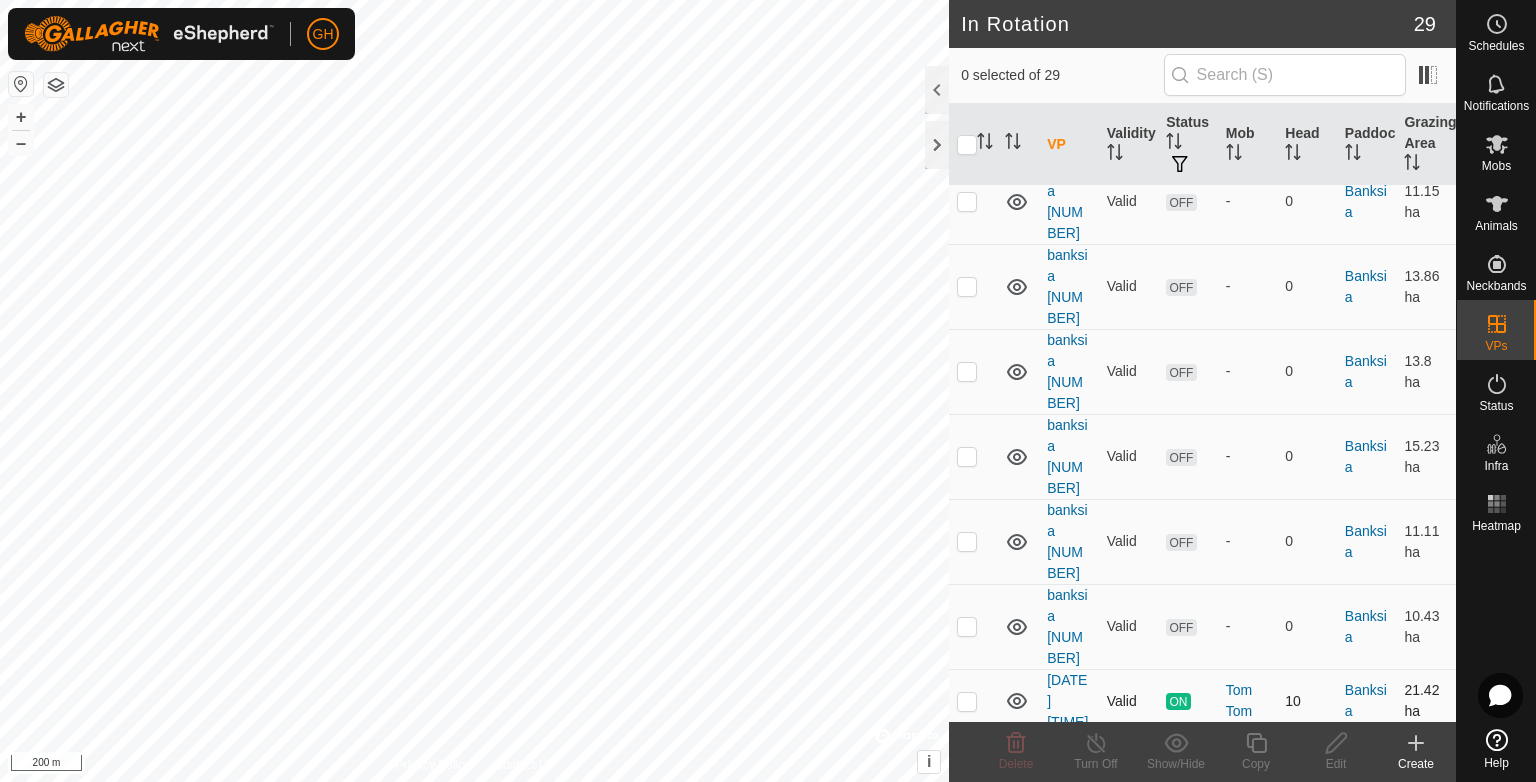 scroll, scrollTop: 100, scrollLeft: 0, axis: vertical 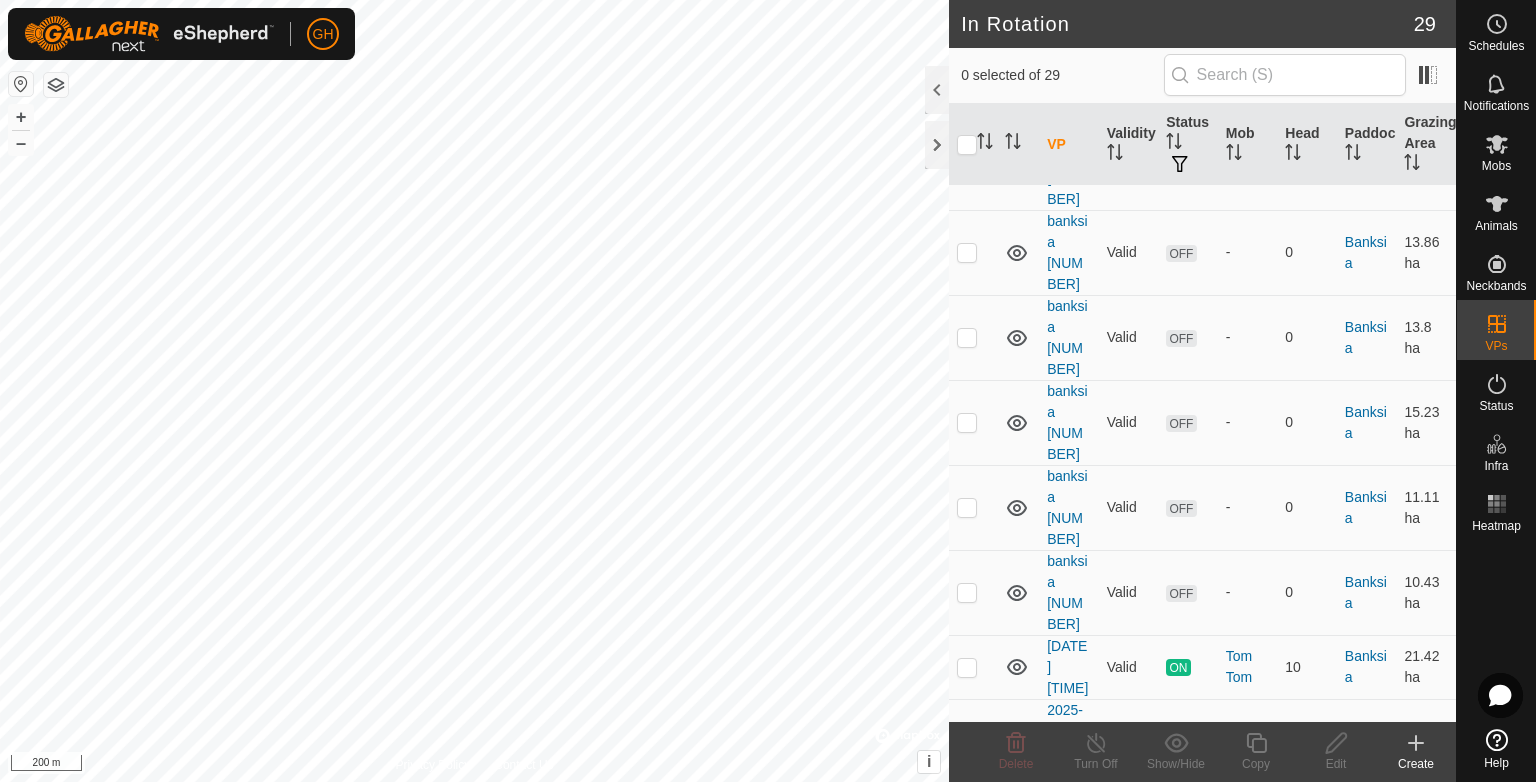 click at bounding box center (967, 826) 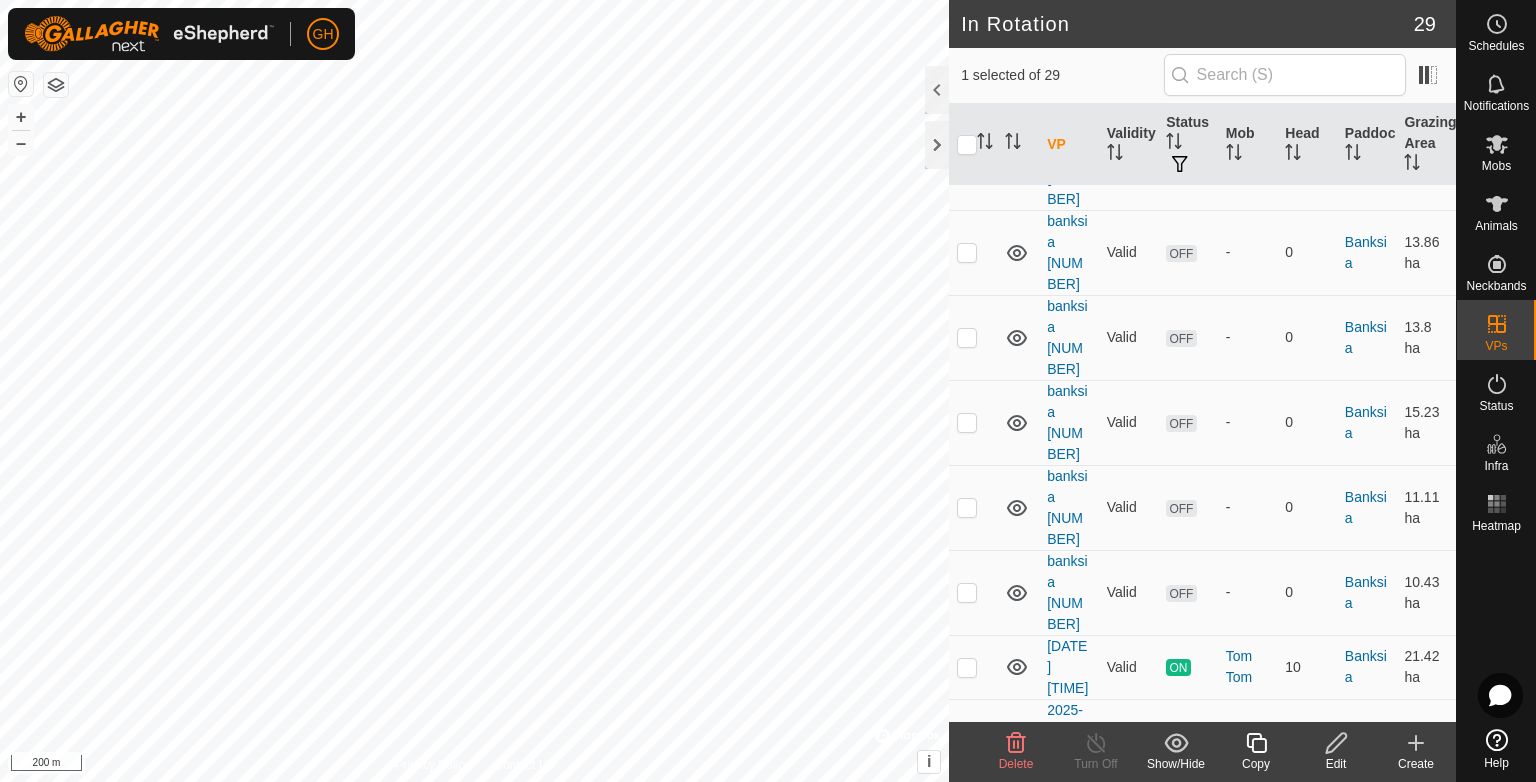 click 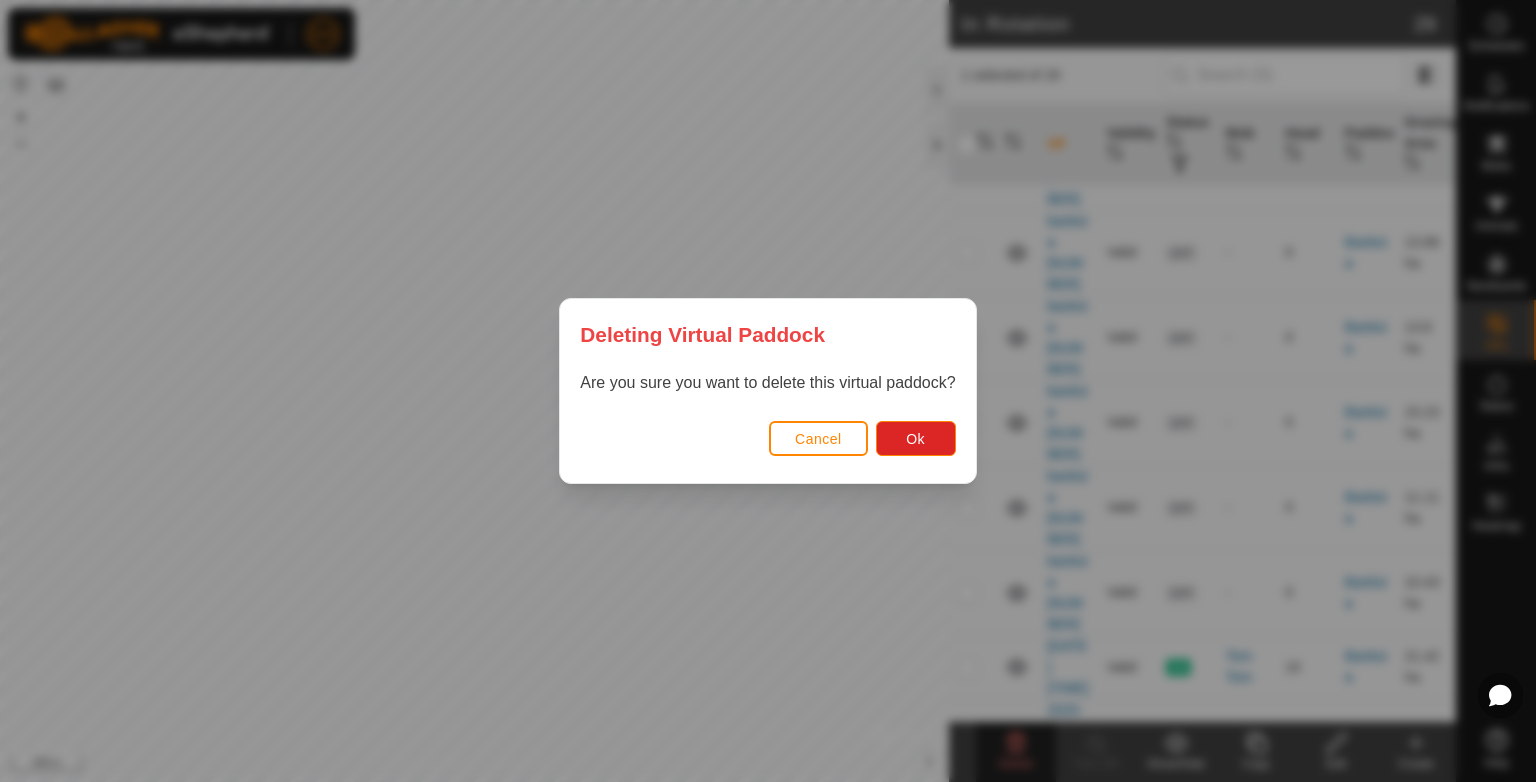 click on "Deleting Virtual Paddock Are you sure you want to delete this virtual paddock? Cancel Ok" at bounding box center (768, 391) 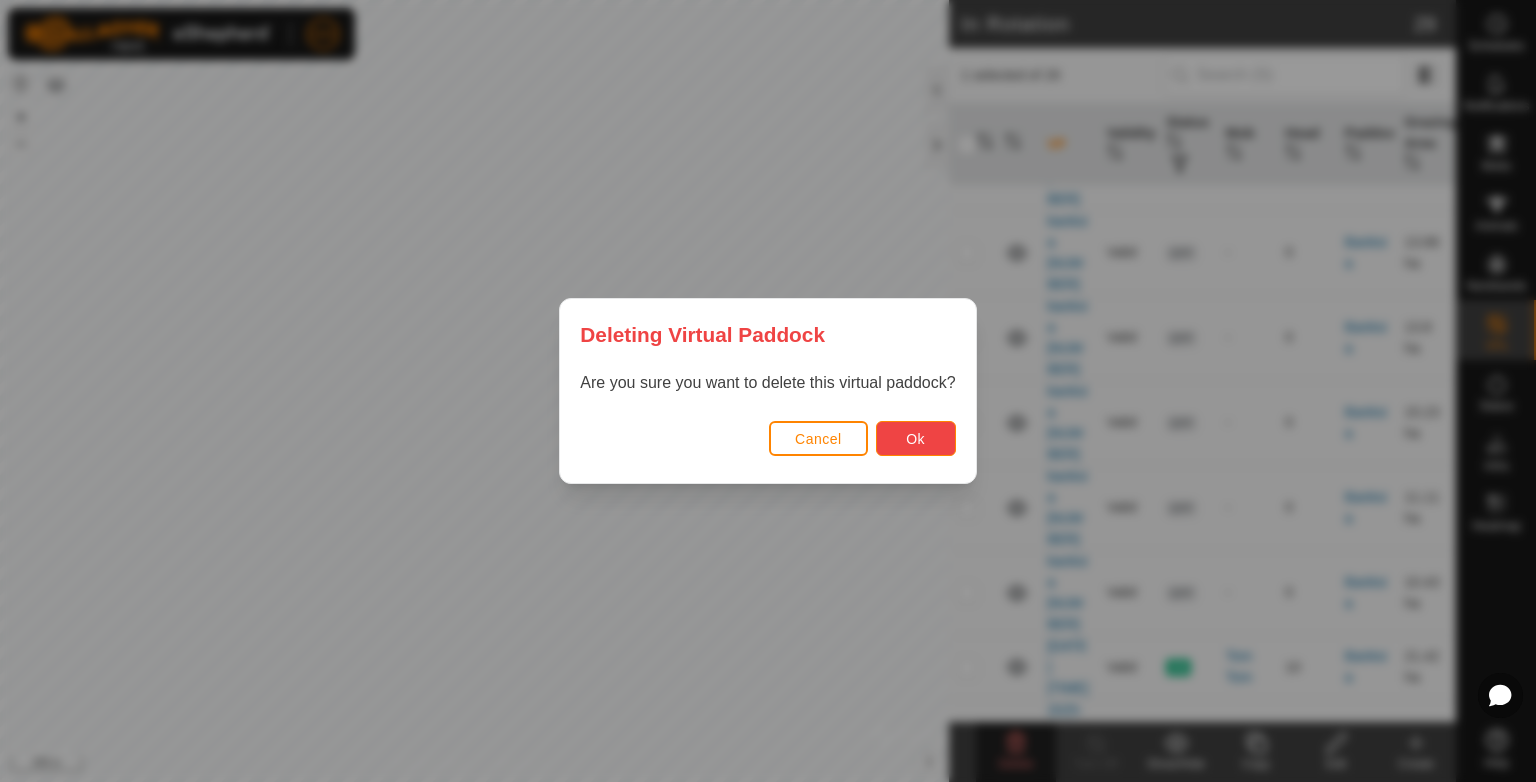 click on "Ok" at bounding box center [915, 439] 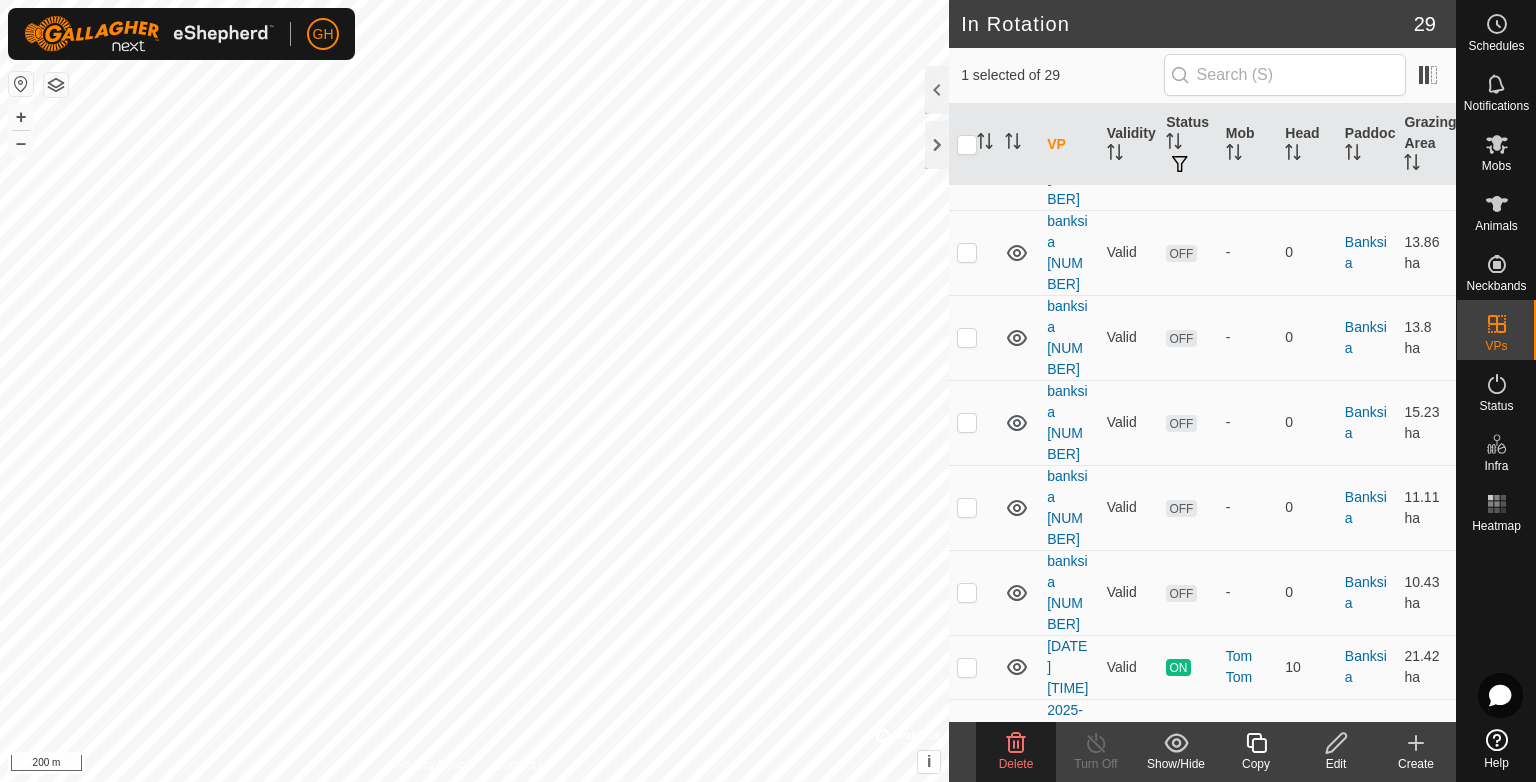 click 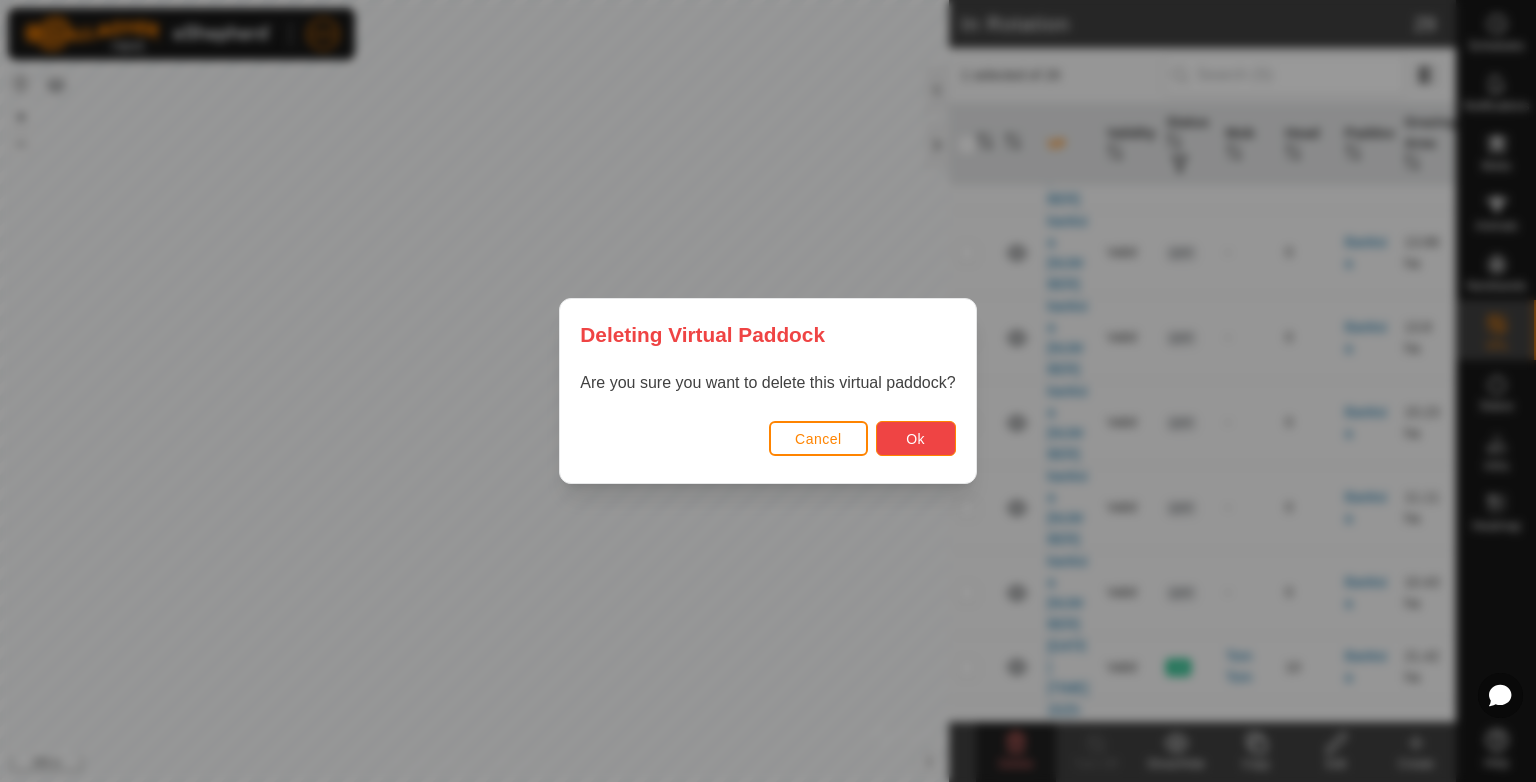 click on "Ok" at bounding box center [916, 438] 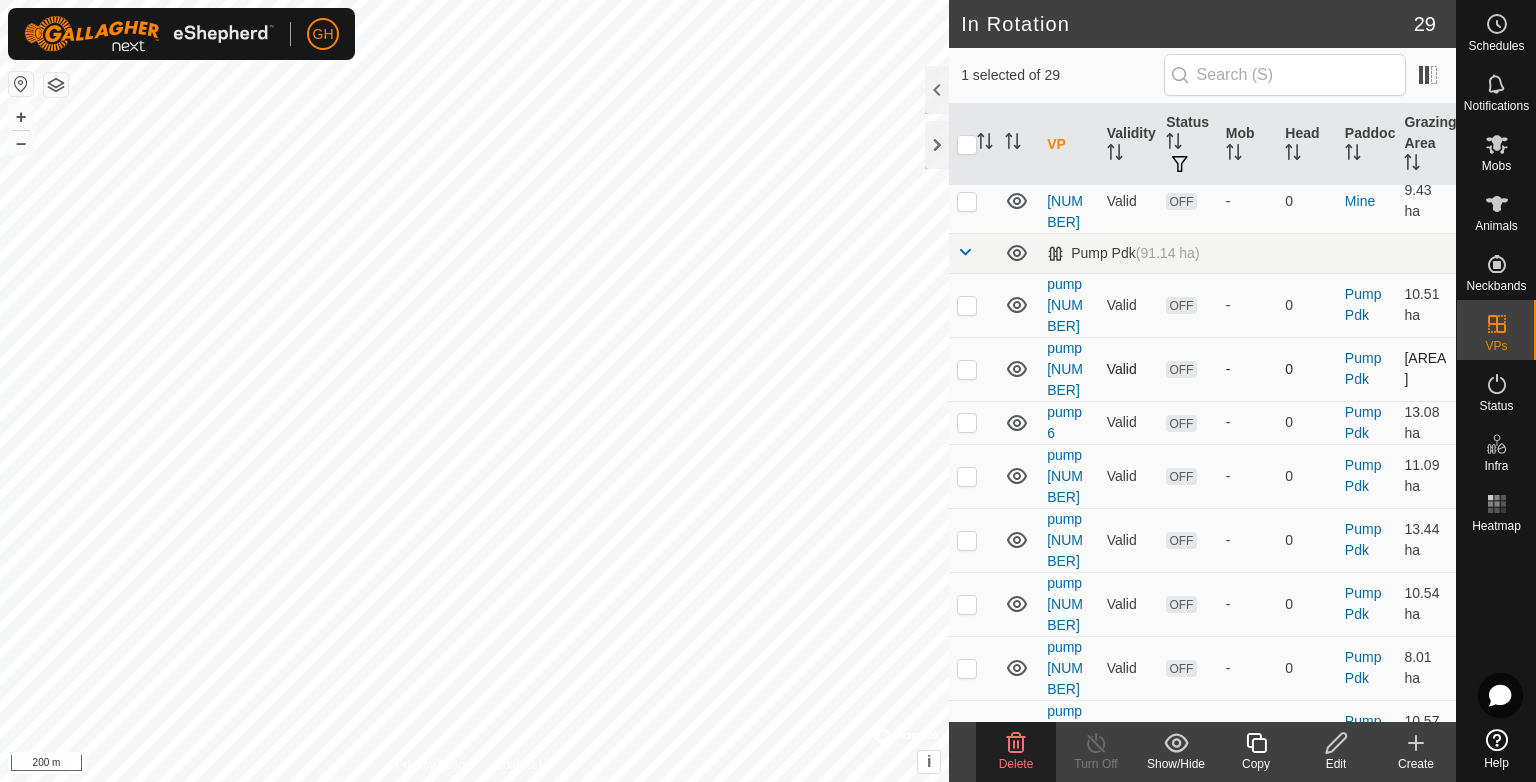 scroll, scrollTop: 1338, scrollLeft: 0, axis: vertical 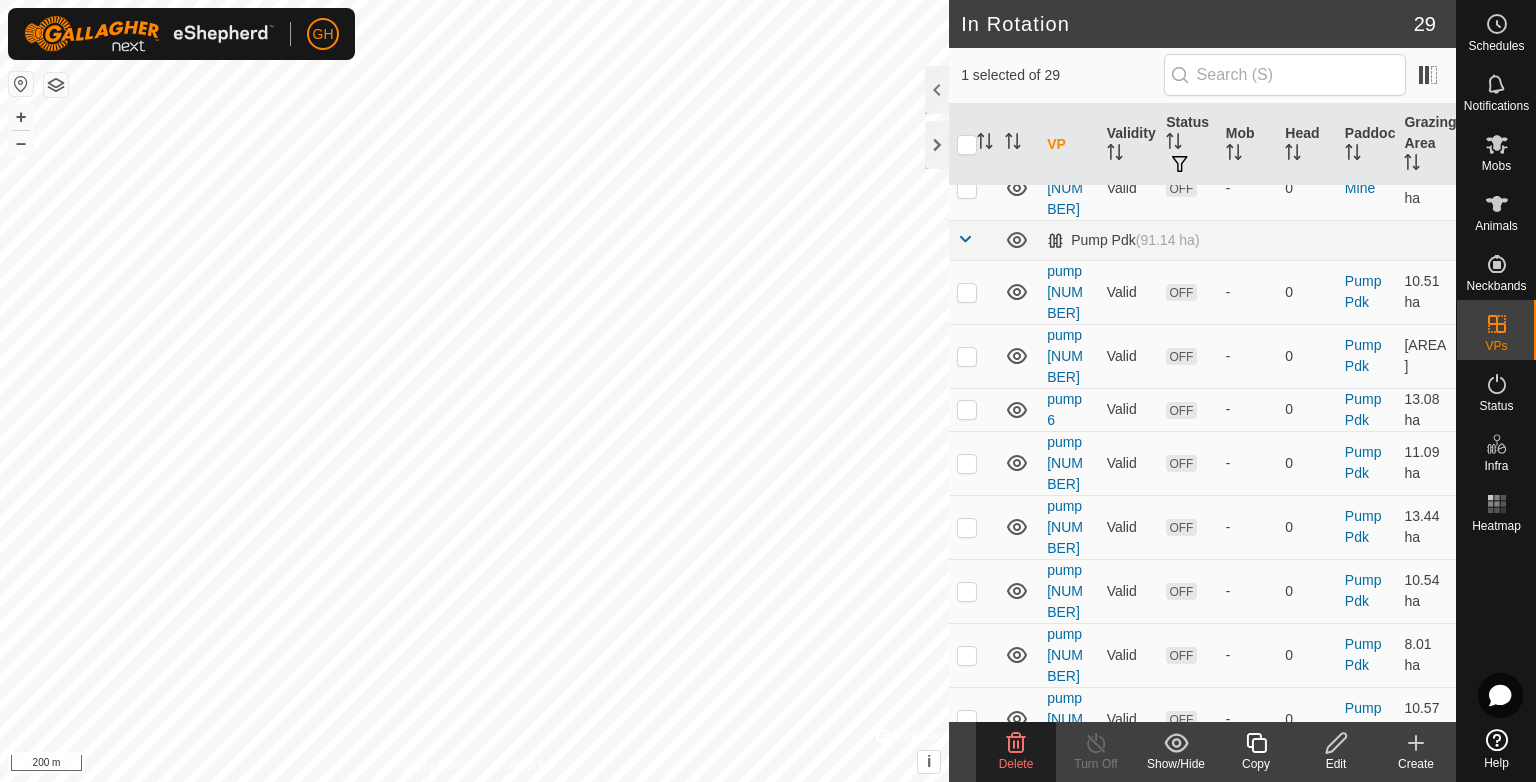 click 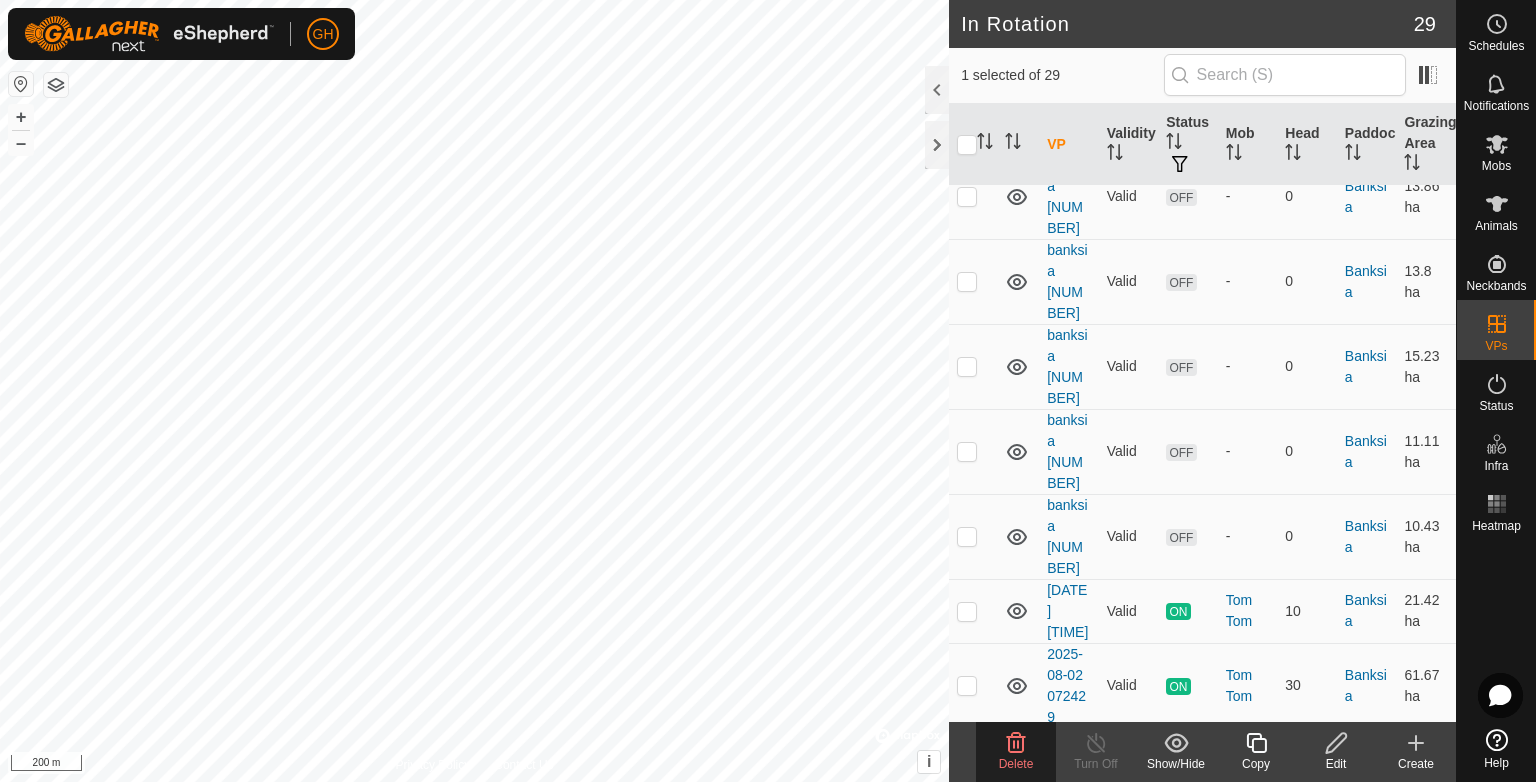 scroll, scrollTop: 138, scrollLeft: 0, axis: vertical 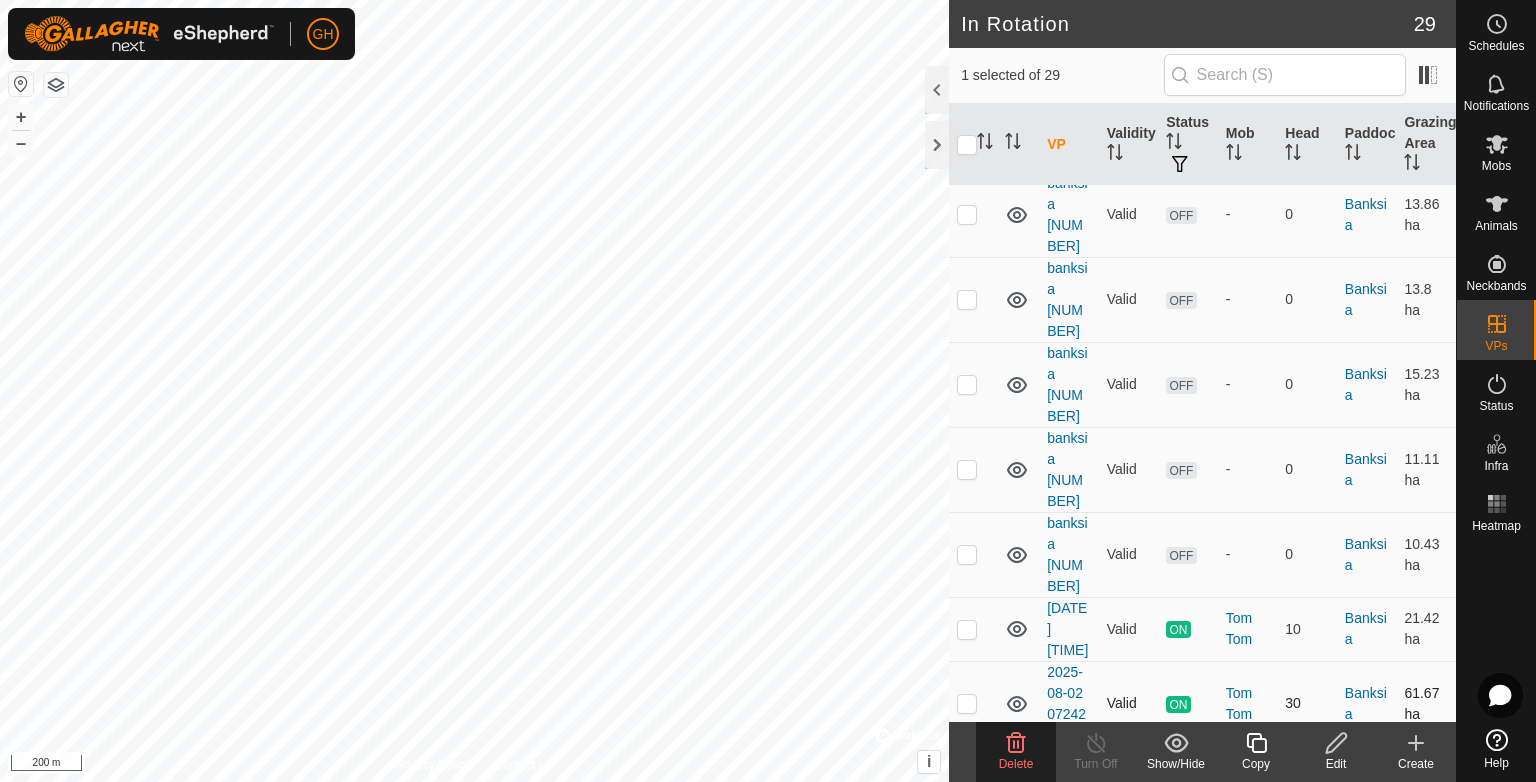 click 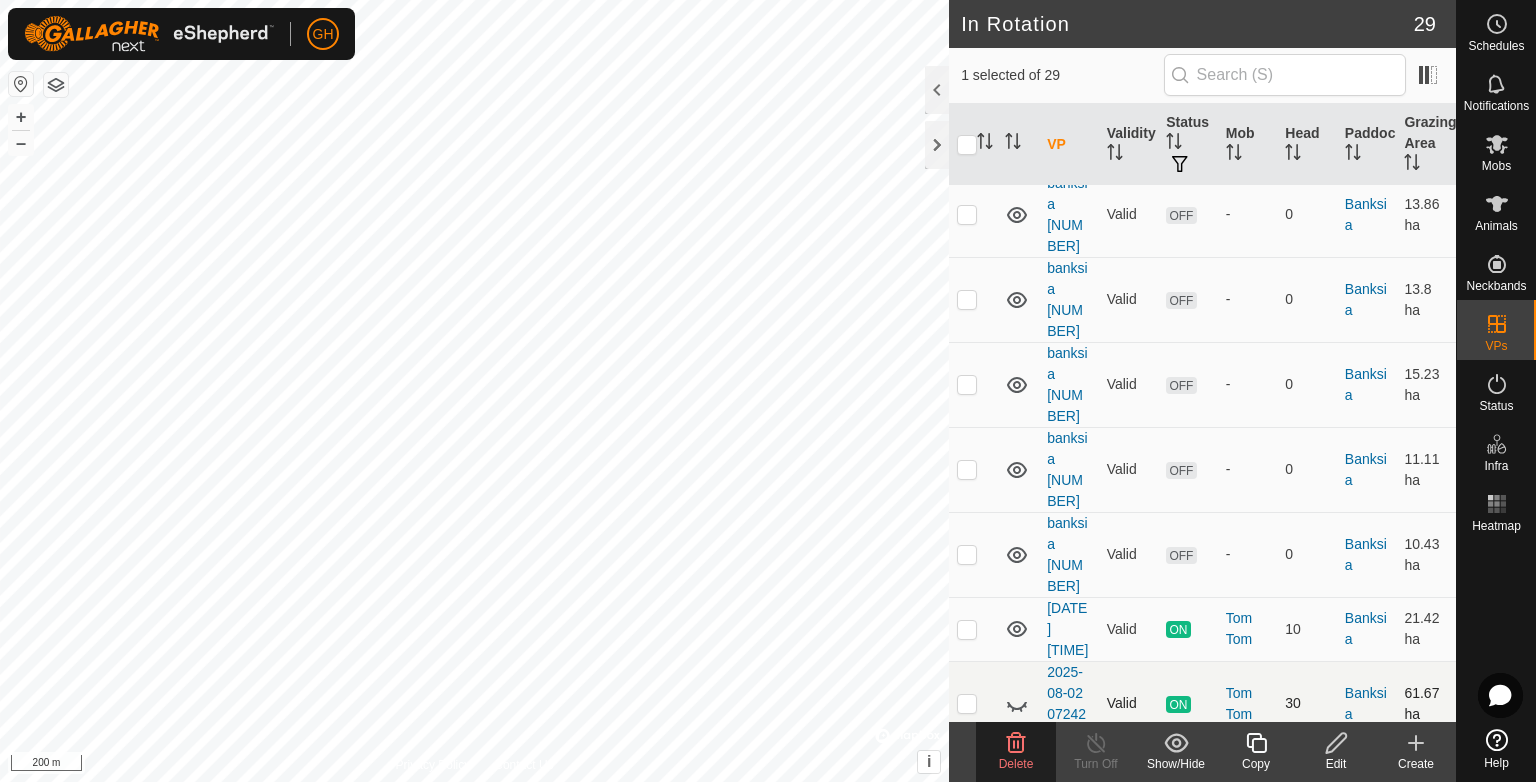 click 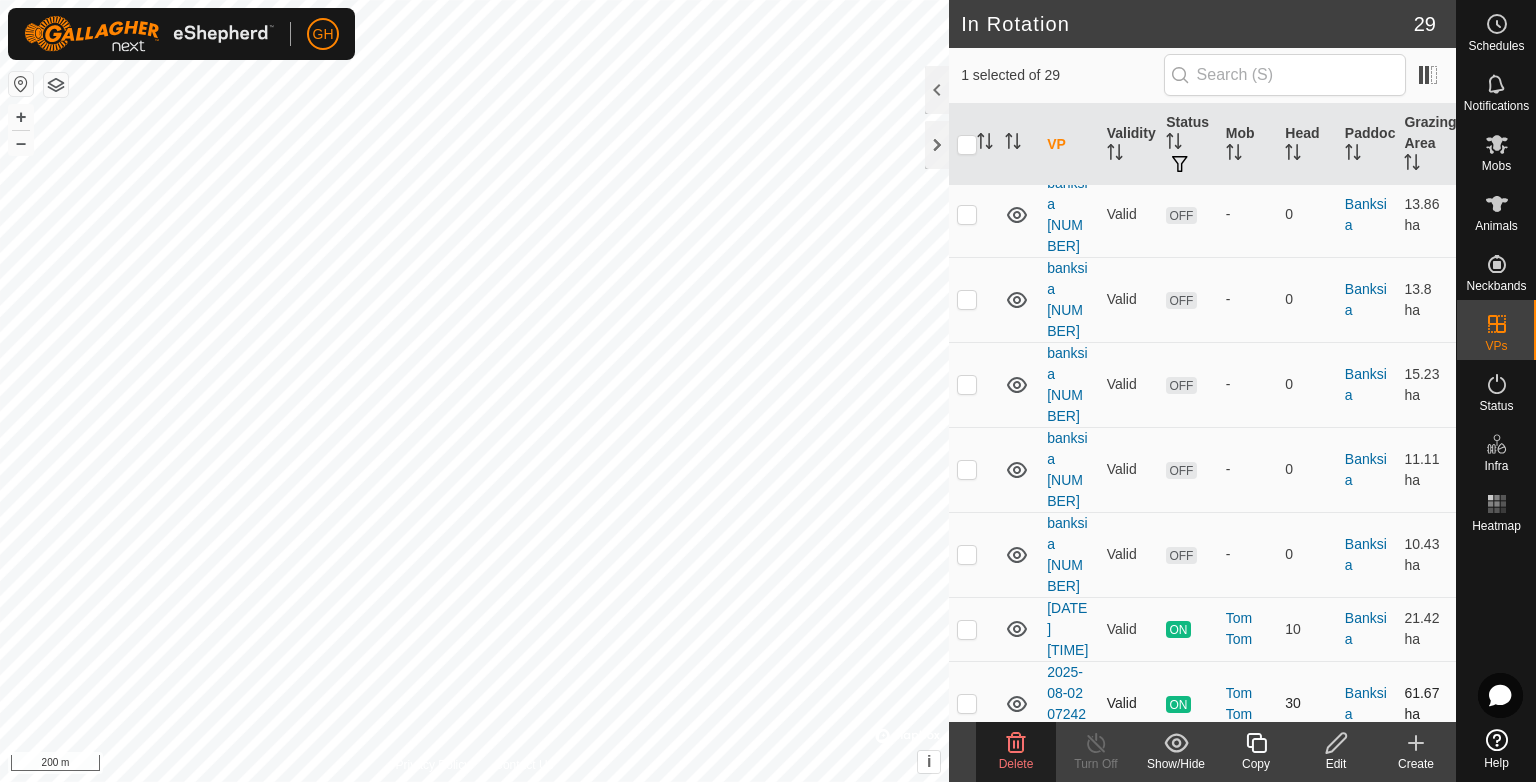 drag, startPoint x: 1078, startPoint y: 582, endPoint x: 1066, endPoint y: 558, distance: 26.832815 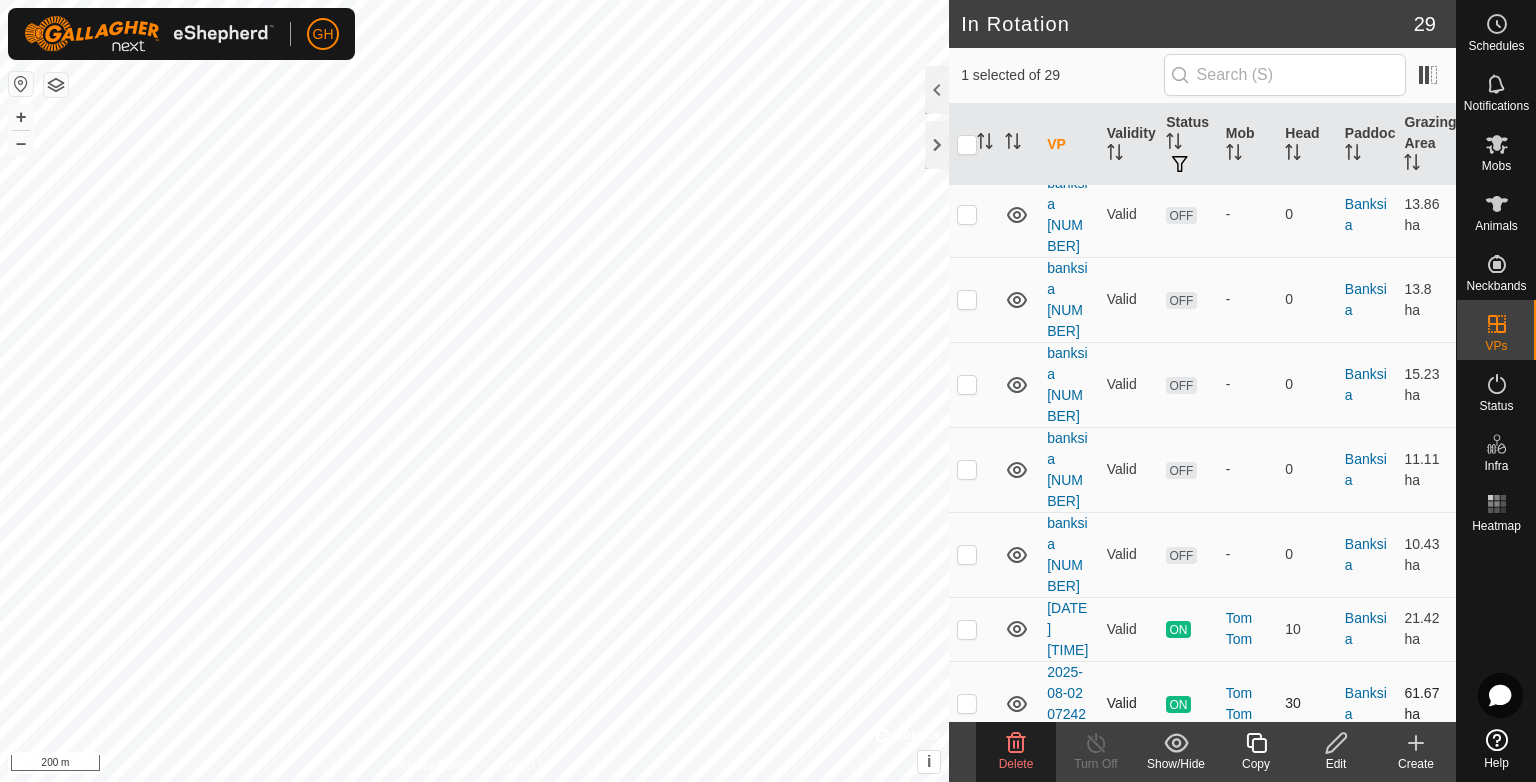 click on "2025-07-25 110529" at bounding box center [1069, 788] 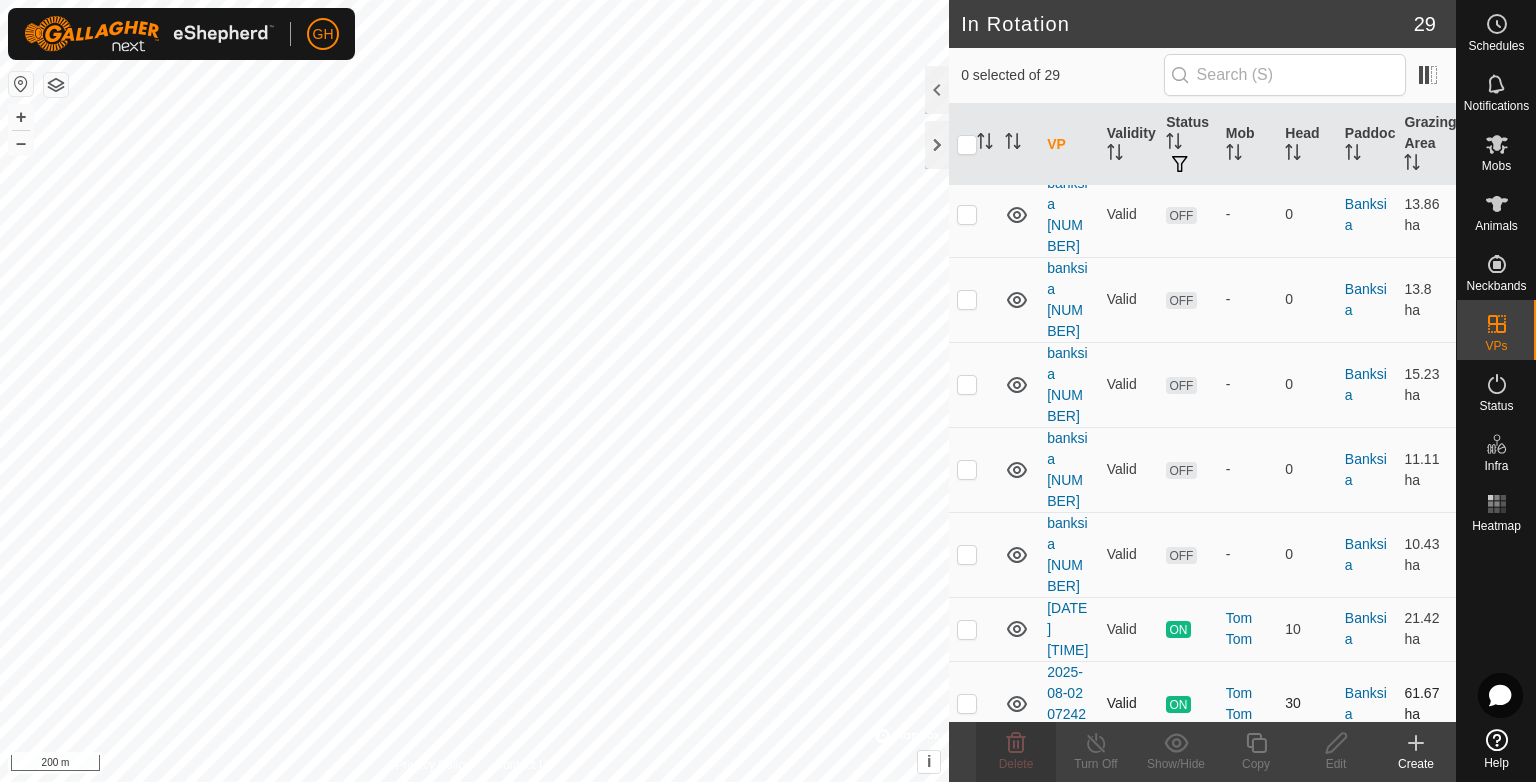 click at bounding box center [967, 788] 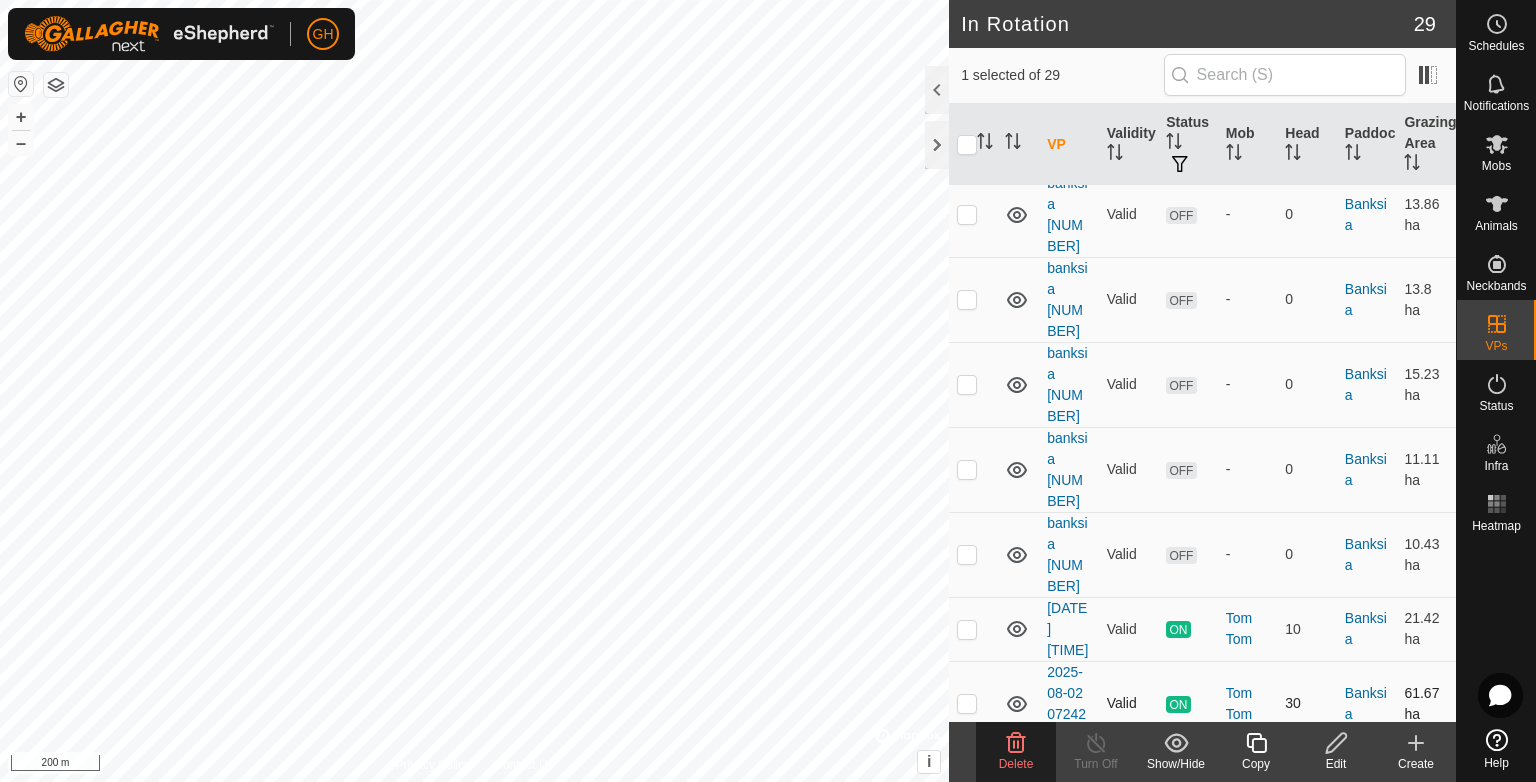 click on "Delete" 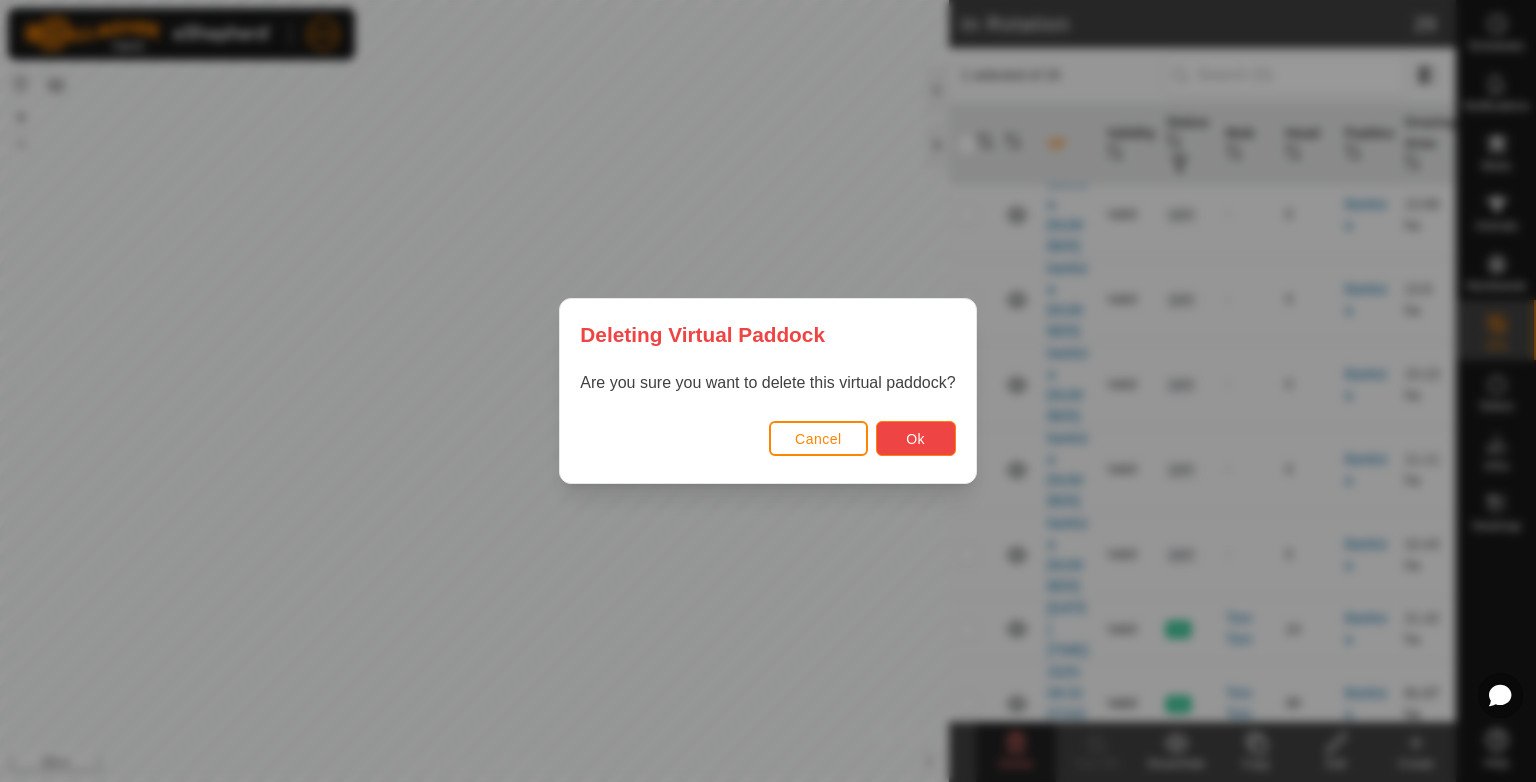 click on "Ok" at bounding box center [916, 438] 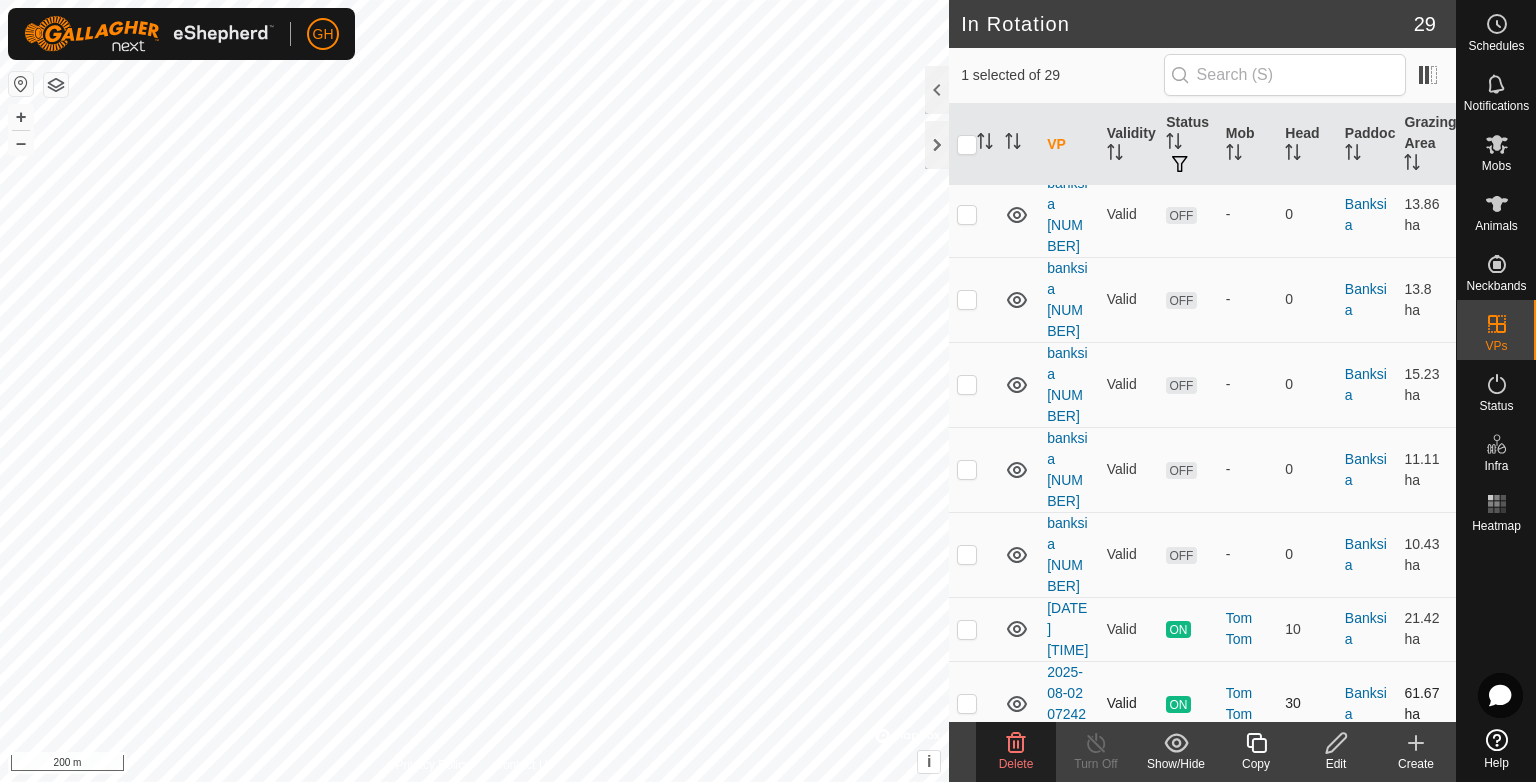 click at bounding box center [967, 788] 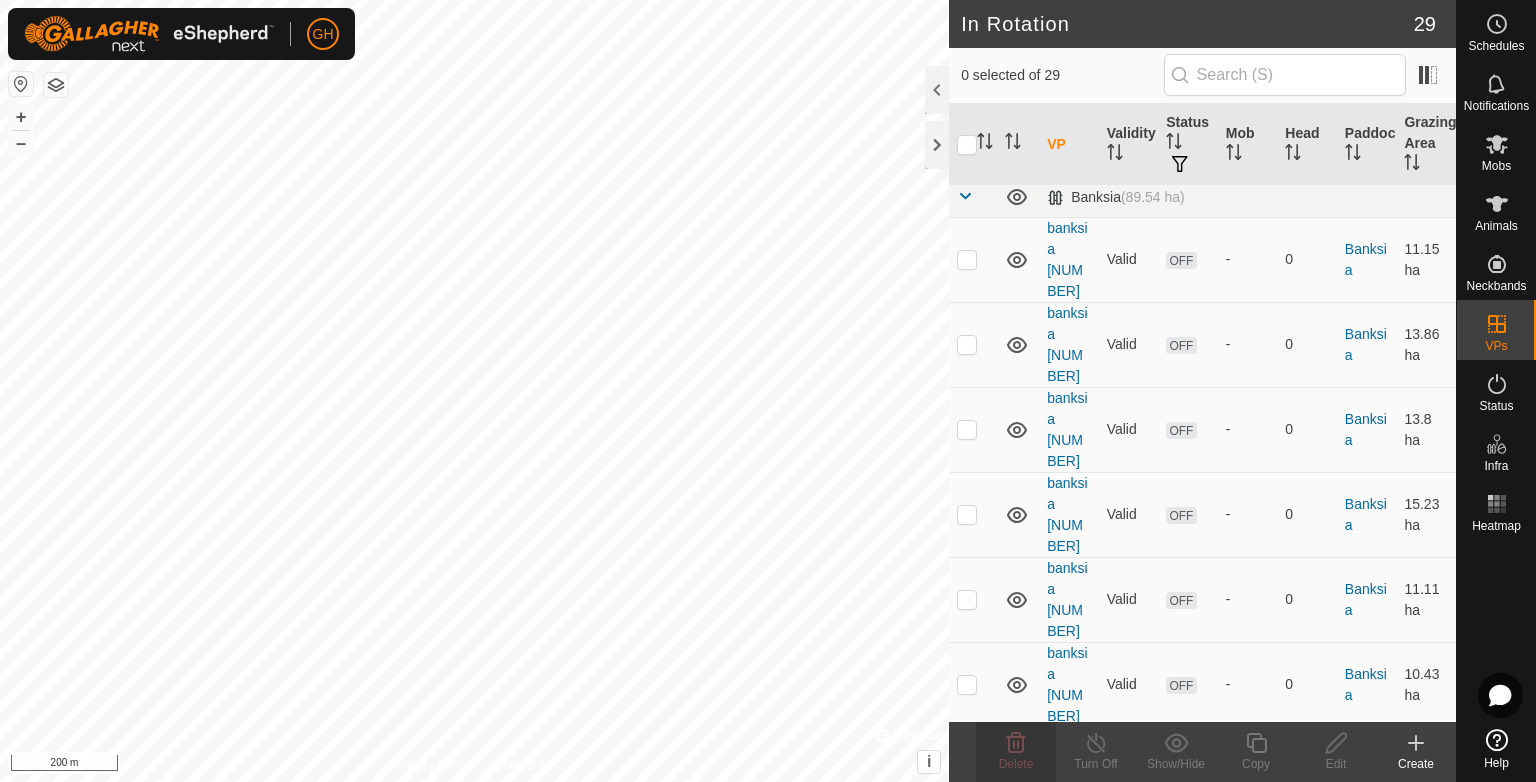 scroll, scrollTop: 0, scrollLeft: 0, axis: both 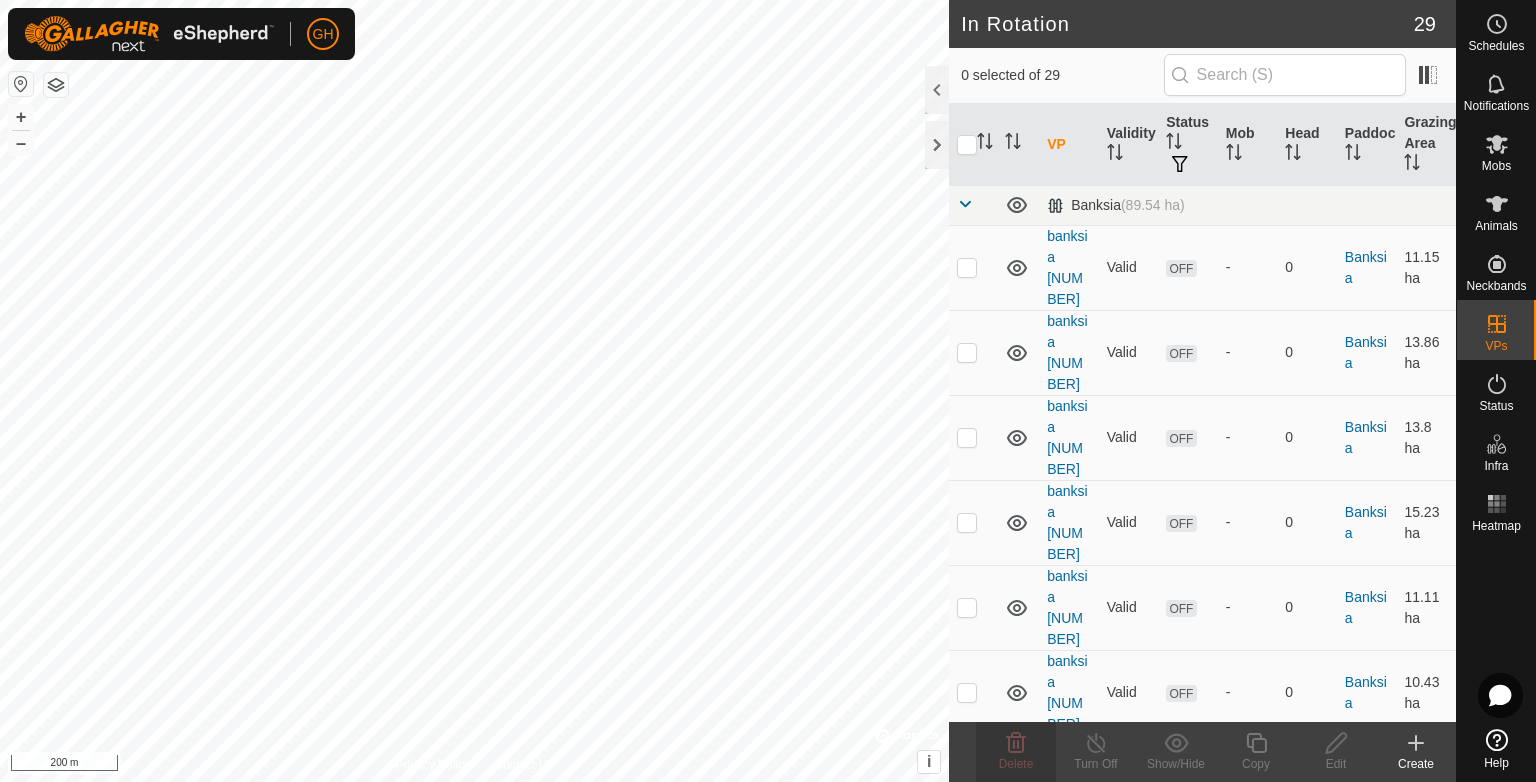 click at bounding box center [967, 841] 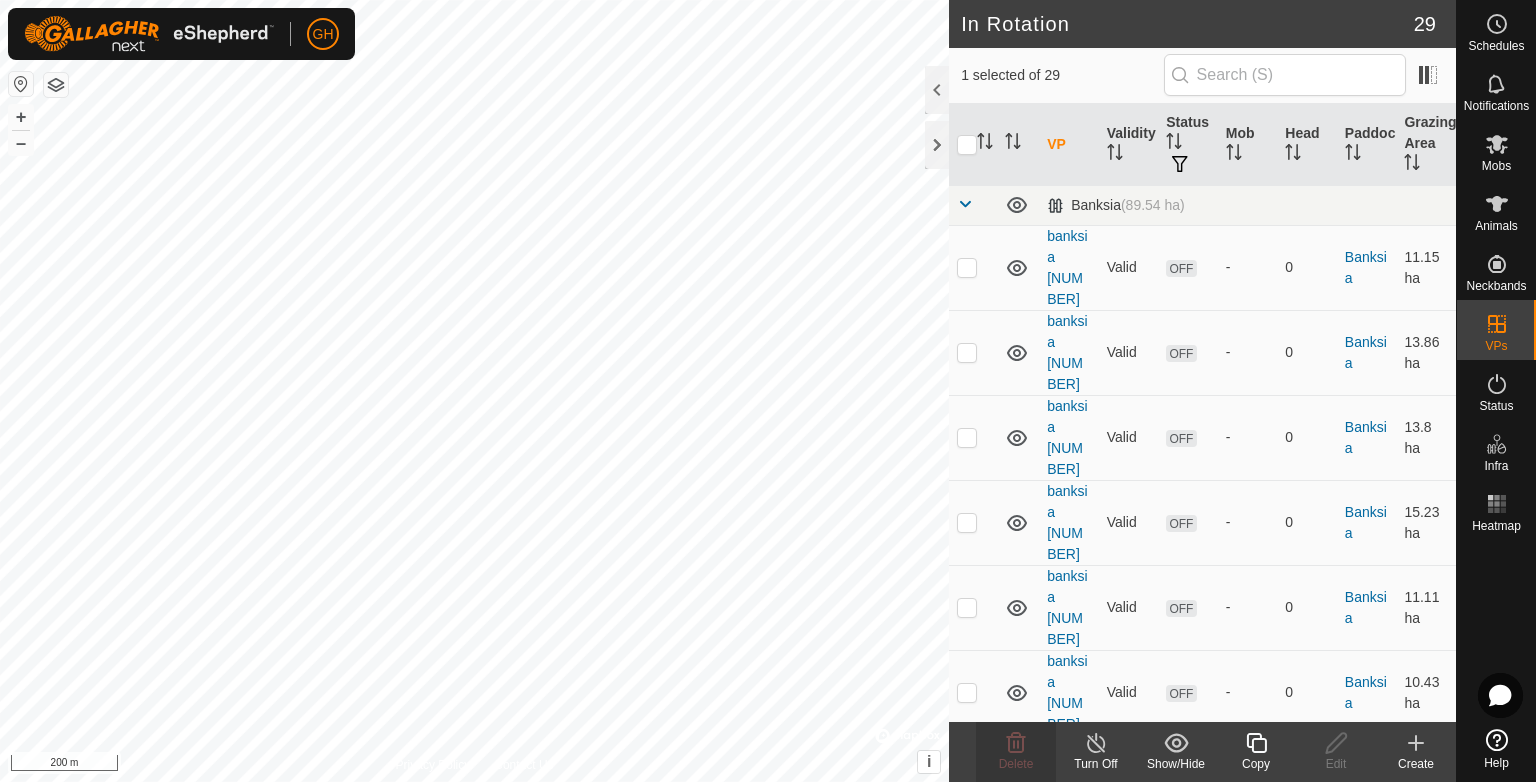 click 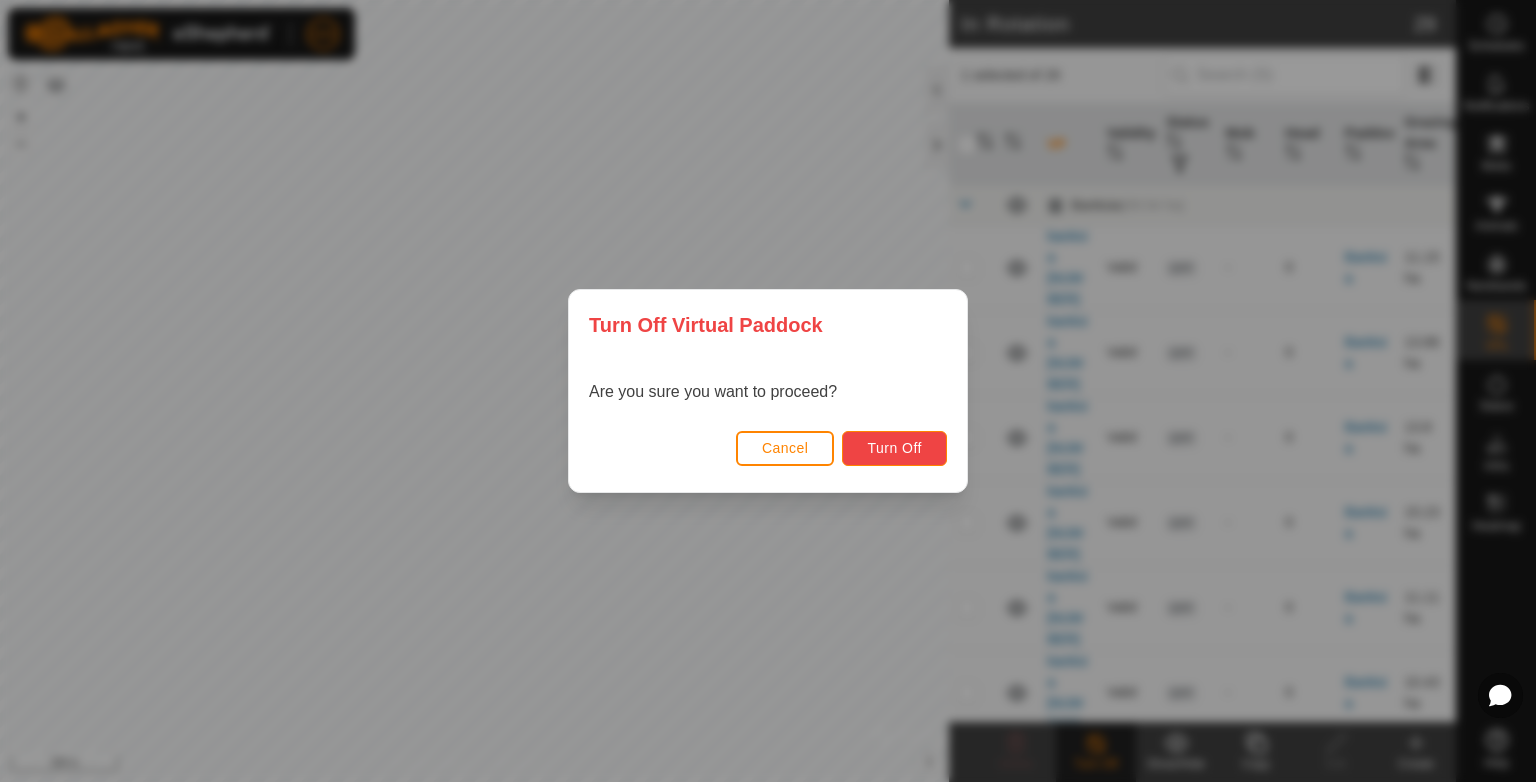 click on "Turn Off" at bounding box center (894, 448) 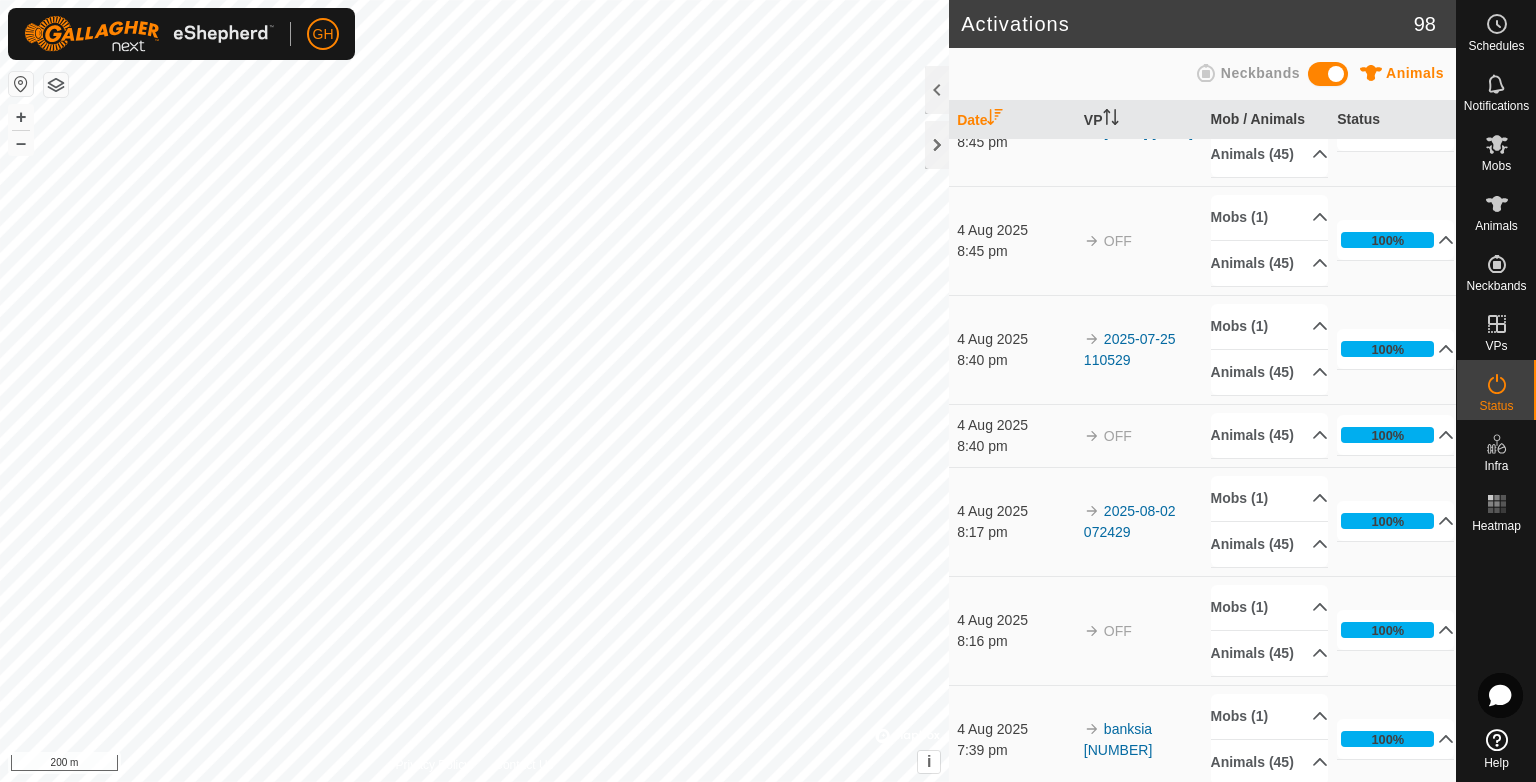 scroll, scrollTop: 0, scrollLeft: 0, axis: both 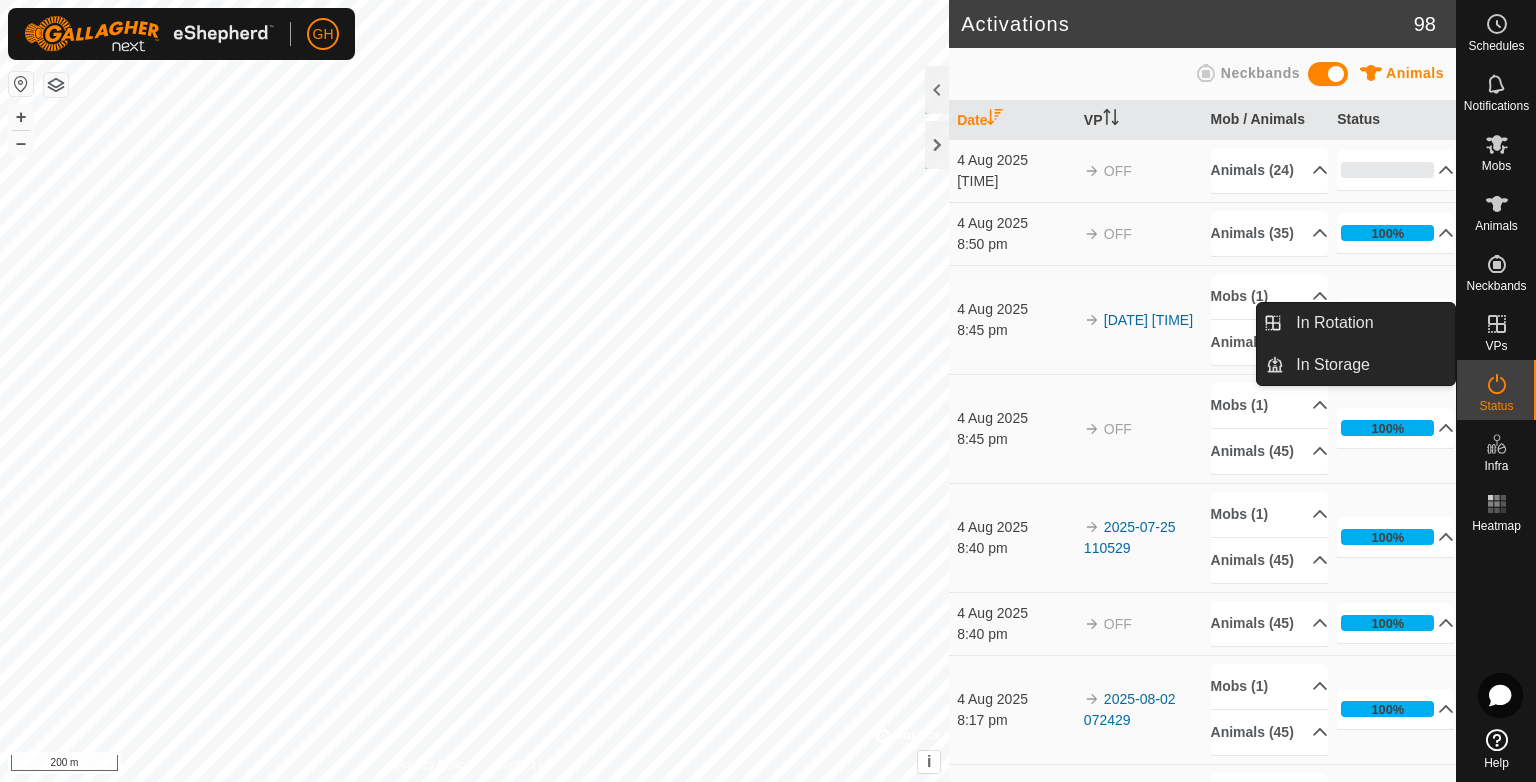 click 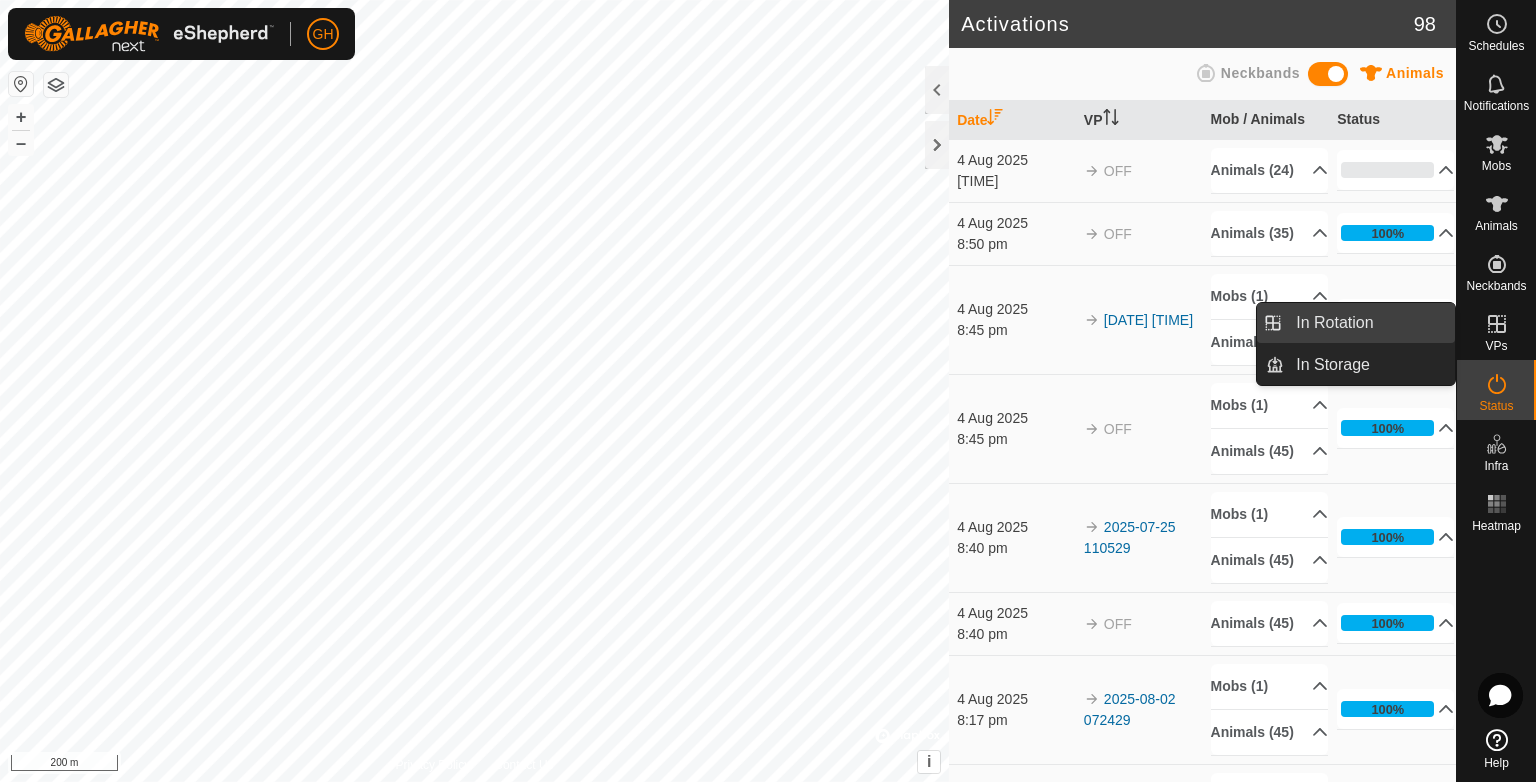 drag, startPoint x: 1450, startPoint y: 324, endPoint x: 1379, endPoint y: 317, distance: 71.34424 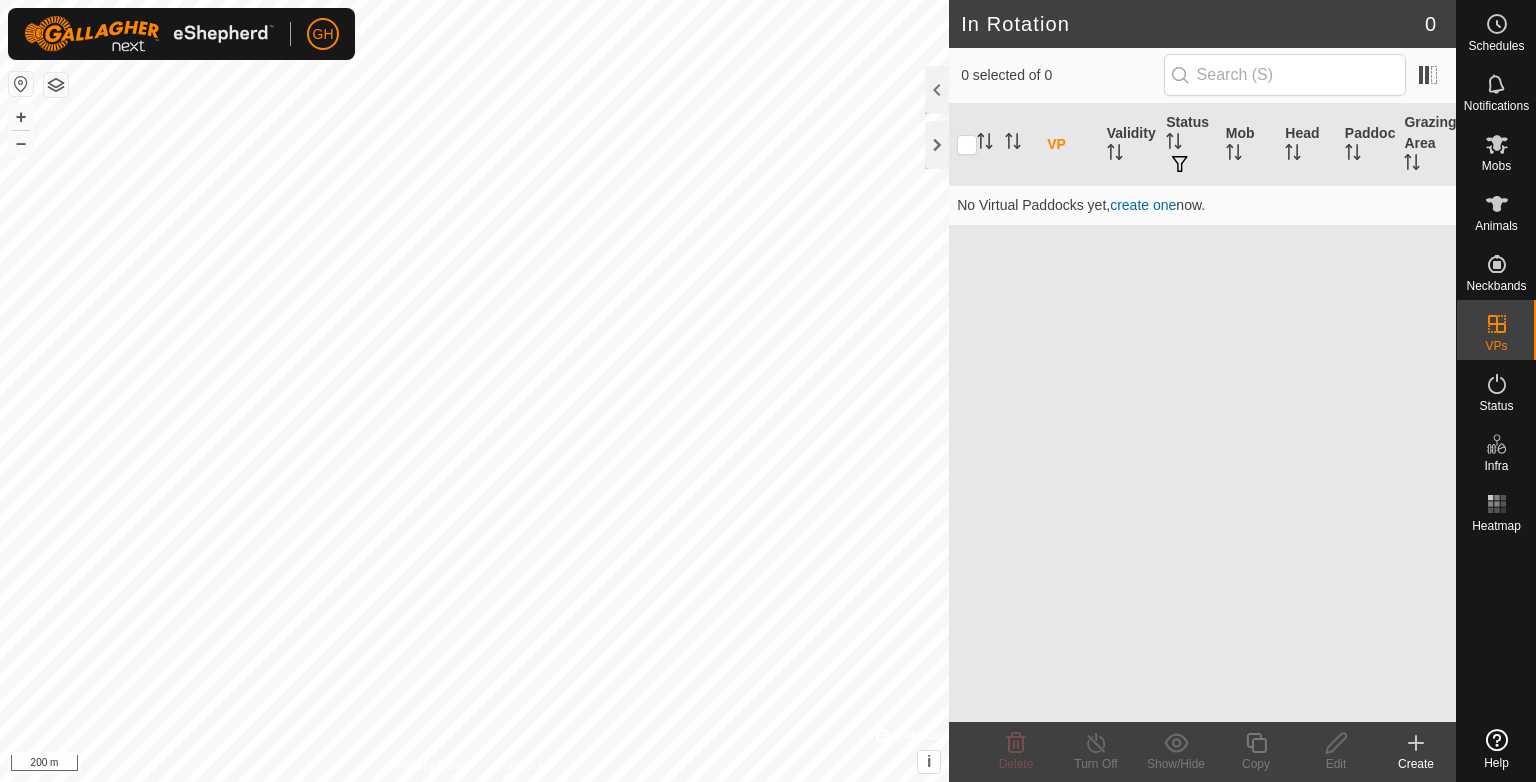 scroll, scrollTop: 0, scrollLeft: 0, axis: both 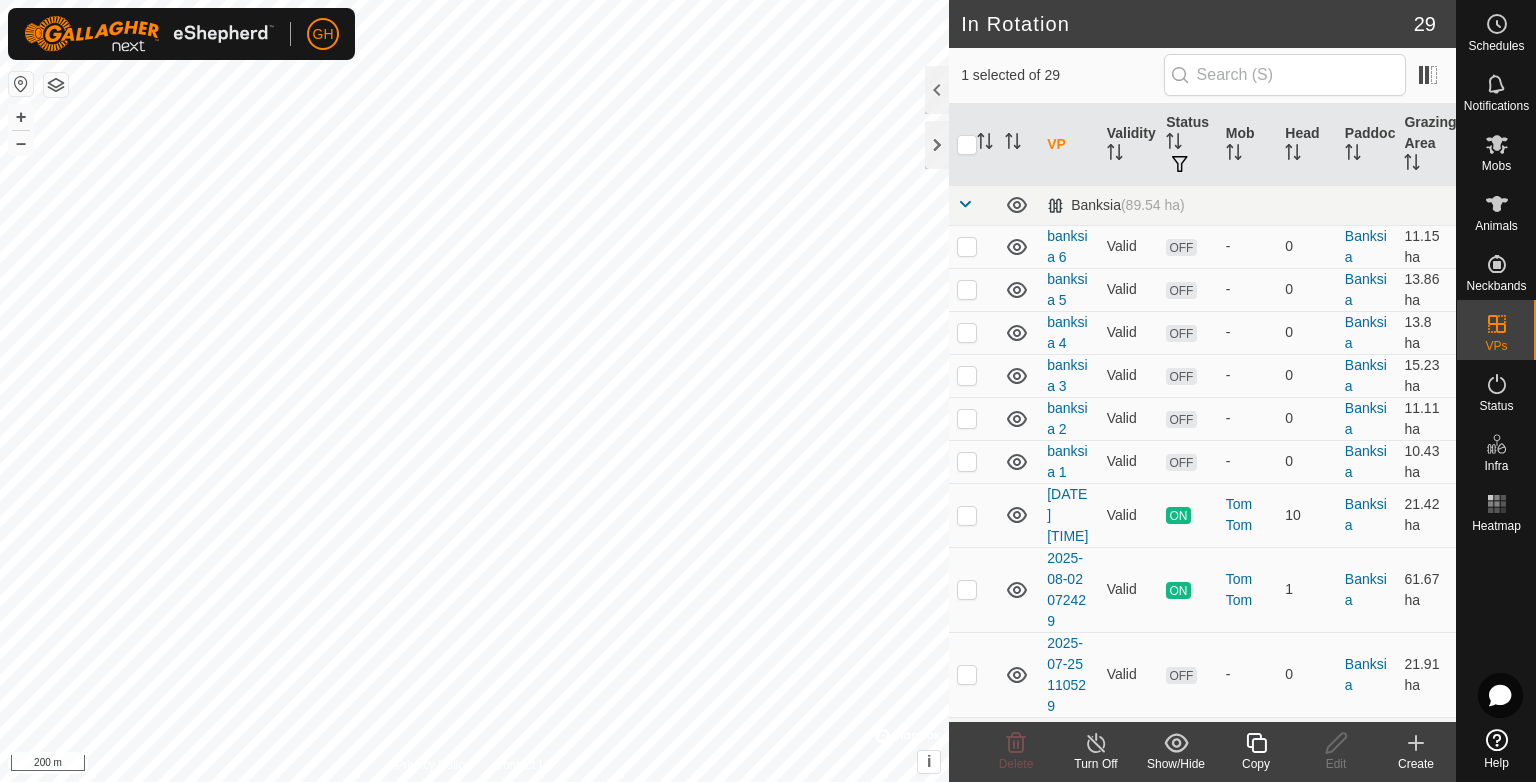 checkbox on "true" 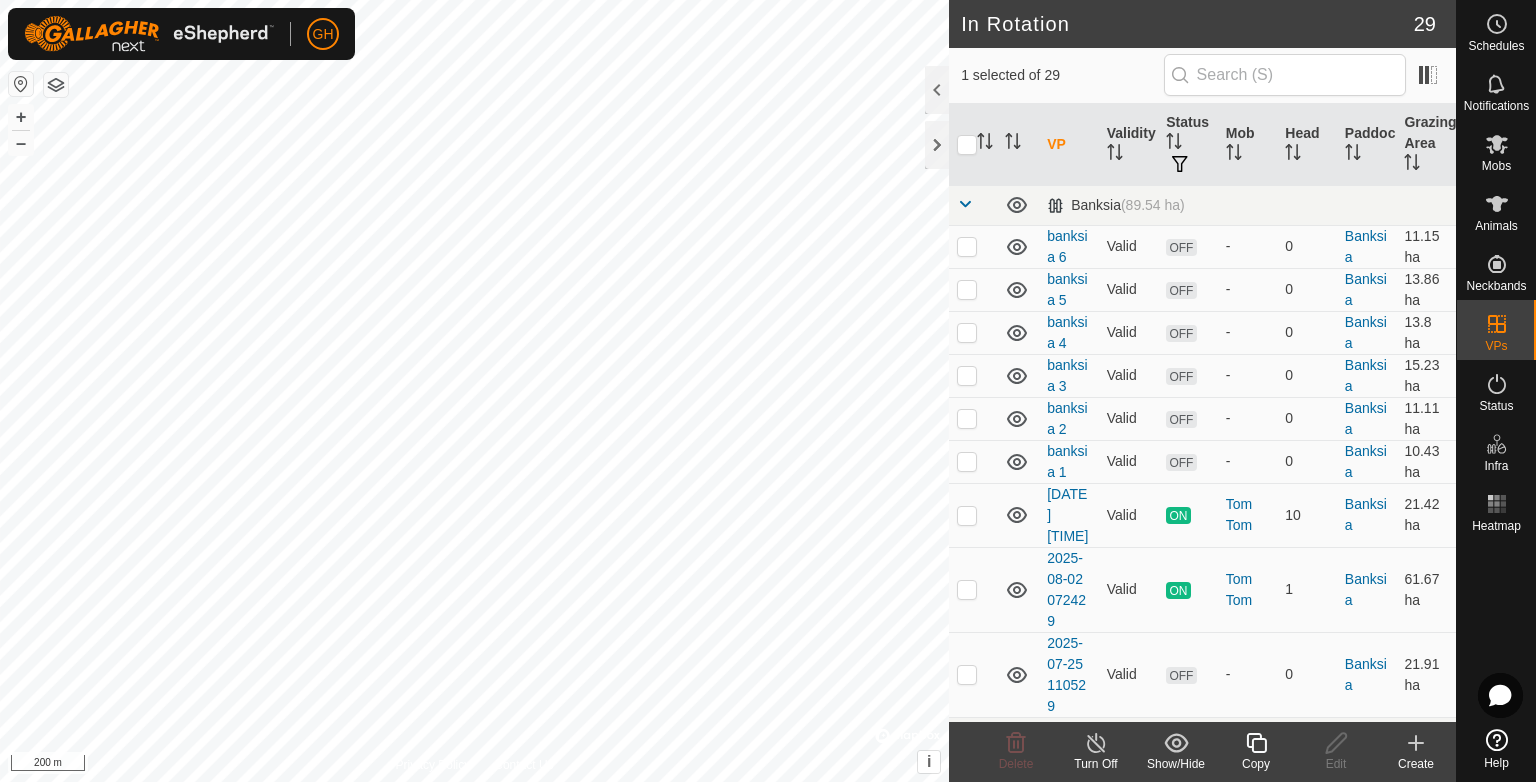 checkbox on "false" 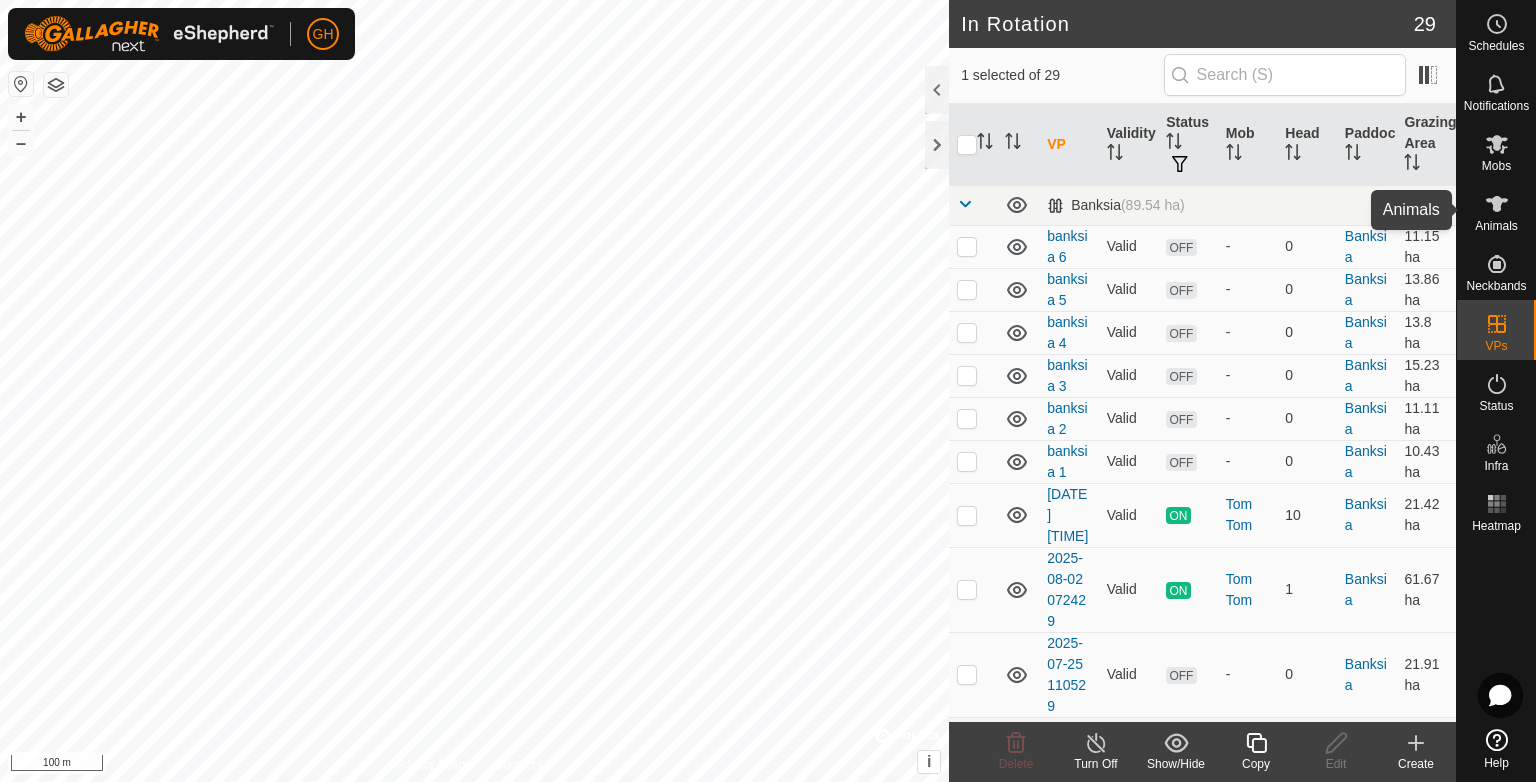 click 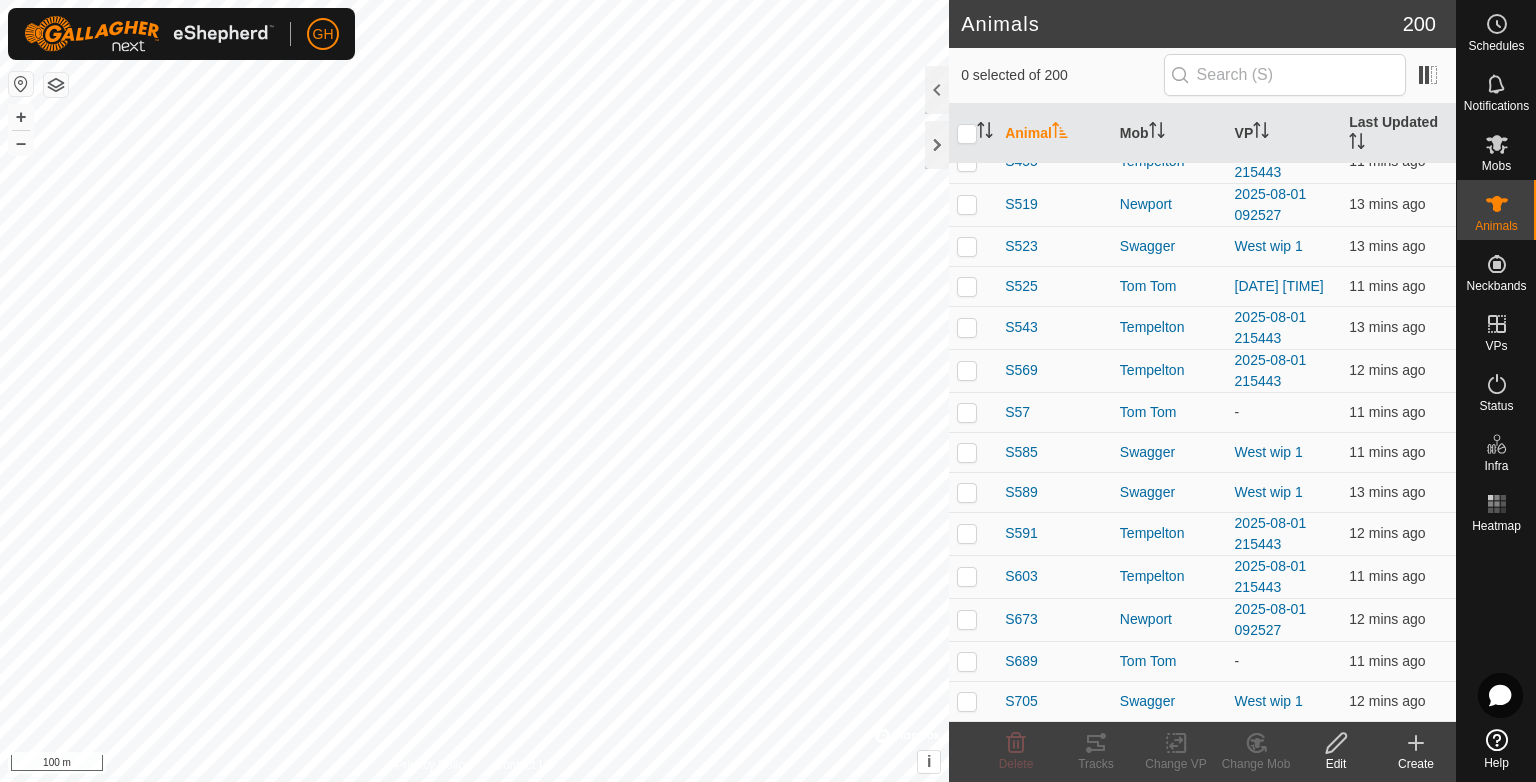 scroll, scrollTop: 7714, scrollLeft: 0, axis: vertical 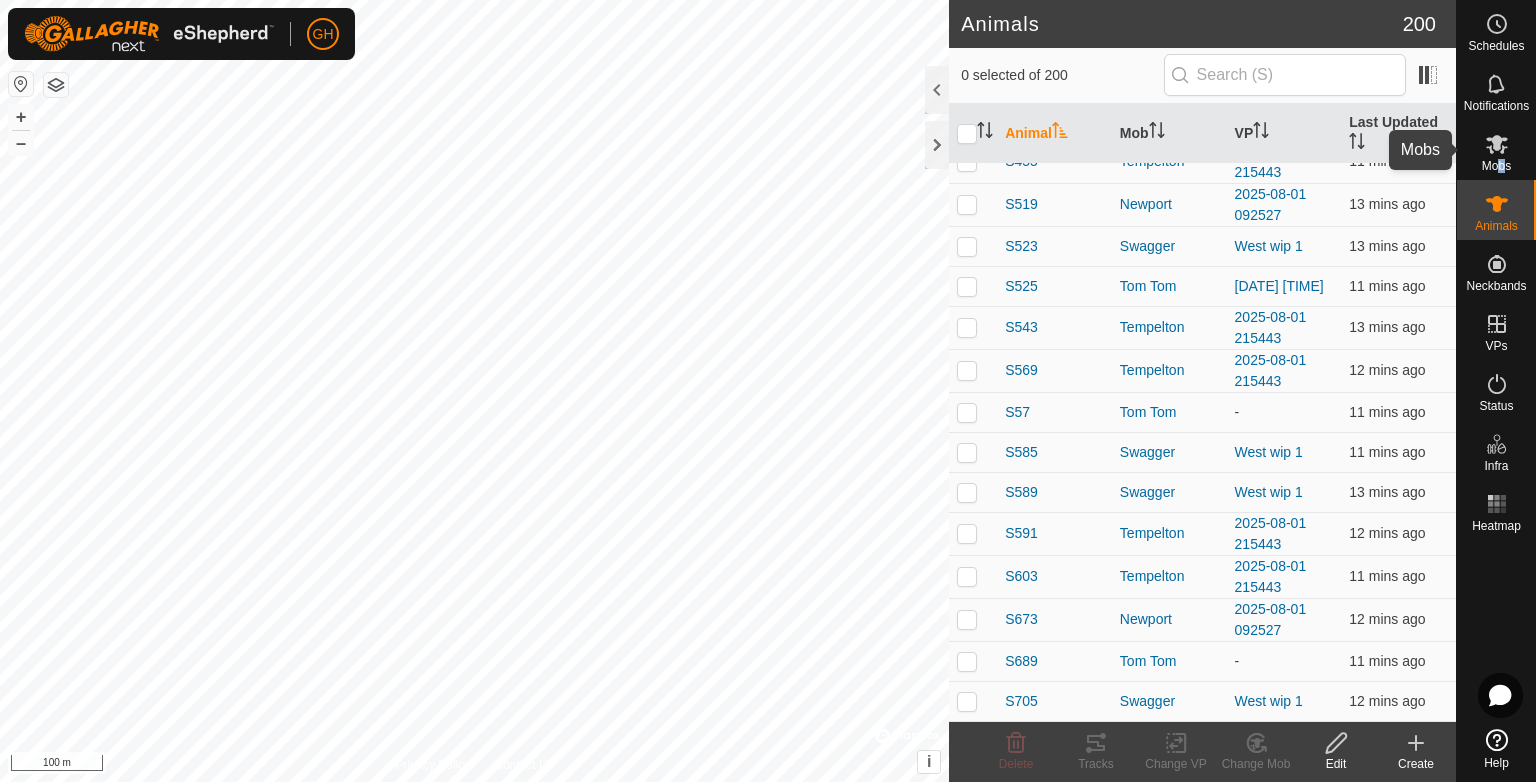 click on "Mobs" at bounding box center (1496, 166) 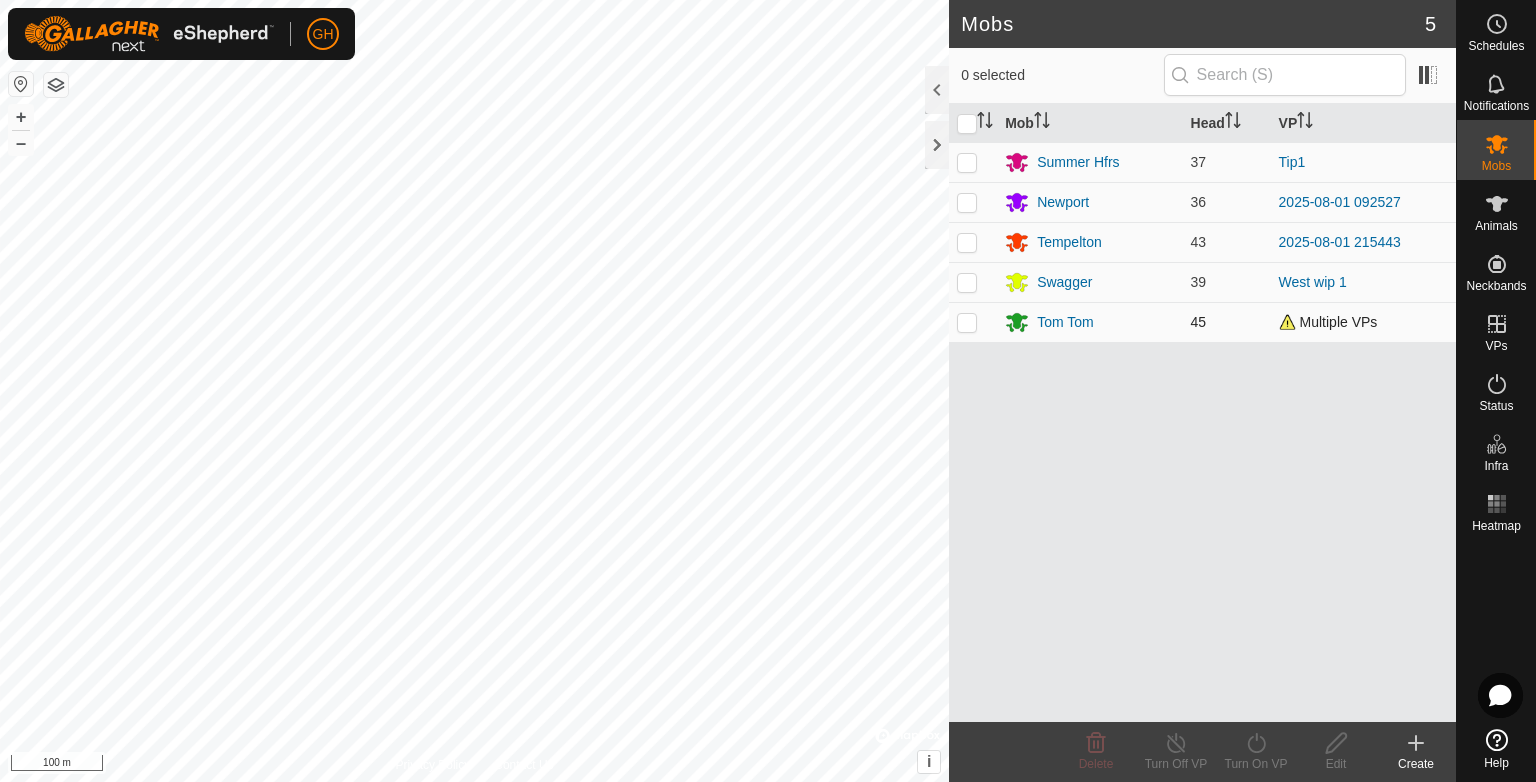 click at bounding box center (967, 322) 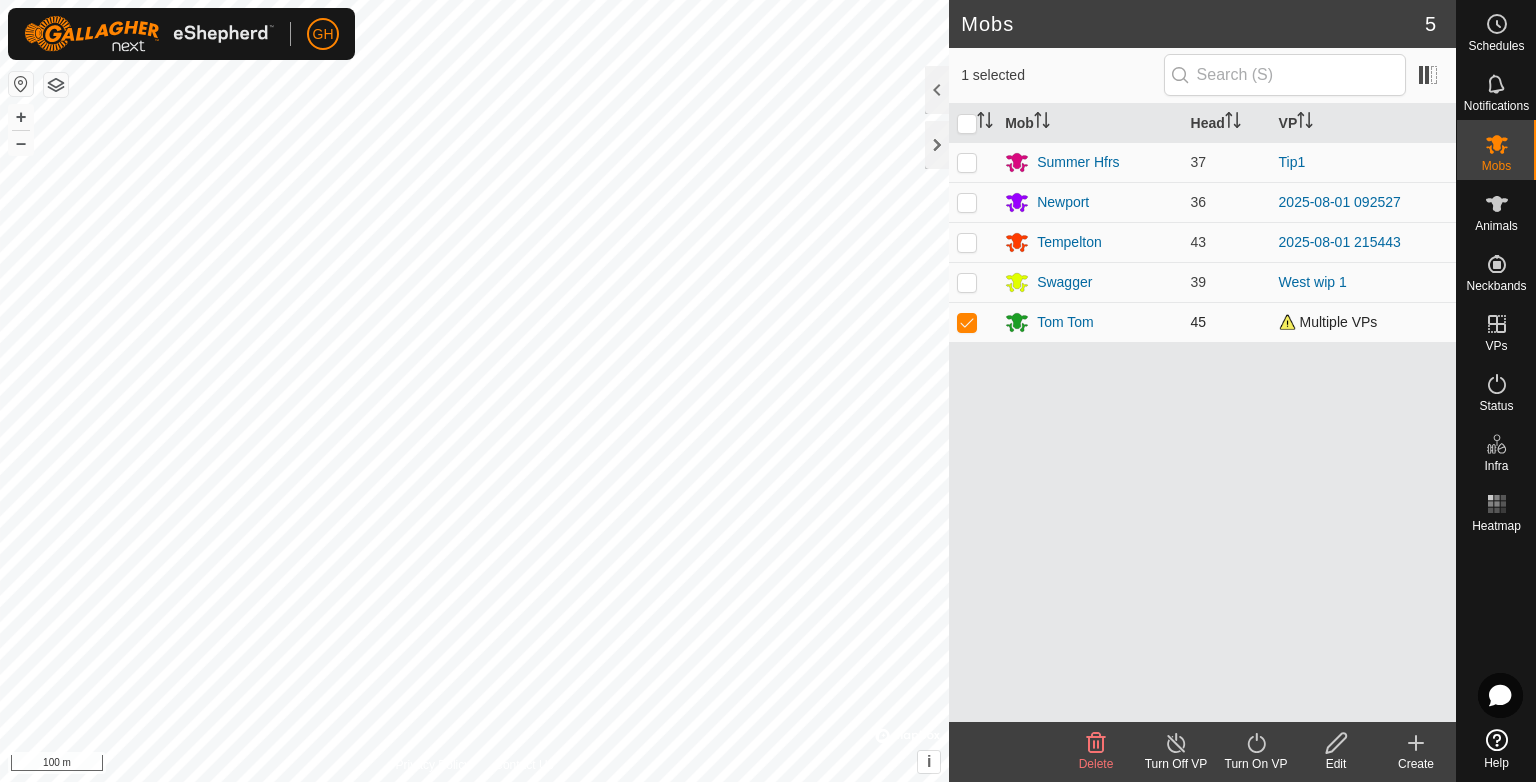 checkbox on "true" 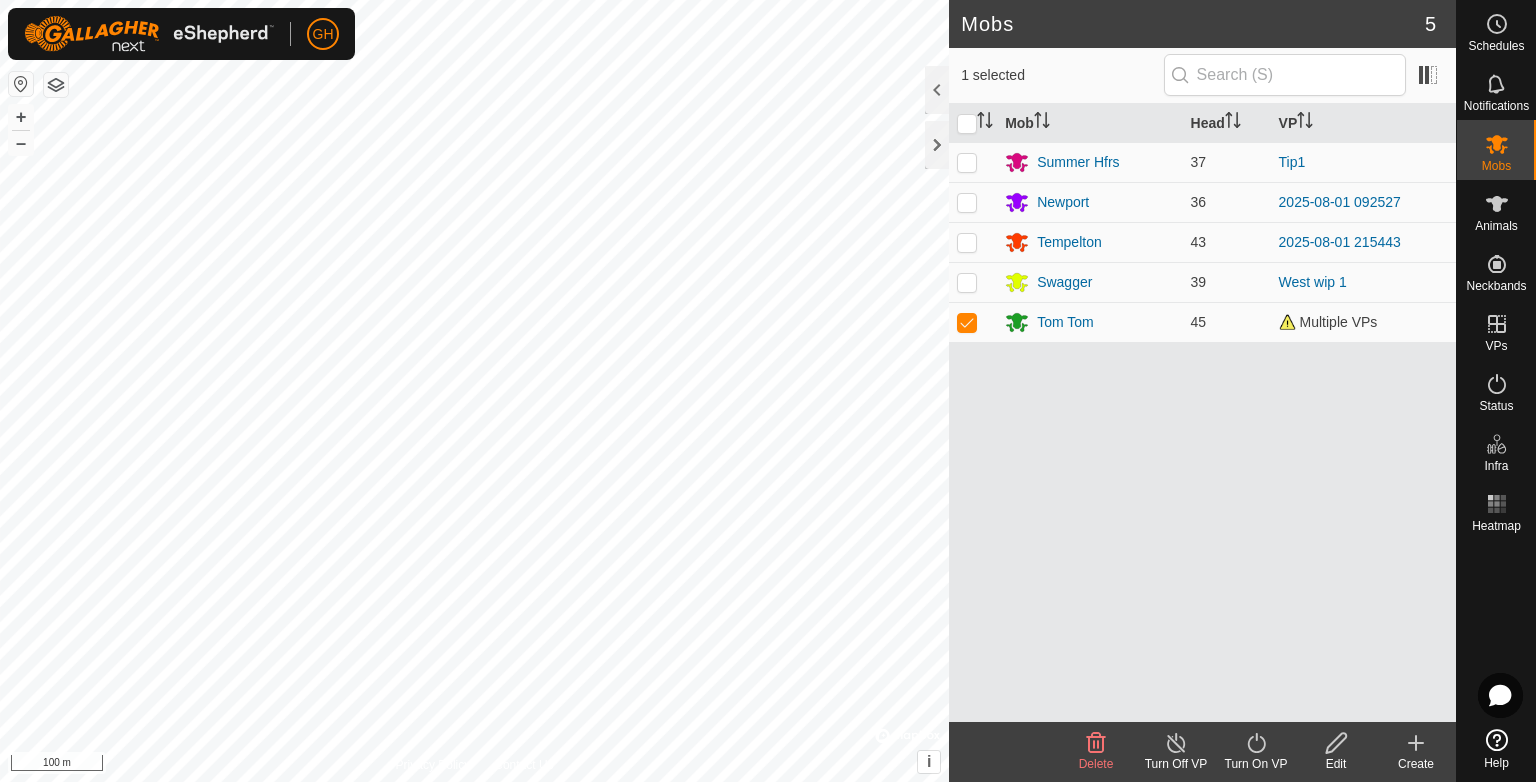 click 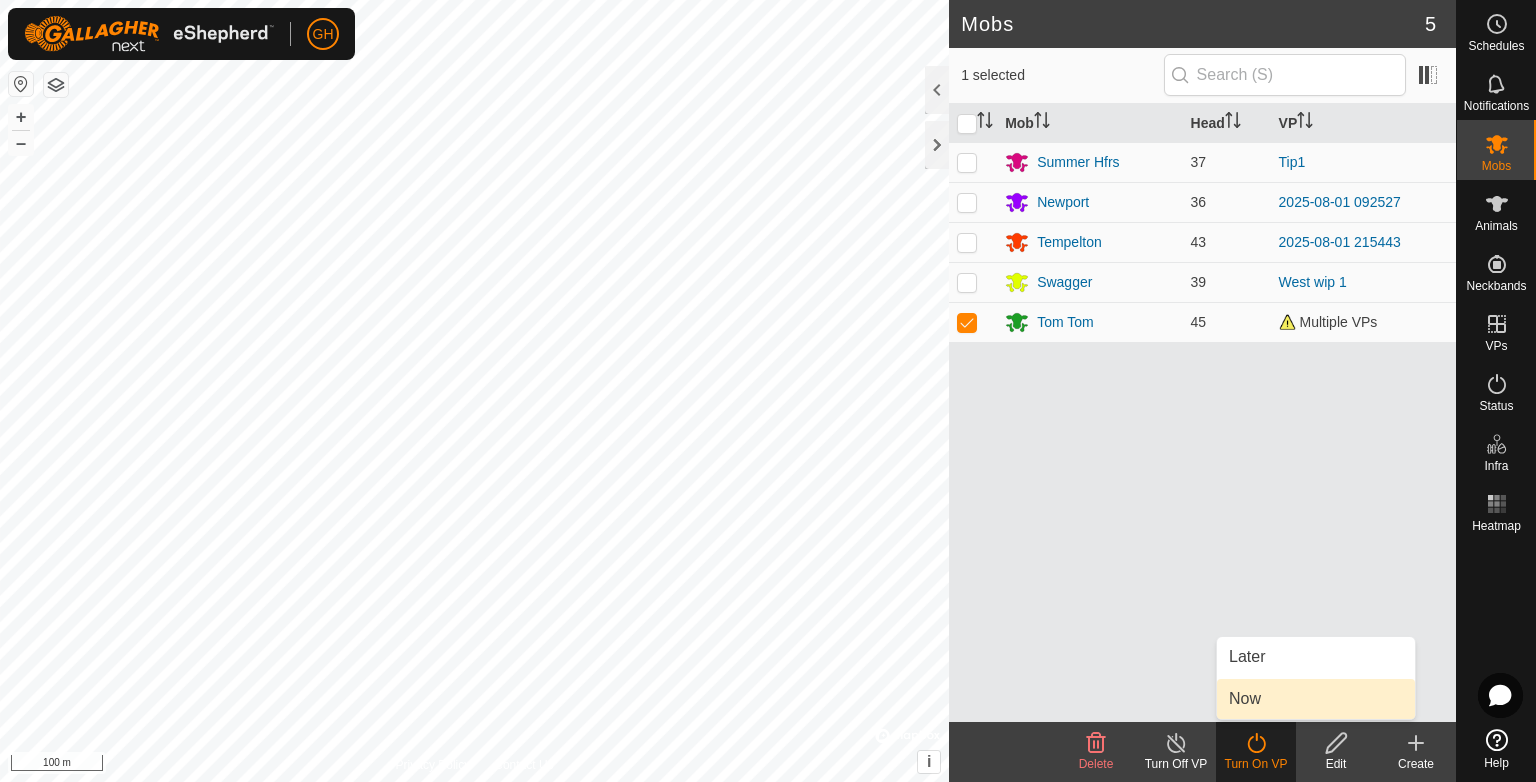 click on "Now" at bounding box center (1316, 699) 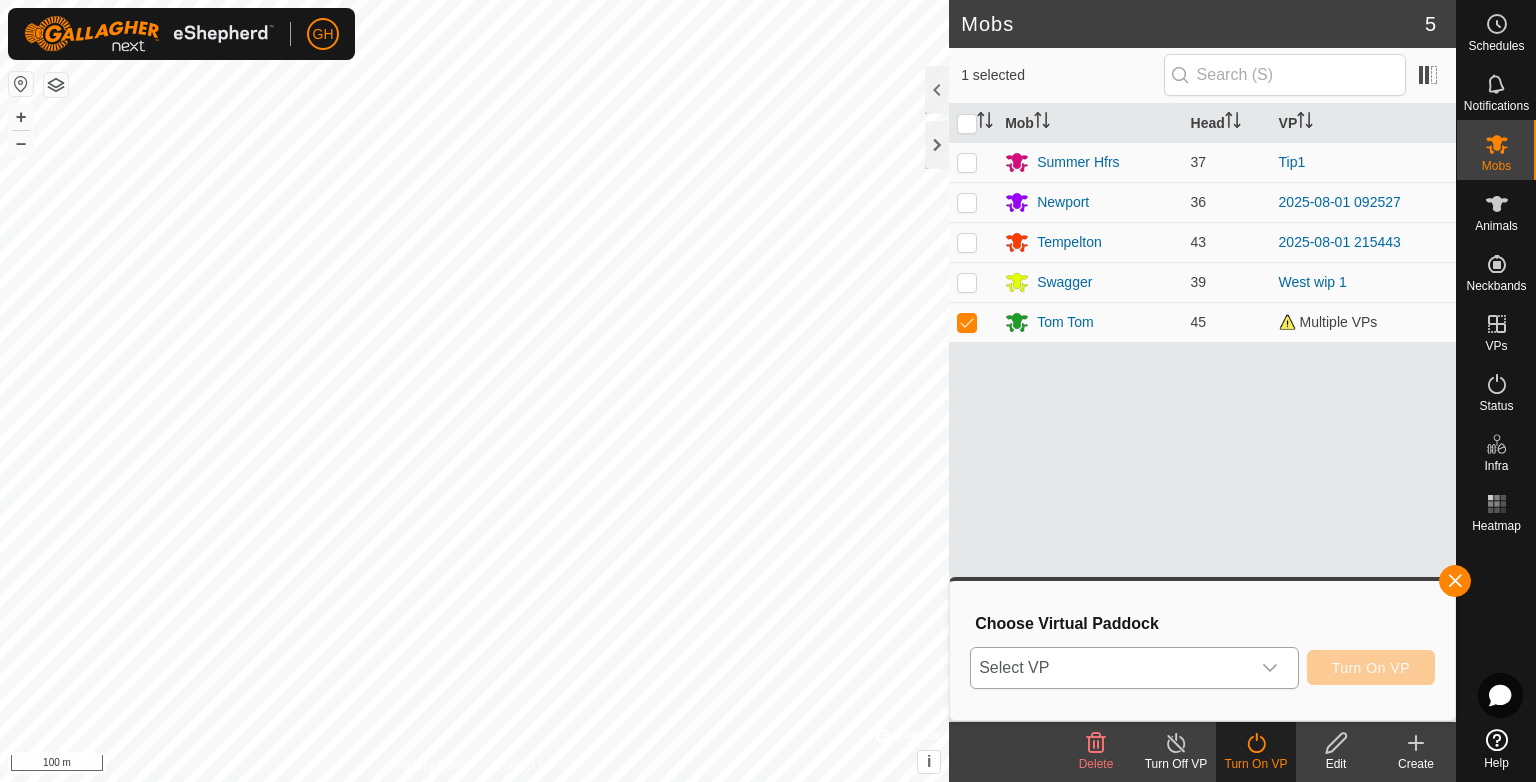 click at bounding box center (1270, 668) 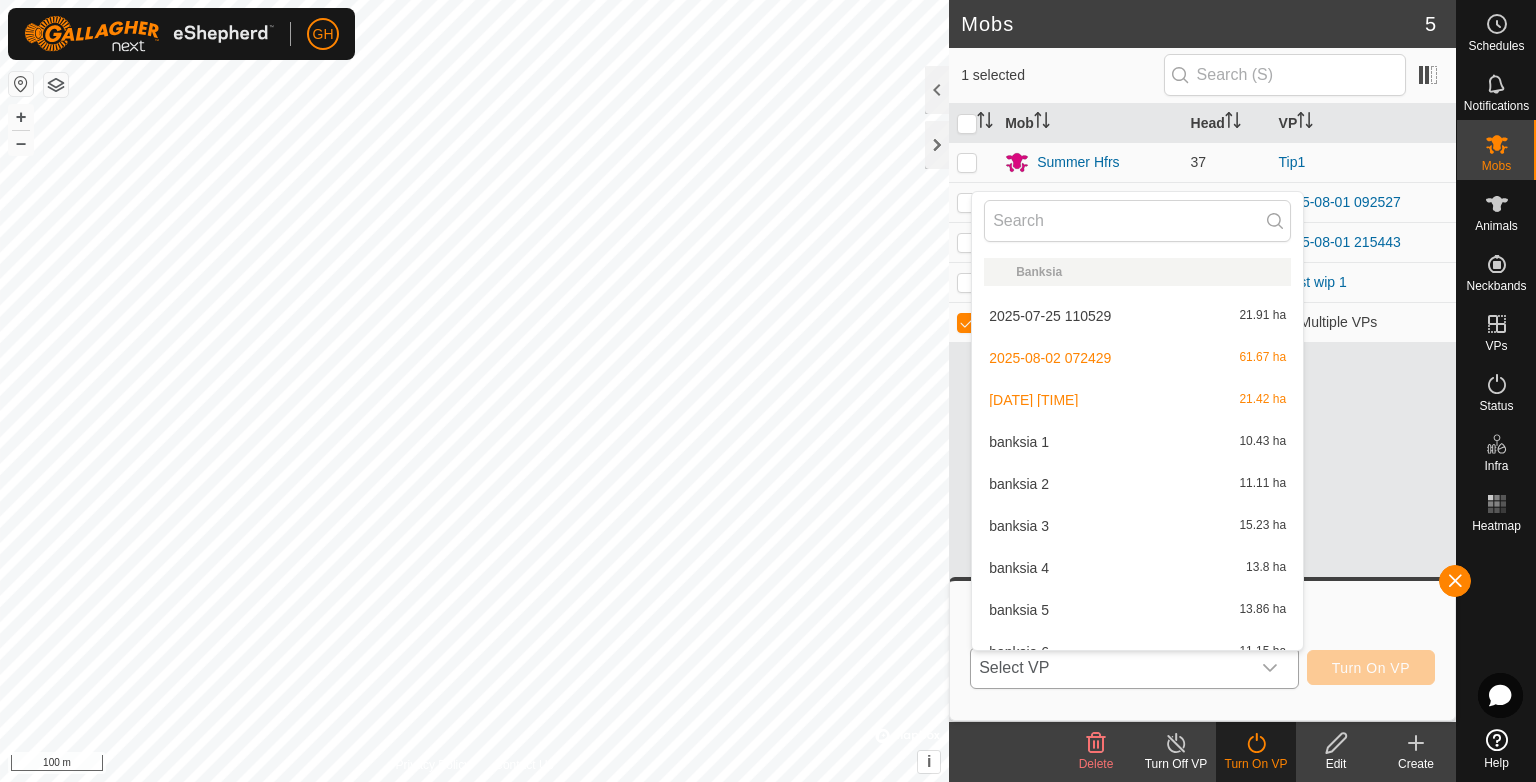 scroll, scrollTop: 22, scrollLeft: 0, axis: vertical 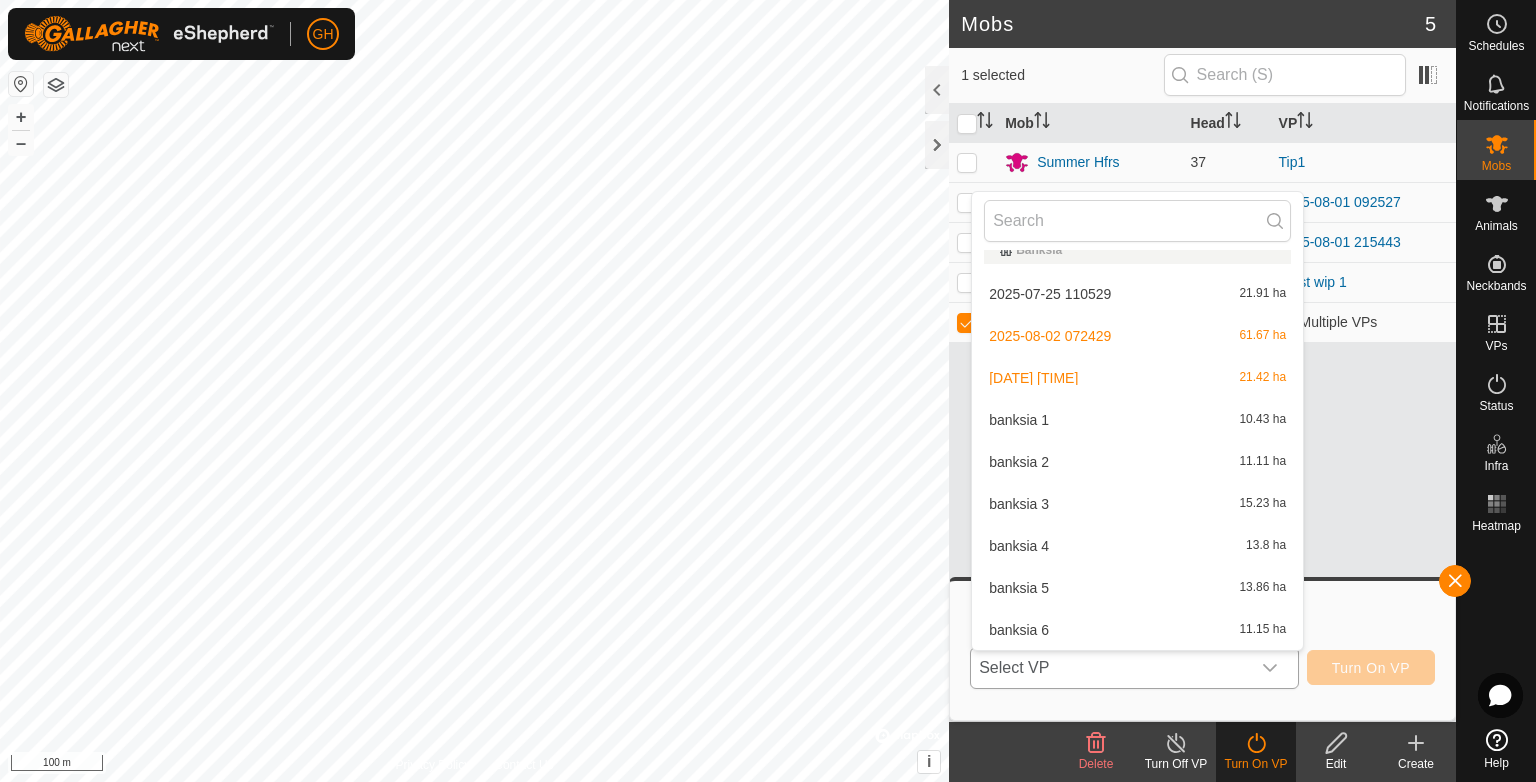 click on "[DATE] [TIME] [AREA]" at bounding box center (1137, 378) 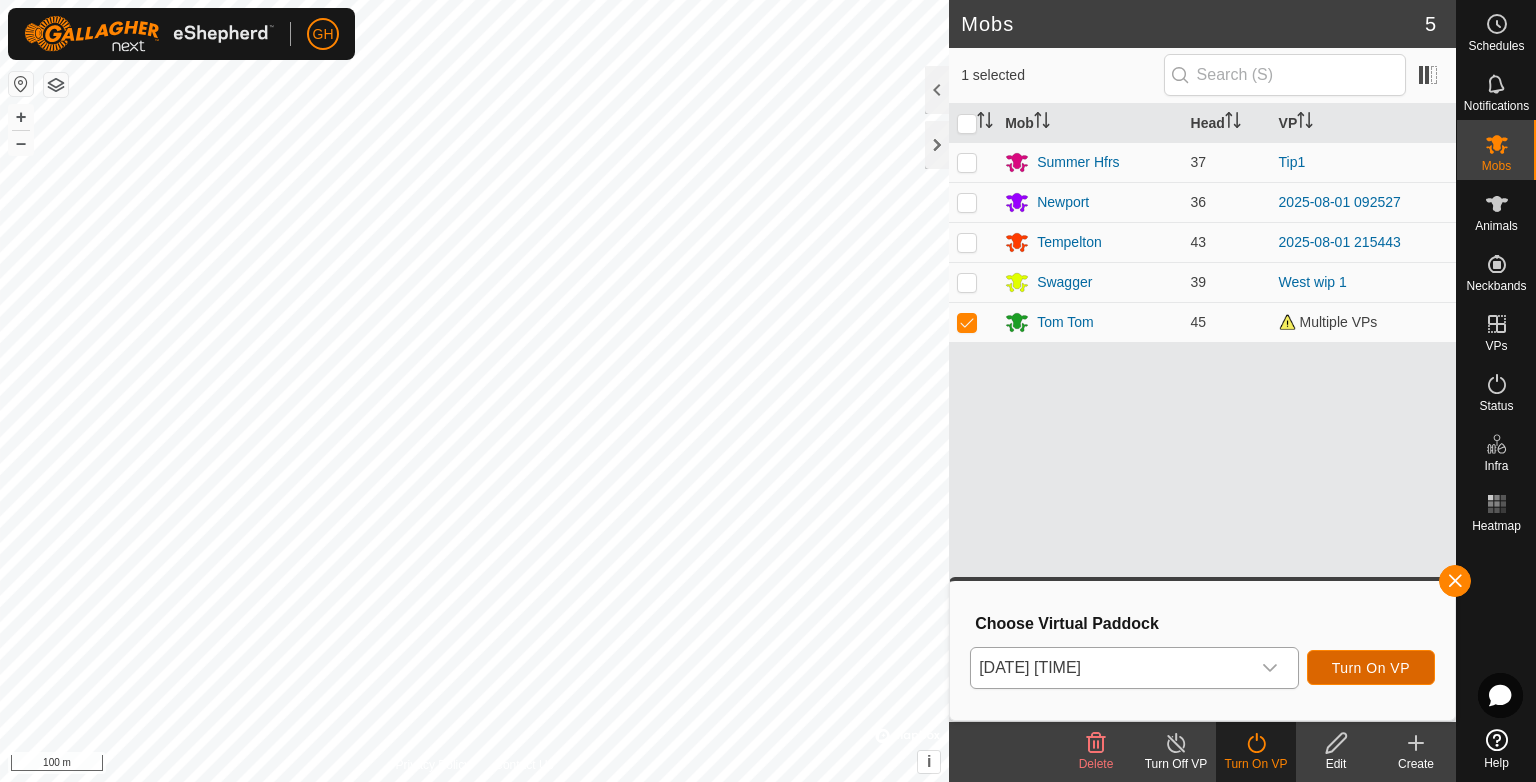 click on "Turn On VP" at bounding box center [1371, 668] 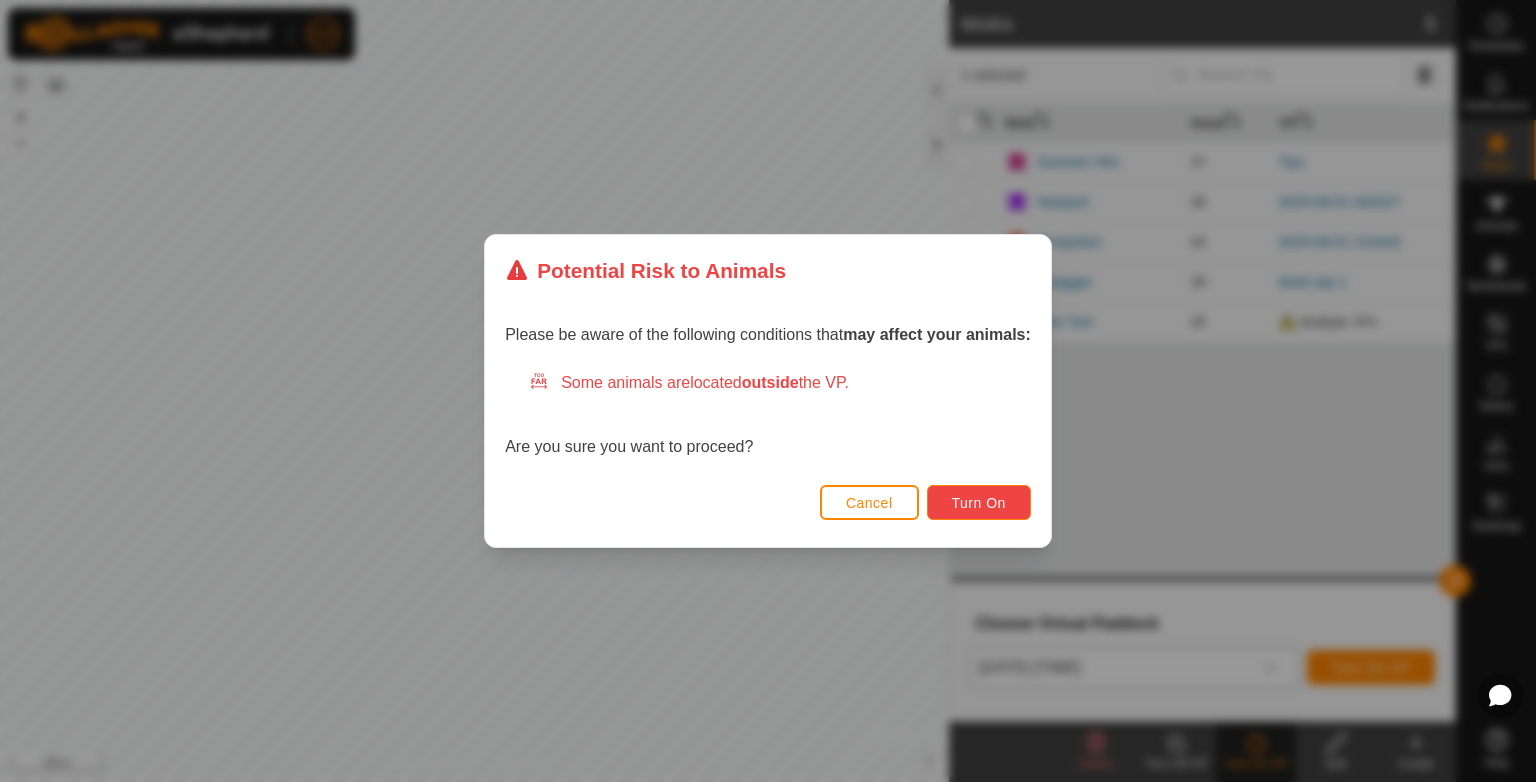 click on "Turn On" at bounding box center [979, 503] 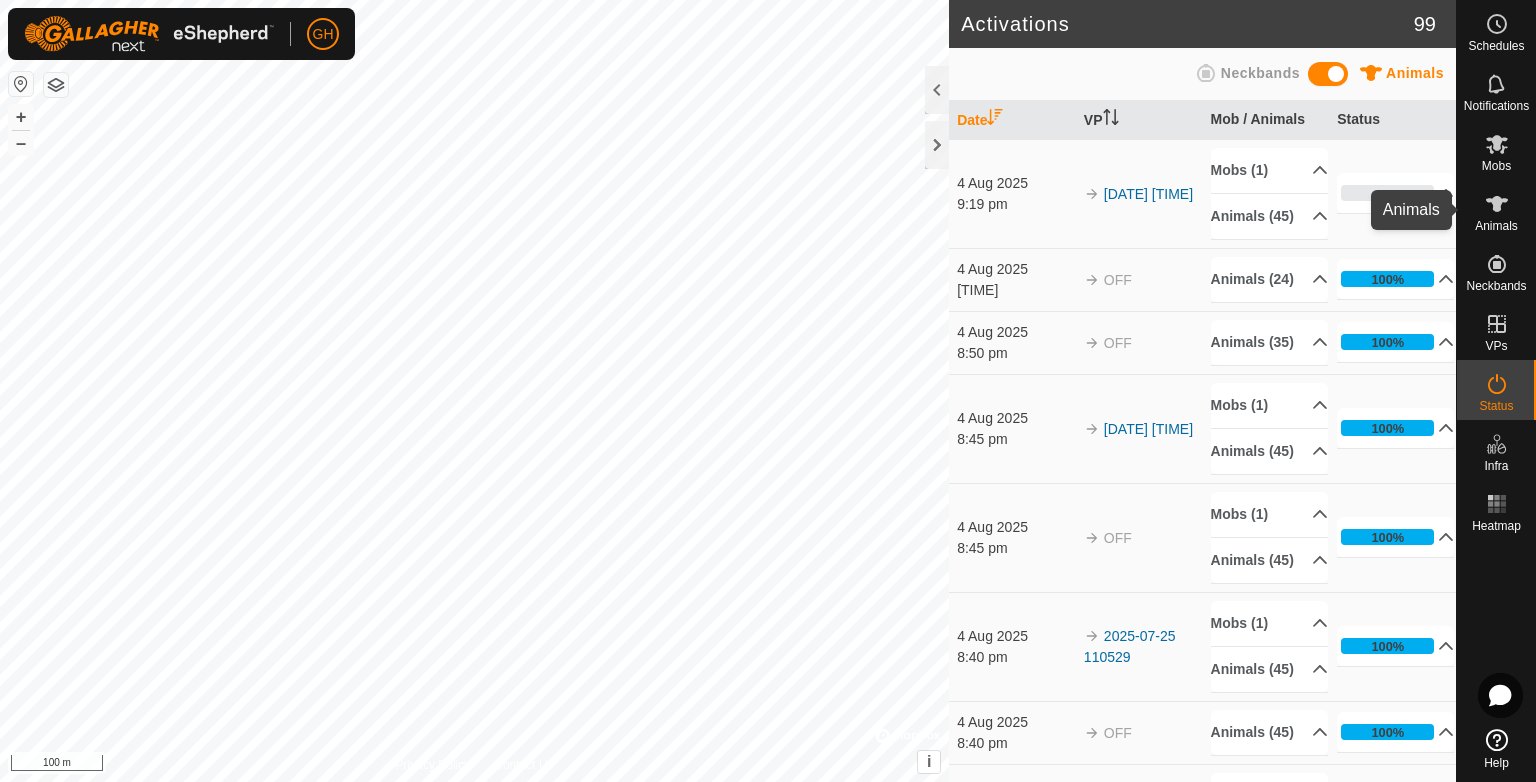 click 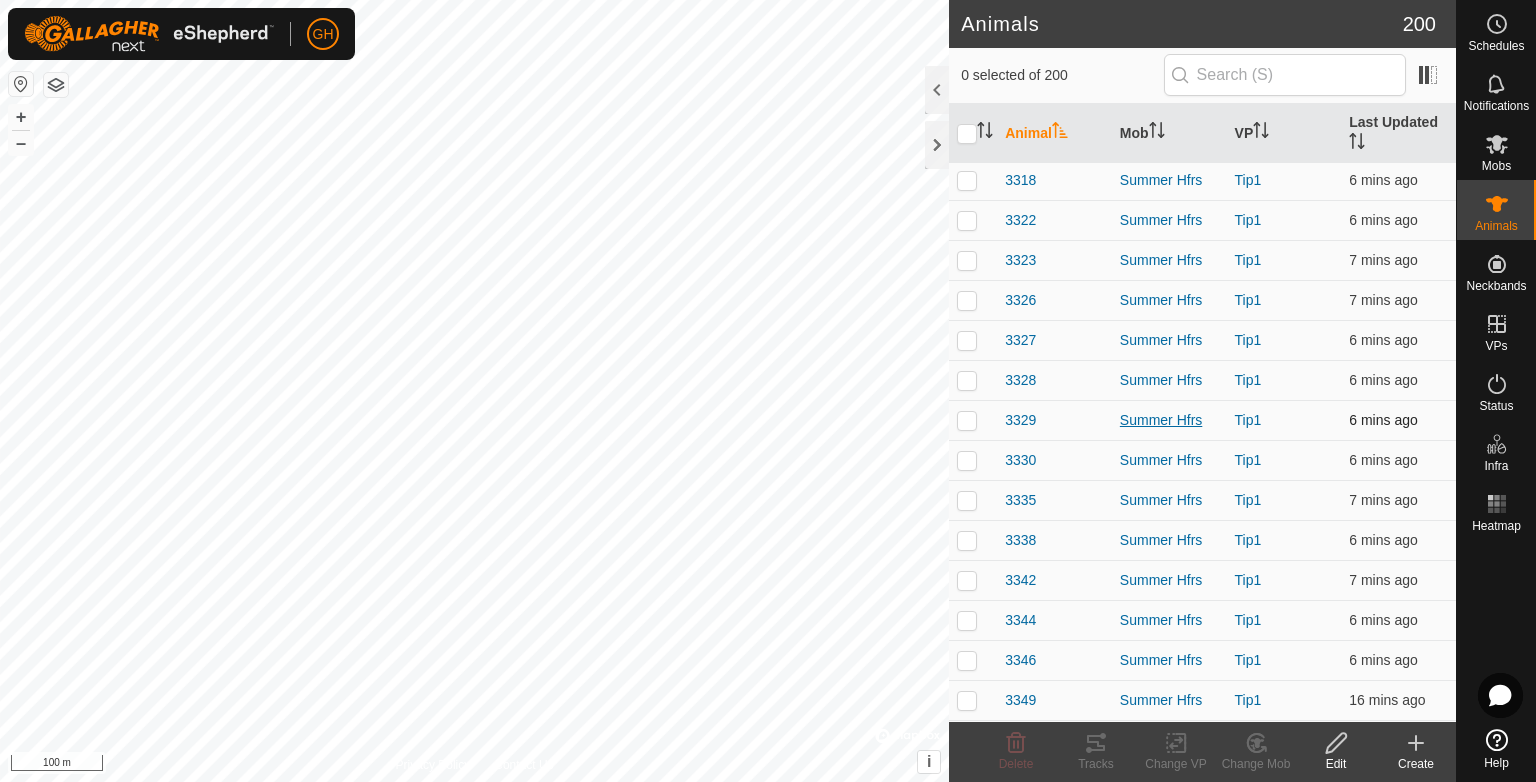 scroll, scrollTop: 5100, scrollLeft: 0, axis: vertical 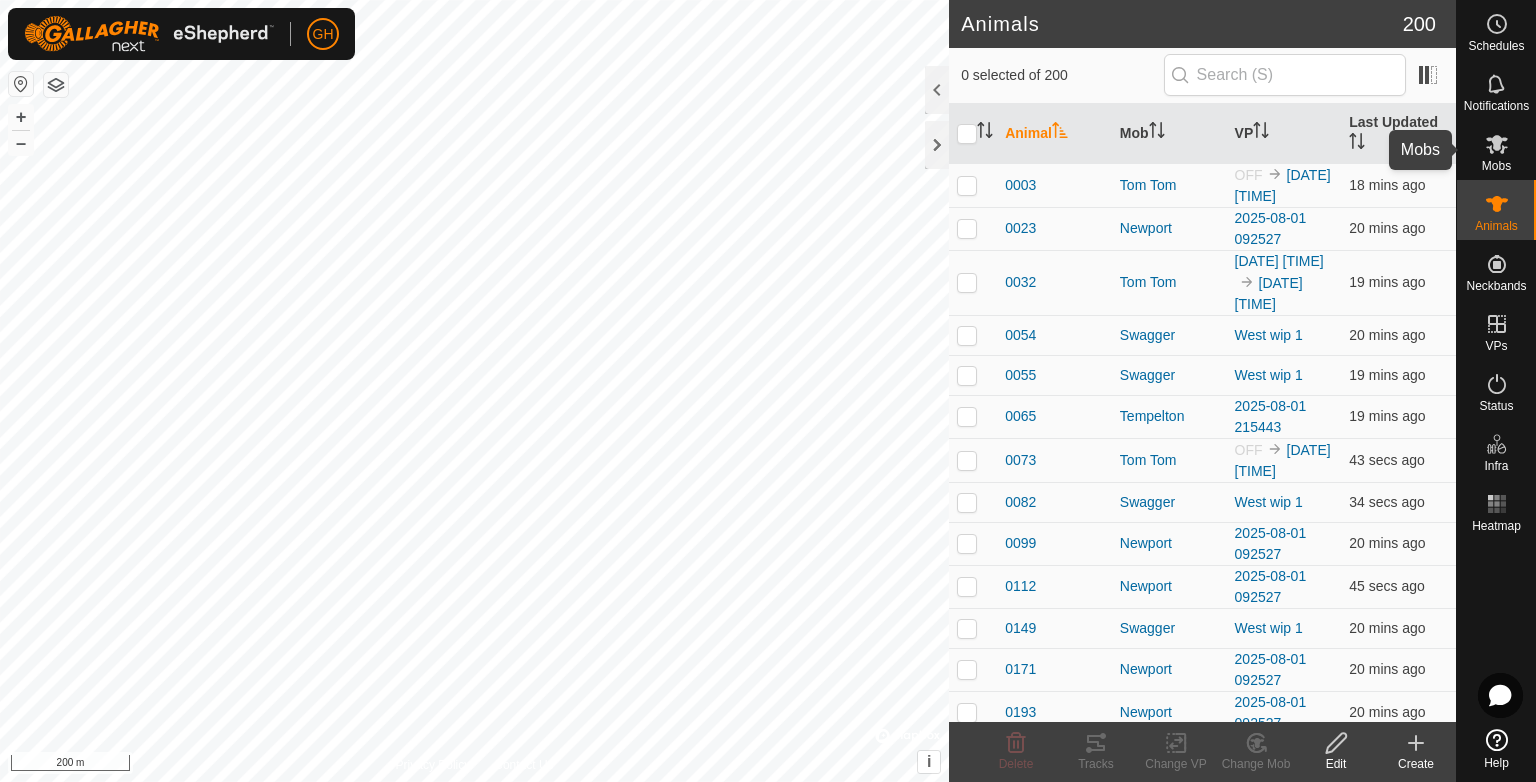 click 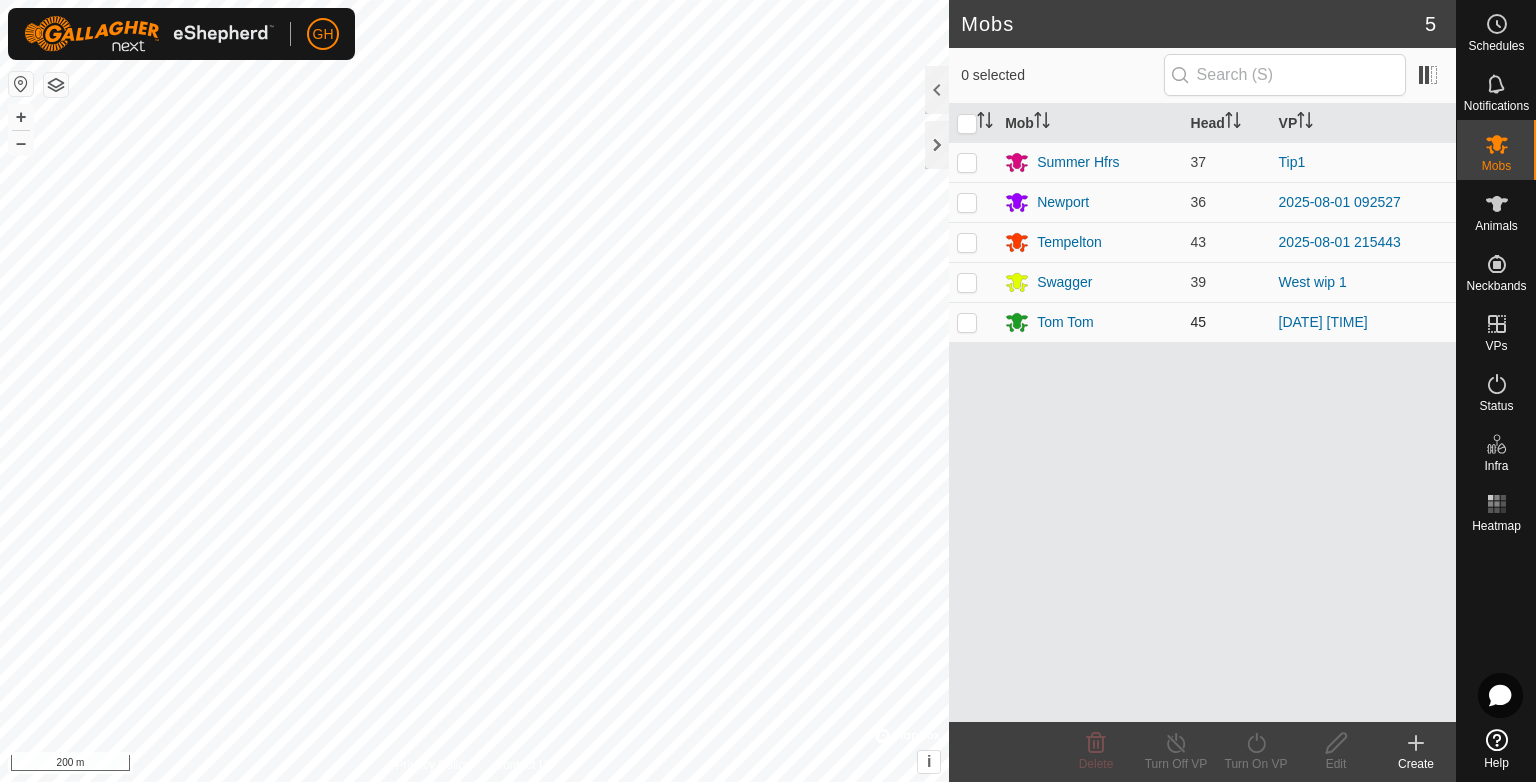 click at bounding box center [967, 322] 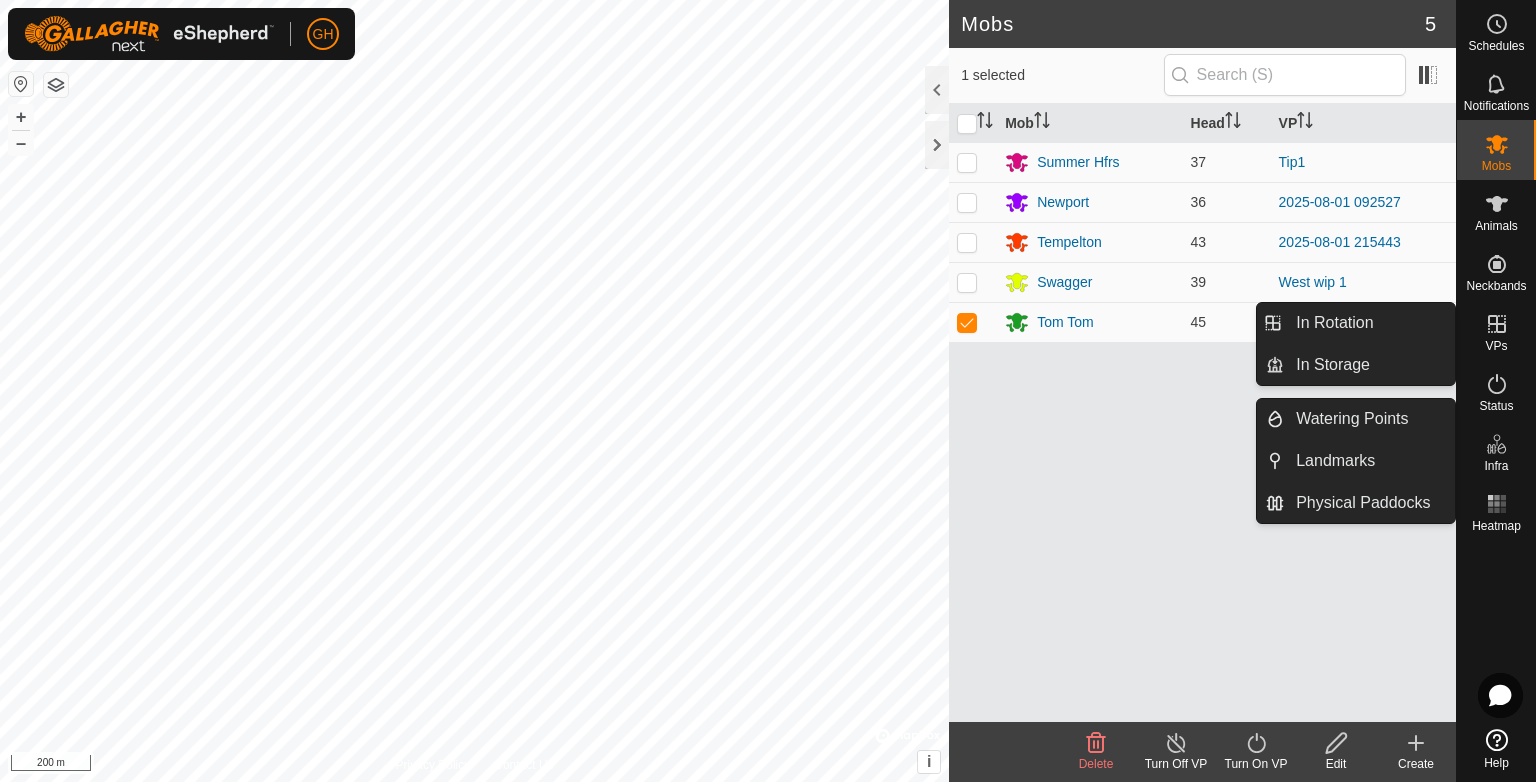 click at bounding box center [1497, 324] 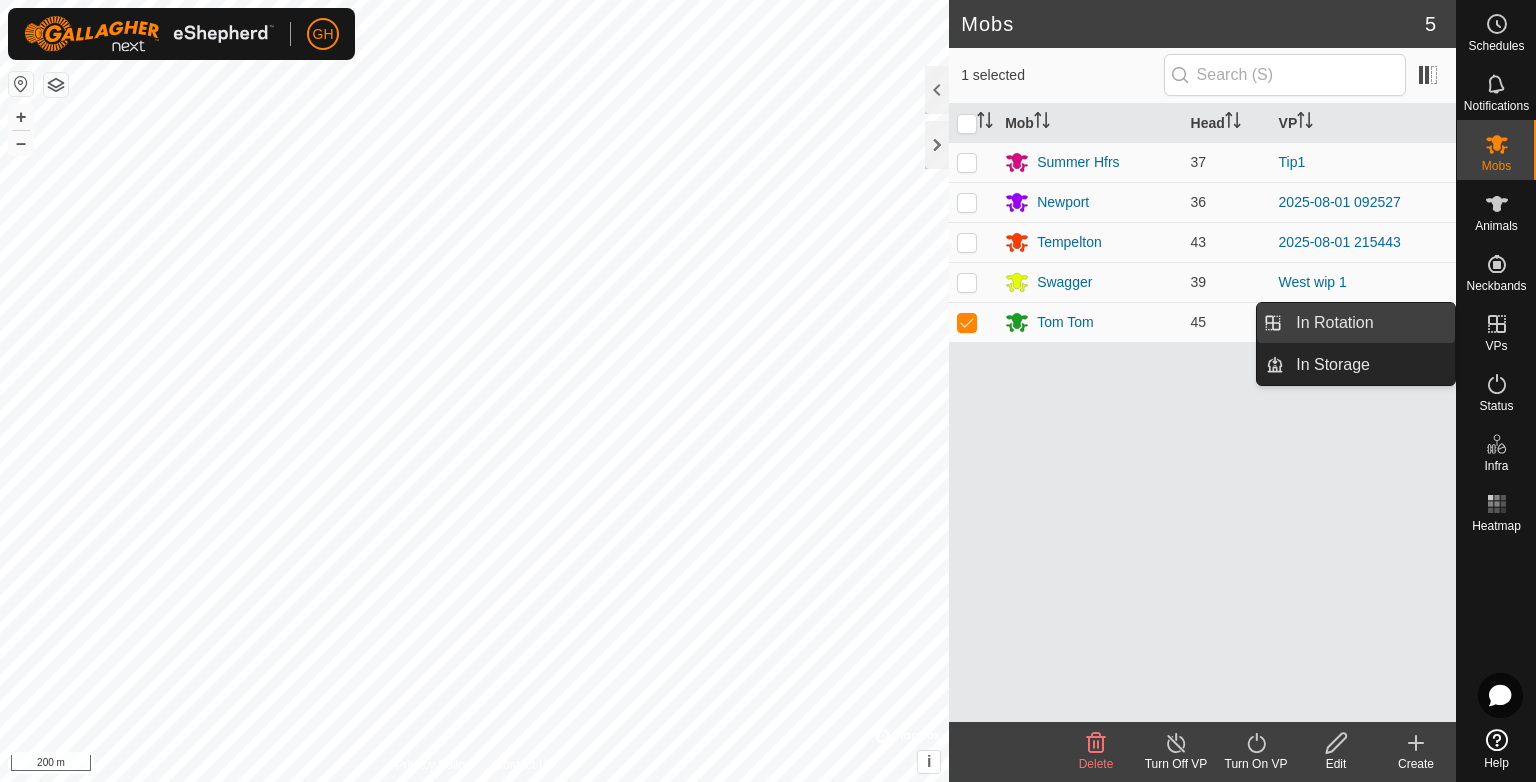 click on "In Rotation" at bounding box center [1369, 323] 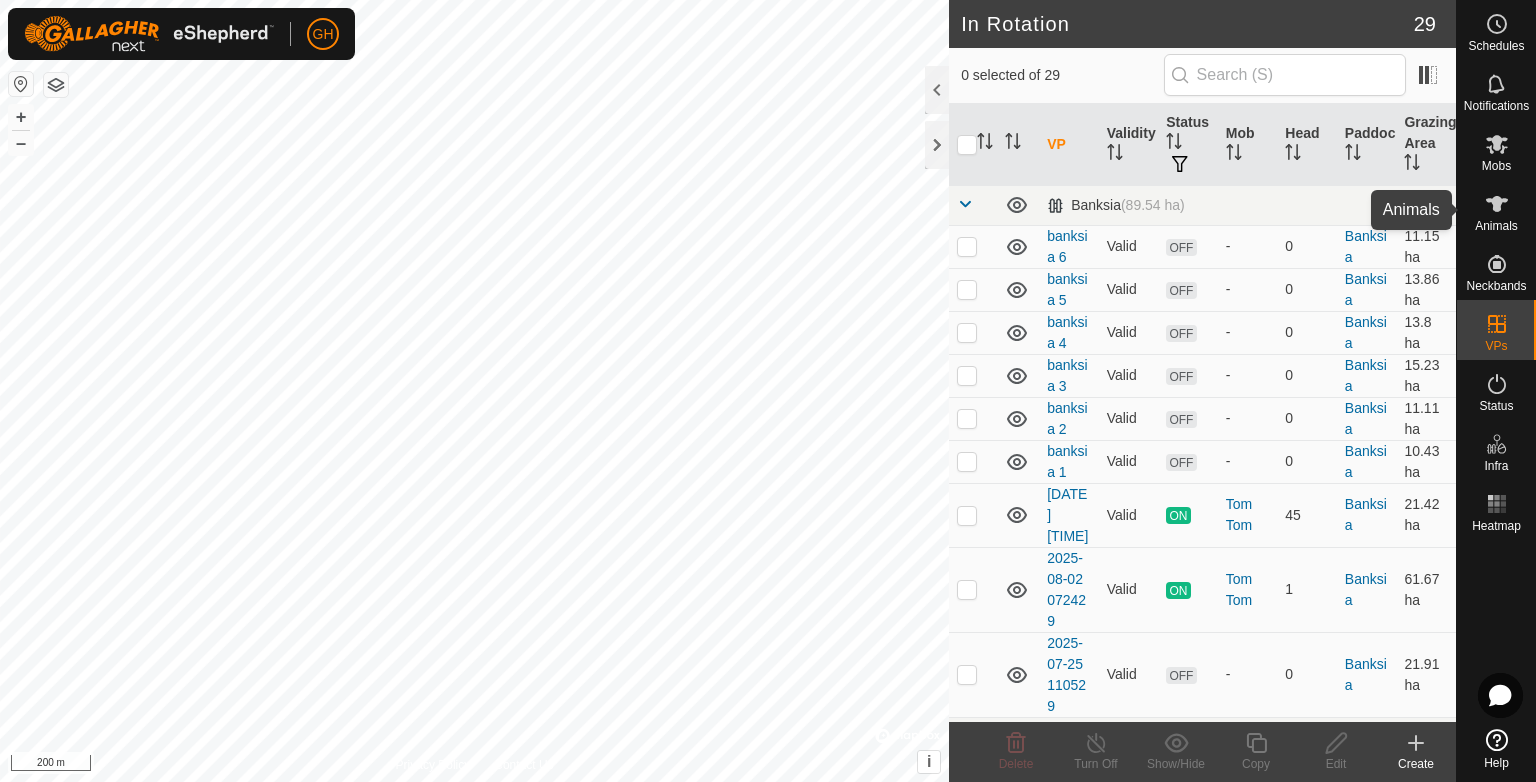 click 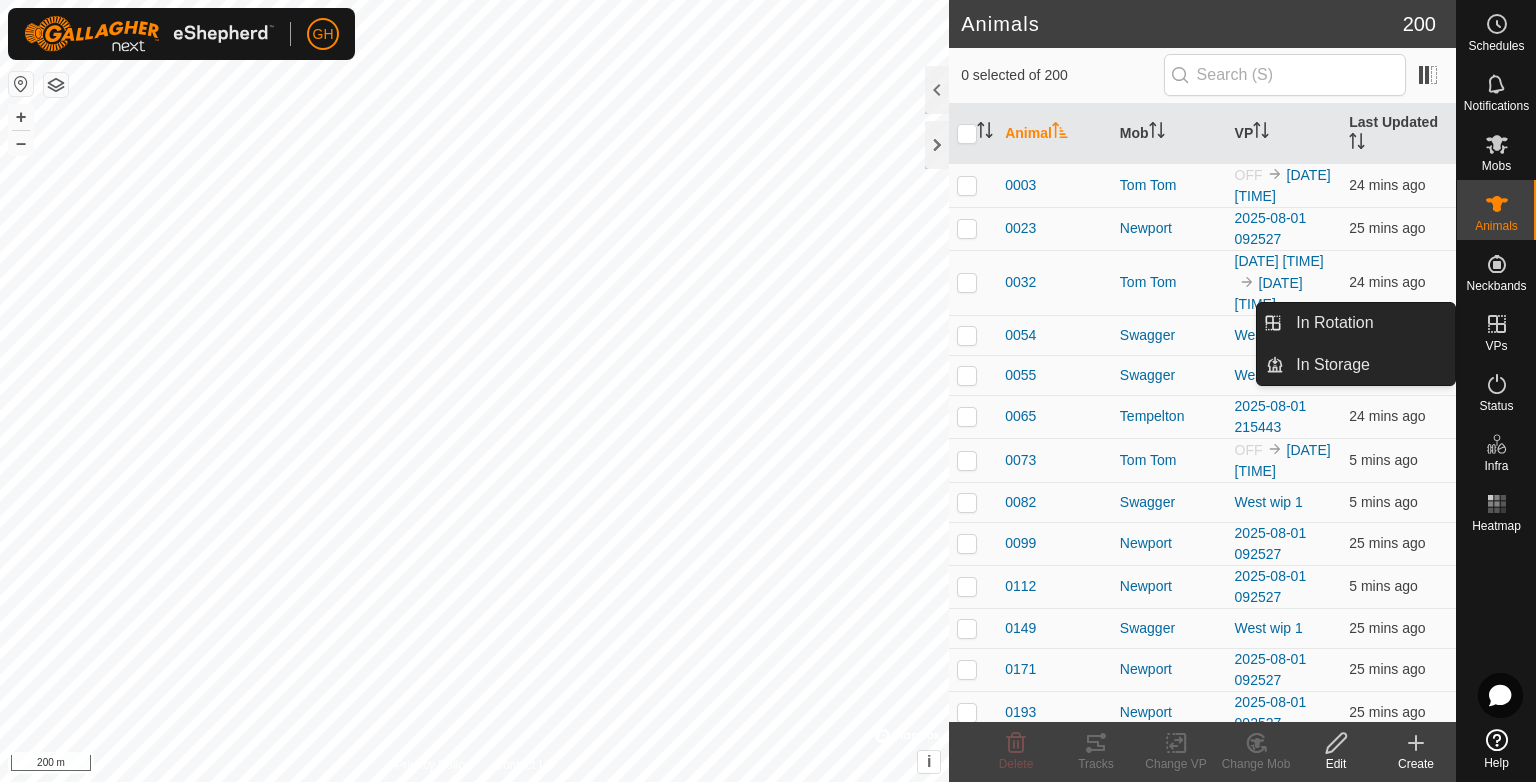 click on "VPs" at bounding box center [1496, 346] 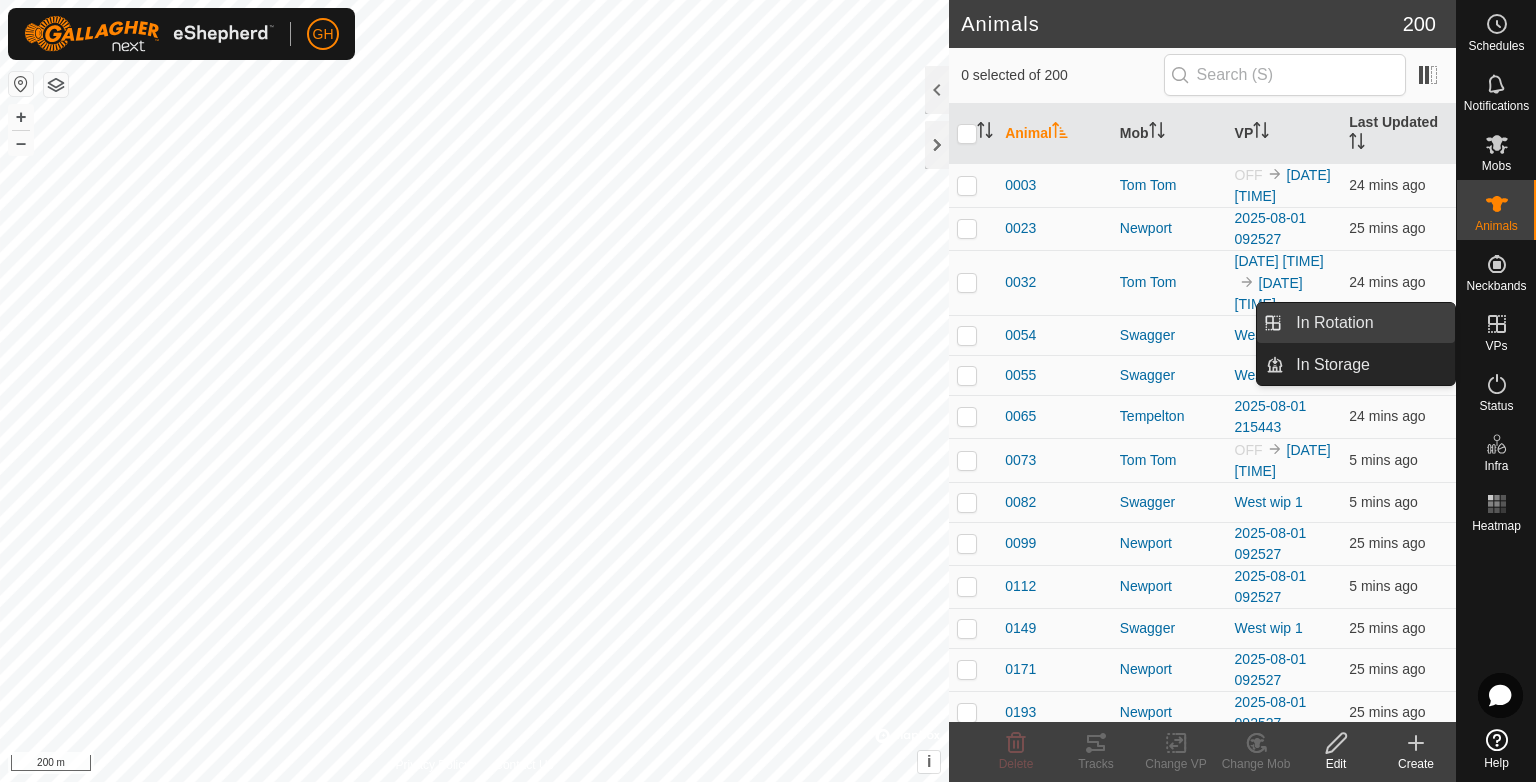 click on "In Rotation" at bounding box center [1369, 323] 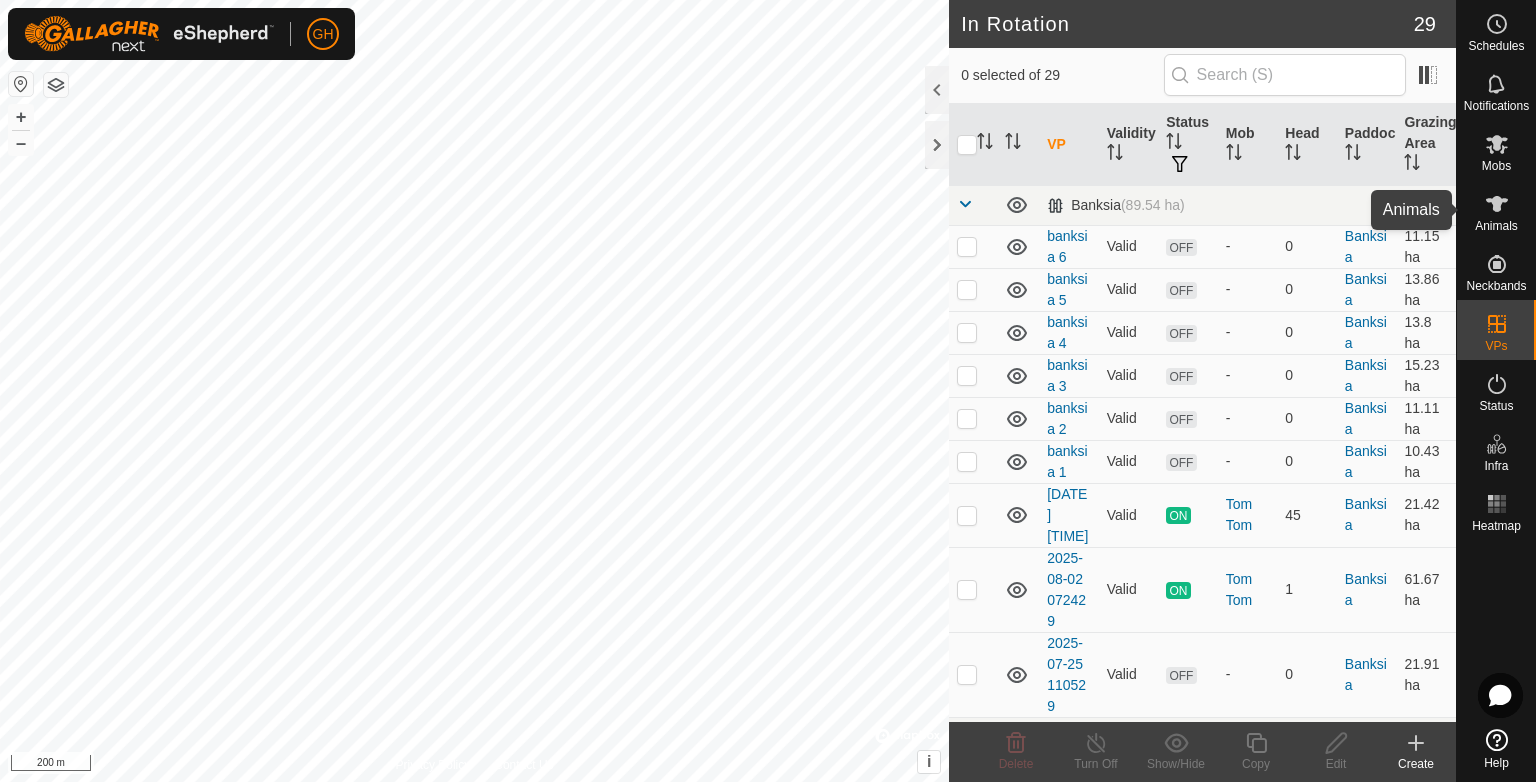 click 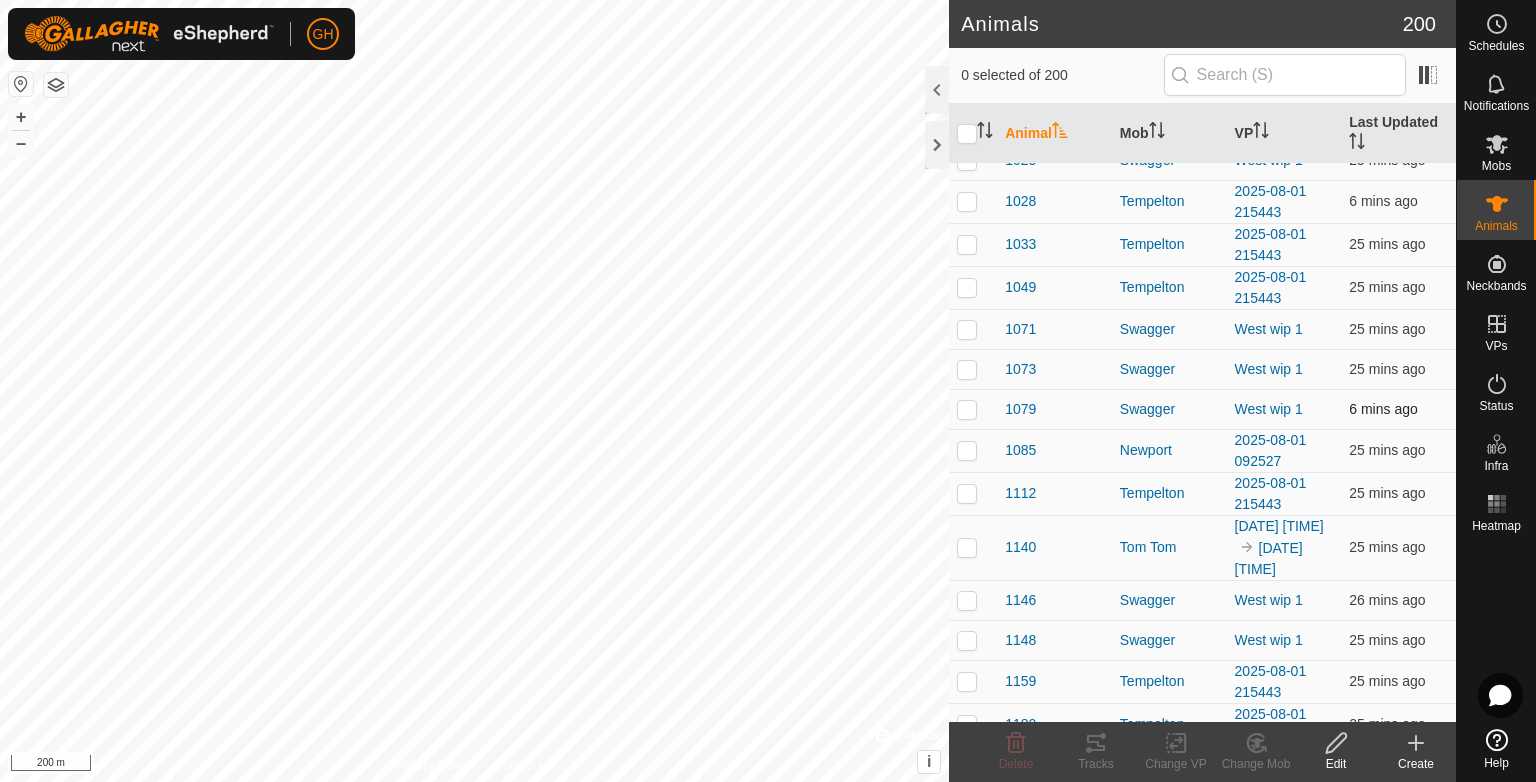 scroll, scrollTop: 900, scrollLeft: 0, axis: vertical 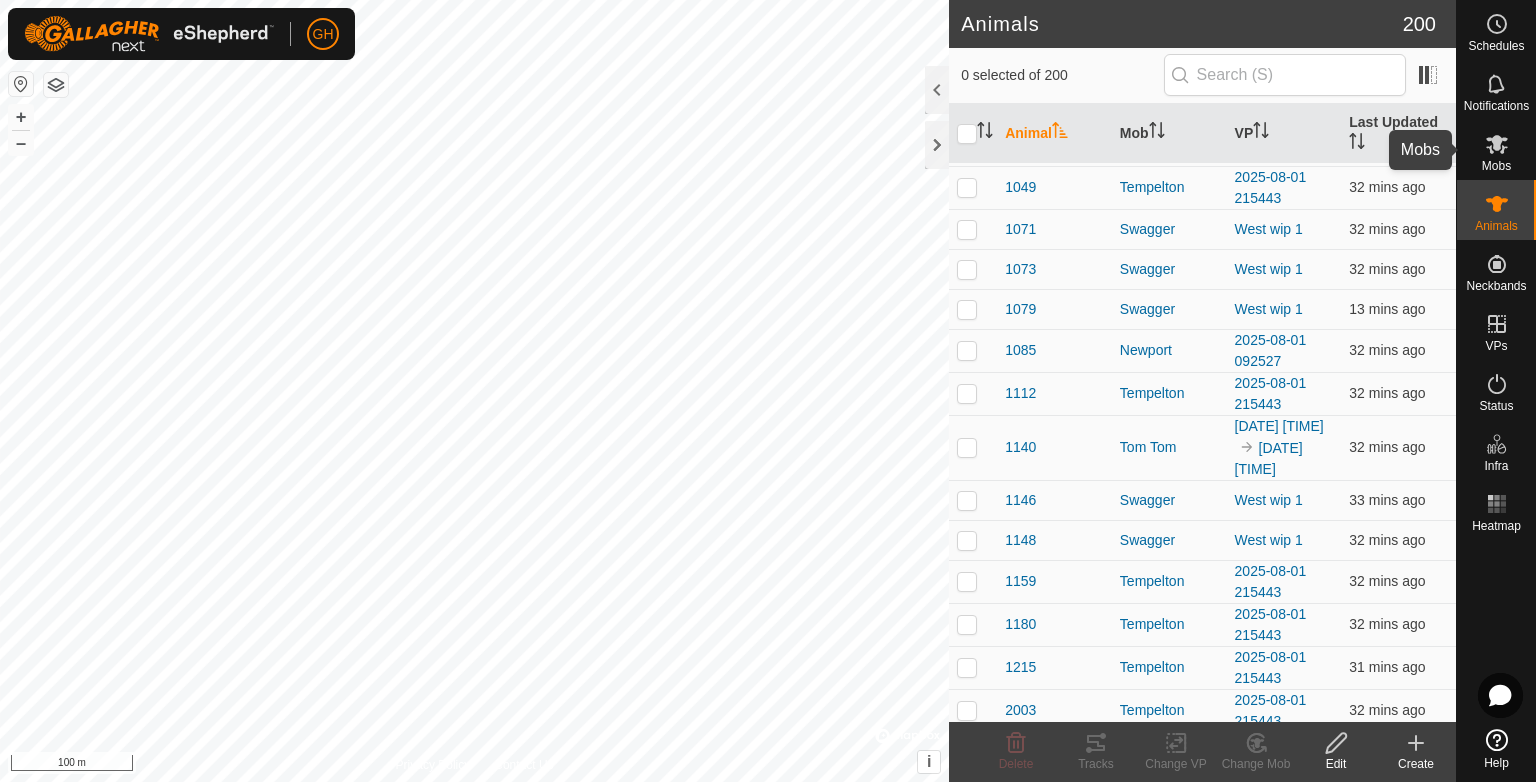 click 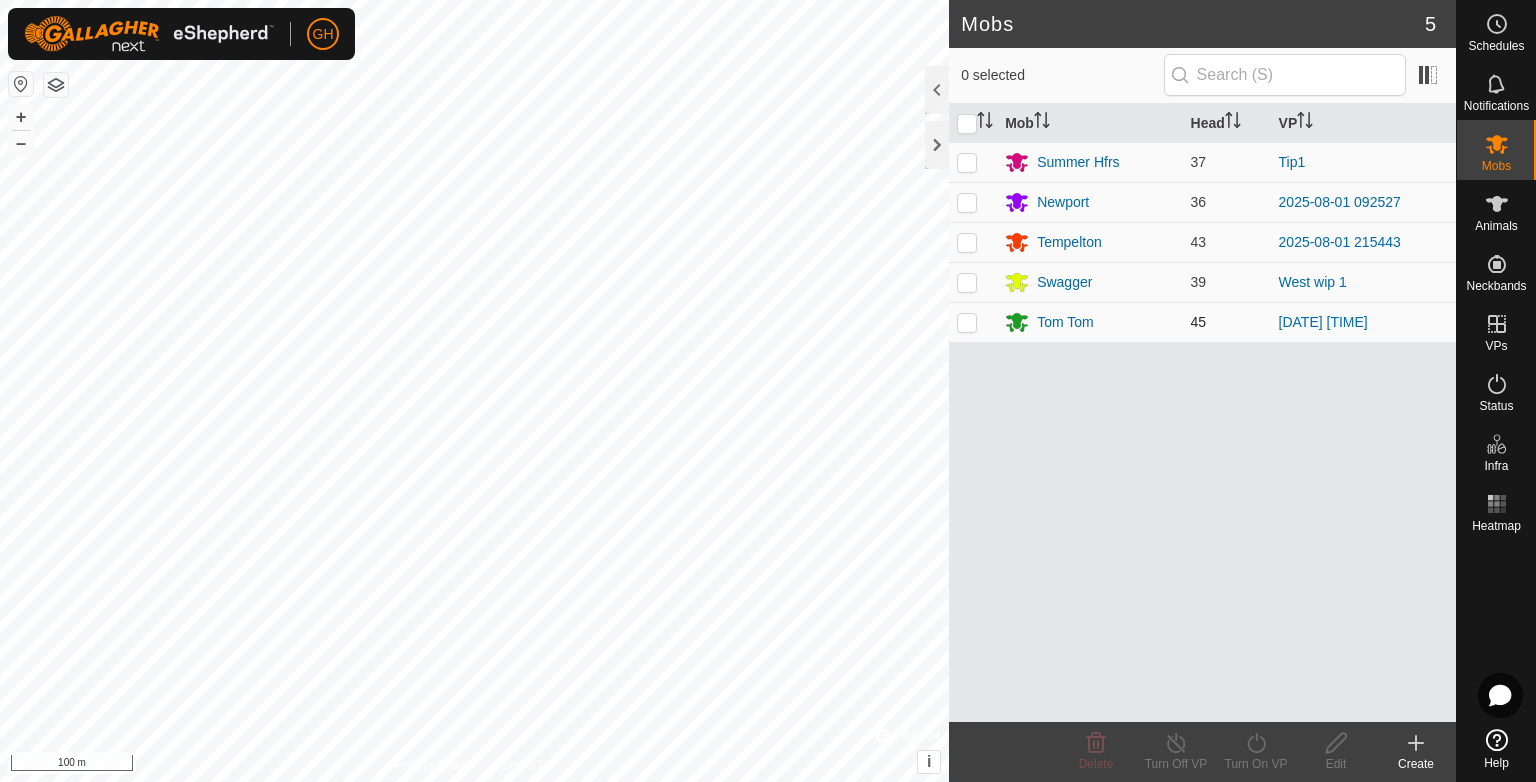 click at bounding box center (967, 322) 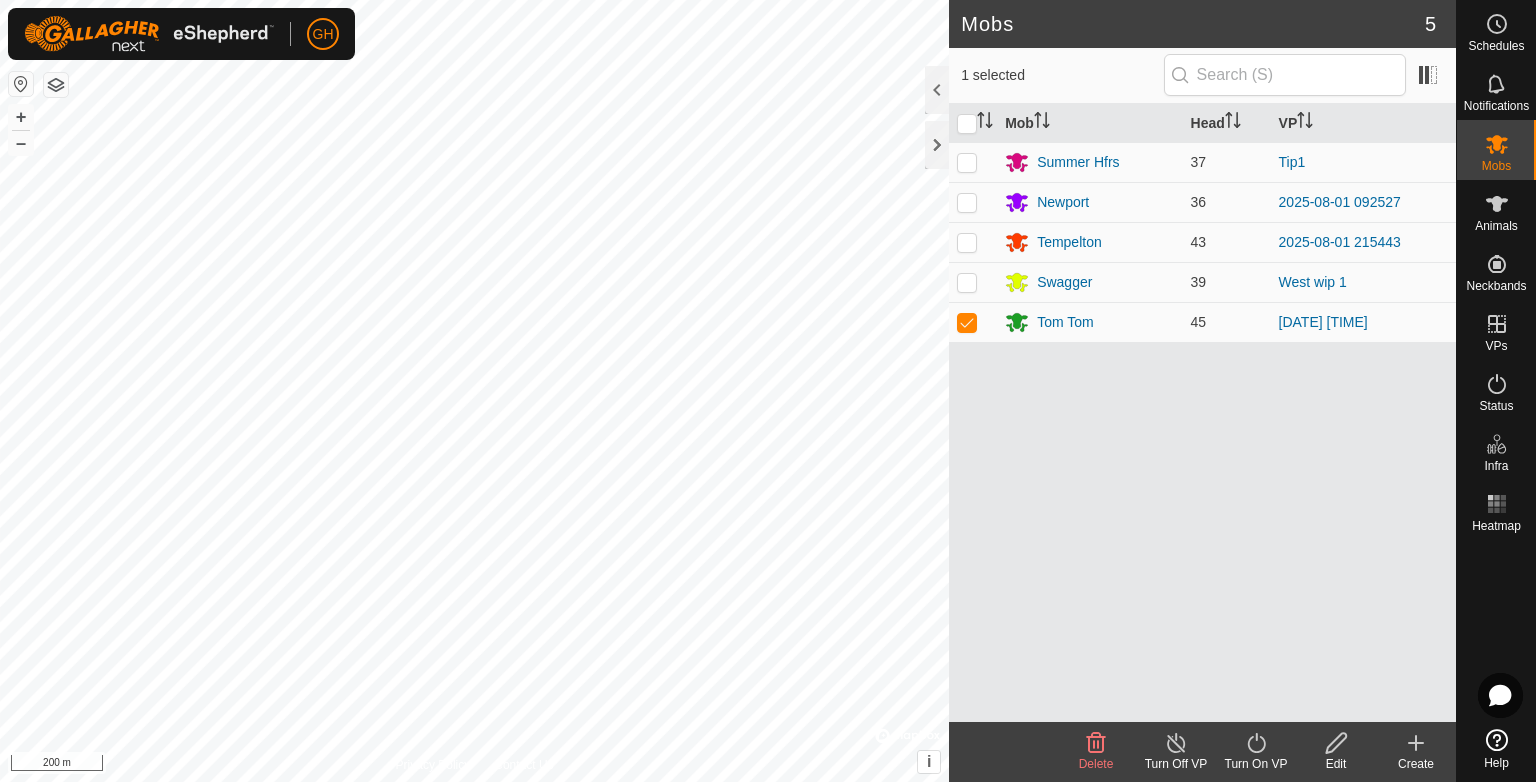click 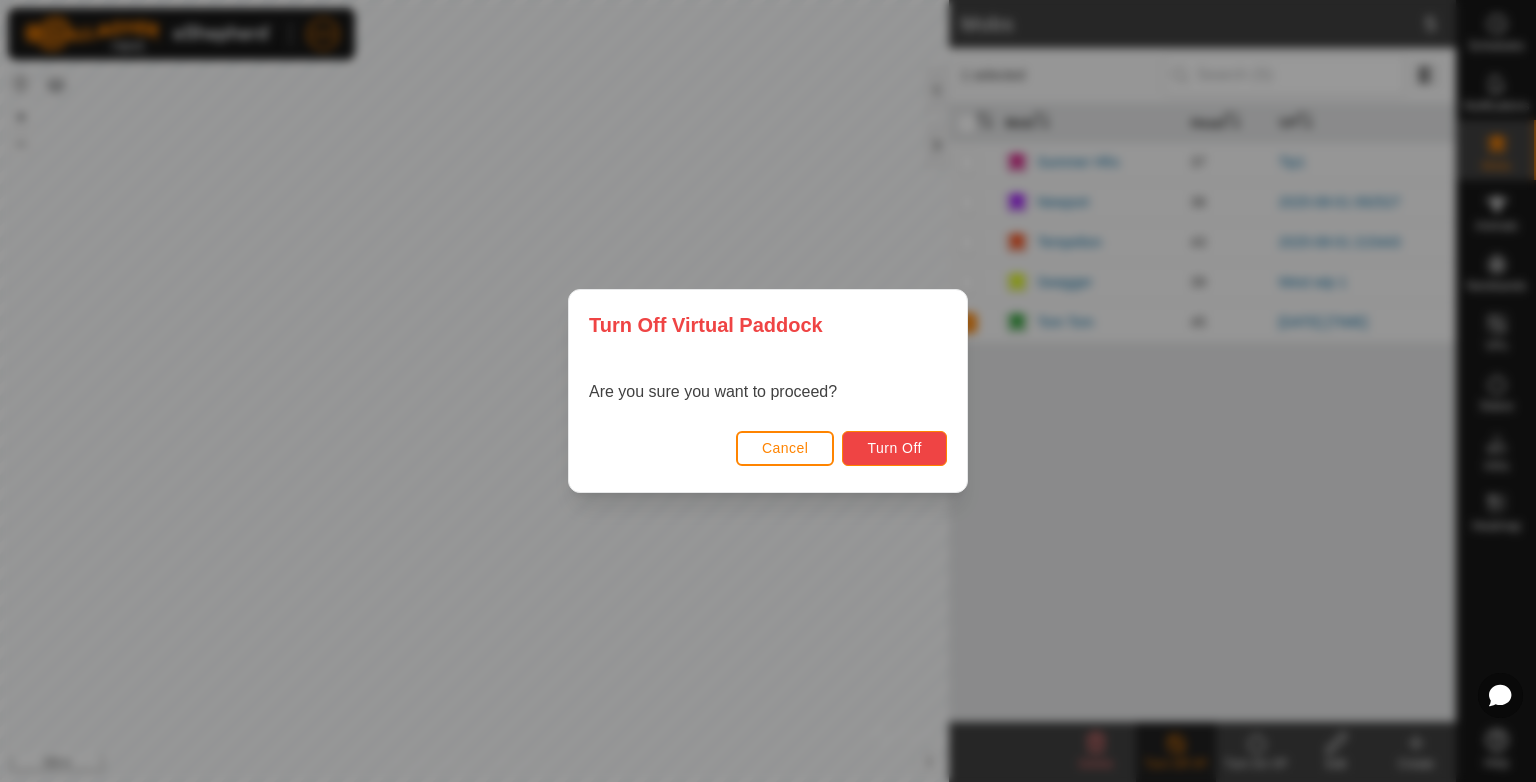 click on "Turn Off" at bounding box center [894, 448] 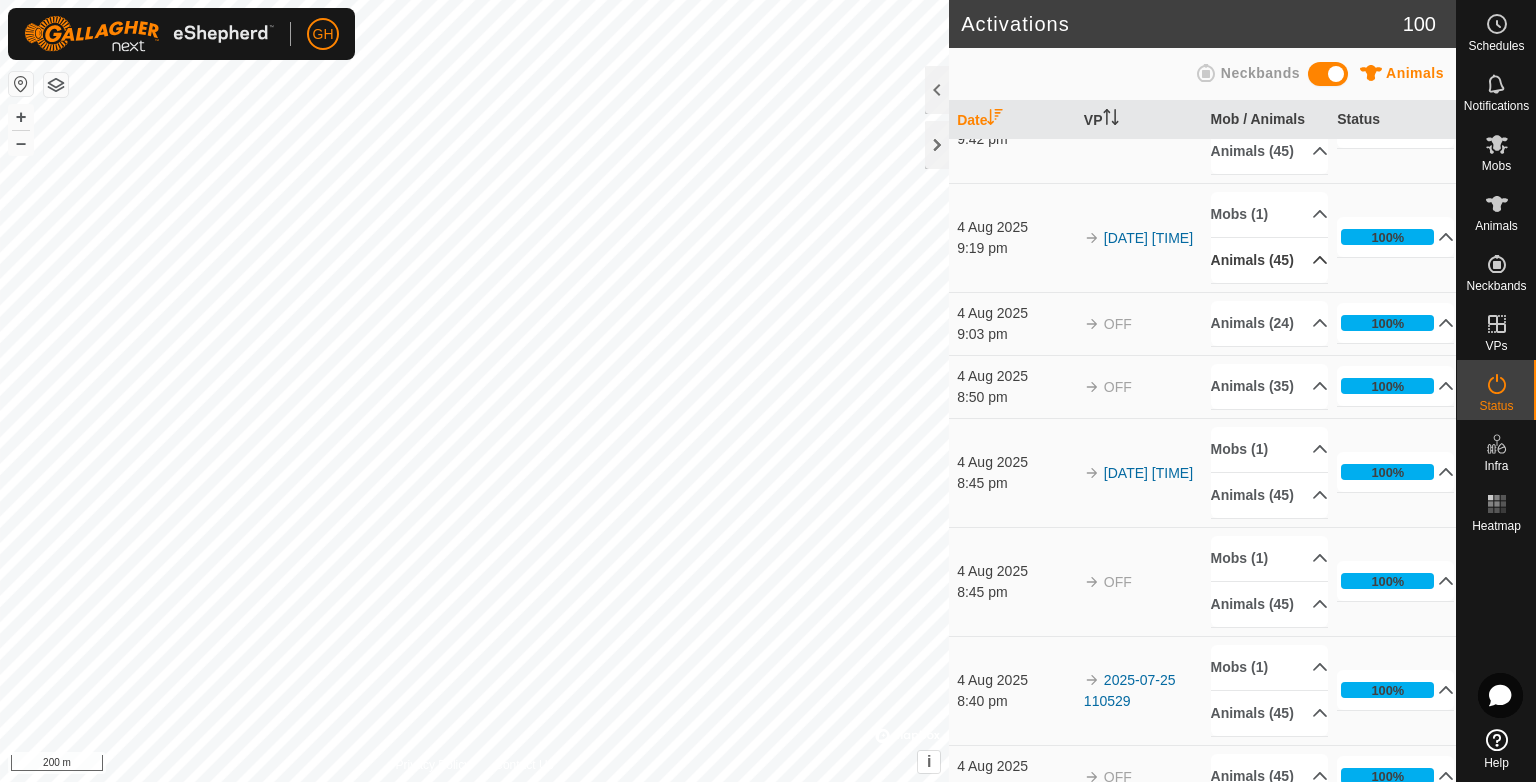 scroll, scrollTop: 100, scrollLeft: 0, axis: vertical 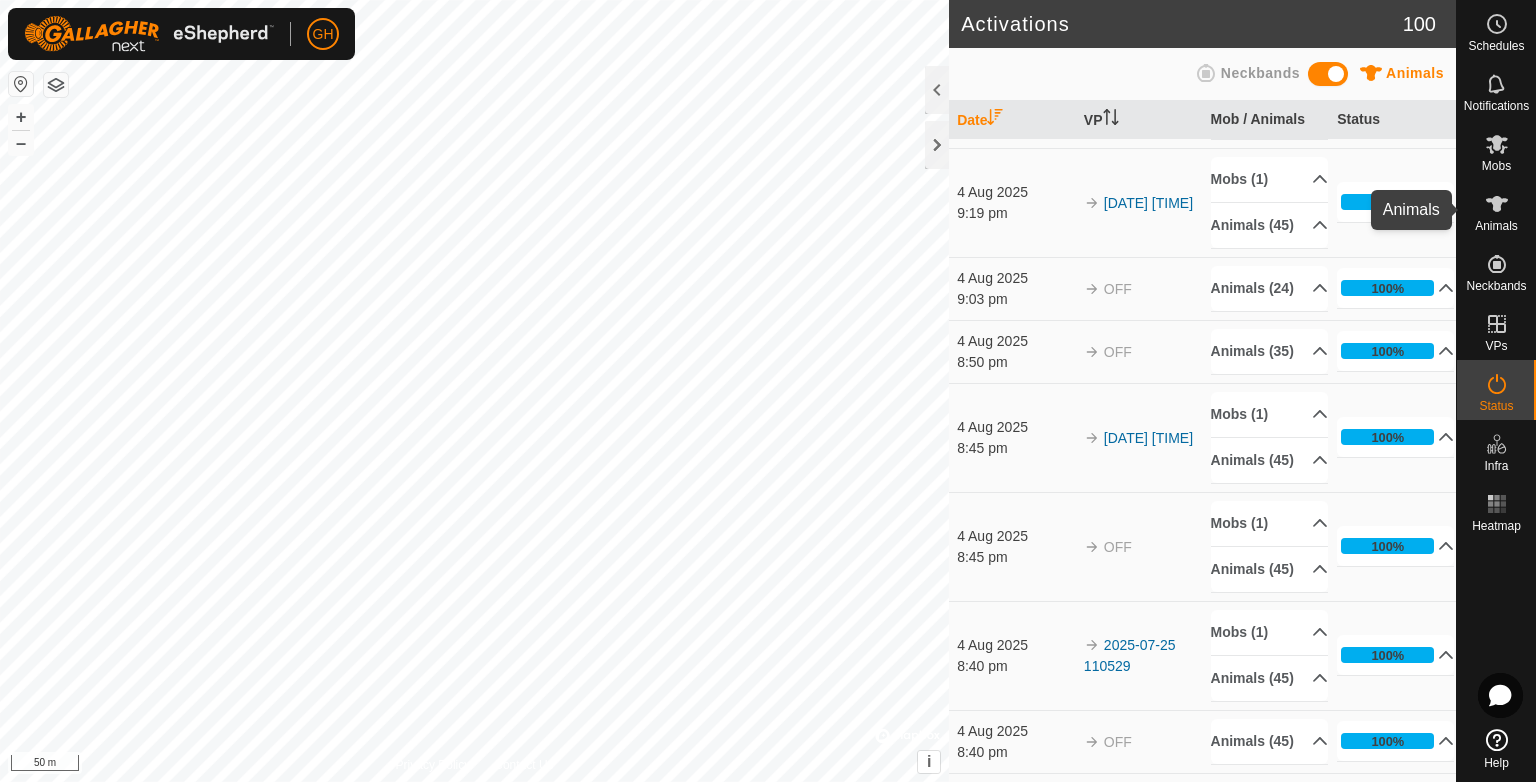 click 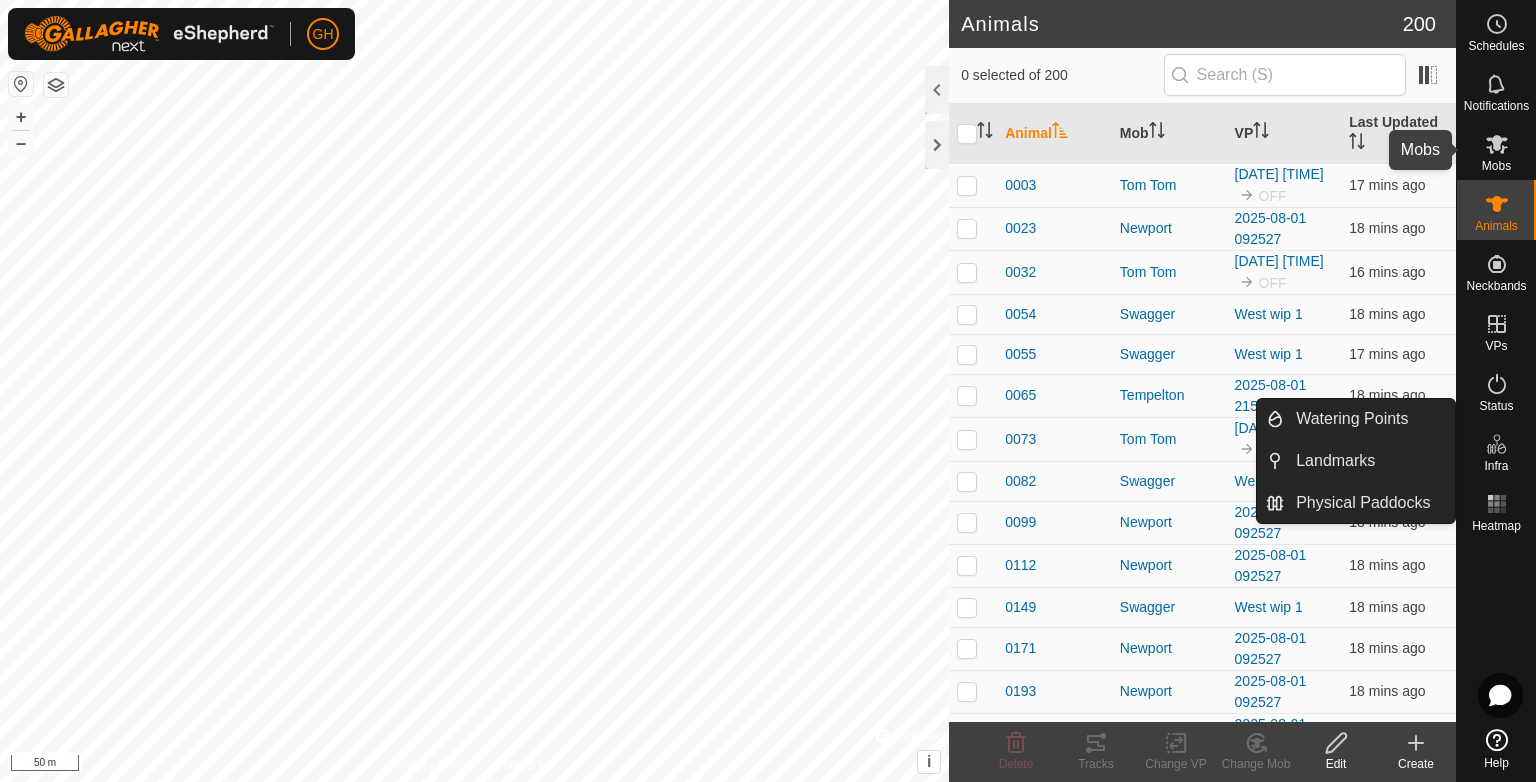 drag, startPoint x: 1490, startPoint y: 154, endPoint x: 1486, endPoint y: 165, distance: 11.7046995 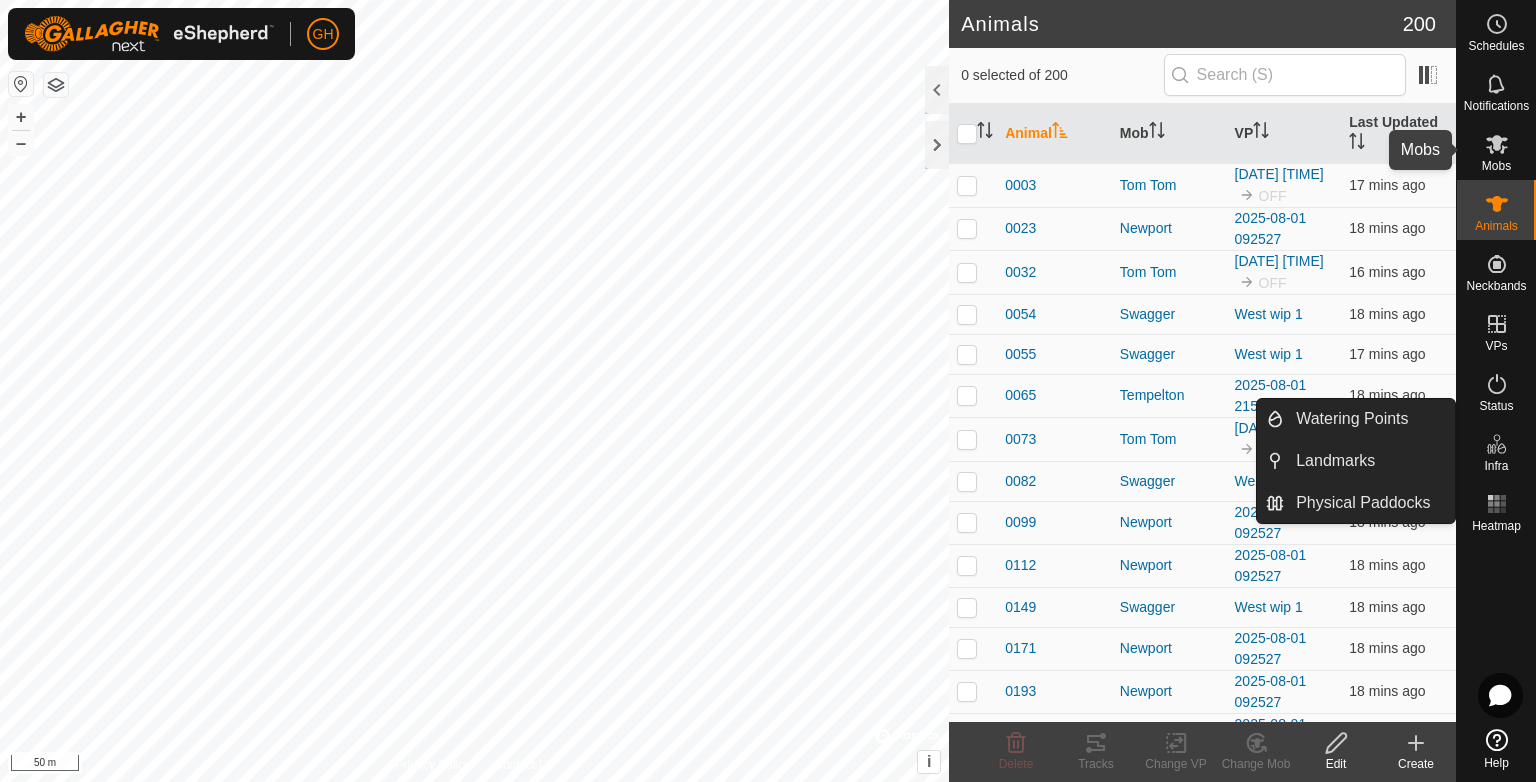 click 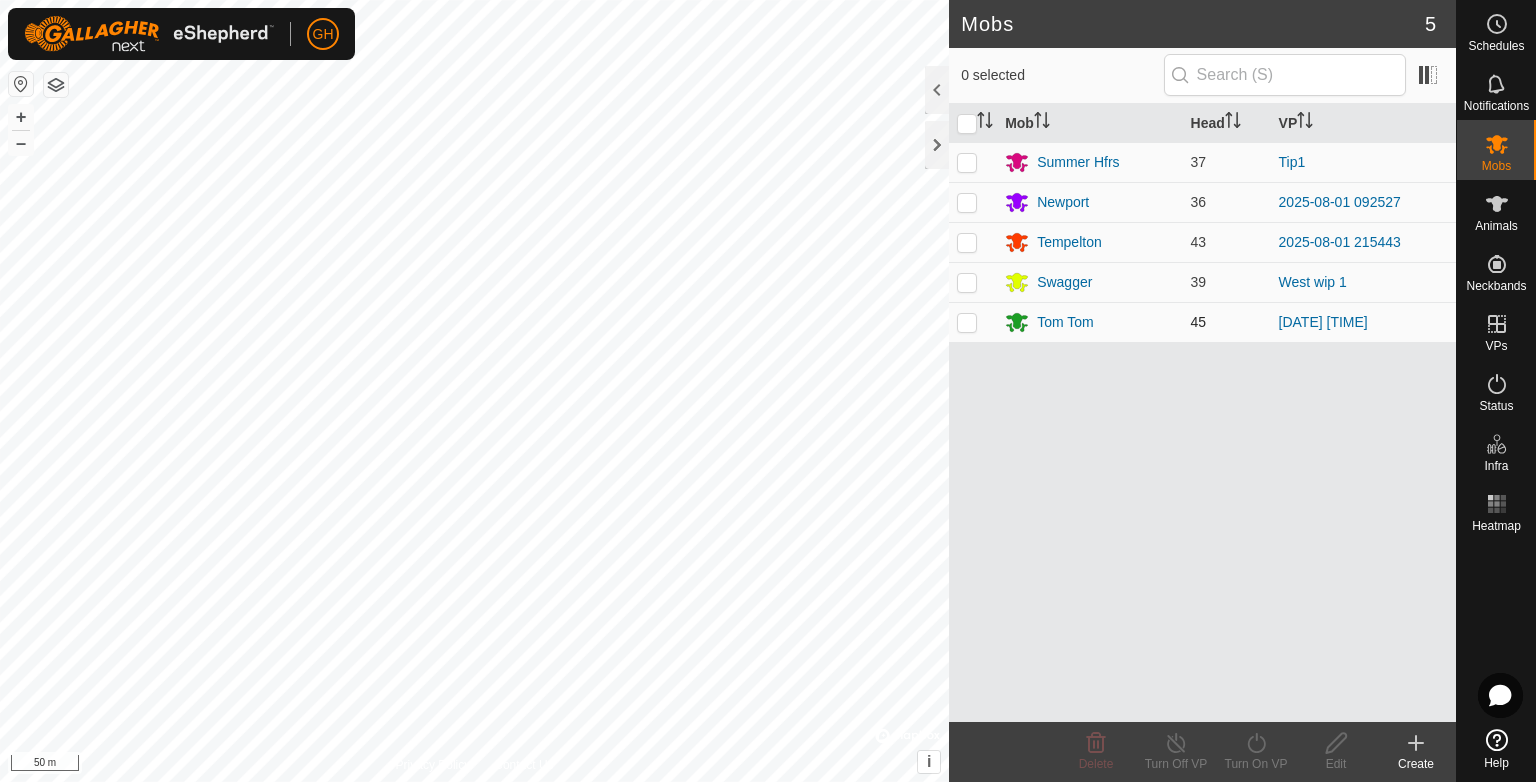 click at bounding box center (967, 322) 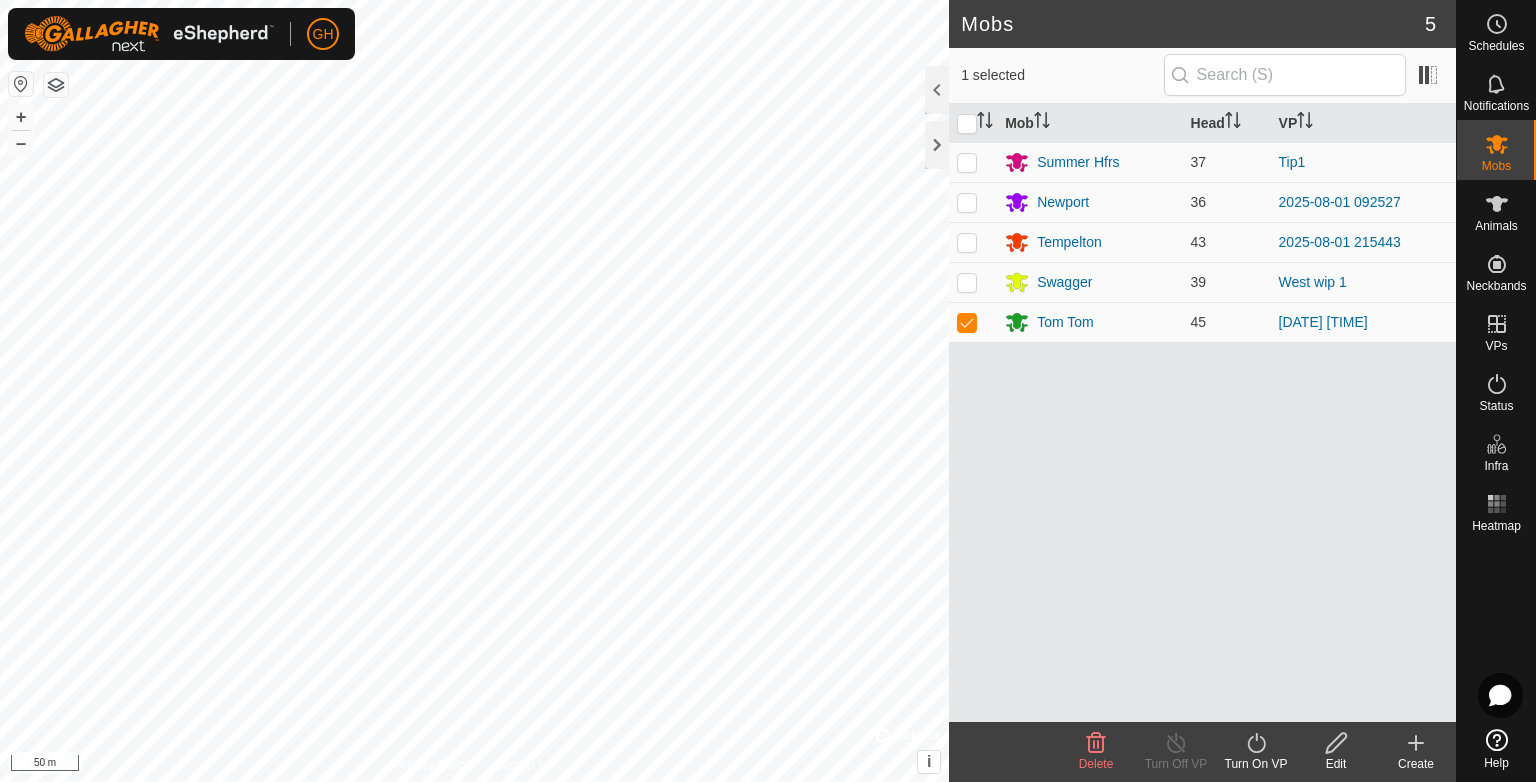 click on "Turn On VP" 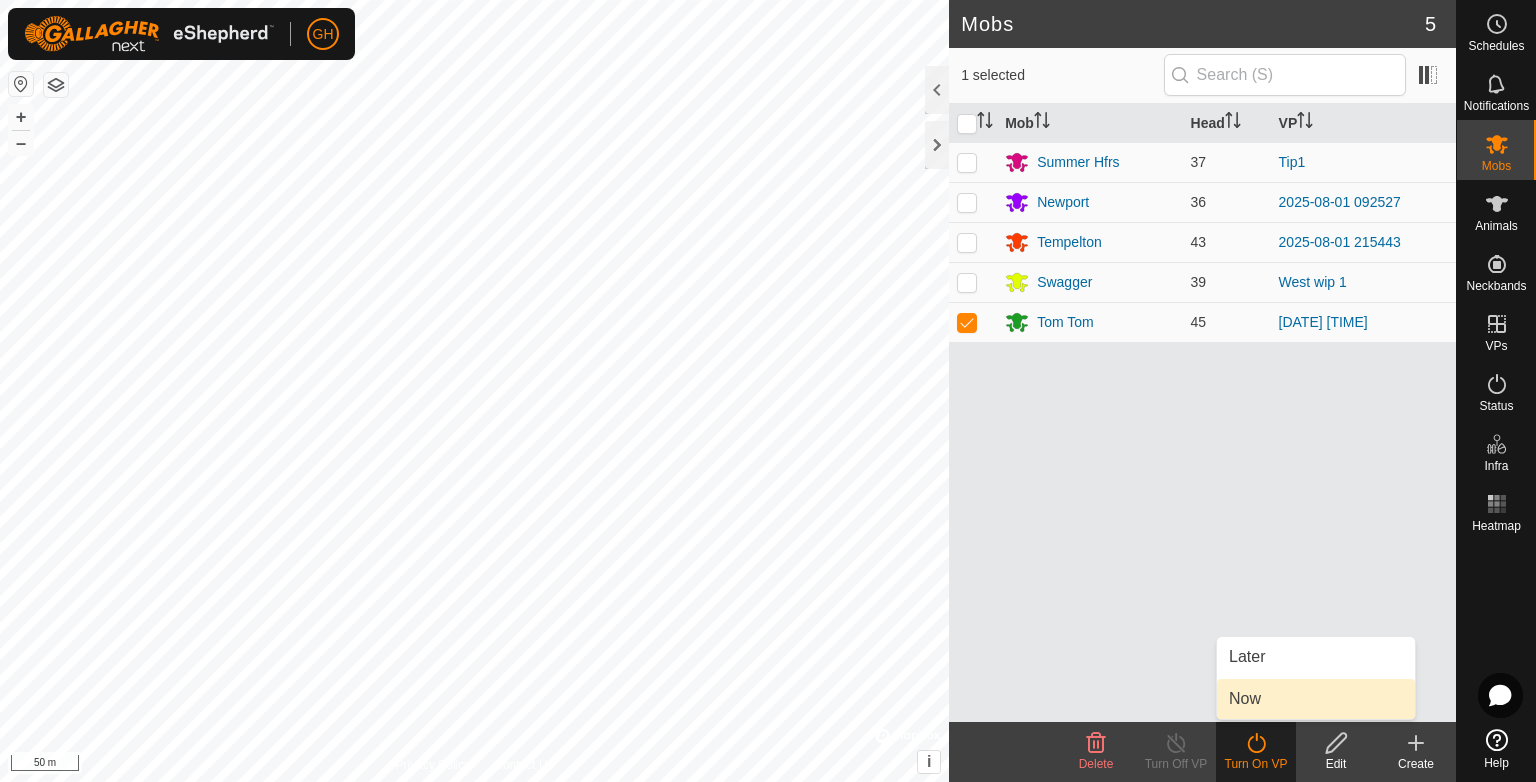 click on "Now" at bounding box center (1316, 699) 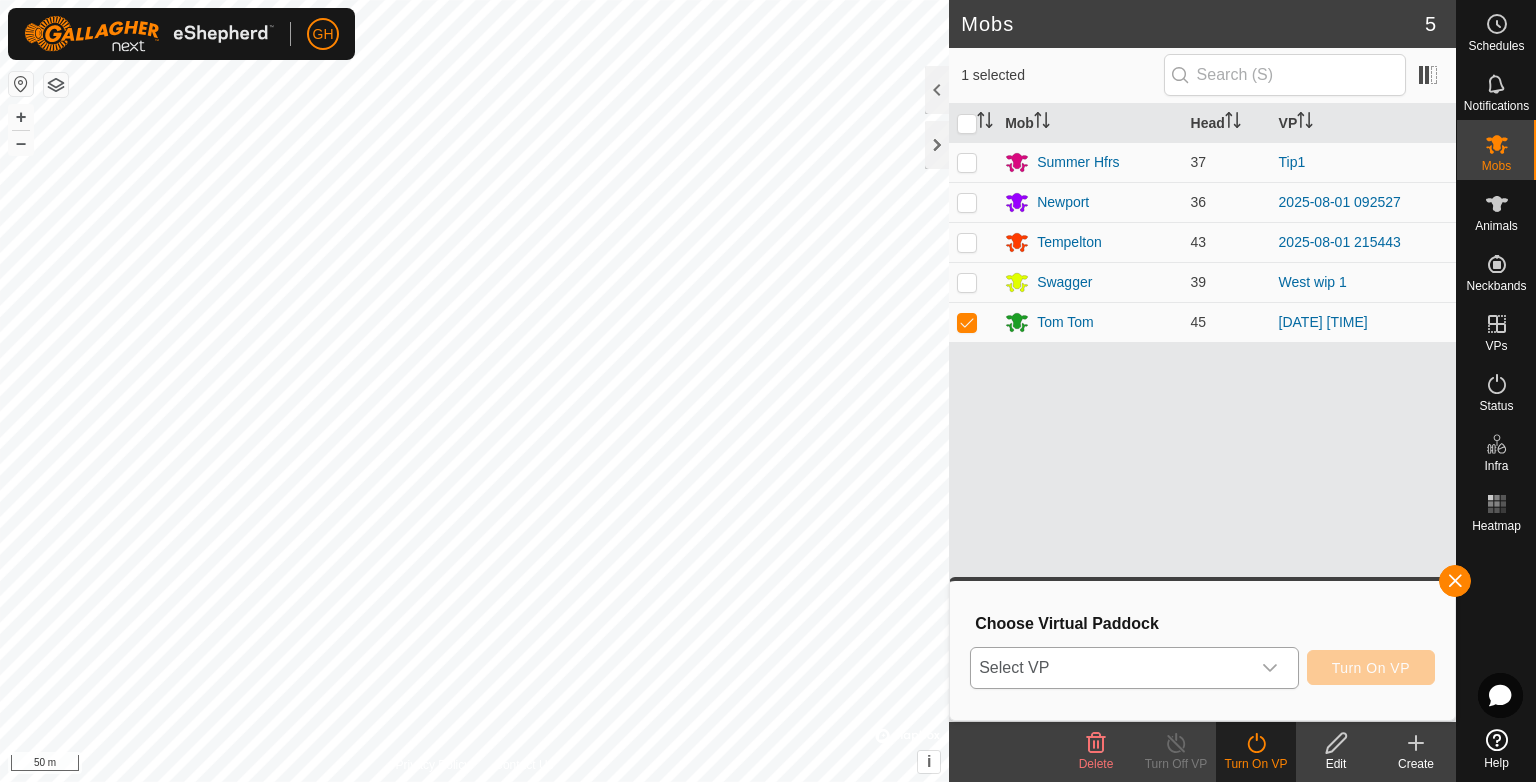 click 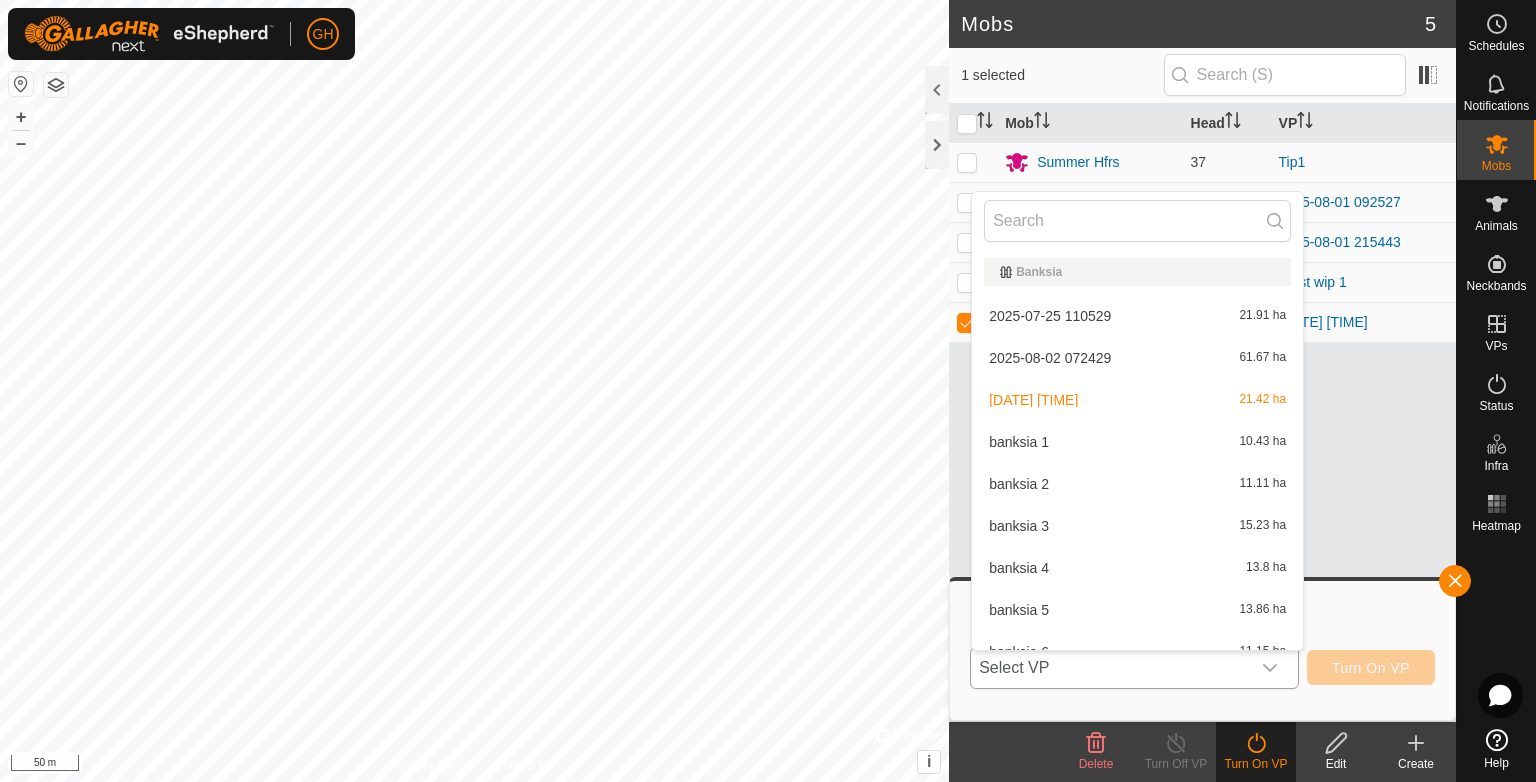 scroll, scrollTop: 22, scrollLeft: 0, axis: vertical 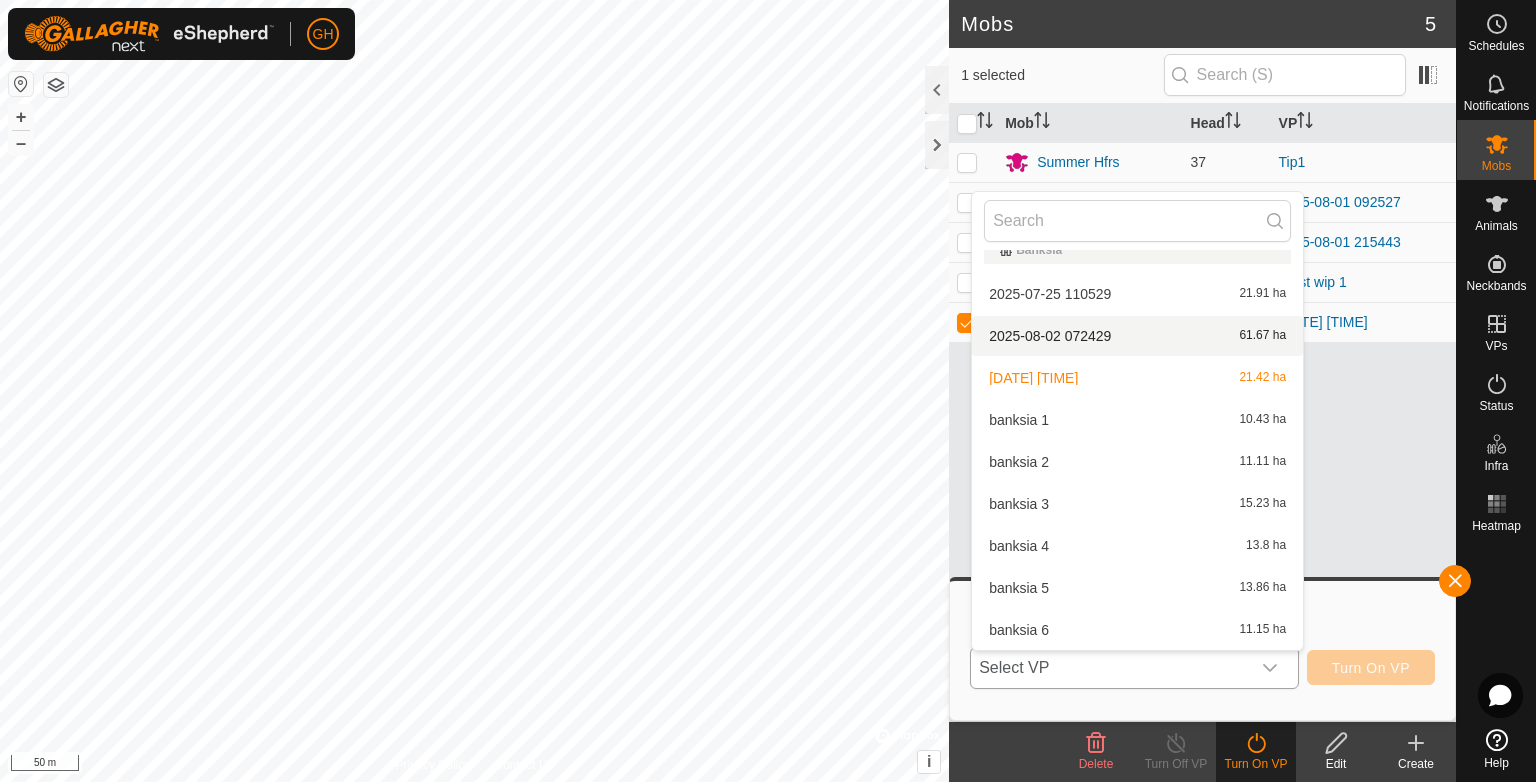 click on "[DATE] [TIME] [NUMBER] ha" at bounding box center [1137, 336] 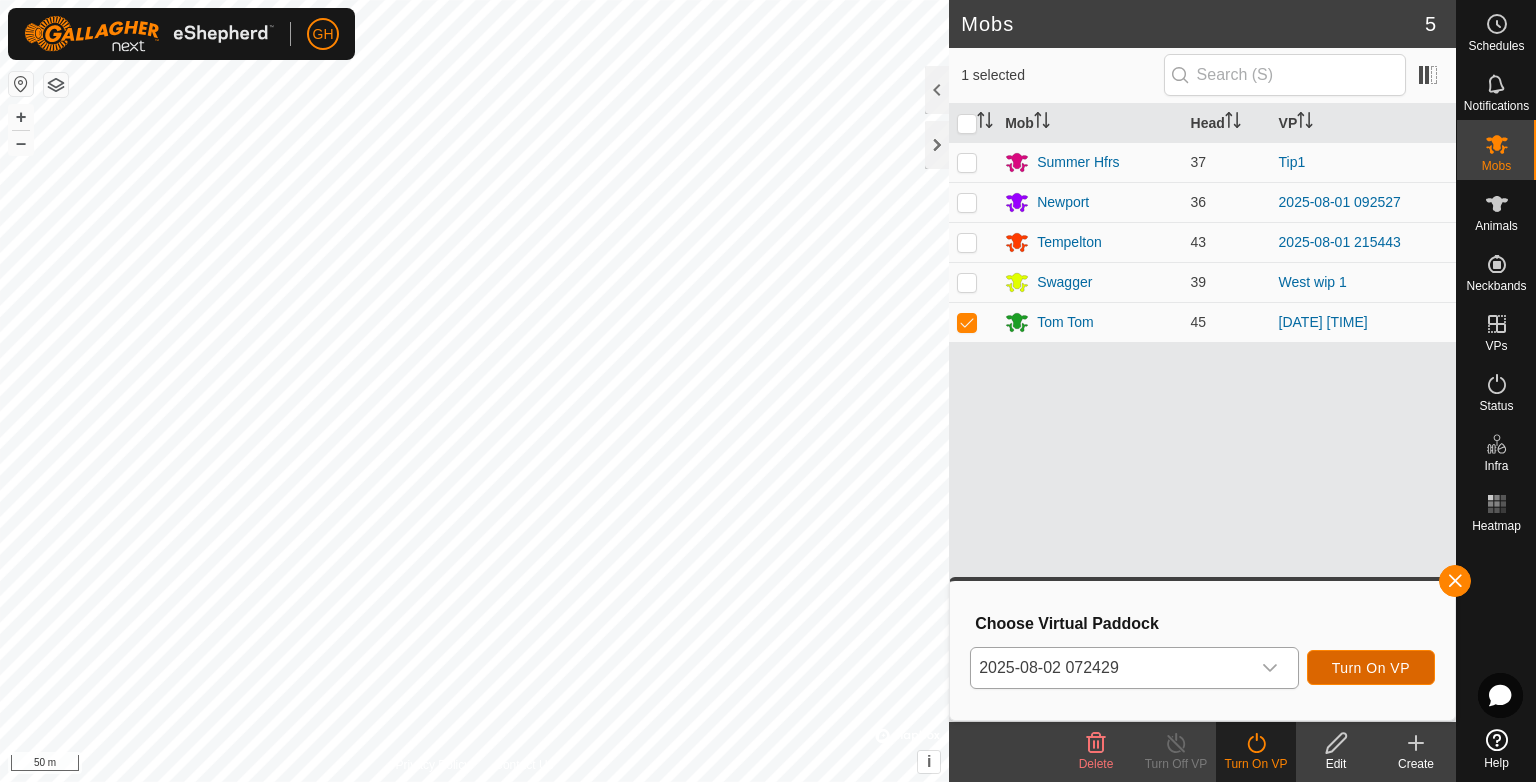 click on "Turn On VP" at bounding box center (1371, 668) 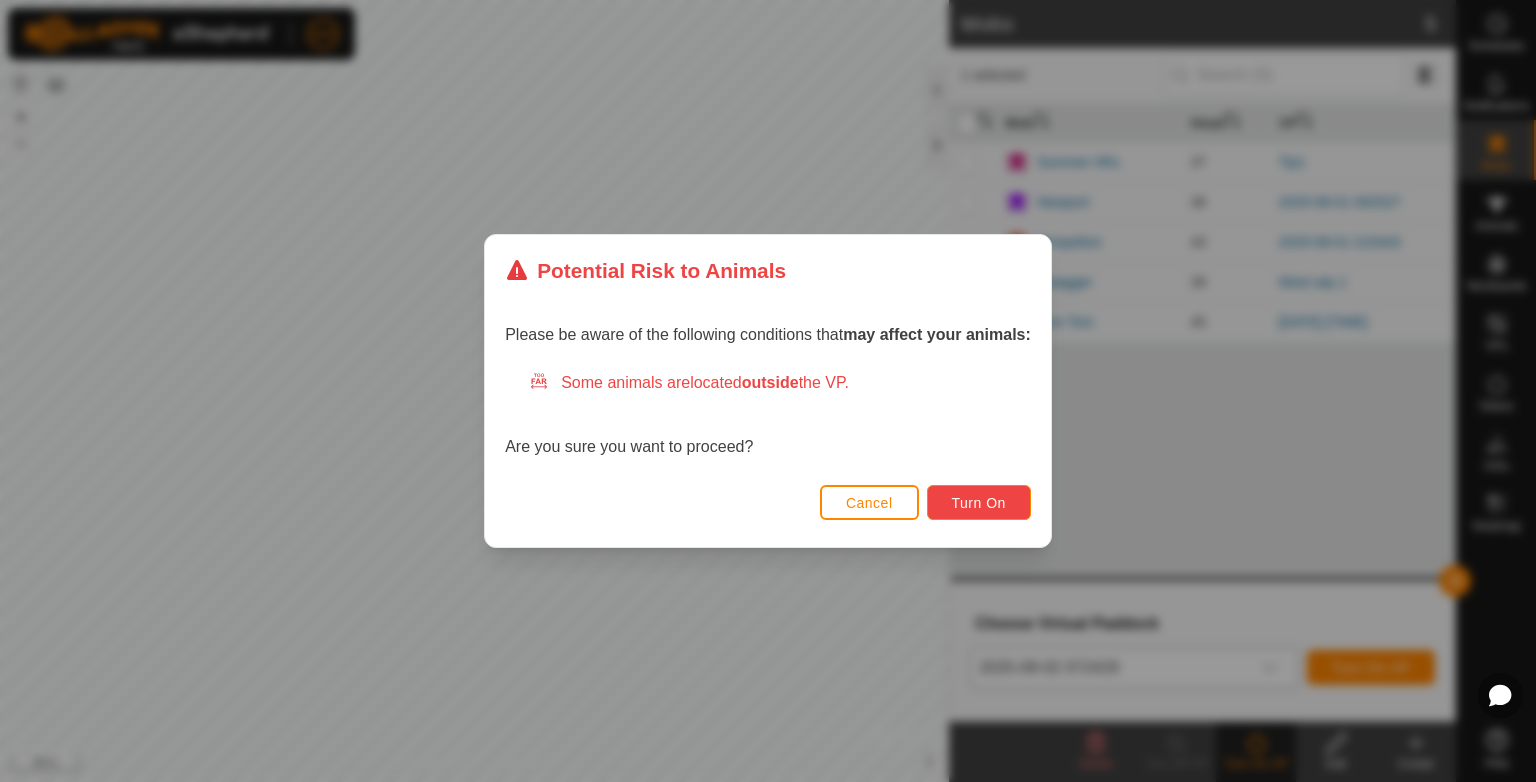 click on "Turn On" at bounding box center [979, 503] 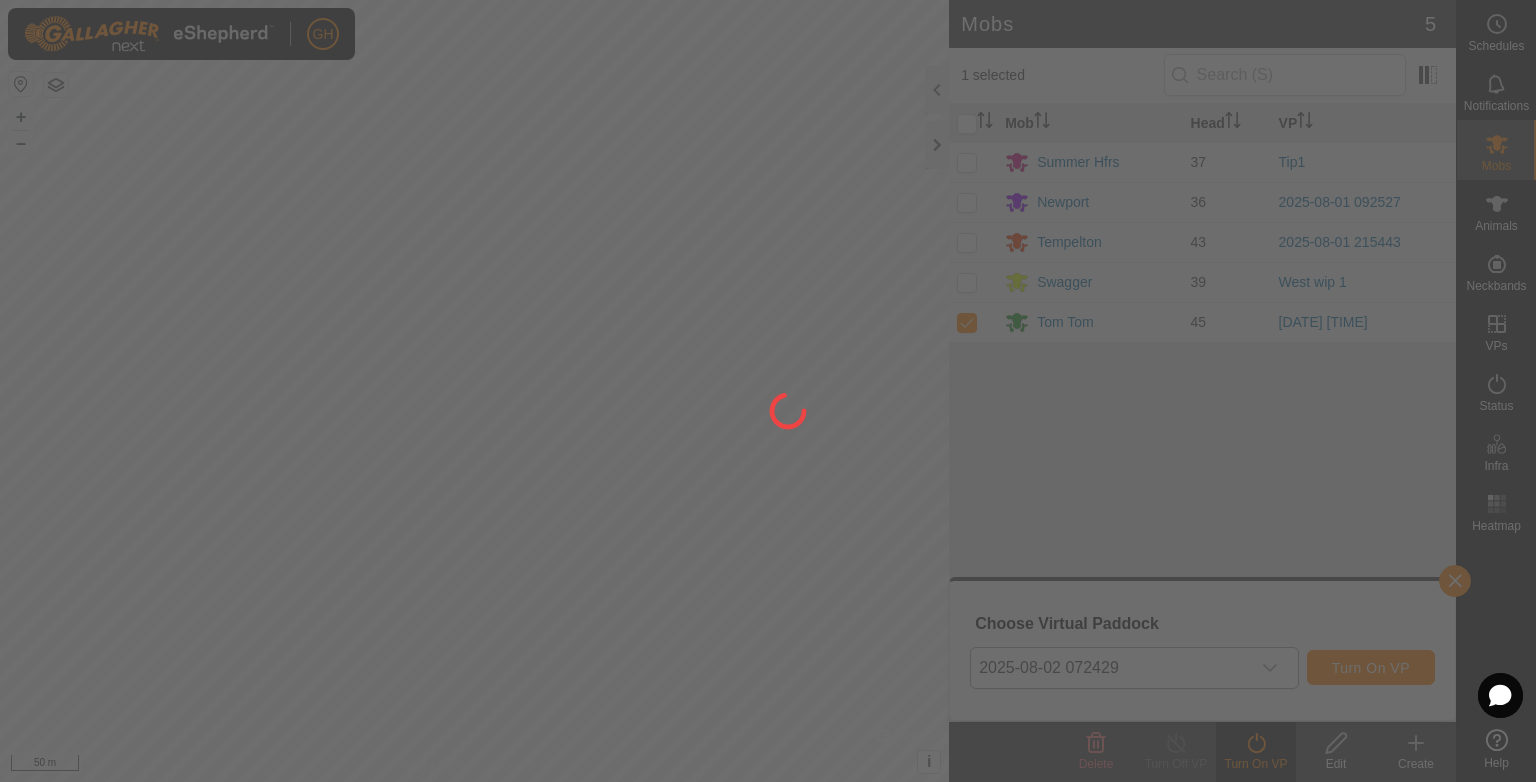 click 